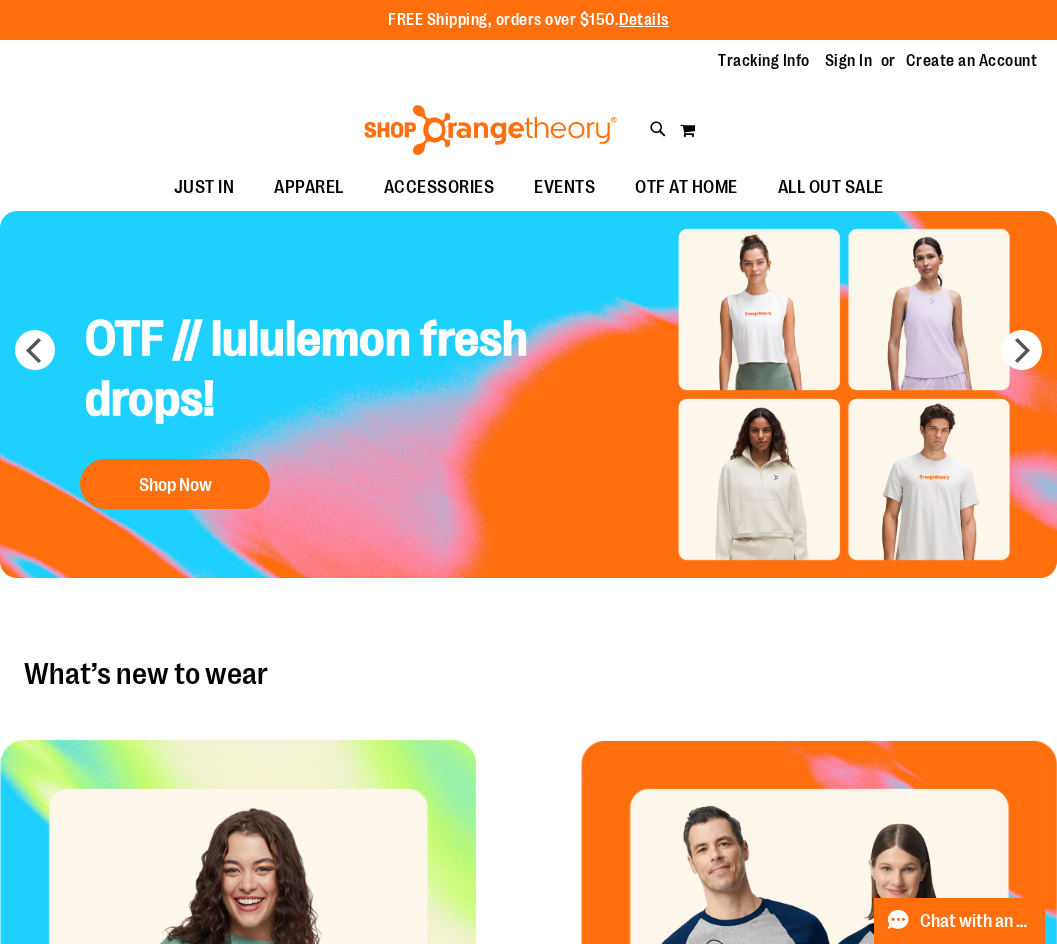 scroll, scrollTop: 0, scrollLeft: 0, axis: both 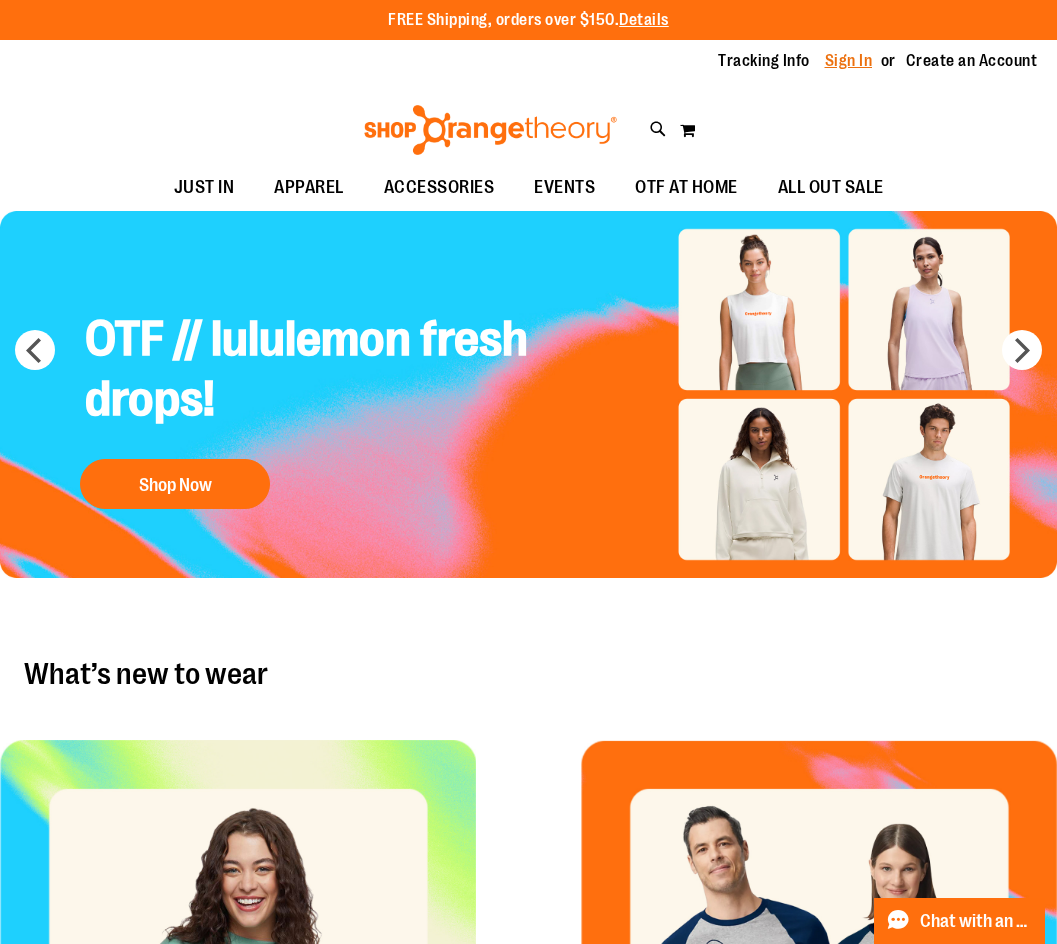 type on "**********" 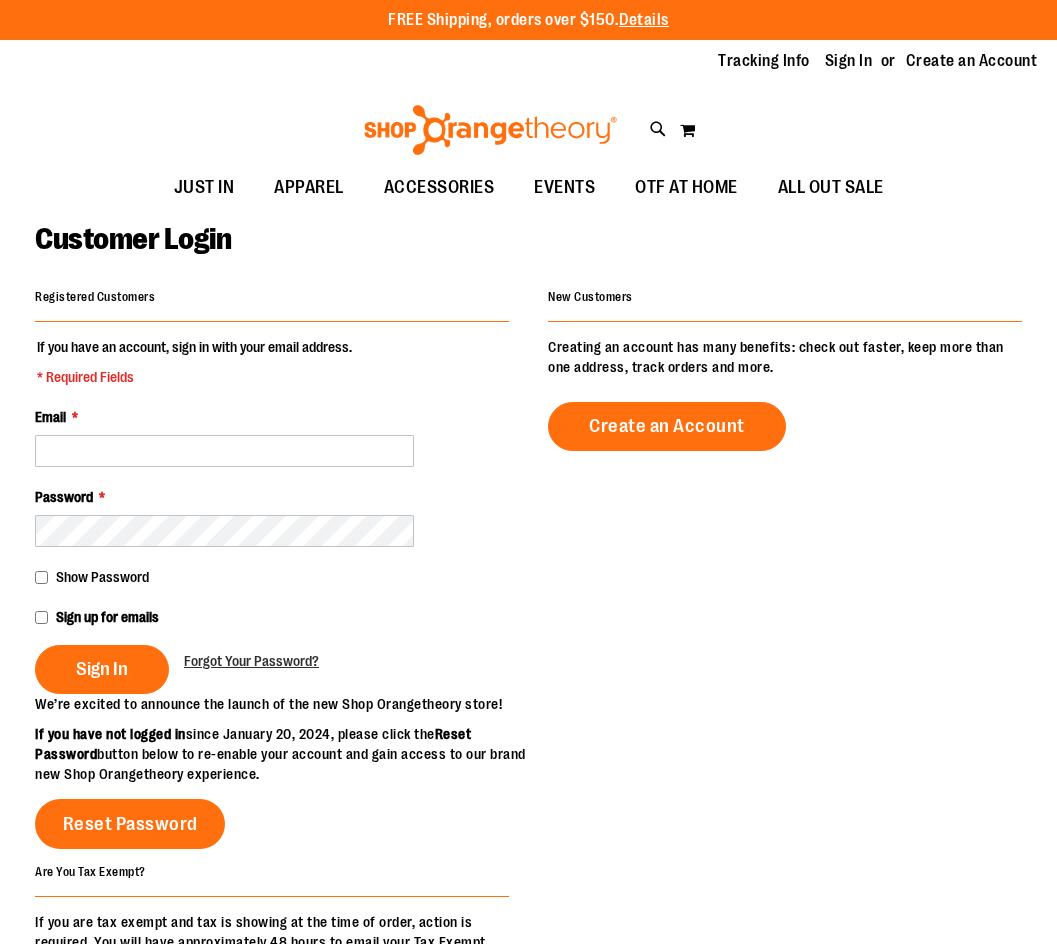 scroll, scrollTop: 0, scrollLeft: 0, axis: both 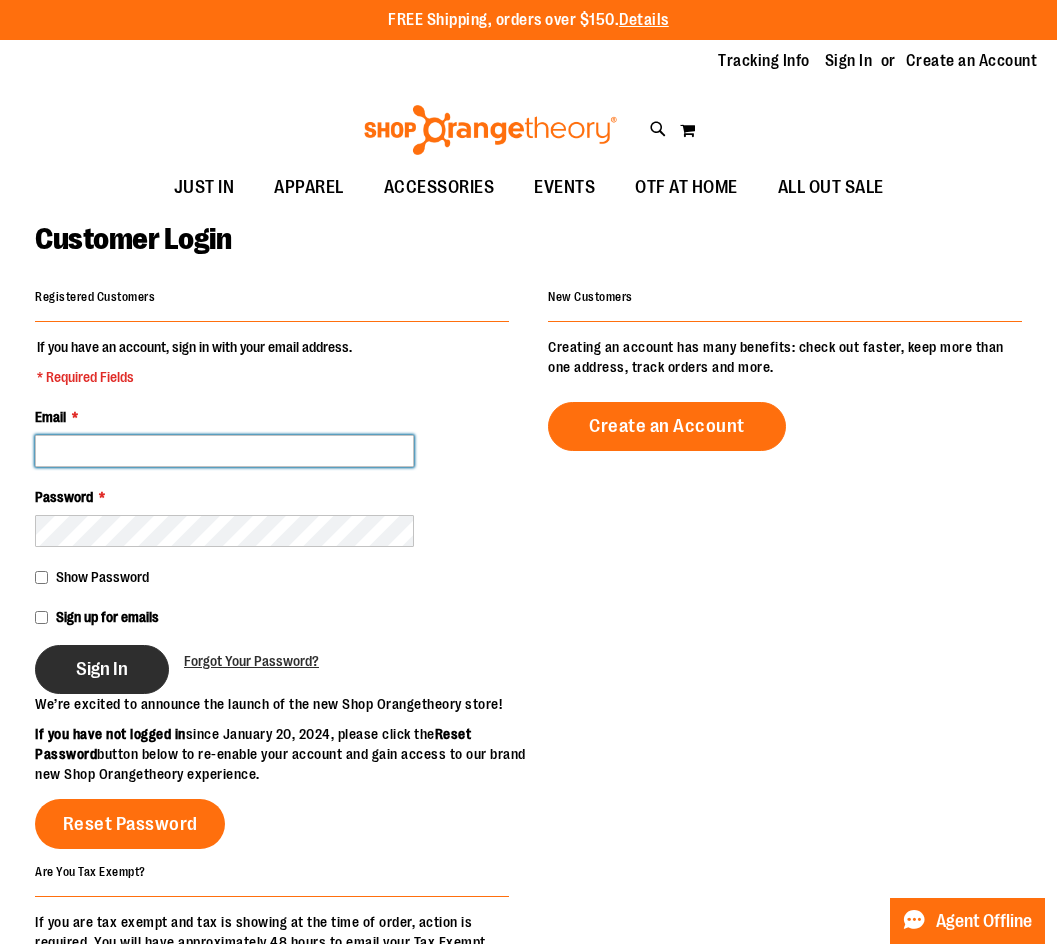 type on "**********" 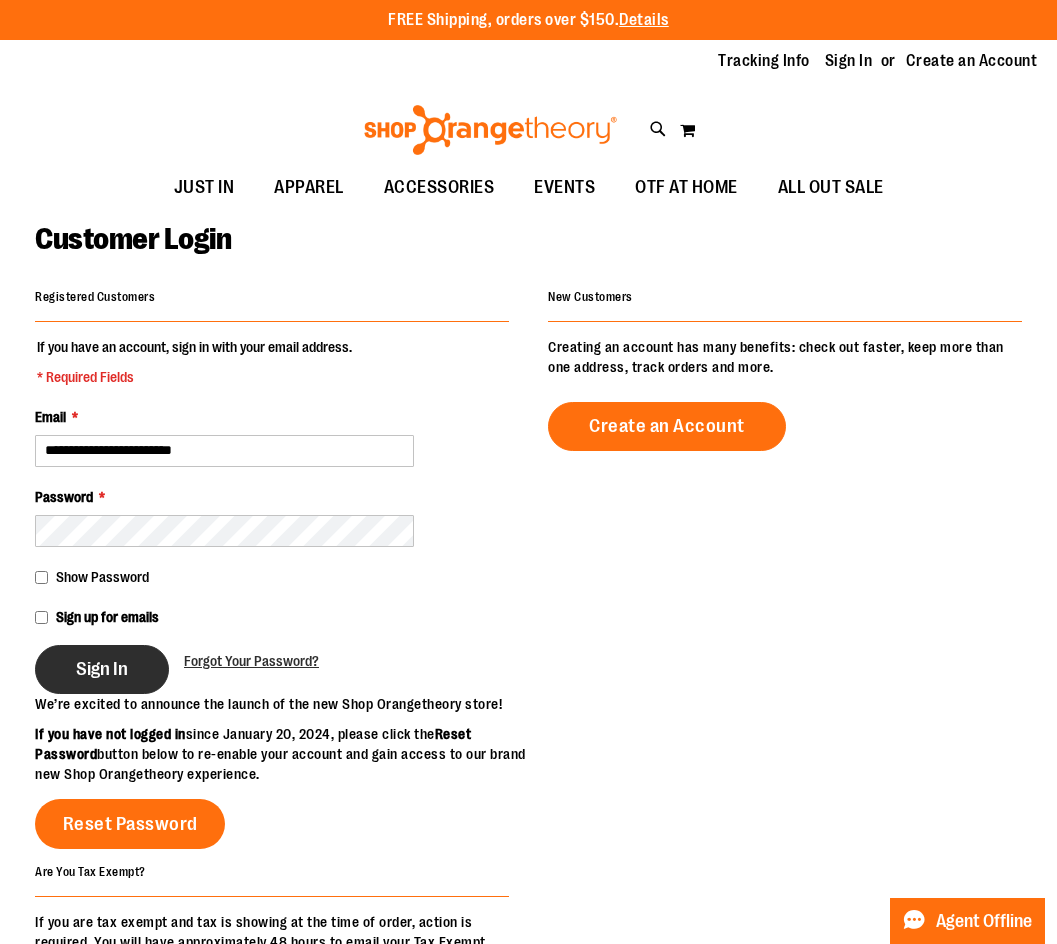 type on "**********" 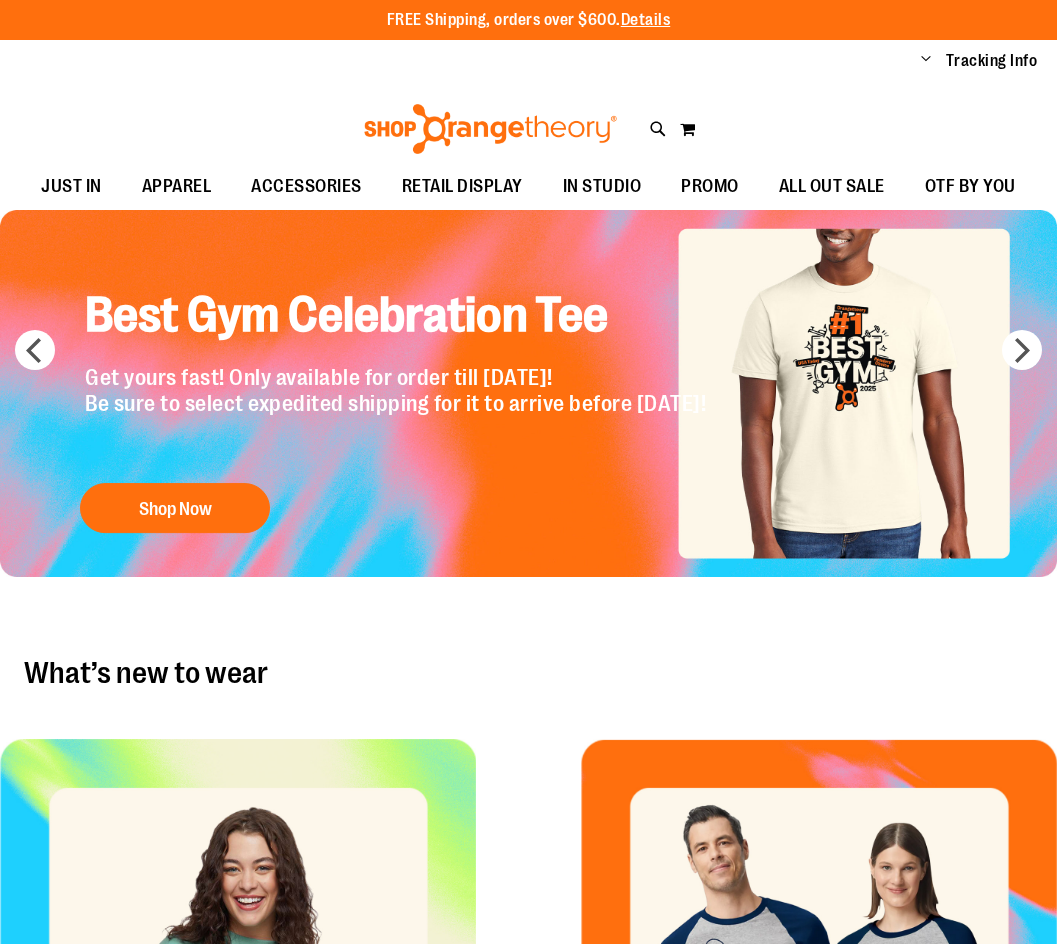 scroll, scrollTop: 0, scrollLeft: 0, axis: both 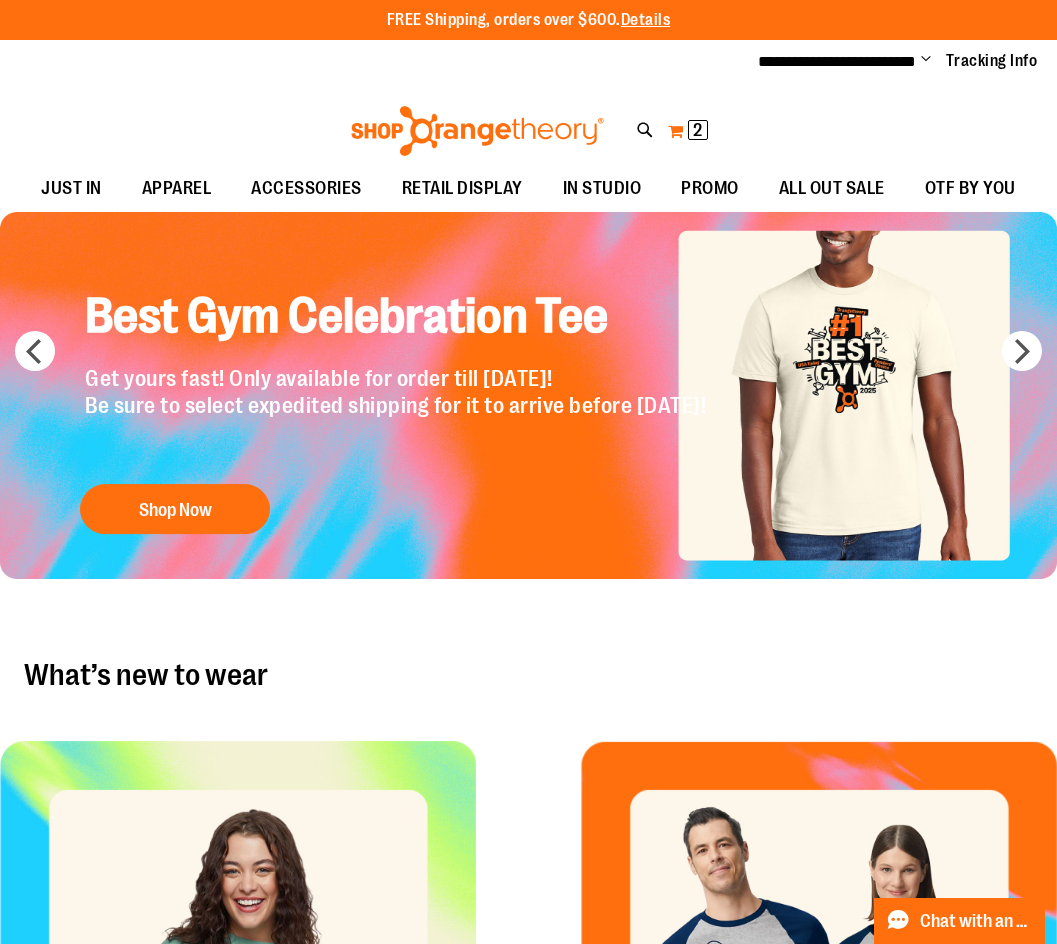 type on "**********" 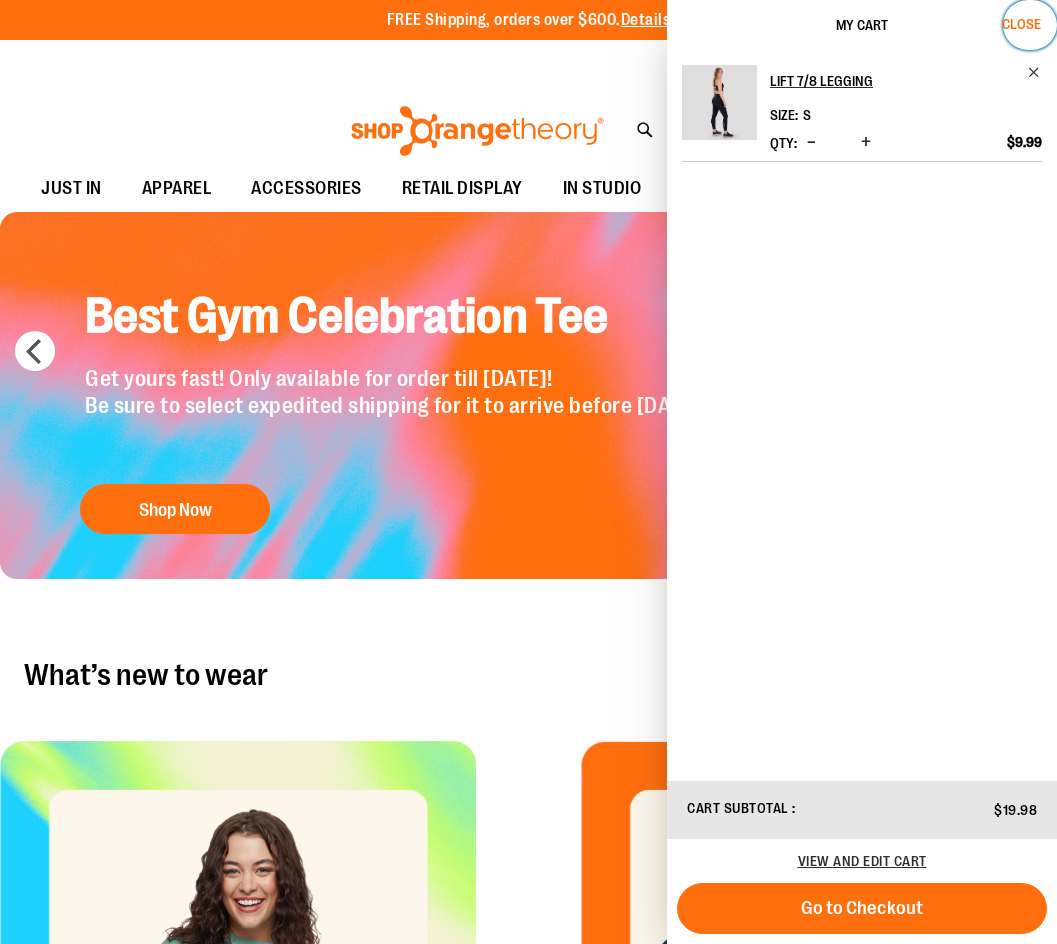 click on "Close" at bounding box center (1030, 25) 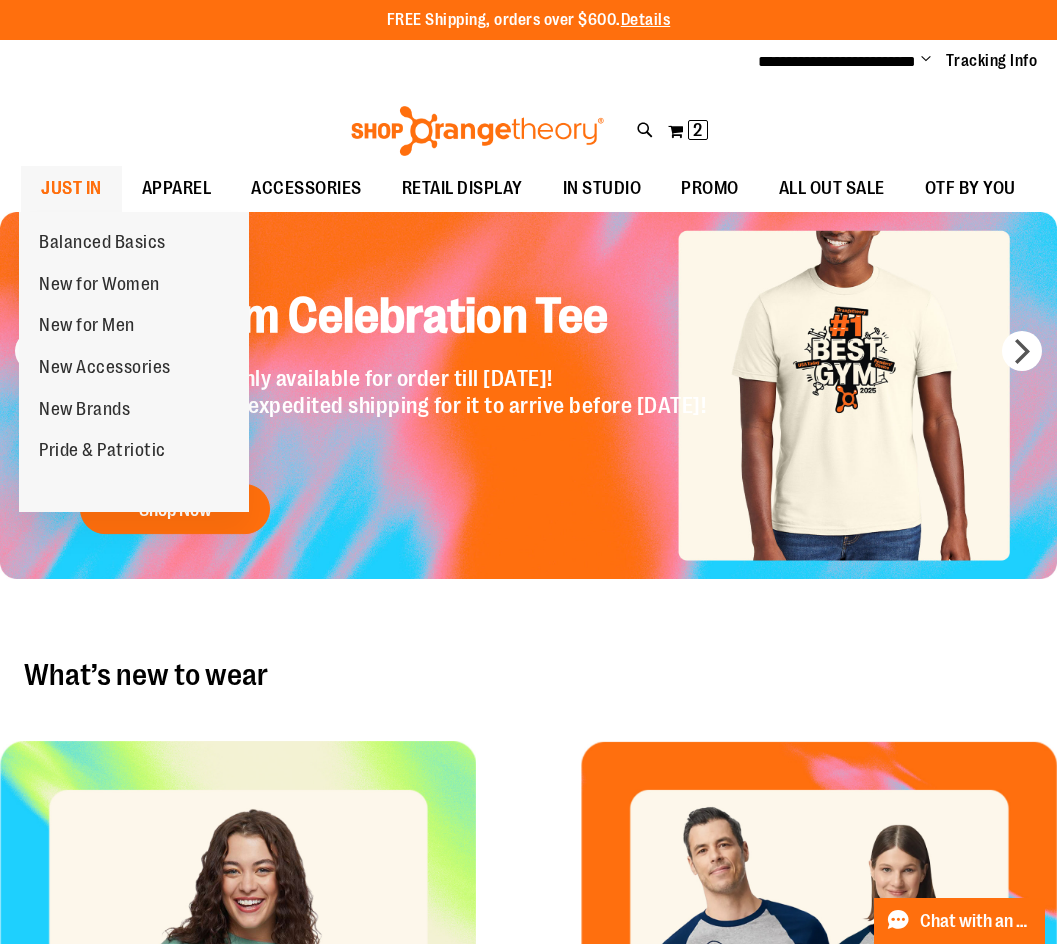 click on "JUST IN" at bounding box center (71, 188) 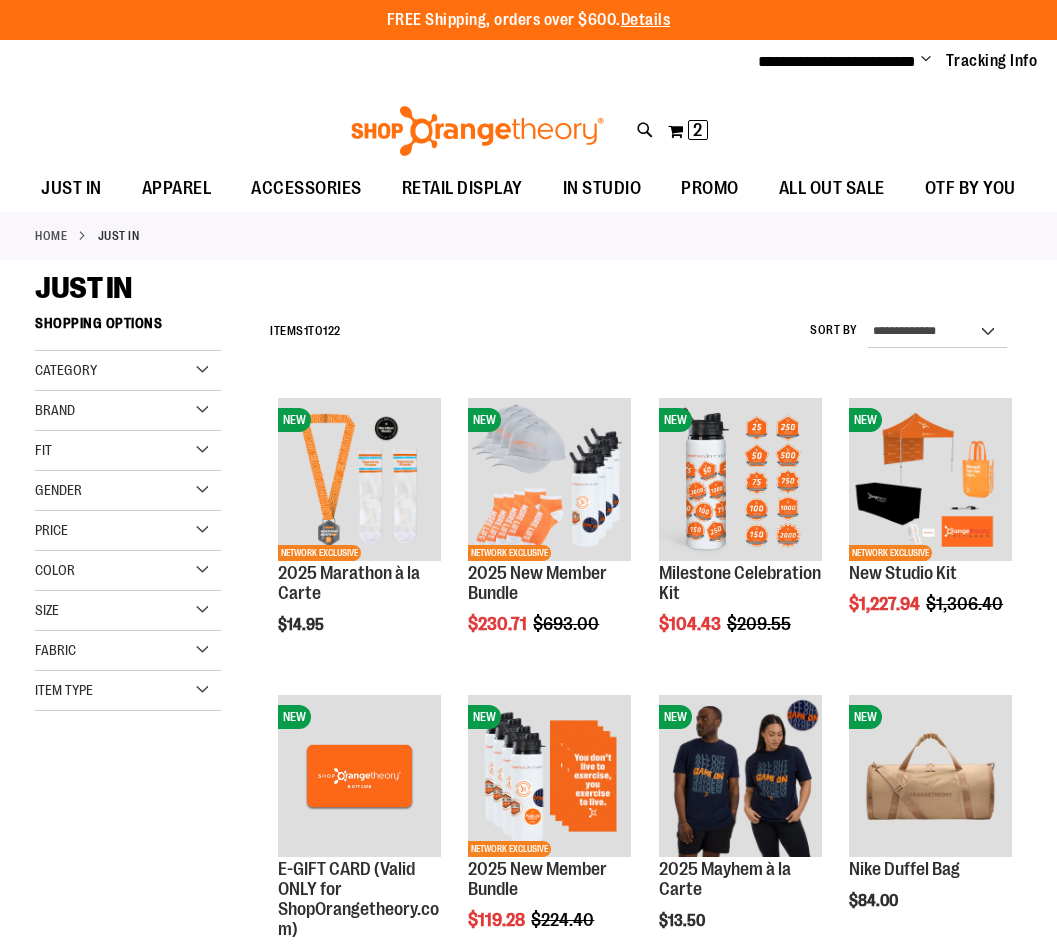 scroll, scrollTop: 0, scrollLeft: 0, axis: both 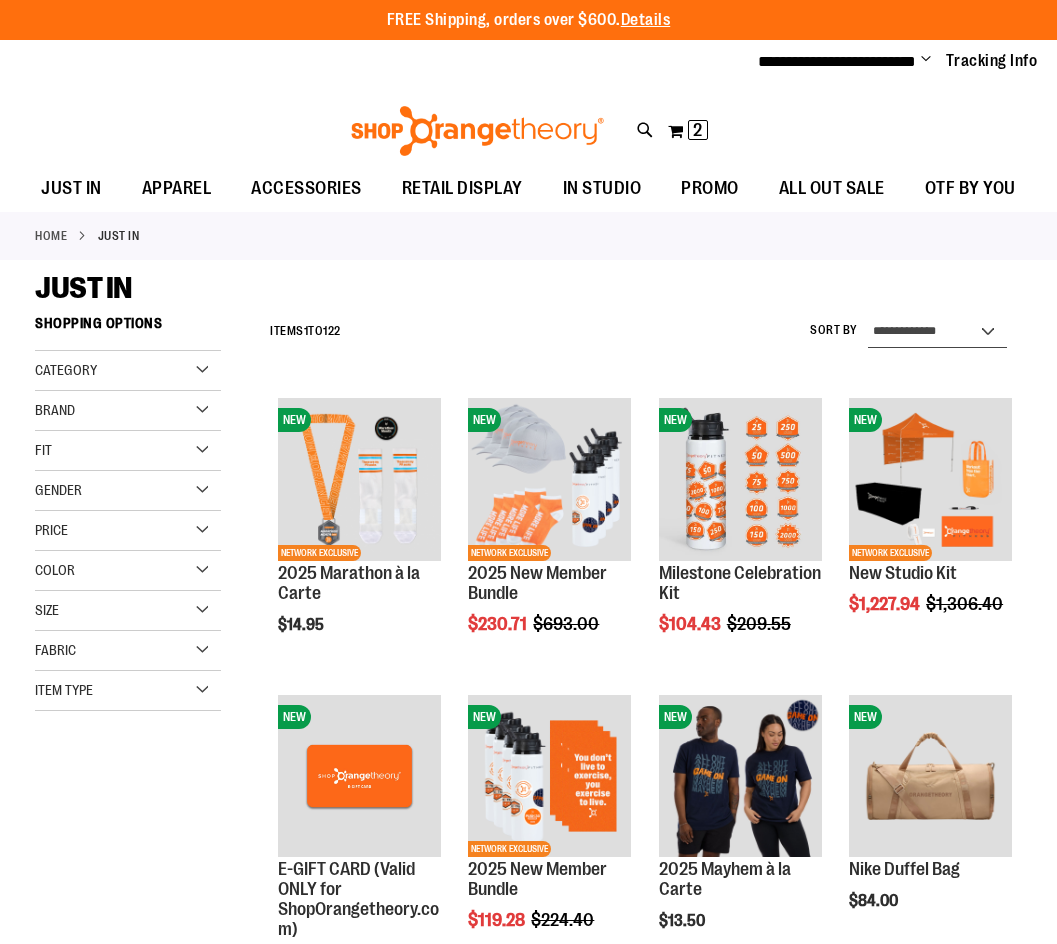 click on "**********" at bounding box center [937, 332] 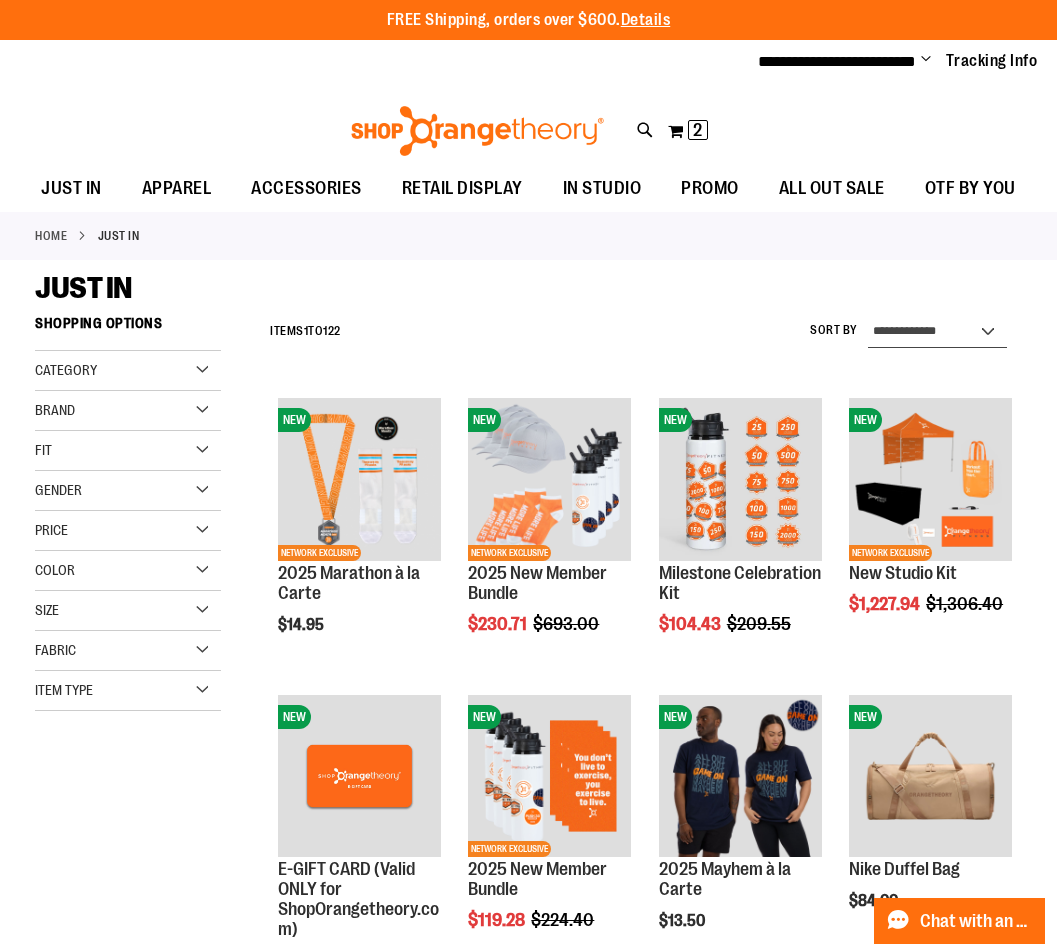 select on "*********" 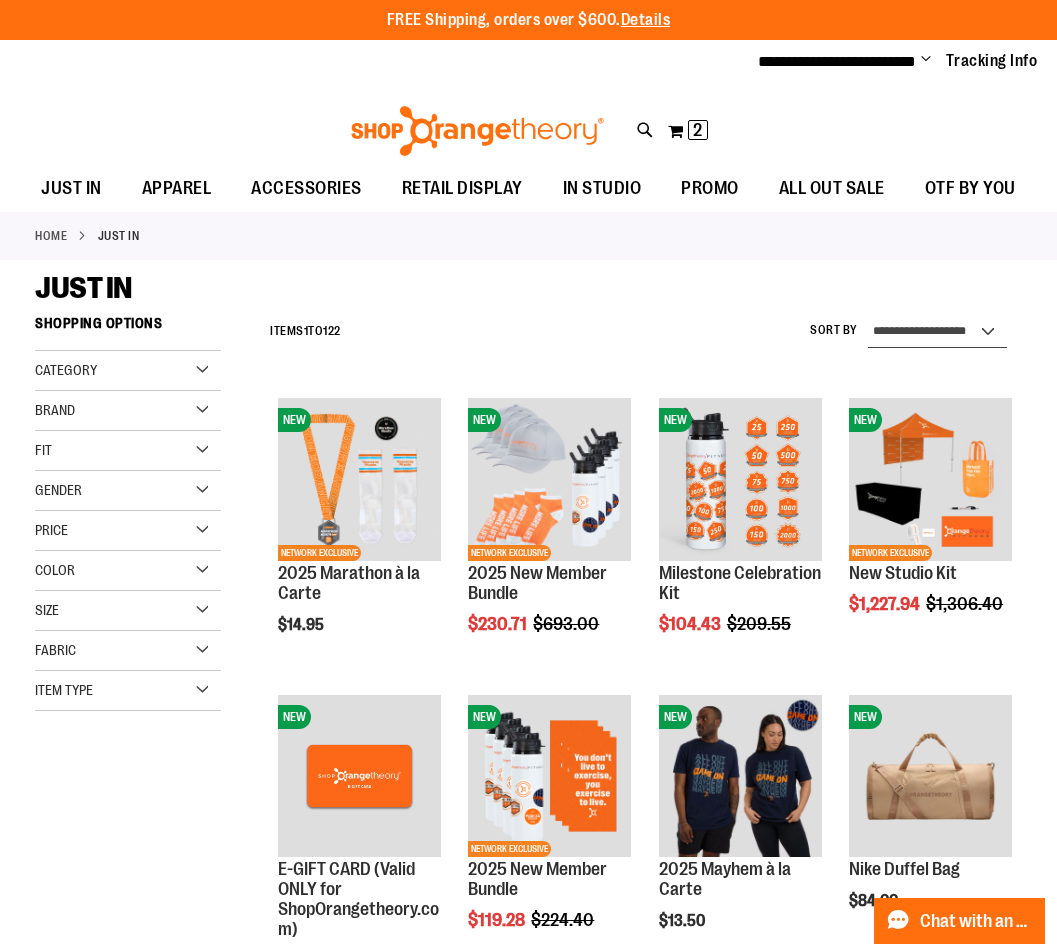click on "**********" at bounding box center (937, 332) 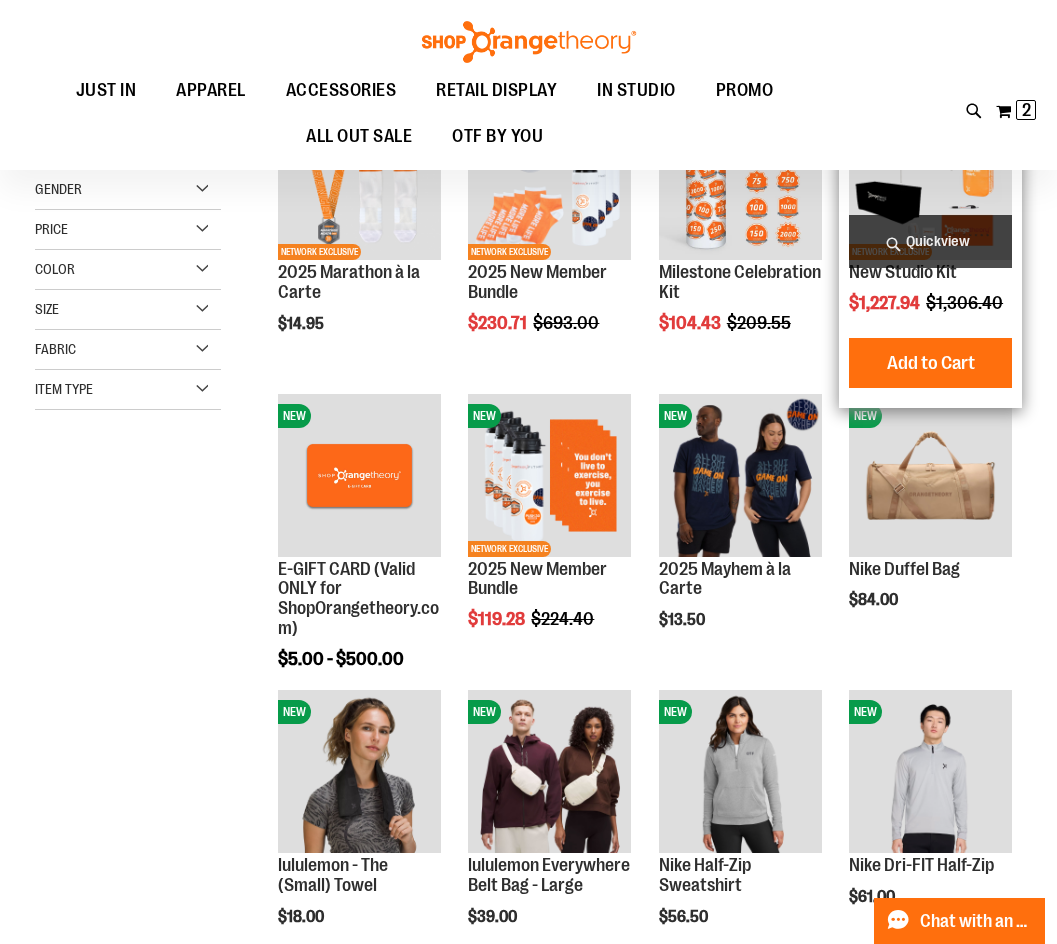 scroll, scrollTop: 305, scrollLeft: 0, axis: vertical 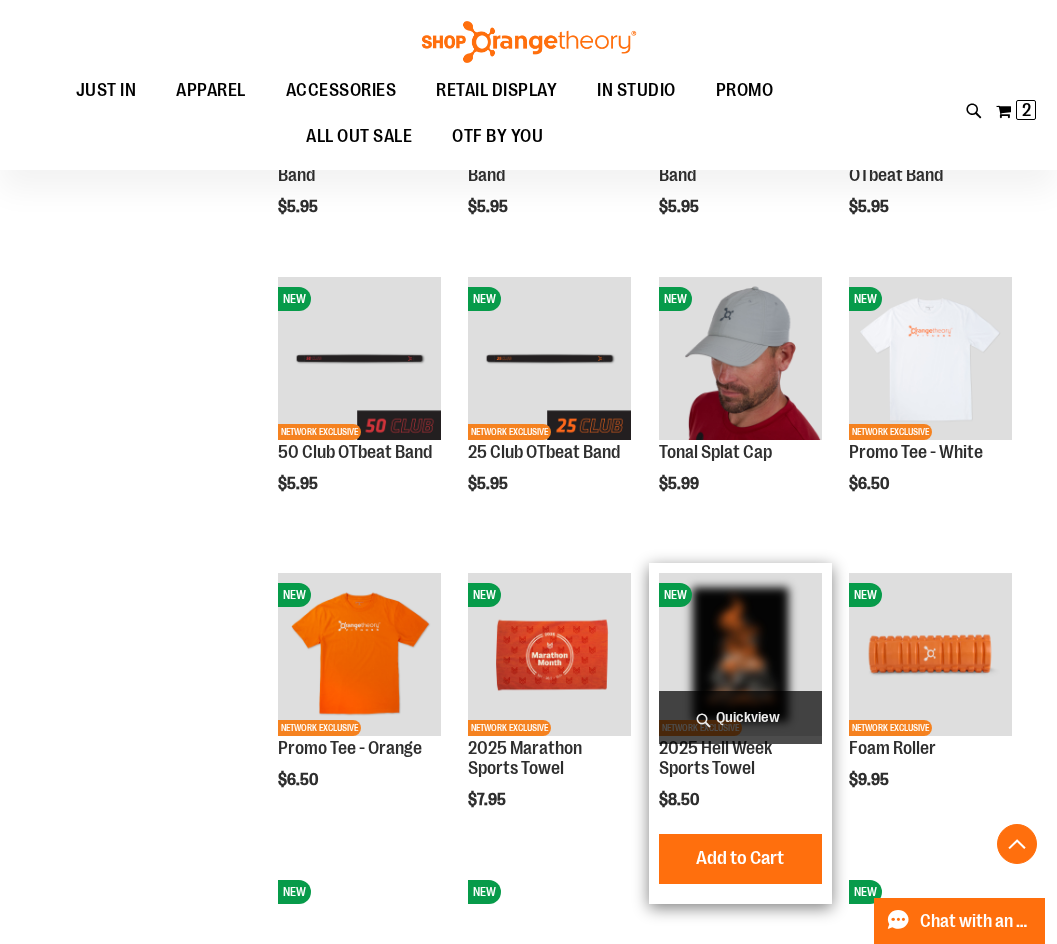click on "Quickview" at bounding box center [740, 717] 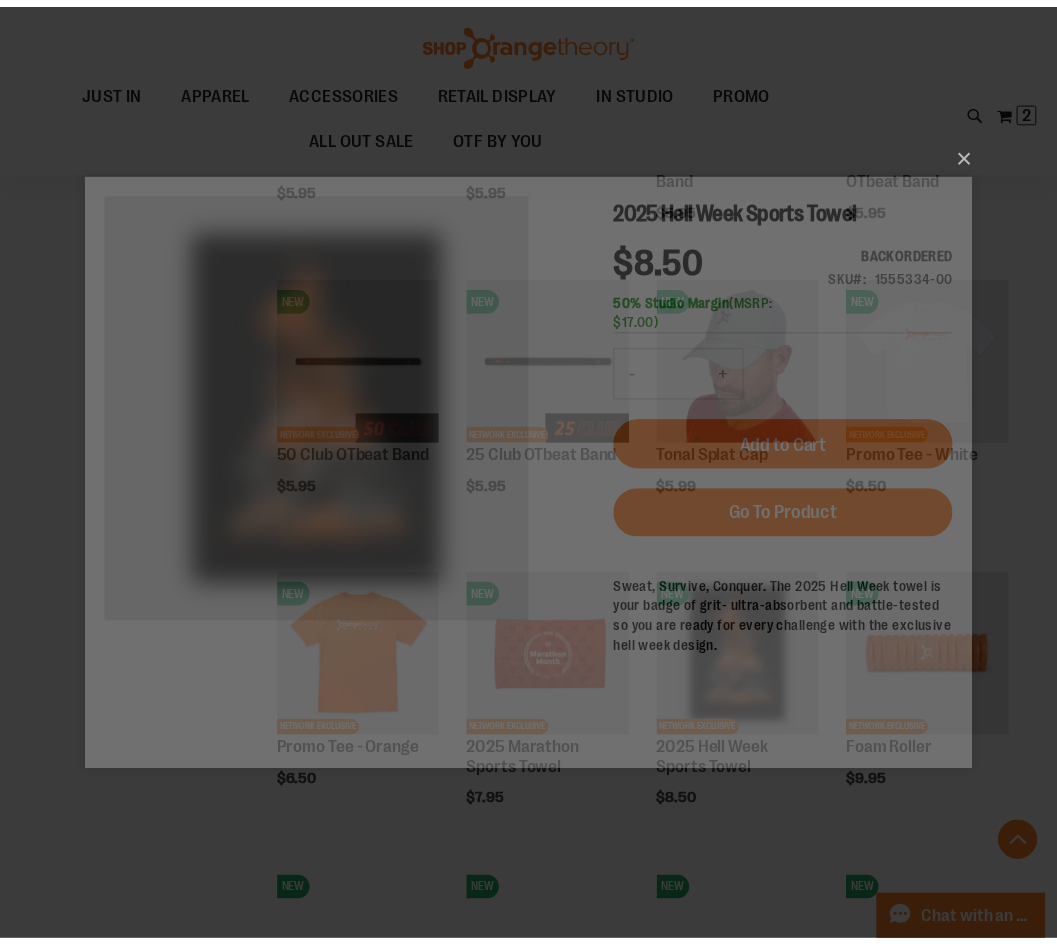 scroll, scrollTop: 0, scrollLeft: 0, axis: both 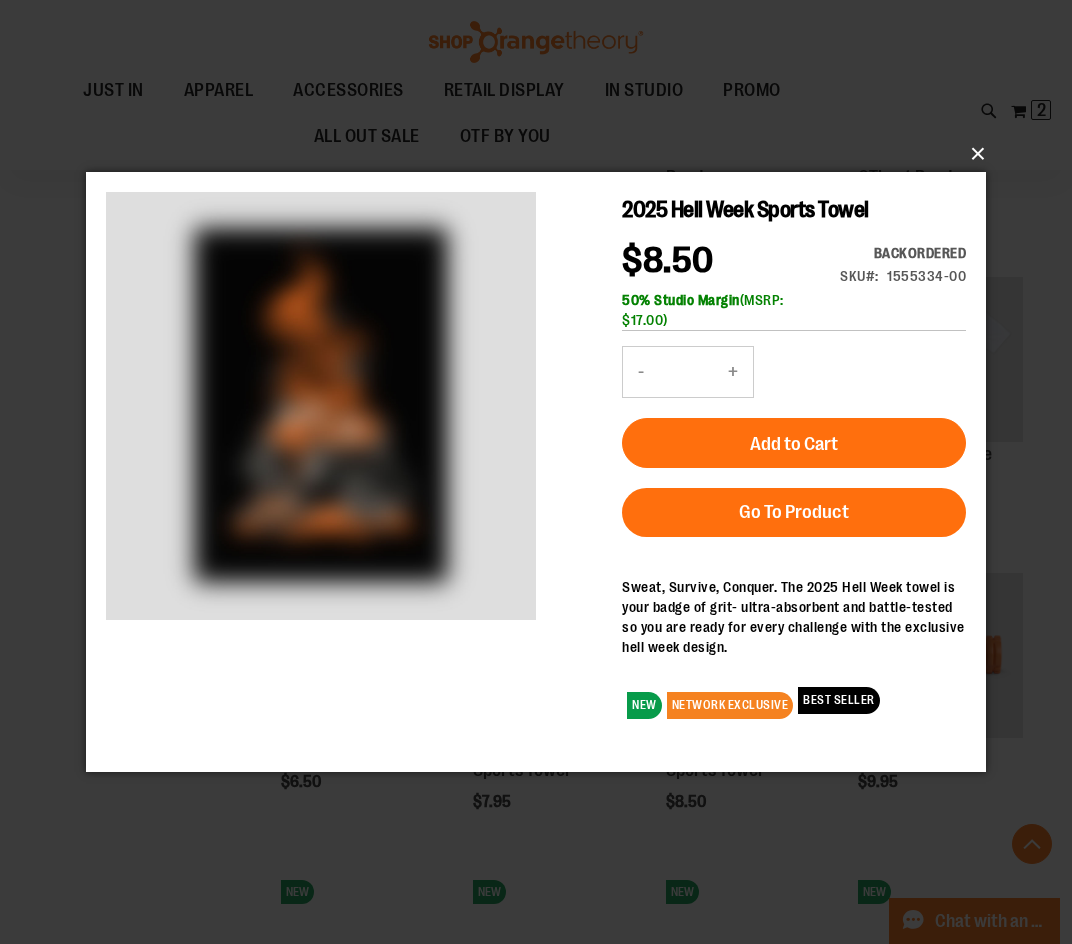click on "×" at bounding box center [542, 154] 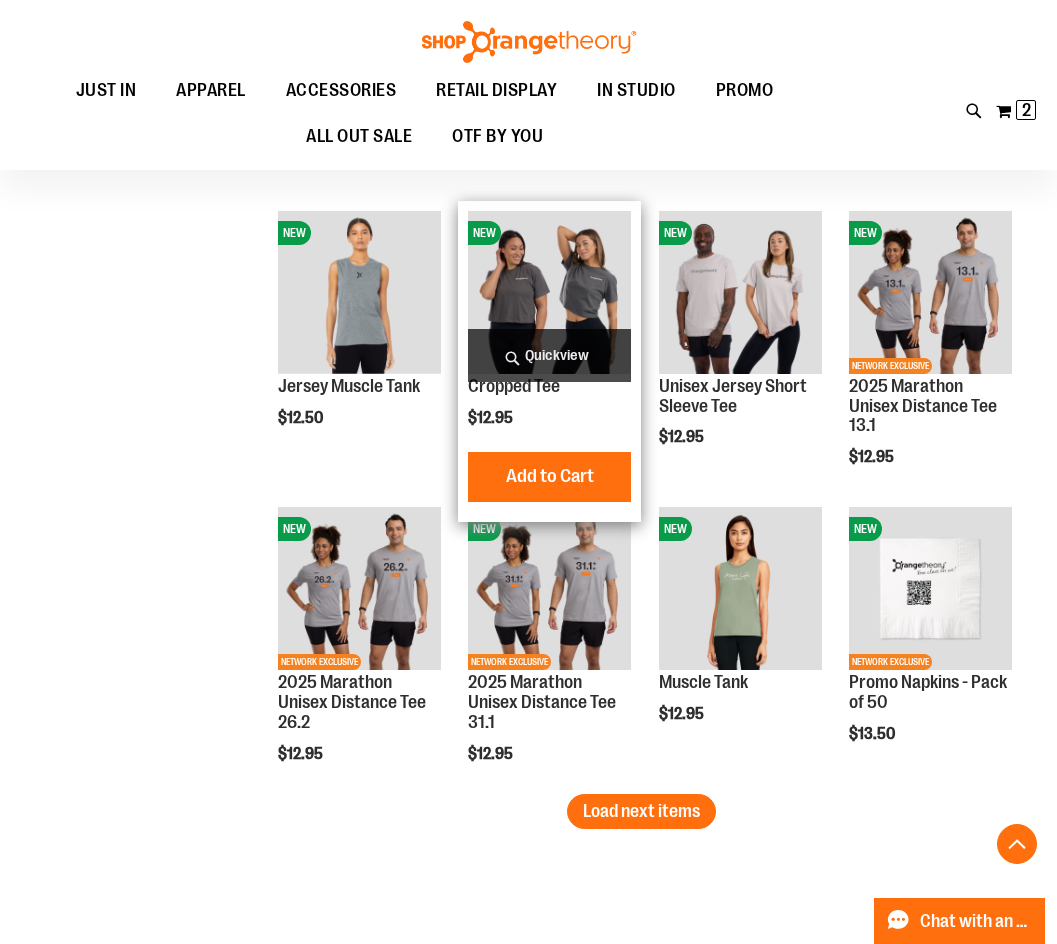 scroll, scrollTop: 2305, scrollLeft: 0, axis: vertical 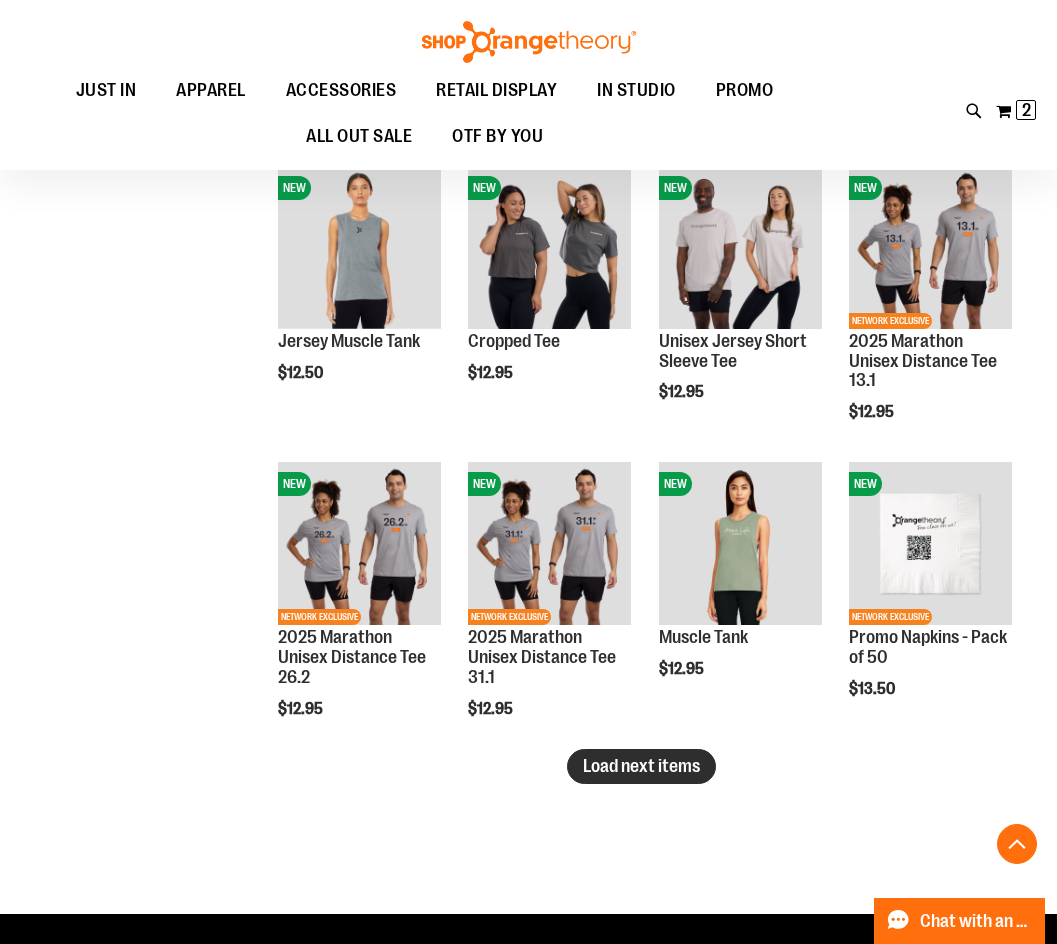 click on "Load next items" at bounding box center (641, 766) 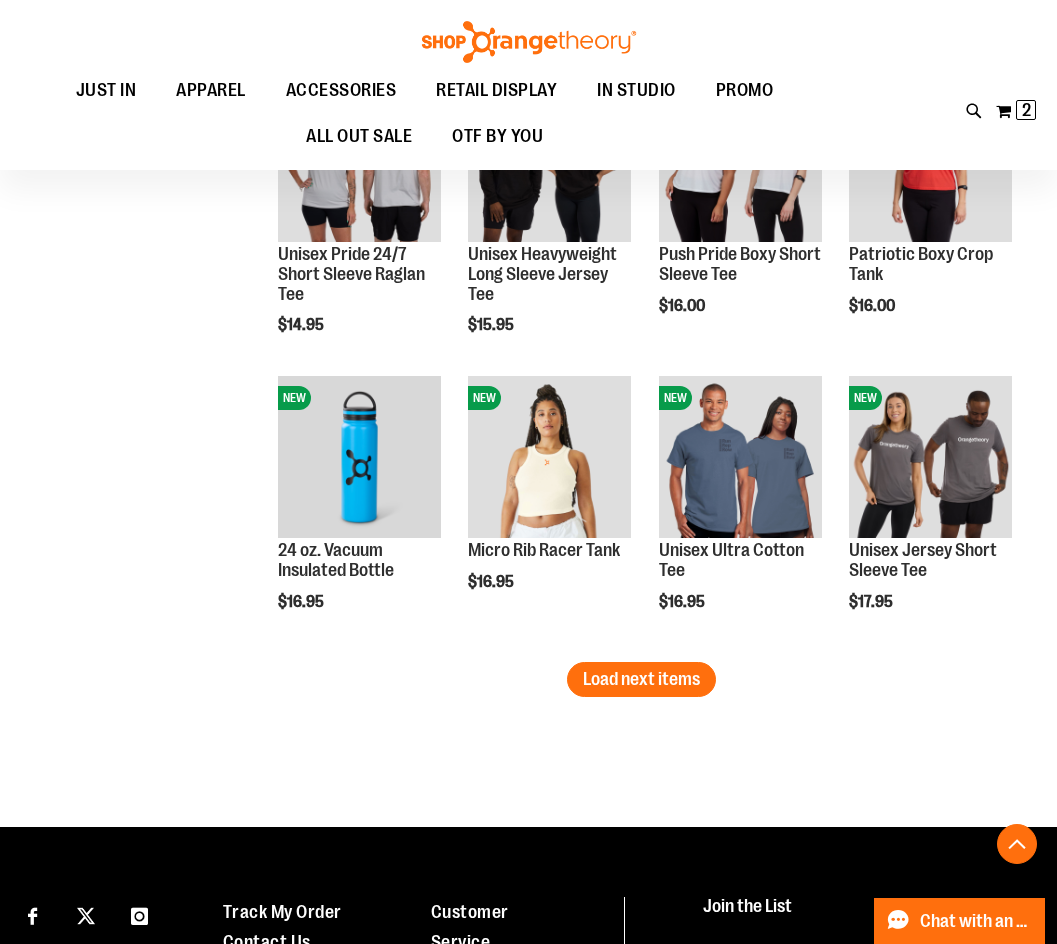 scroll, scrollTop: 3305, scrollLeft: 0, axis: vertical 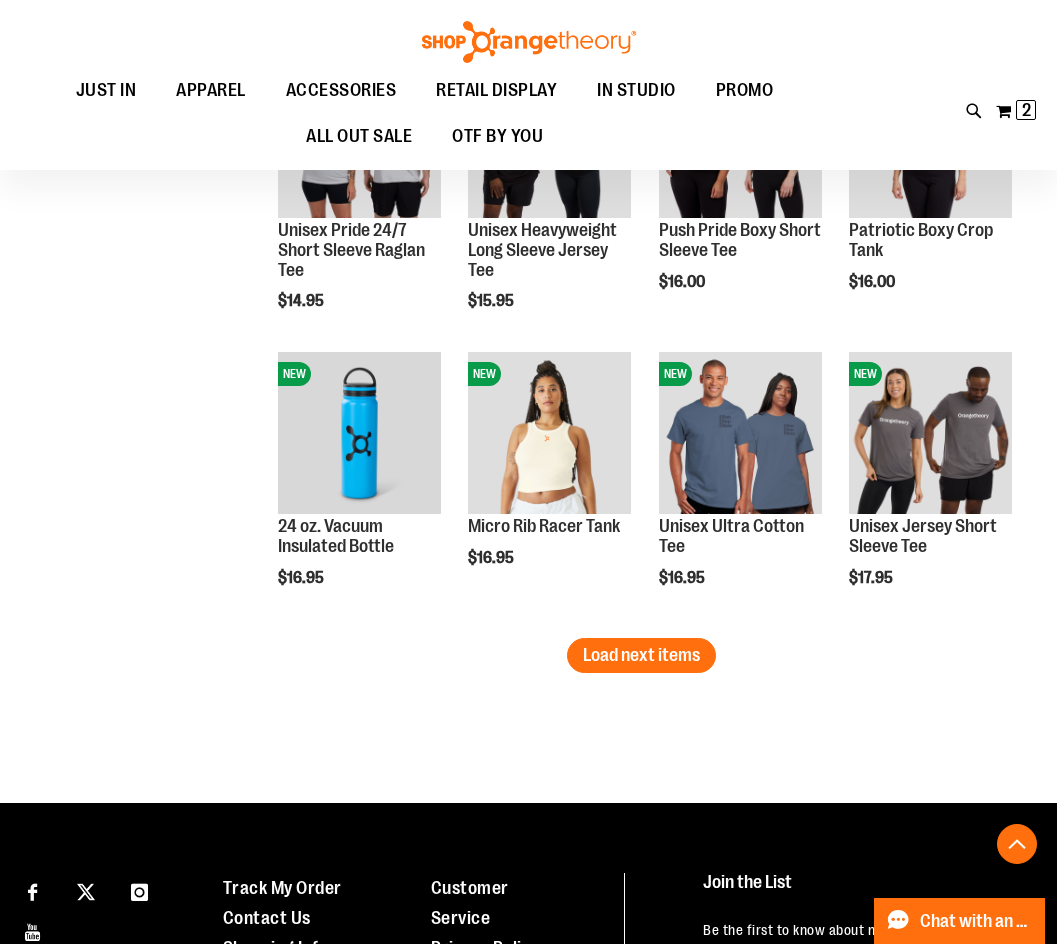 click on "Load next items" at bounding box center [641, 655] 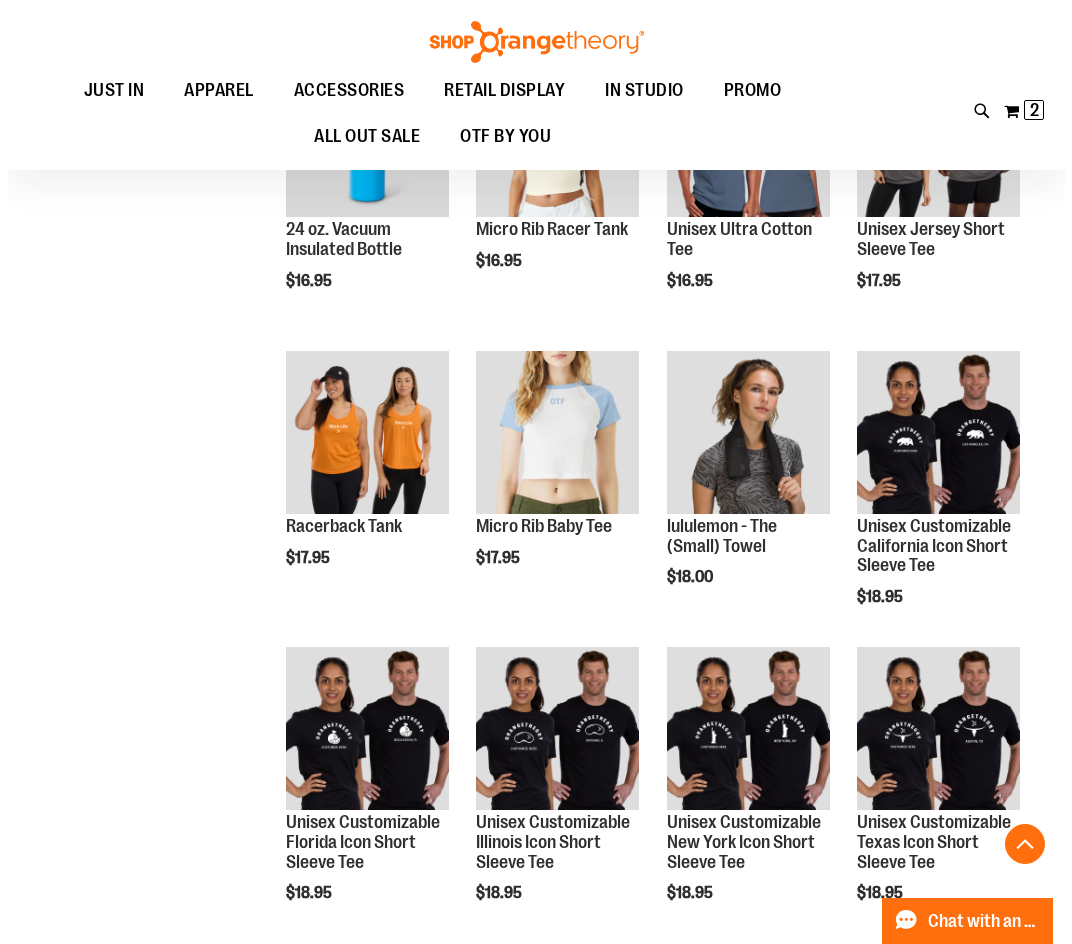 scroll, scrollTop: 3605, scrollLeft: 0, axis: vertical 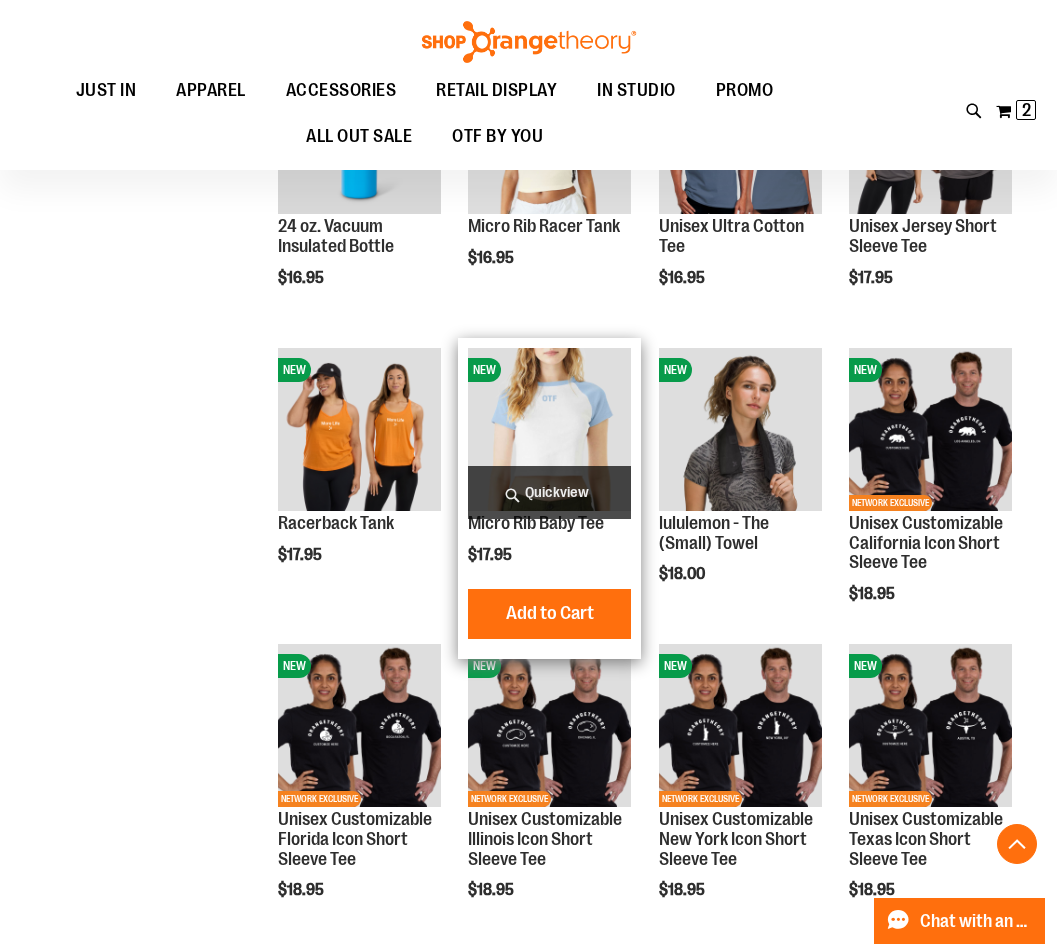 click on "Quickview" at bounding box center (549, 492) 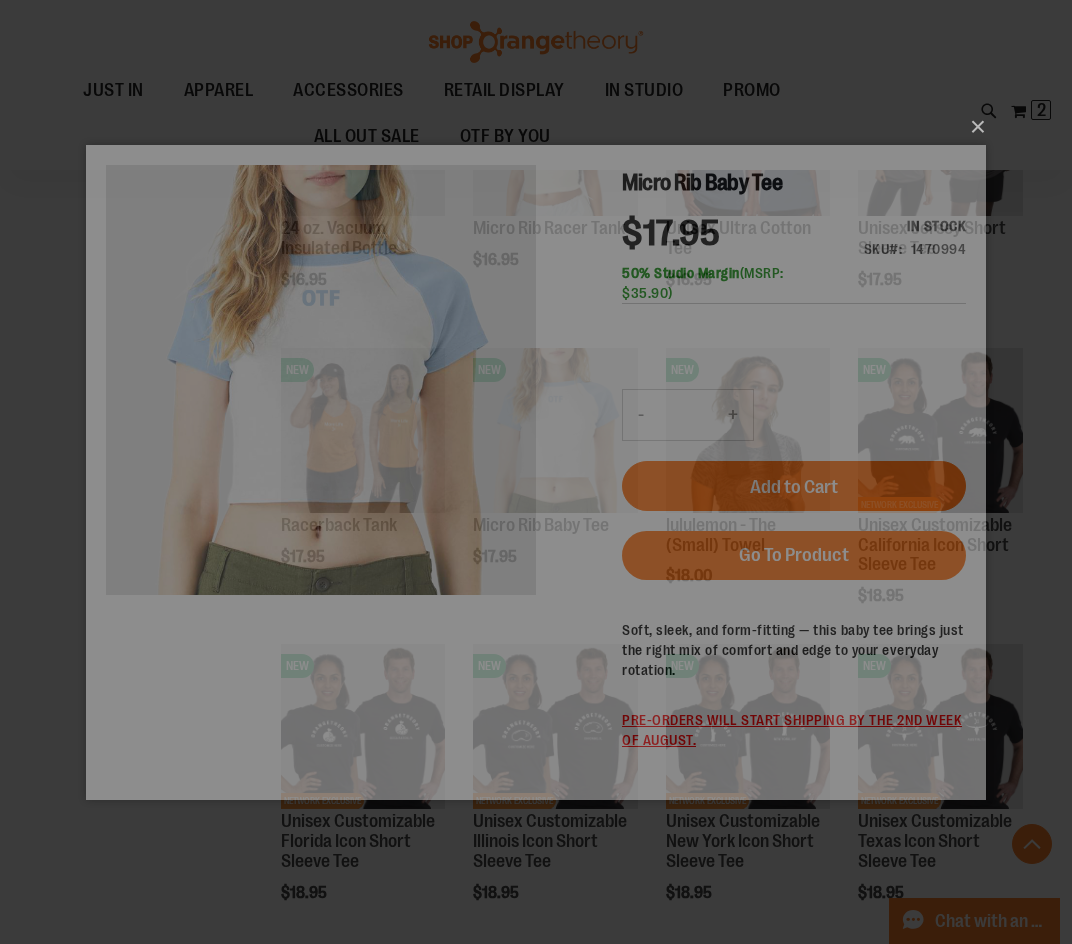 scroll, scrollTop: 0, scrollLeft: 0, axis: both 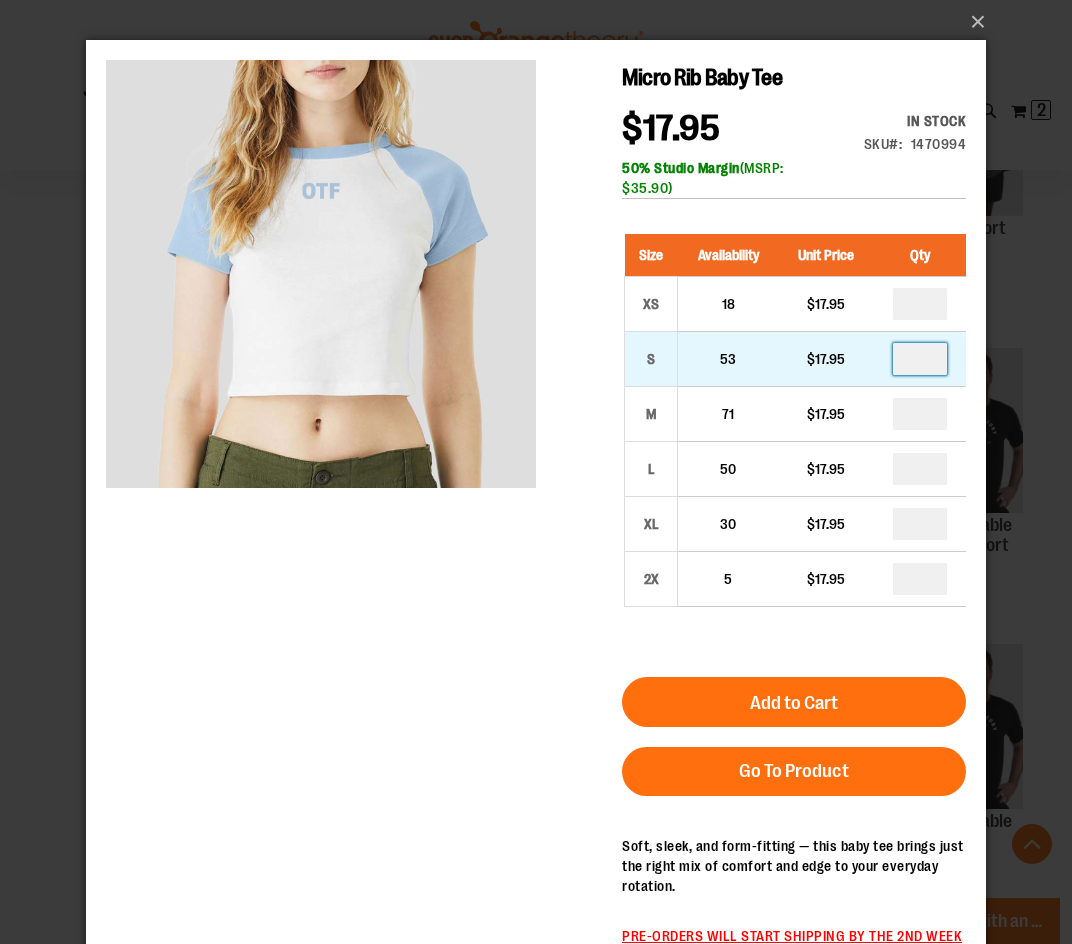 click at bounding box center (920, 359) 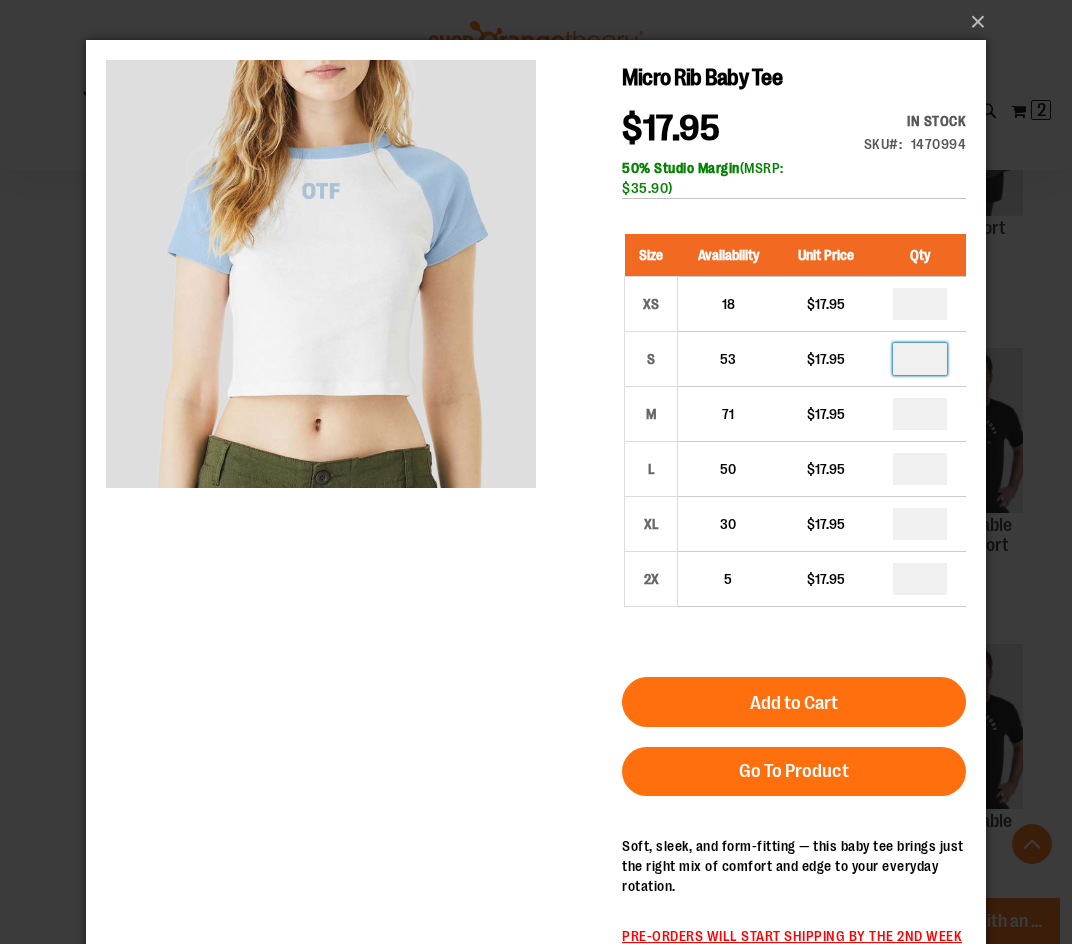 type on "*" 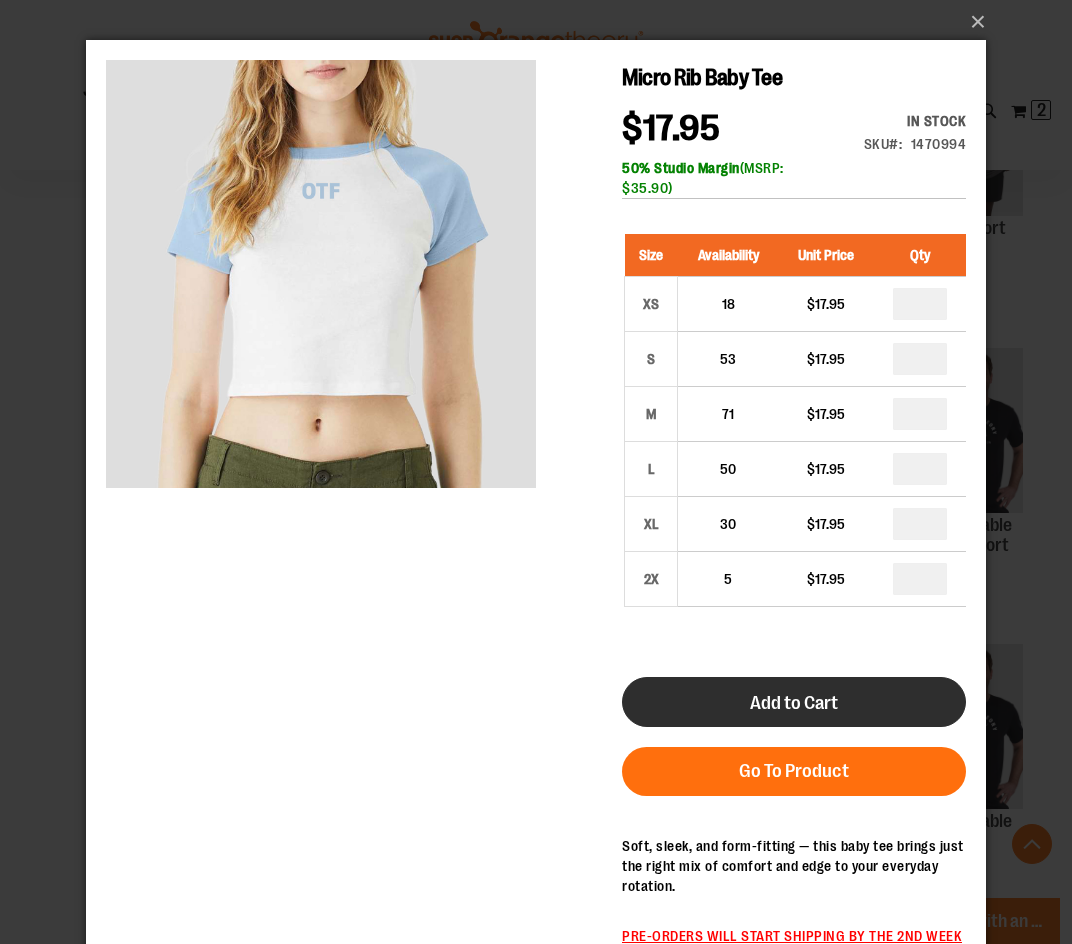 click on "Add to Cart" at bounding box center [794, 703] 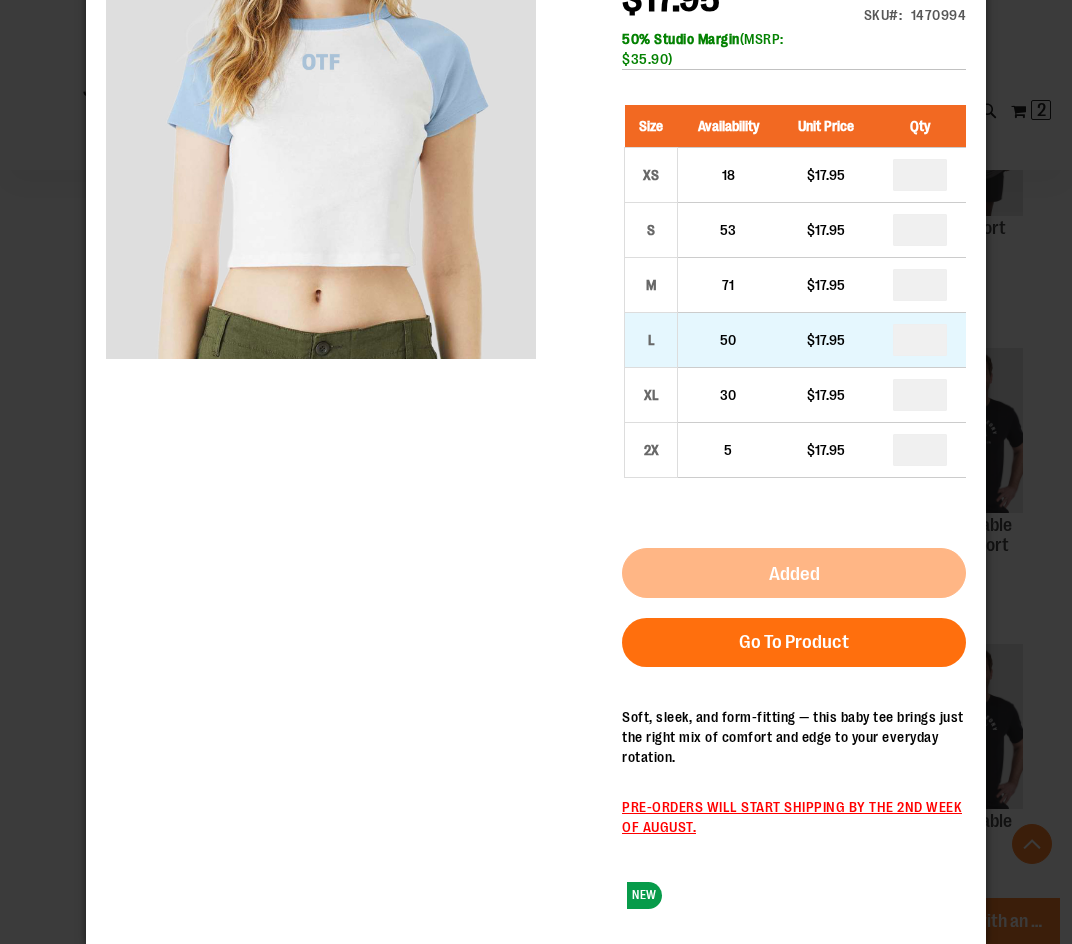 scroll, scrollTop: 0, scrollLeft: 0, axis: both 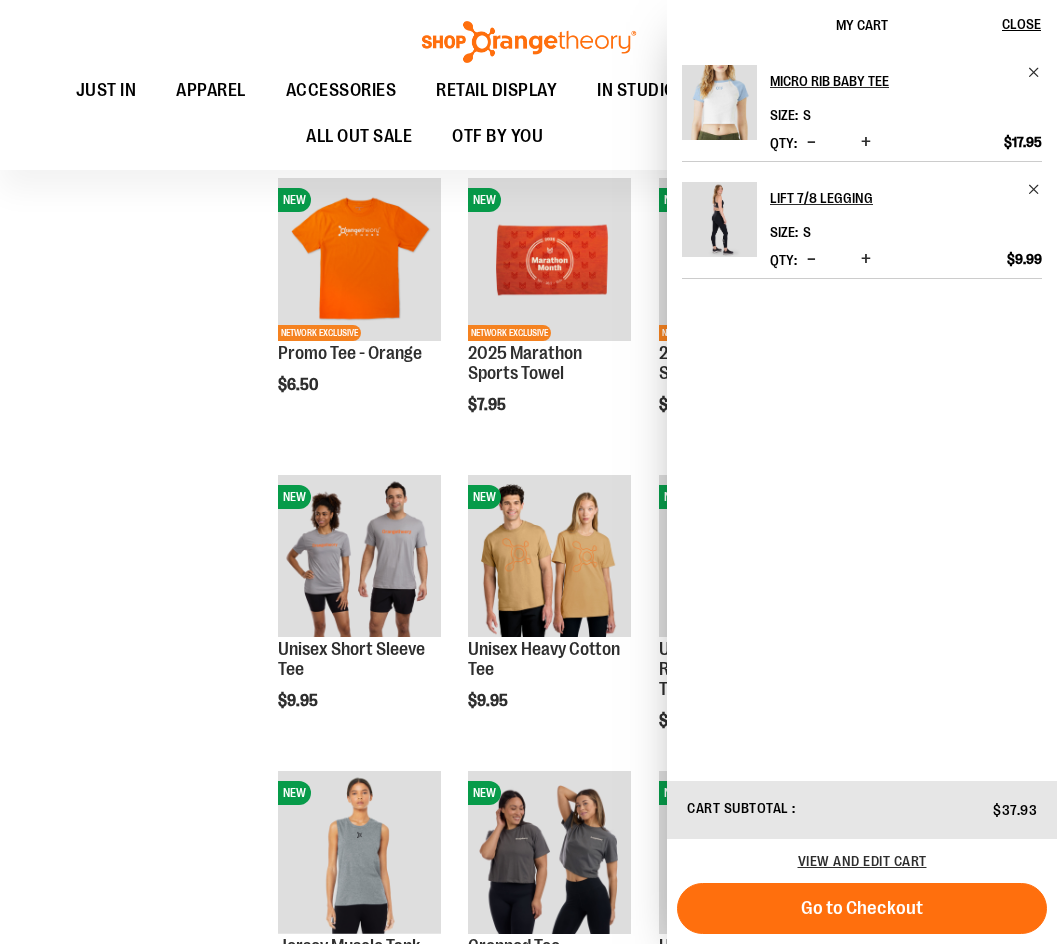 click on "**********" at bounding box center [528, 928] 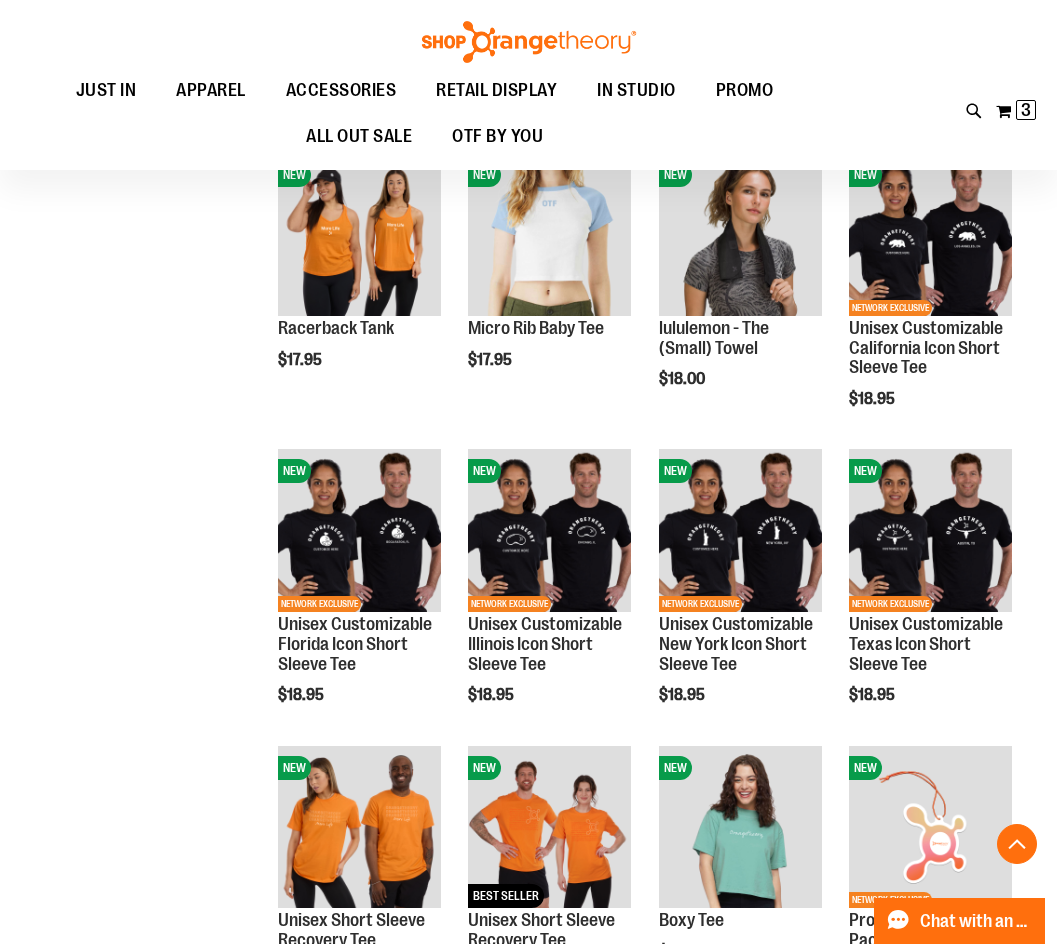 scroll, scrollTop: 4300, scrollLeft: 0, axis: vertical 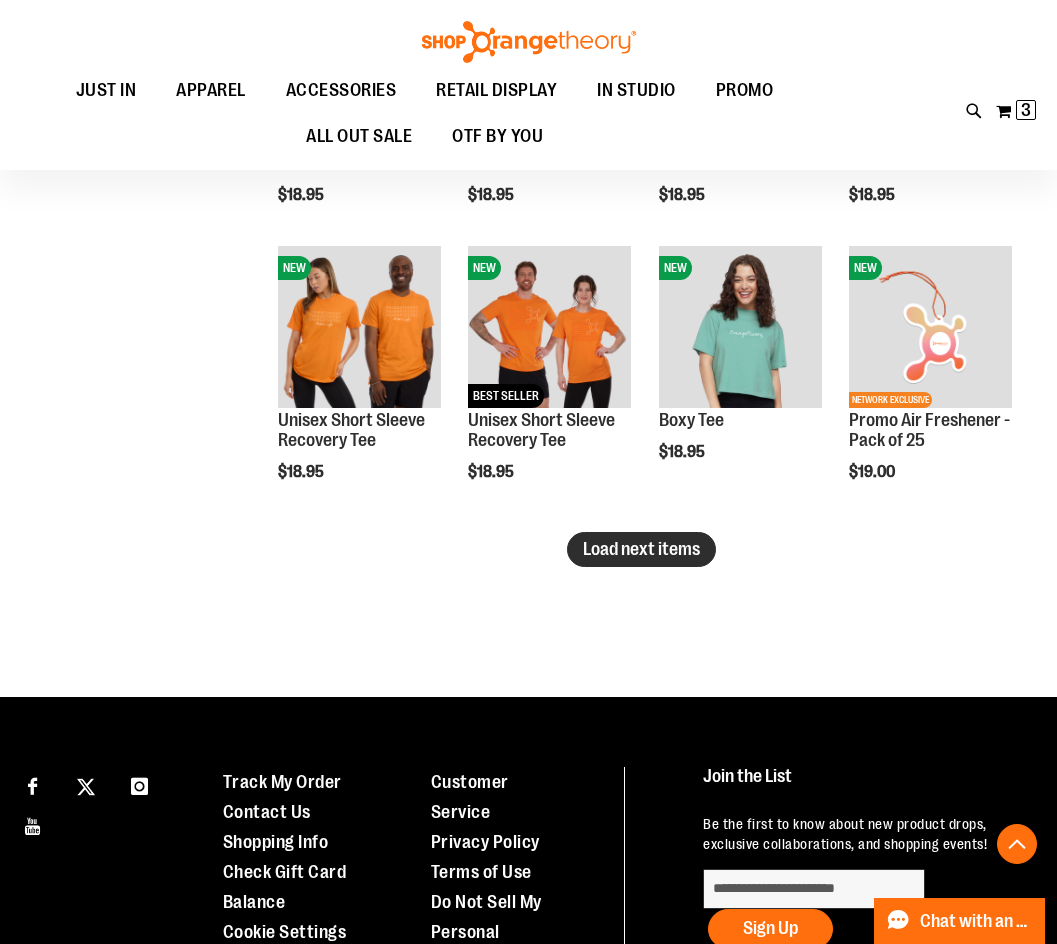 click on "Load next items" at bounding box center [641, 549] 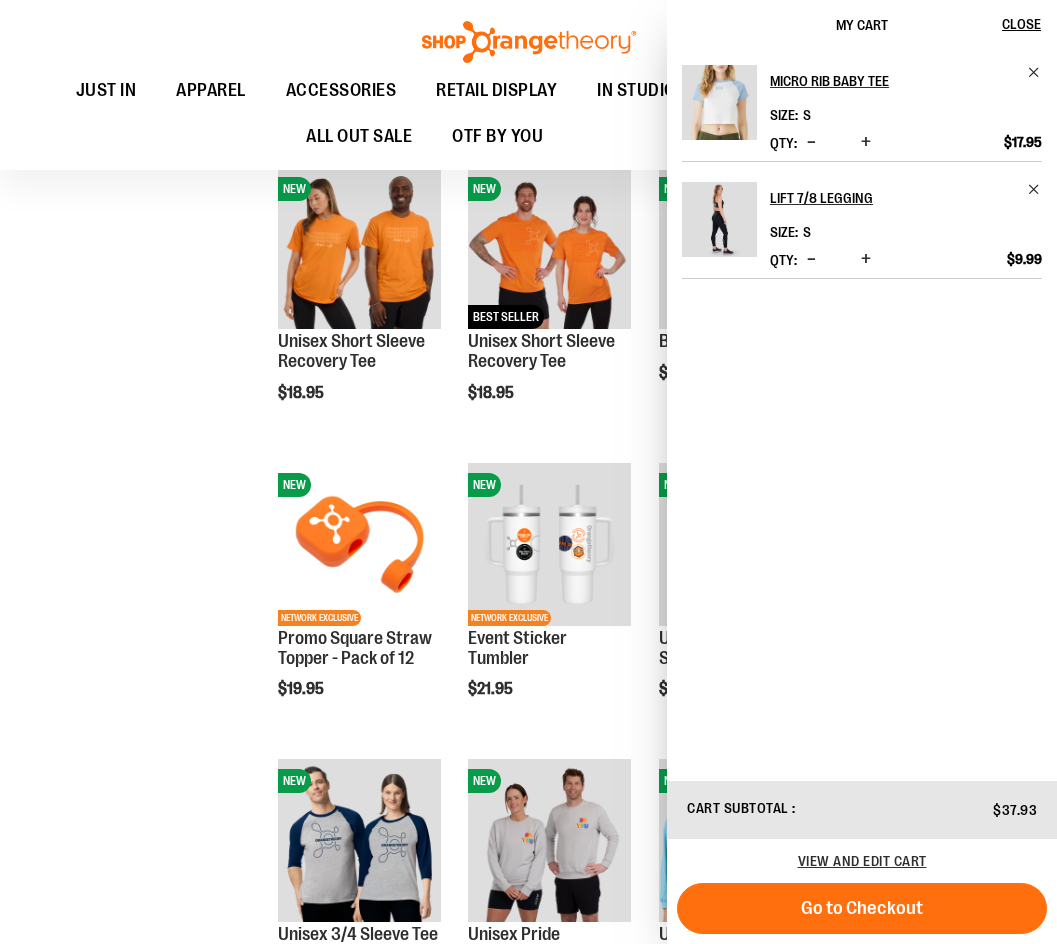 scroll, scrollTop: 4400, scrollLeft: 0, axis: vertical 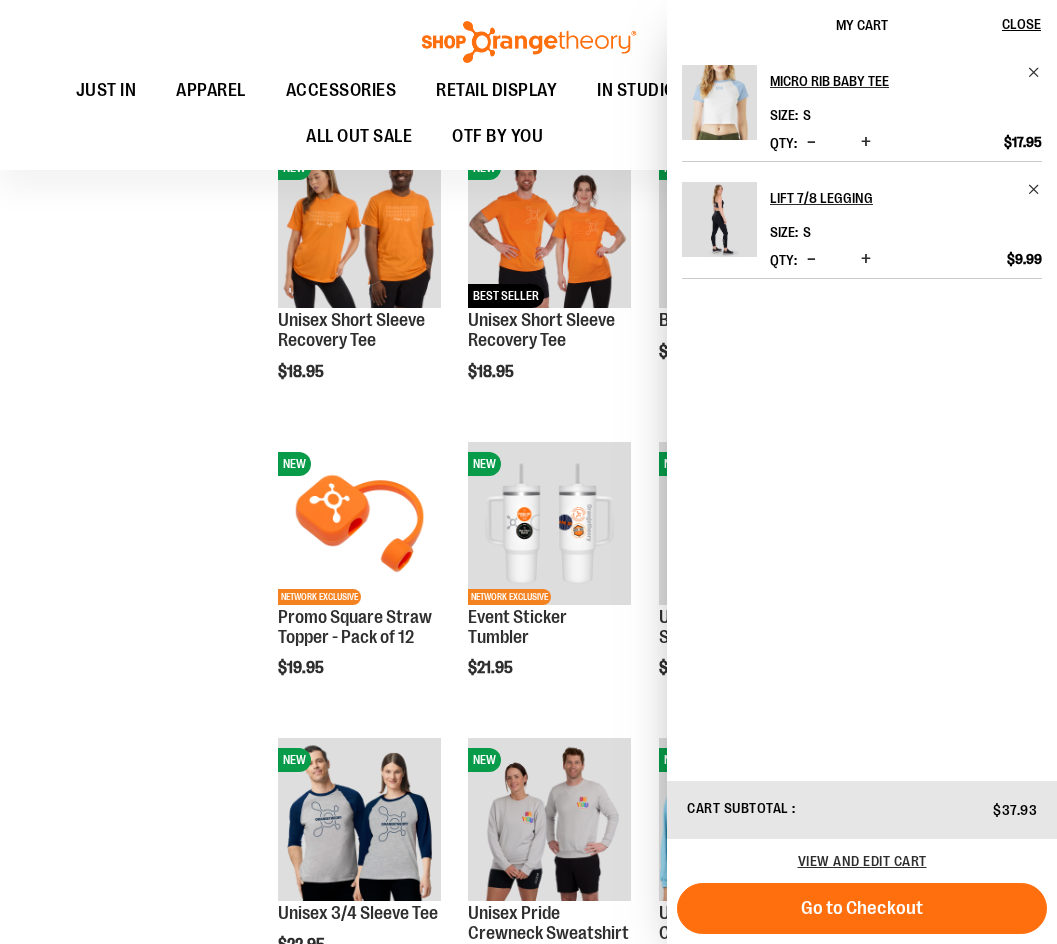 click on "**********" at bounding box center [528, -1328] 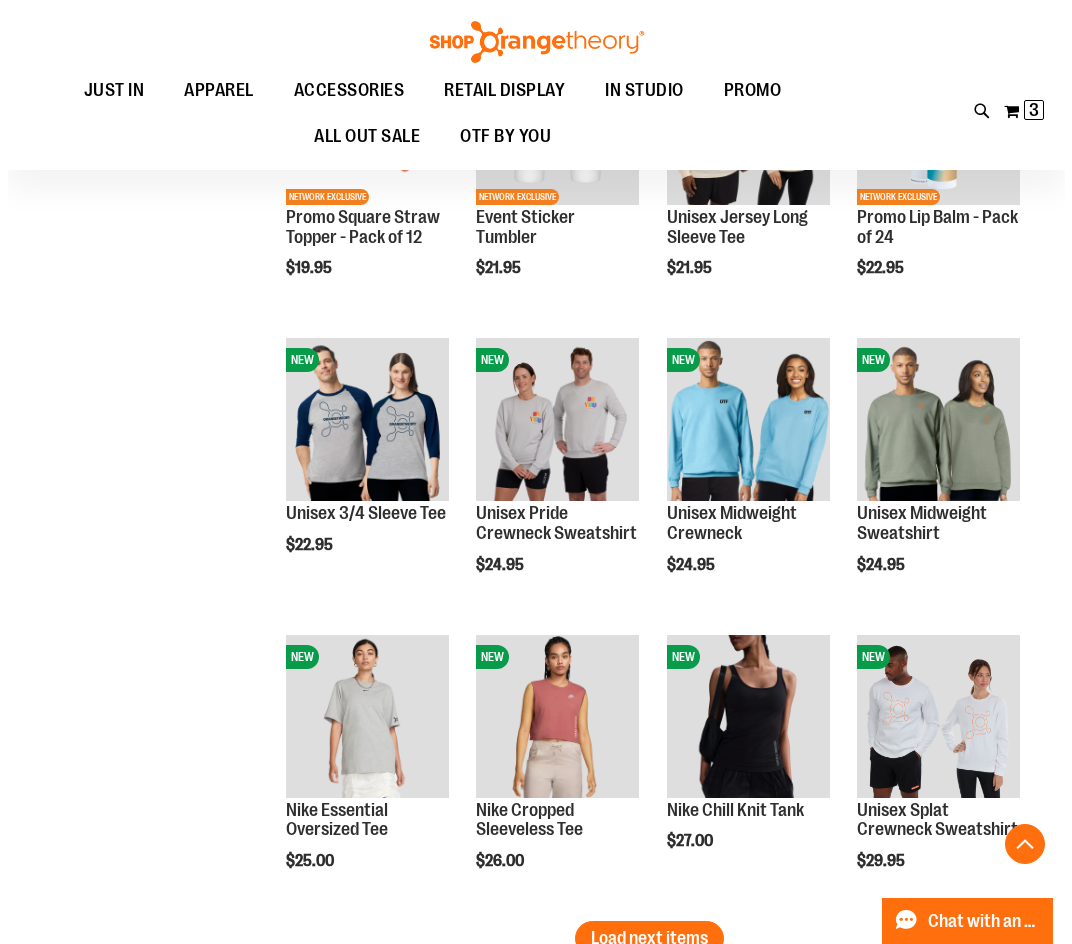 scroll, scrollTop: 4900, scrollLeft: 0, axis: vertical 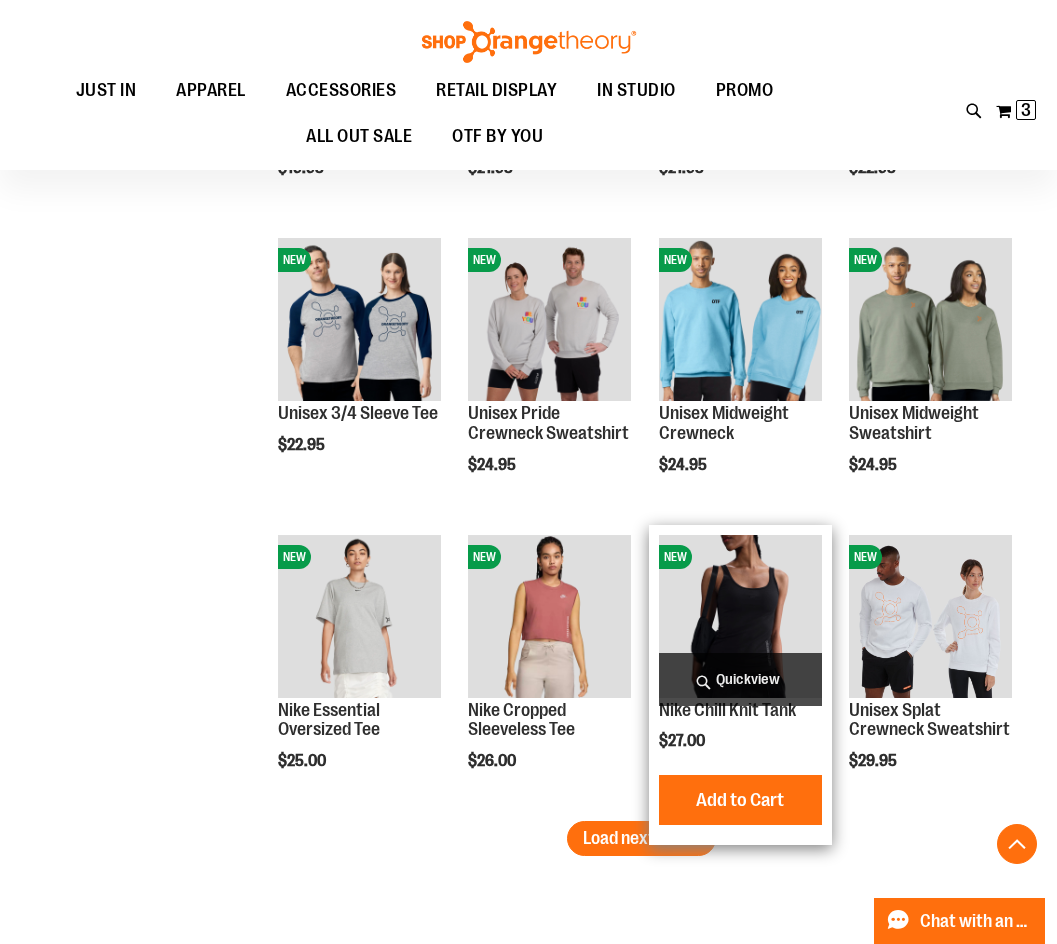 click on "Quickview" at bounding box center (740, 679) 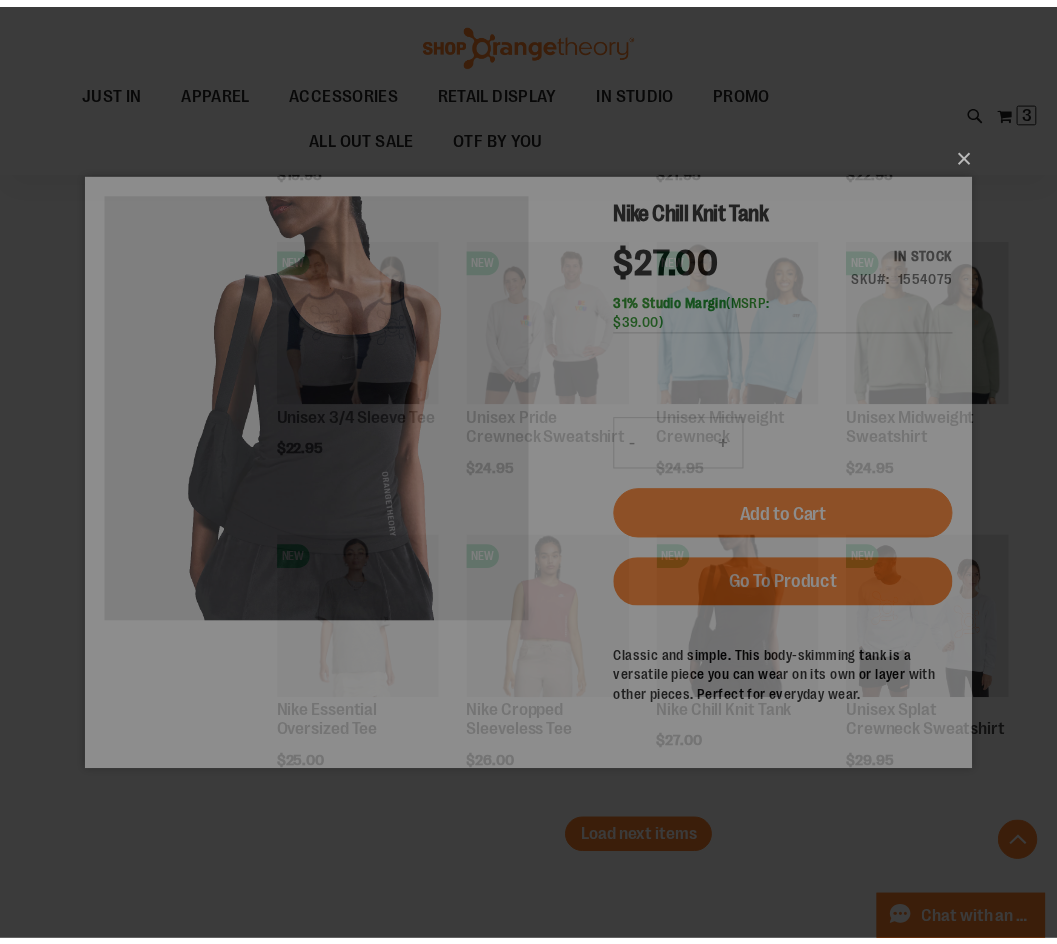 scroll, scrollTop: 0, scrollLeft: 0, axis: both 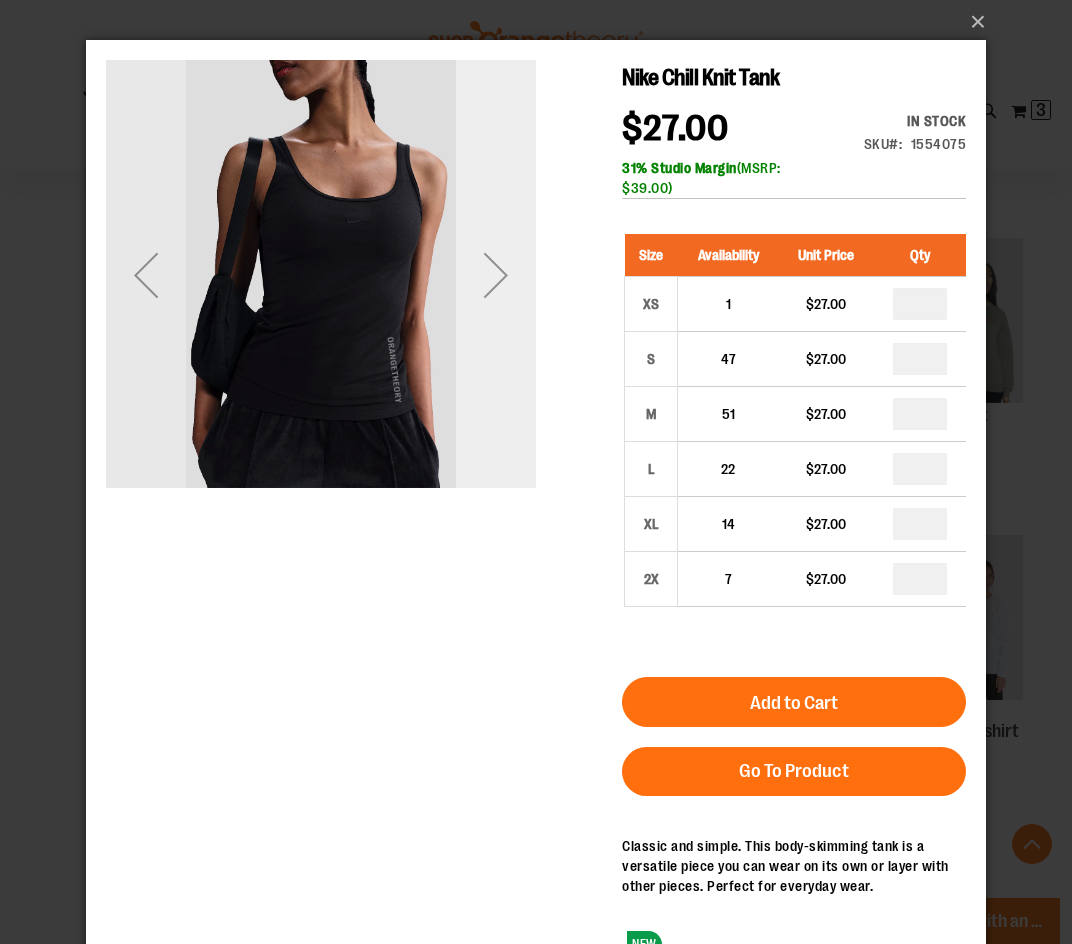 click at bounding box center (496, 275) 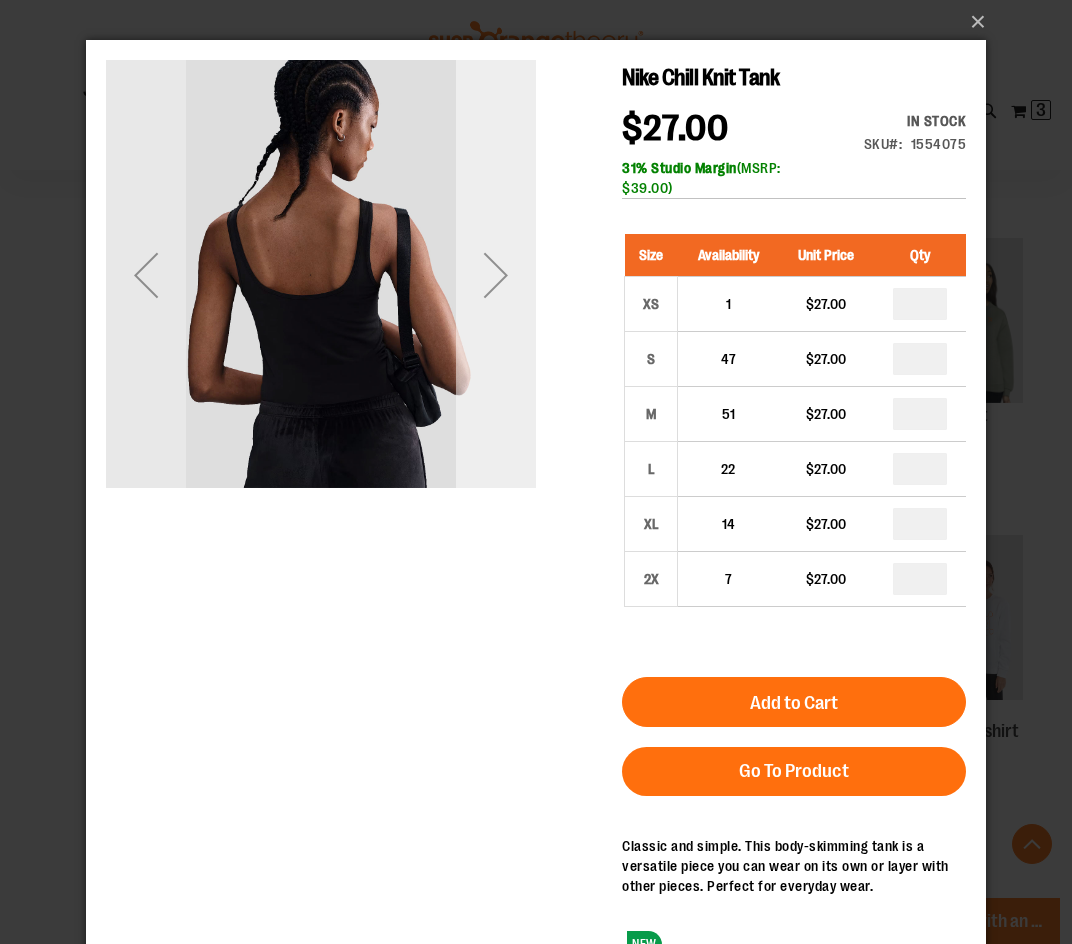 click at bounding box center [496, 275] 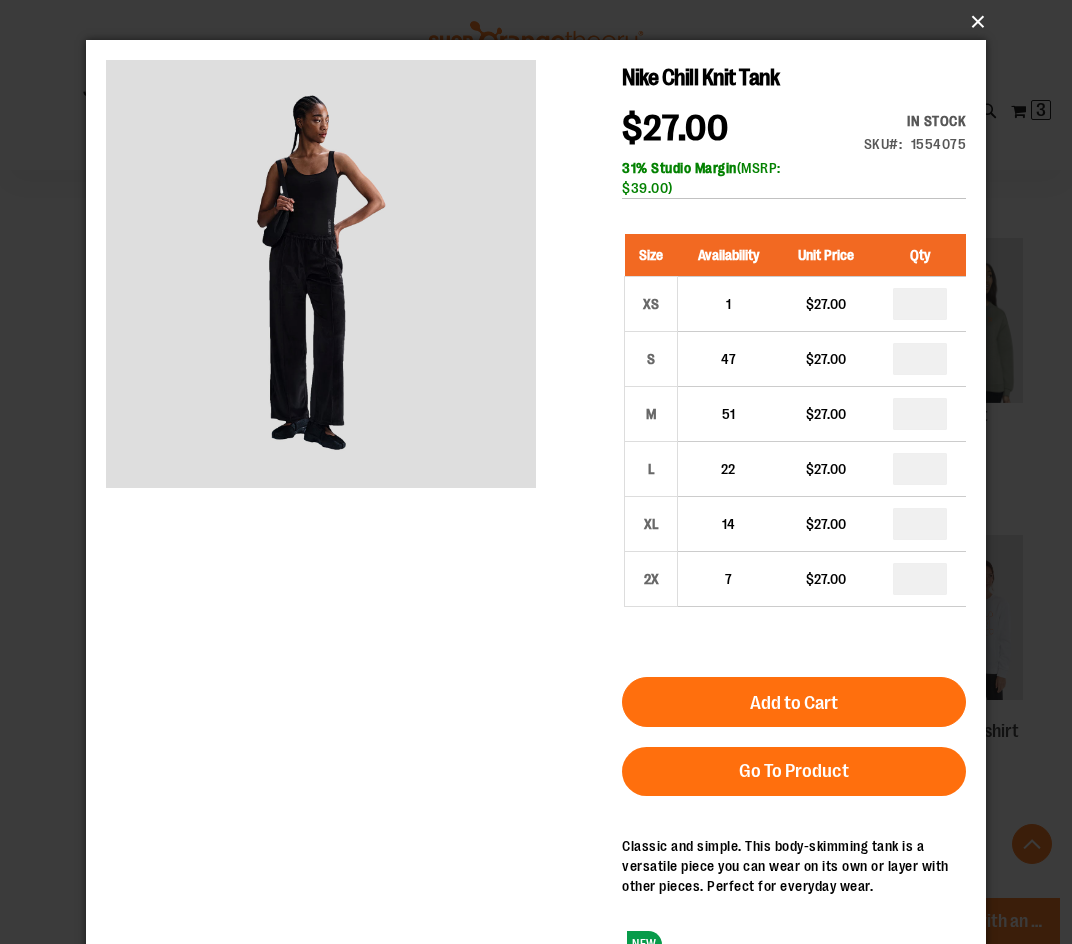 click on "×" at bounding box center [542, 22] 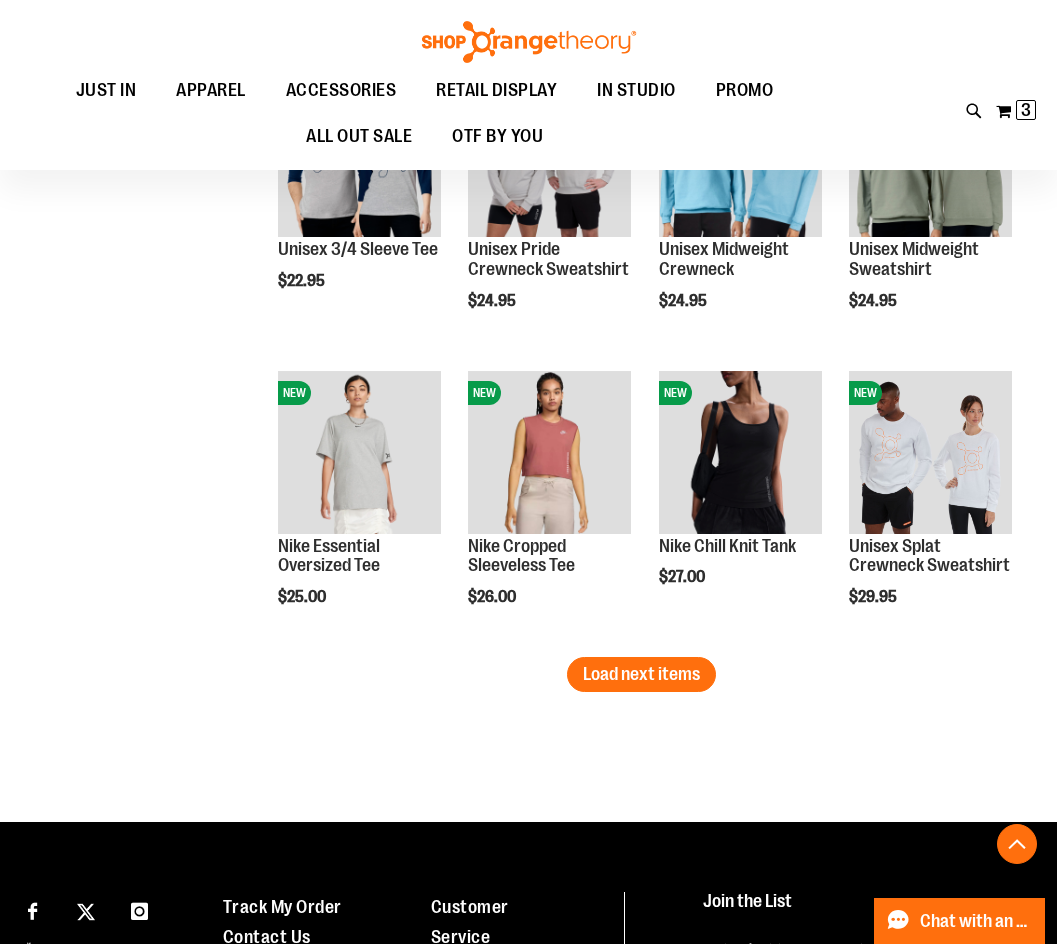 scroll, scrollTop: 5100, scrollLeft: 0, axis: vertical 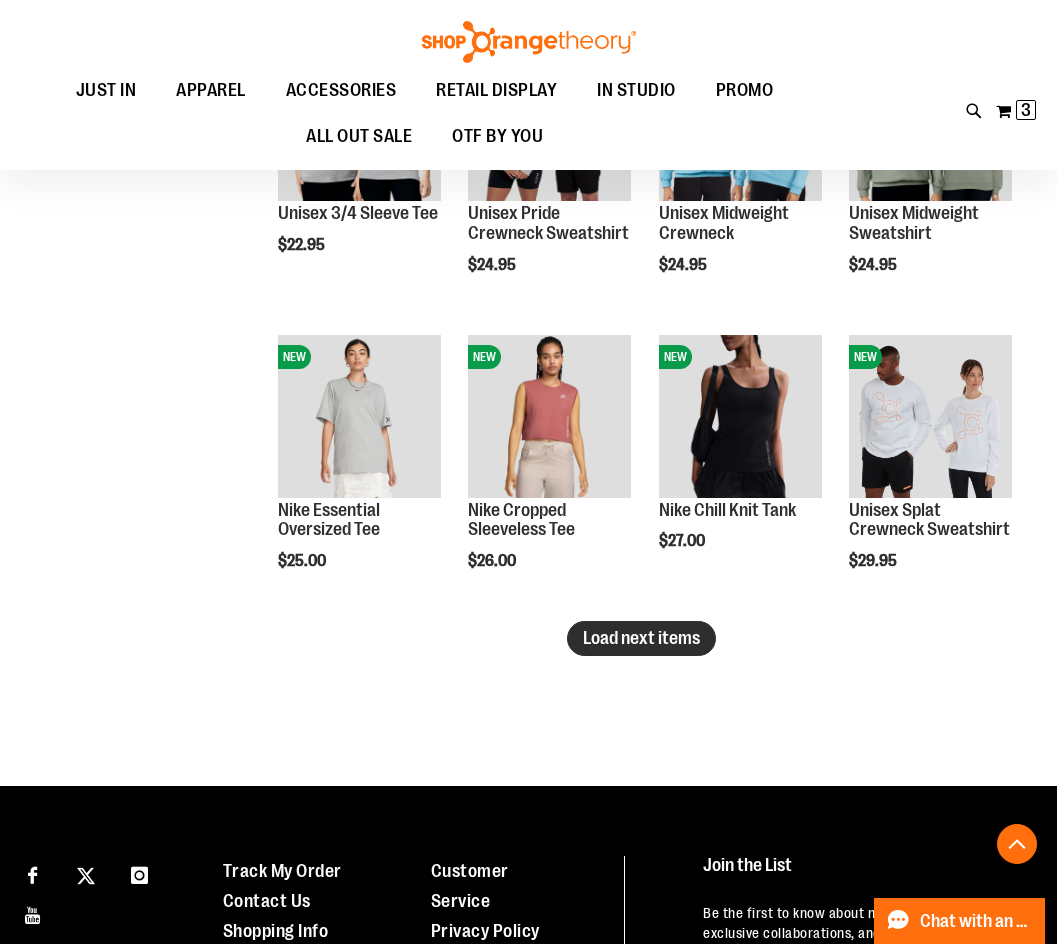 click on "Load next items" at bounding box center [641, 638] 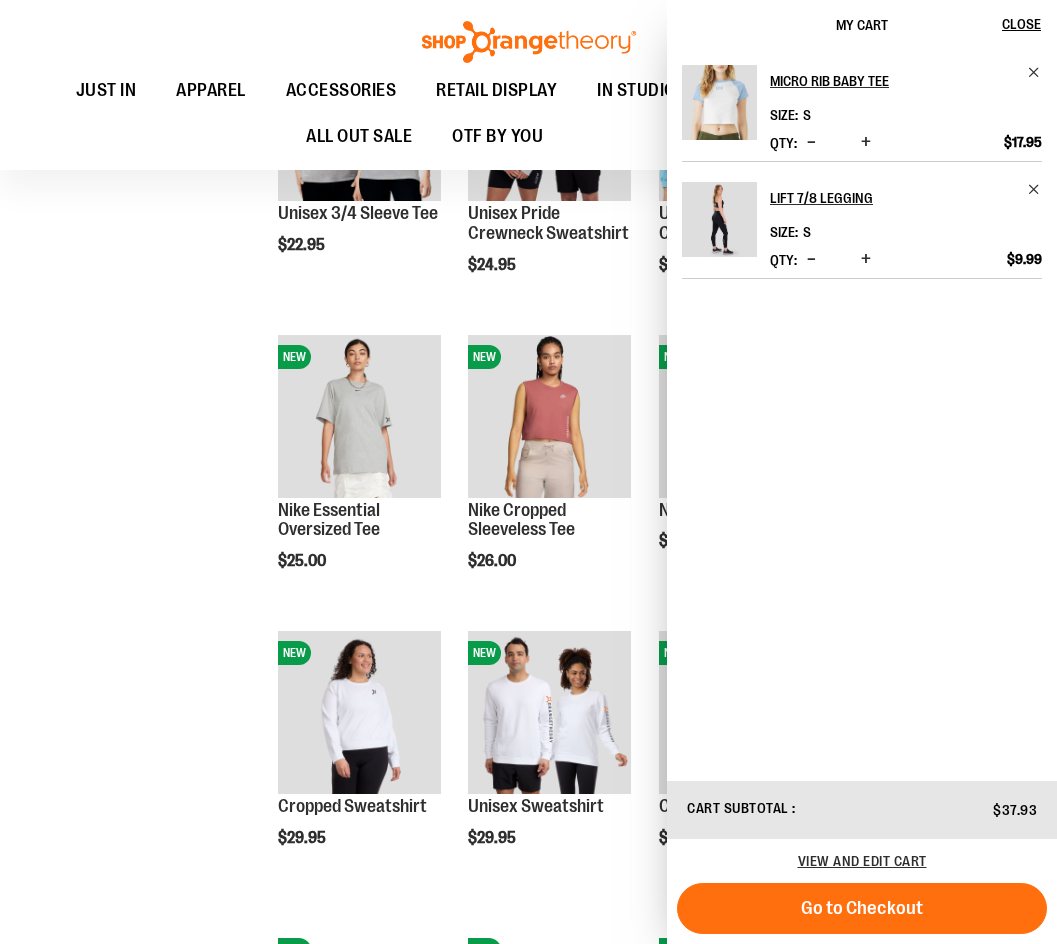 click on "**********" at bounding box center (528, -1583) 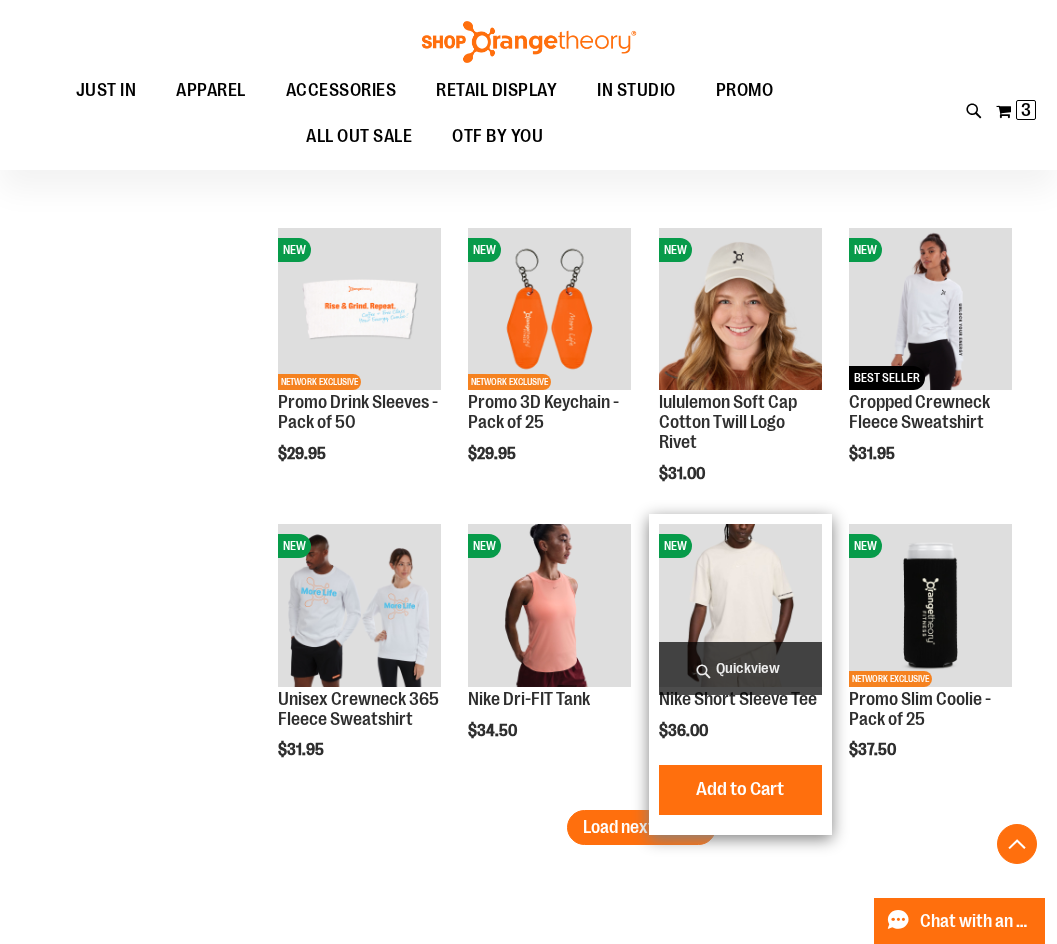 scroll, scrollTop: 5900, scrollLeft: 0, axis: vertical 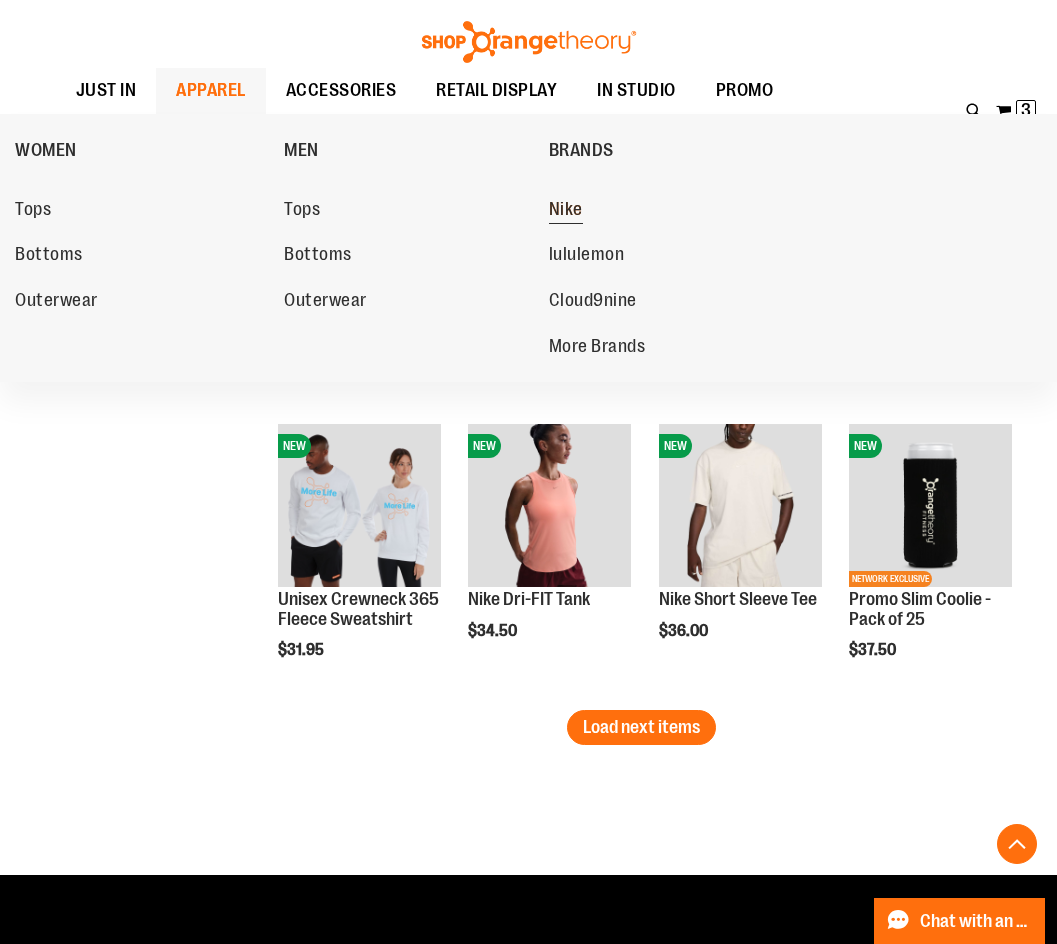 click on "Nike" at bounding box center [566, 211] 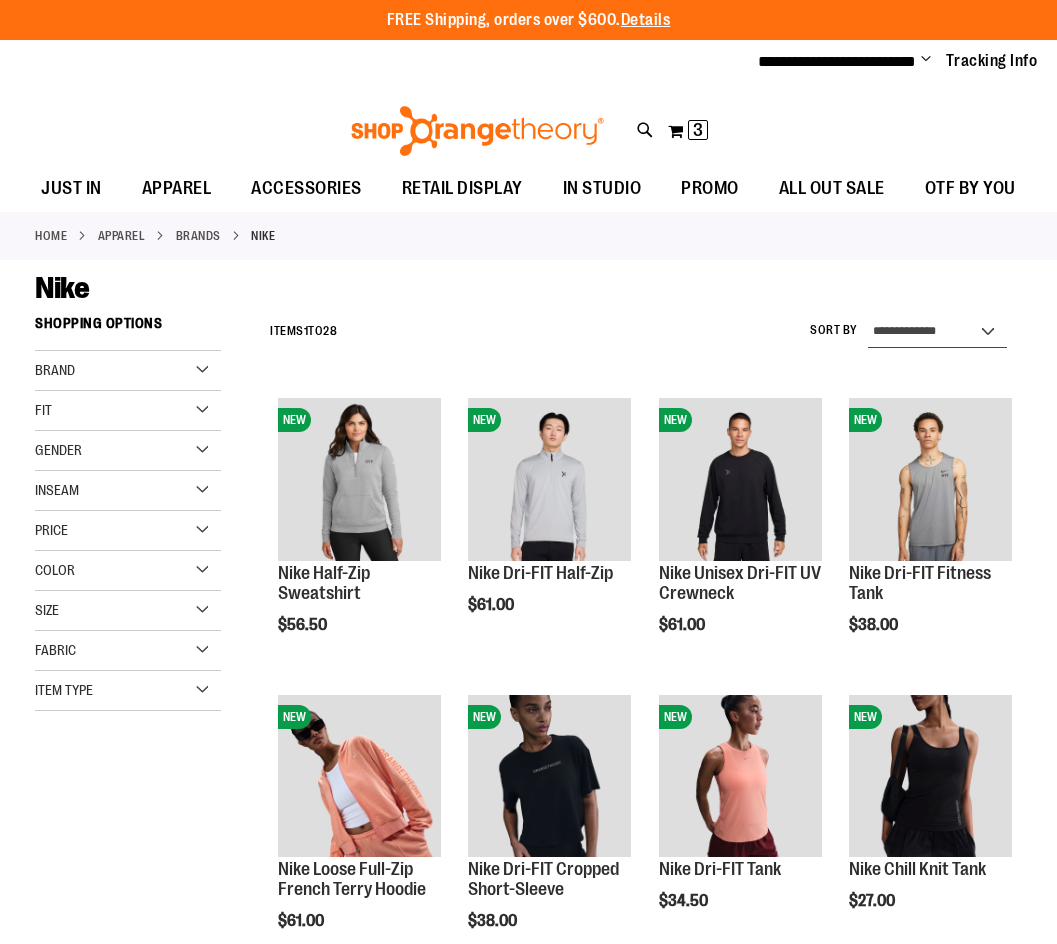 drag, startPoint x: 0, startPoint y: 0, endPoint x: 952, endPoint y: 346, distance: 1012.92645 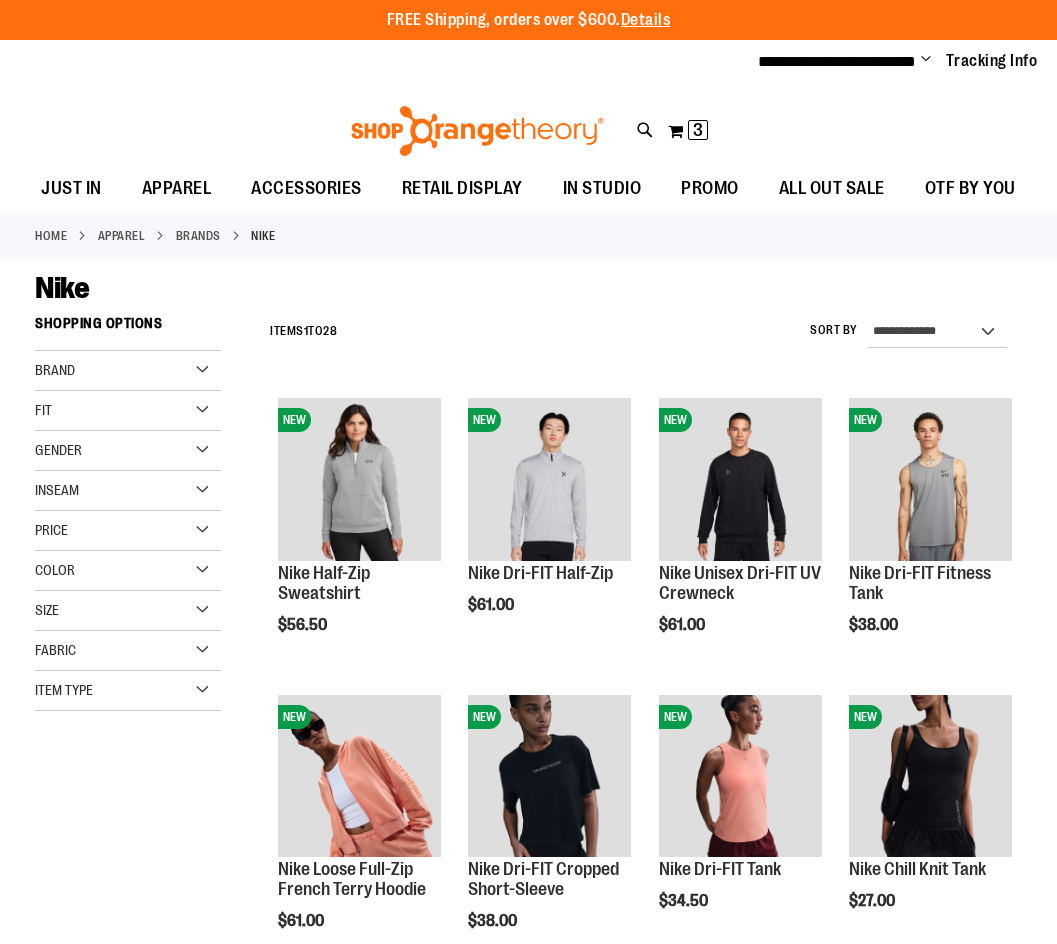 type on "**********" 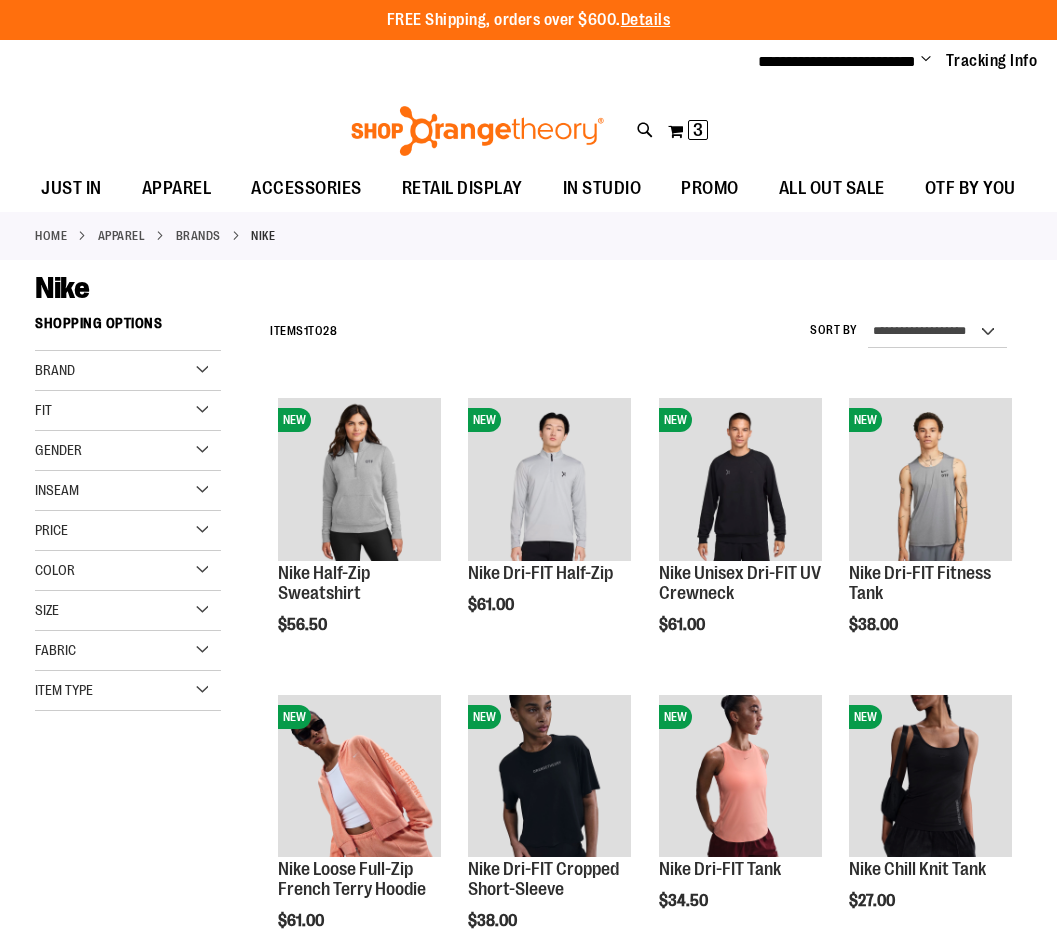 click on "**********" at bounding box center [937, 332] 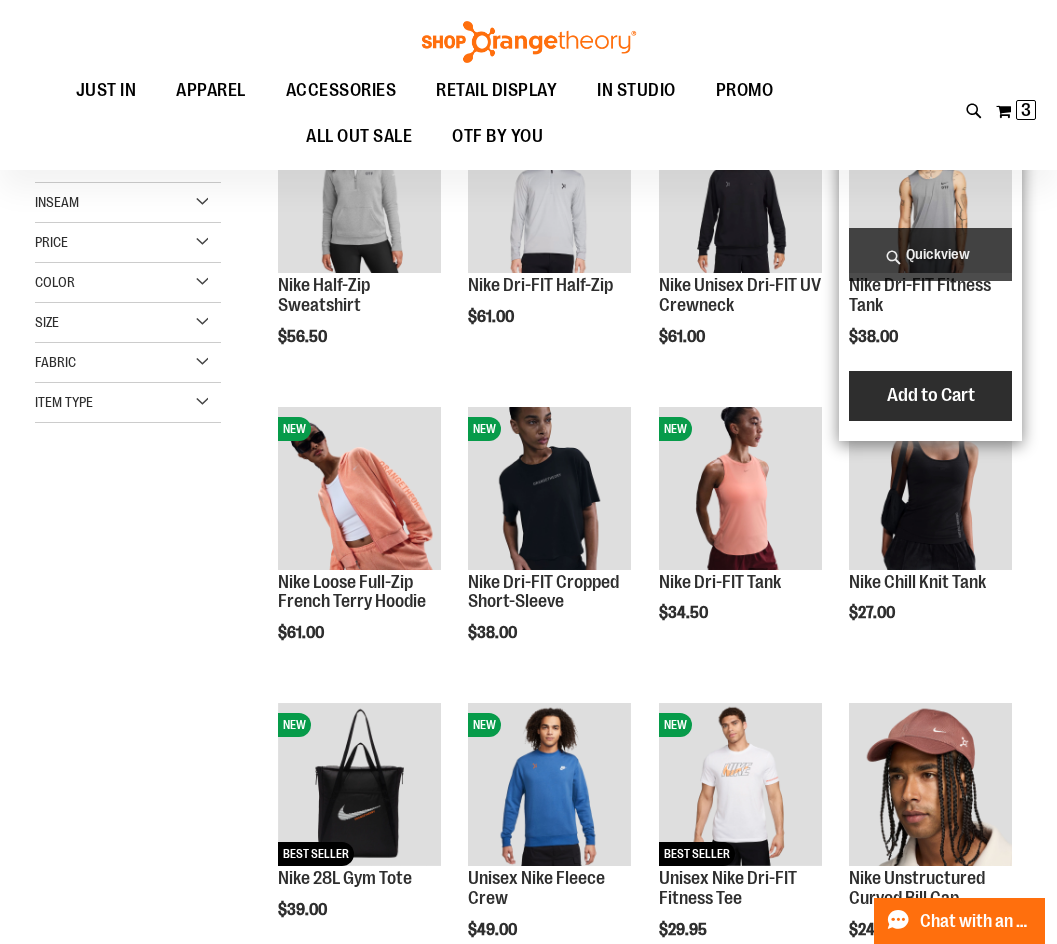 scroll, scrollTop: 305, scrollLeft: 0, axis: vertical 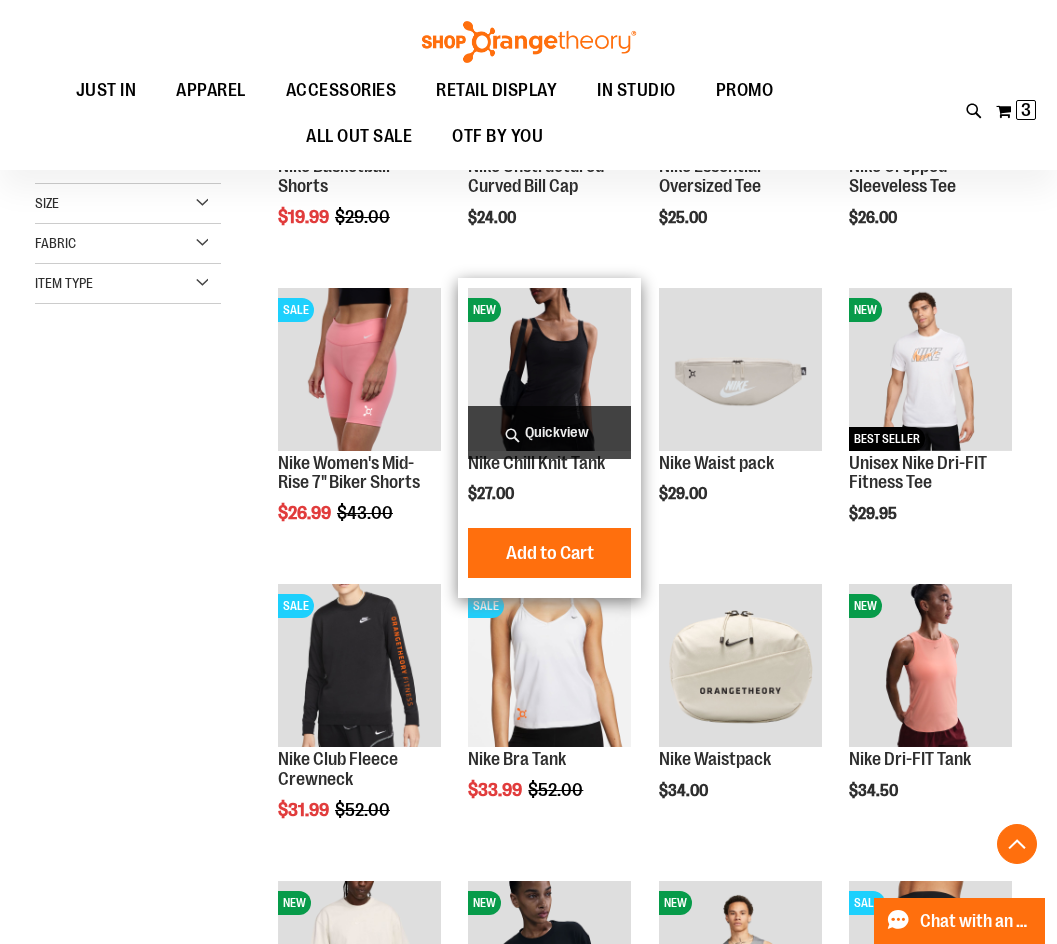 click on "Quickview" at bounding box center [549, 432] 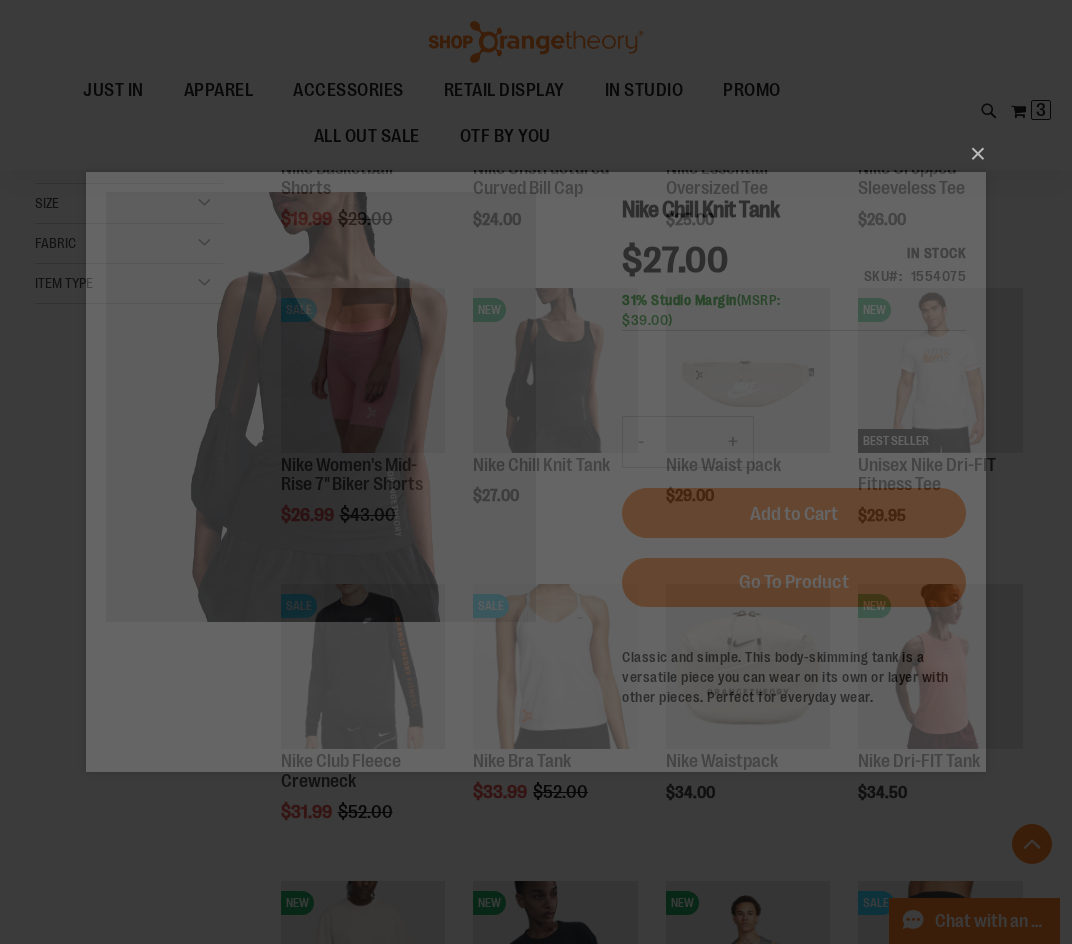 scroll, scrollTop: 0, scrollLeft: 0, axis: both 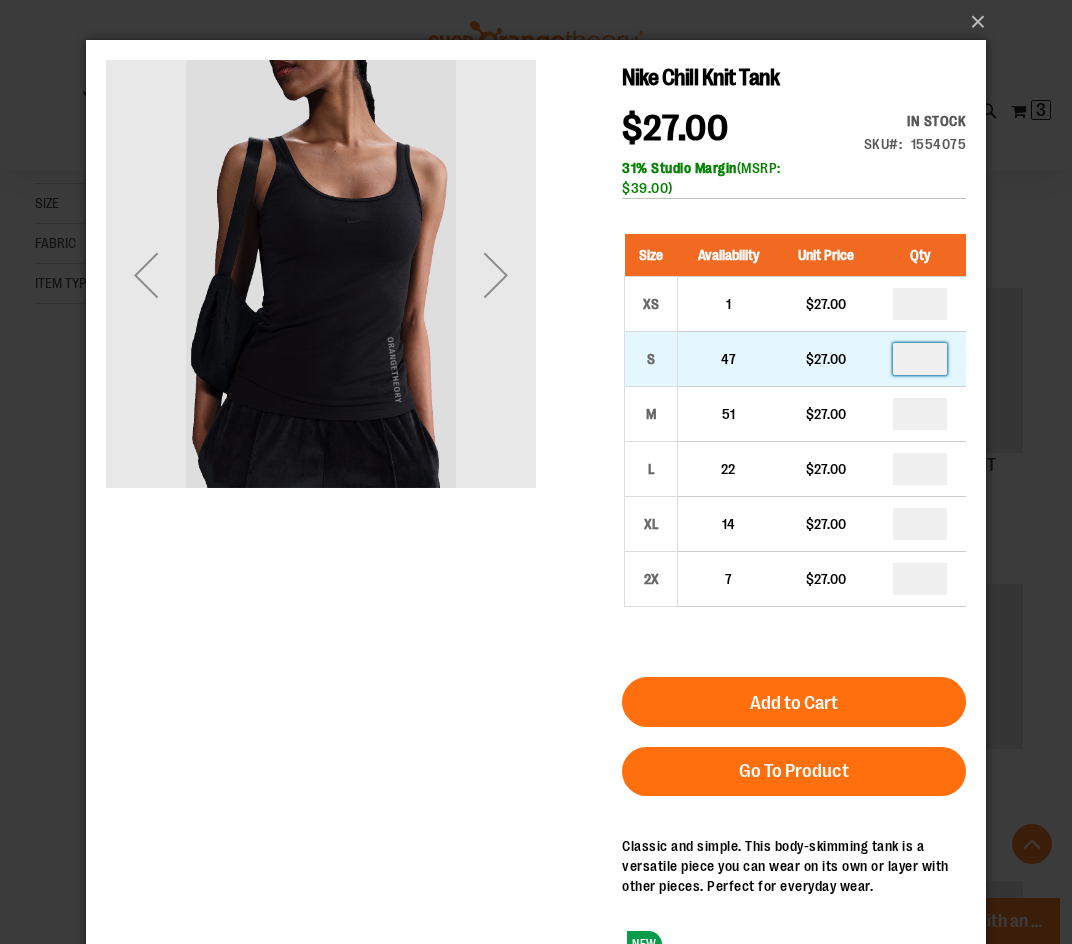 click at bounding box center (920, 359) 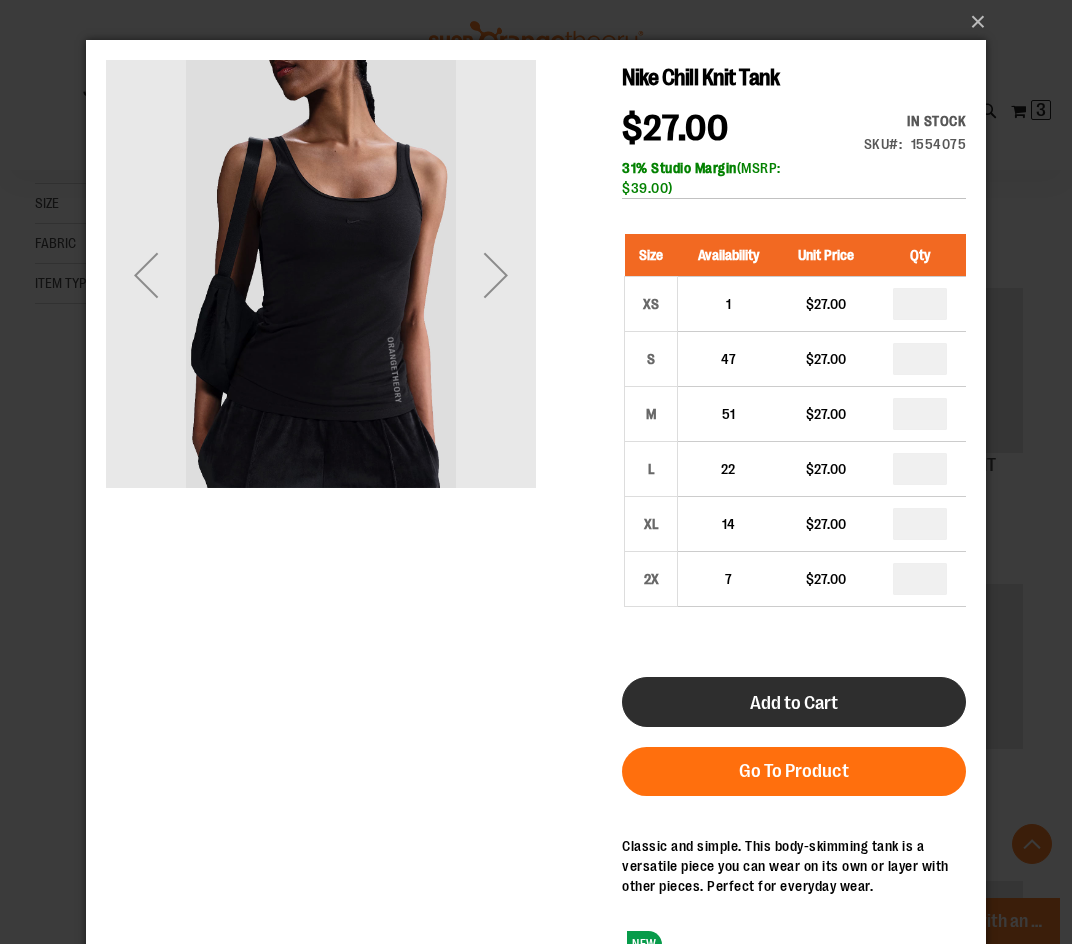 click on "Add to Cart" at bounding box center (794, 702) 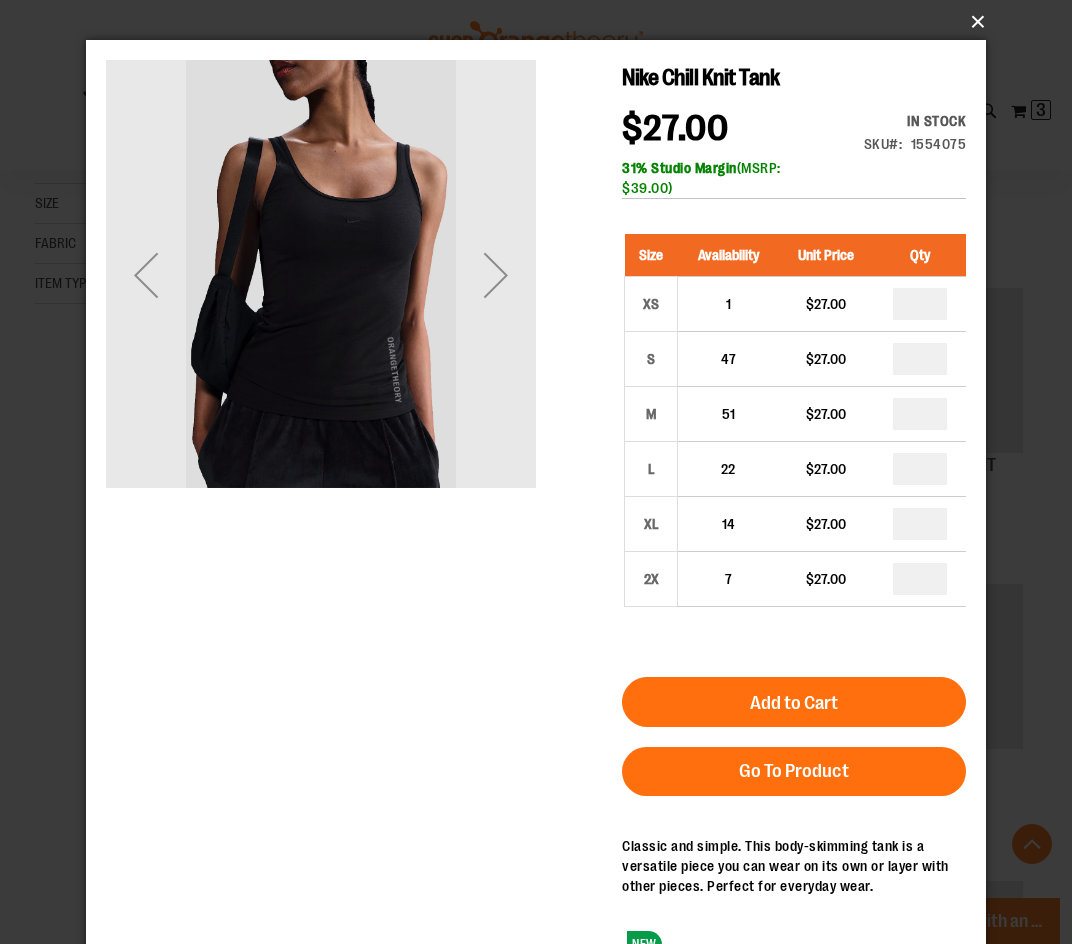 click on "×" at bounding box center (542, 22) 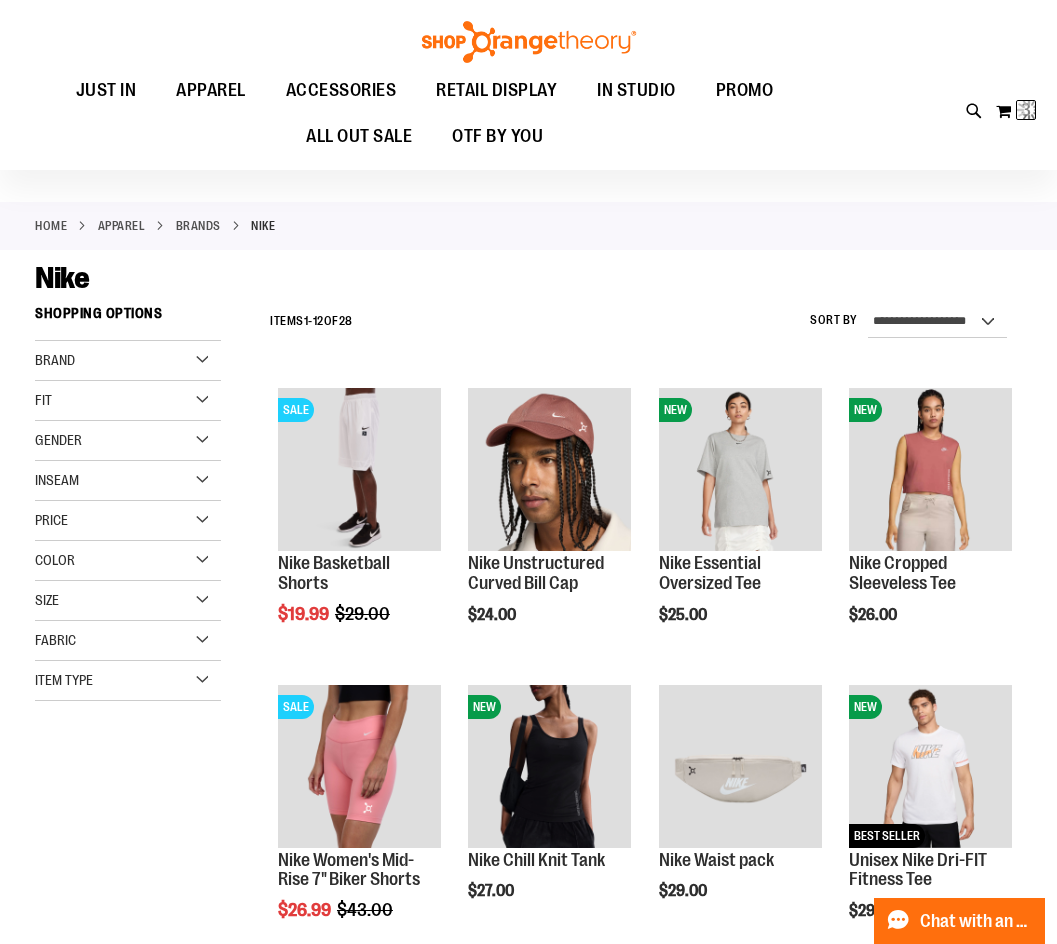 scroll, scrollTop: 0, scrollLeft: 0, axis: both 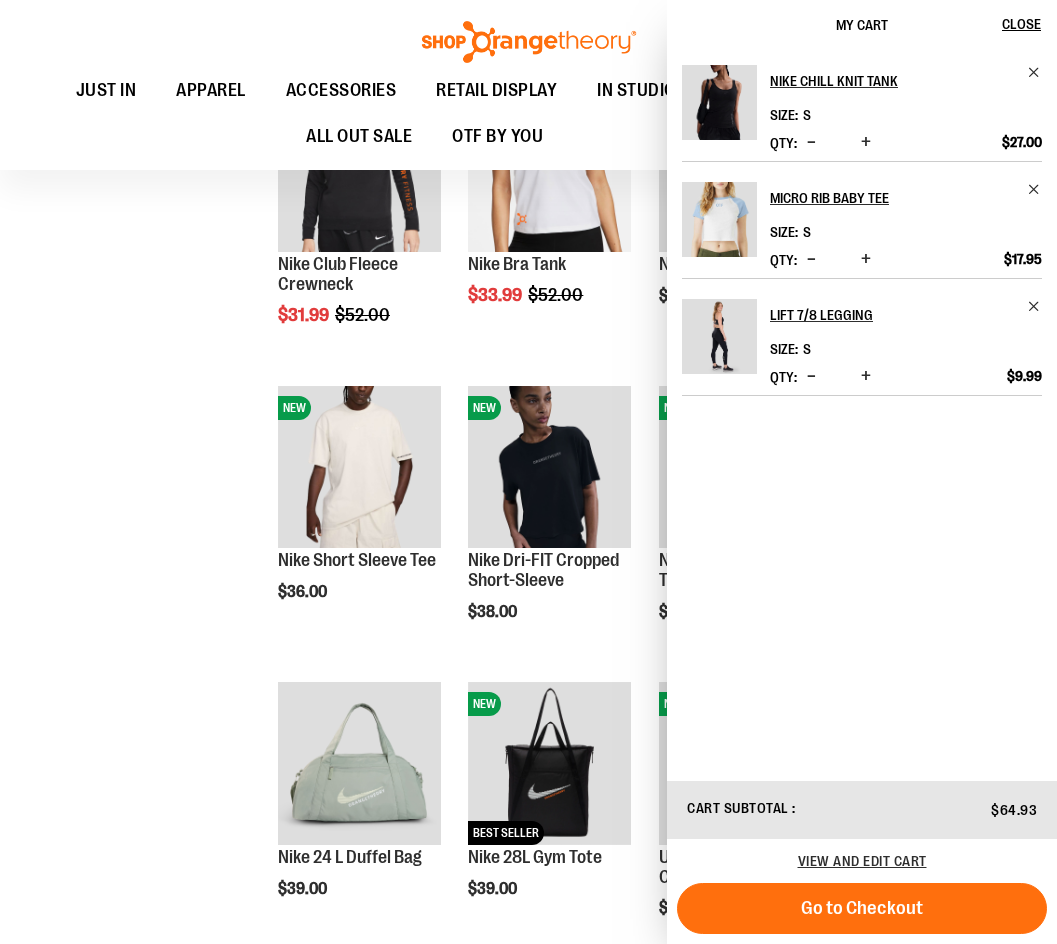 click on "**********" at bounding box center (528, 542) 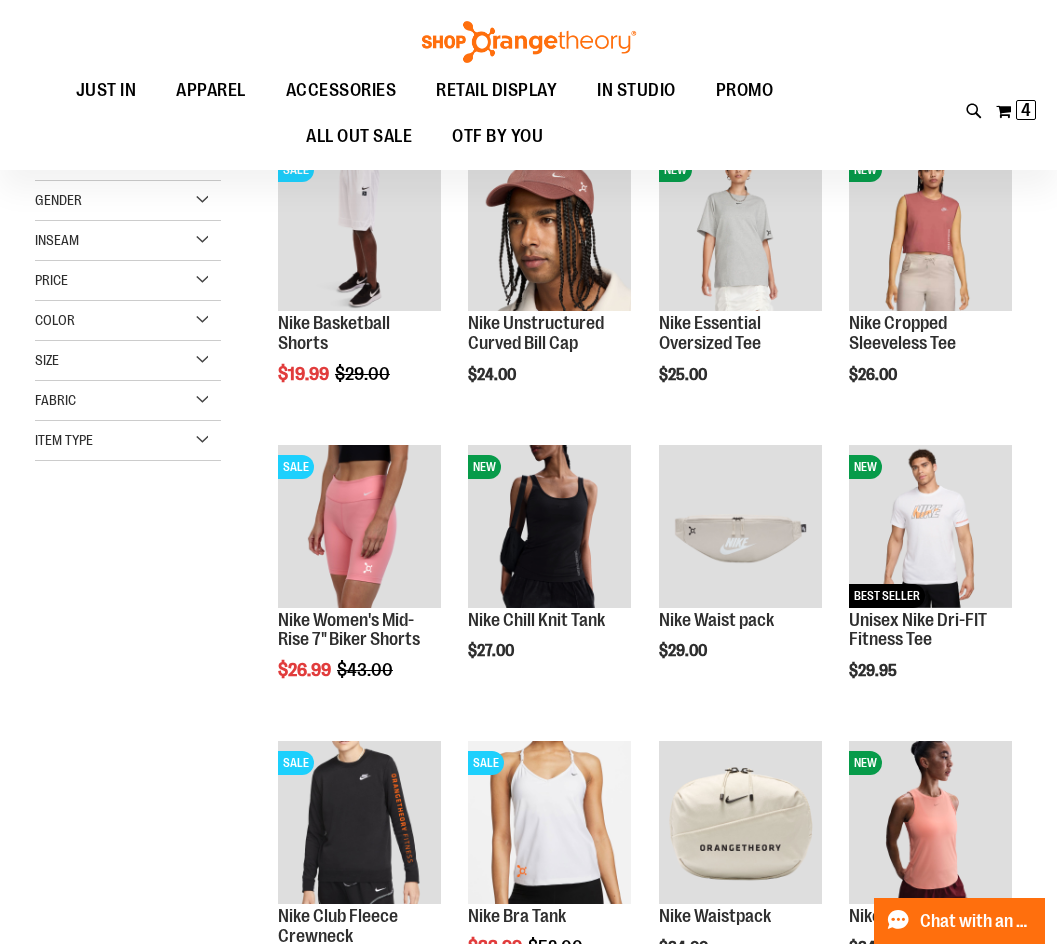 scroll, scrollTop: 200, scrollLeft: 0, axis: vertical 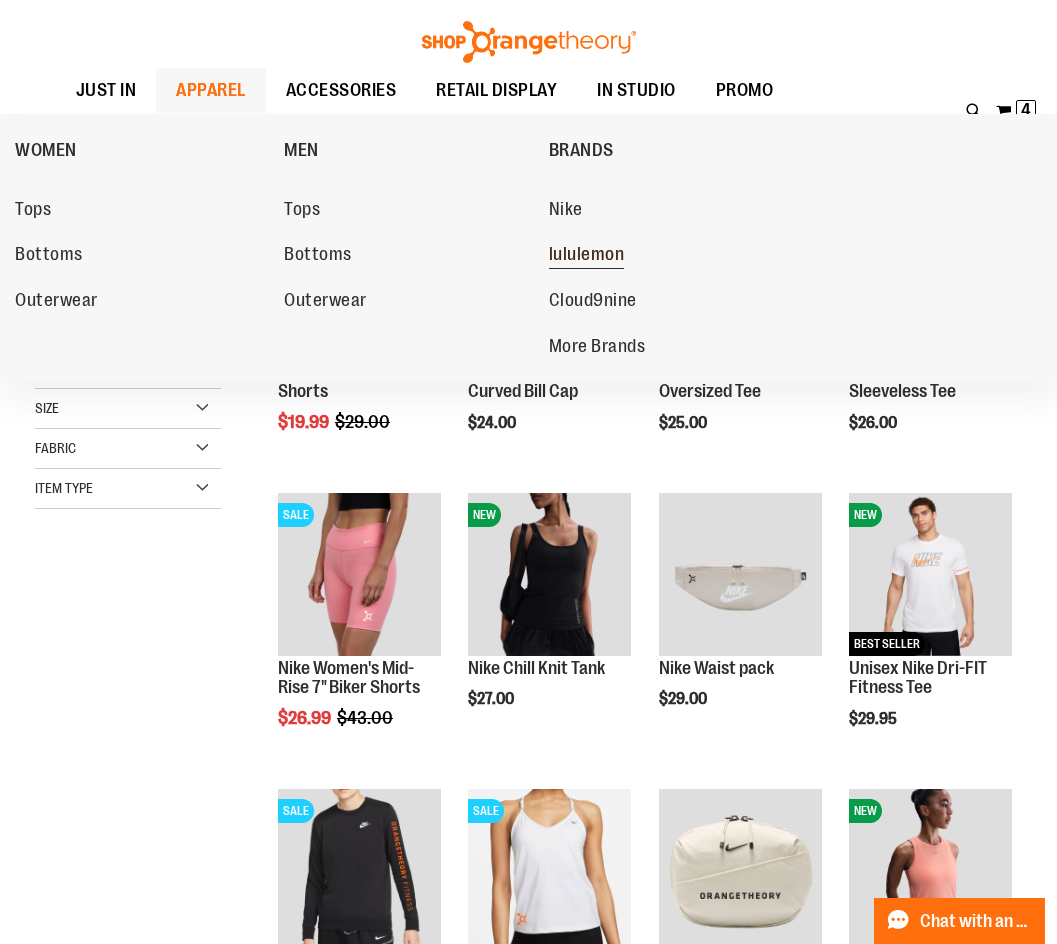 click on "lululemon" at bounding box center [587, 256] 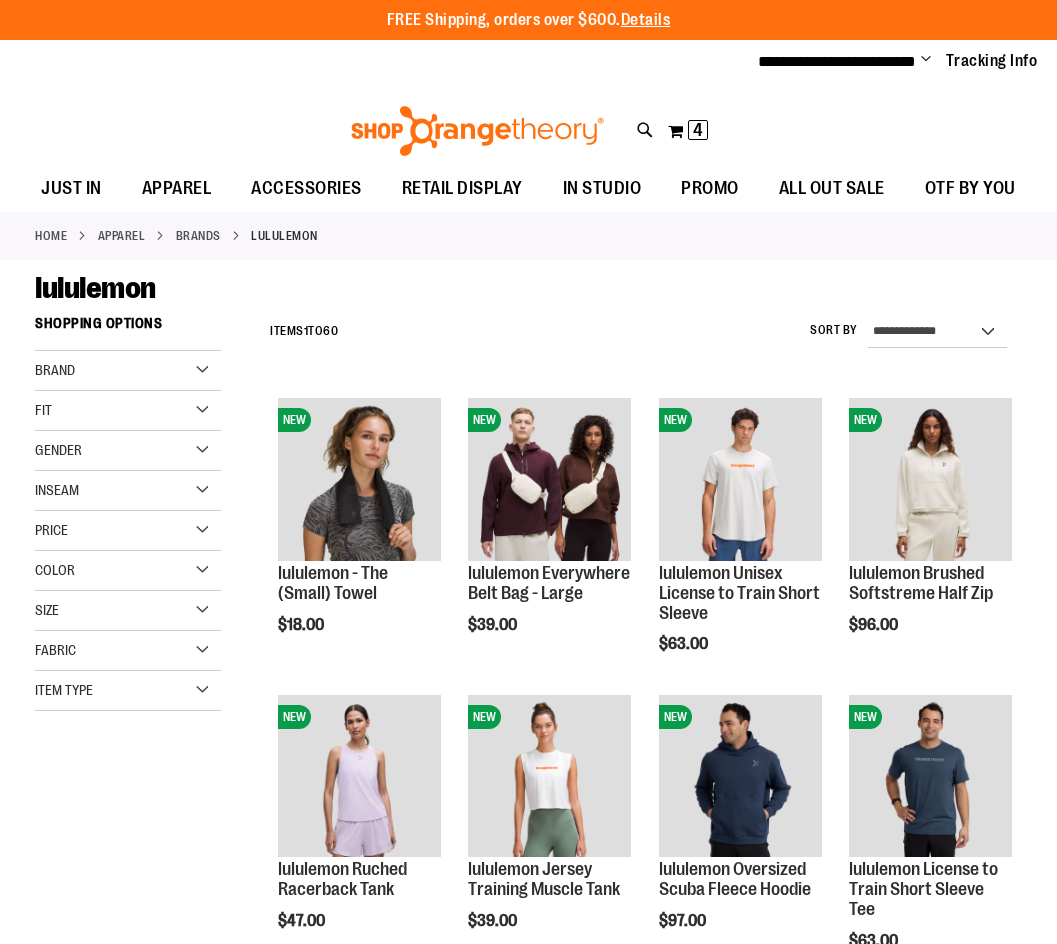 scroll, scrollTop: 0, scrollLeft: 0, axis: both 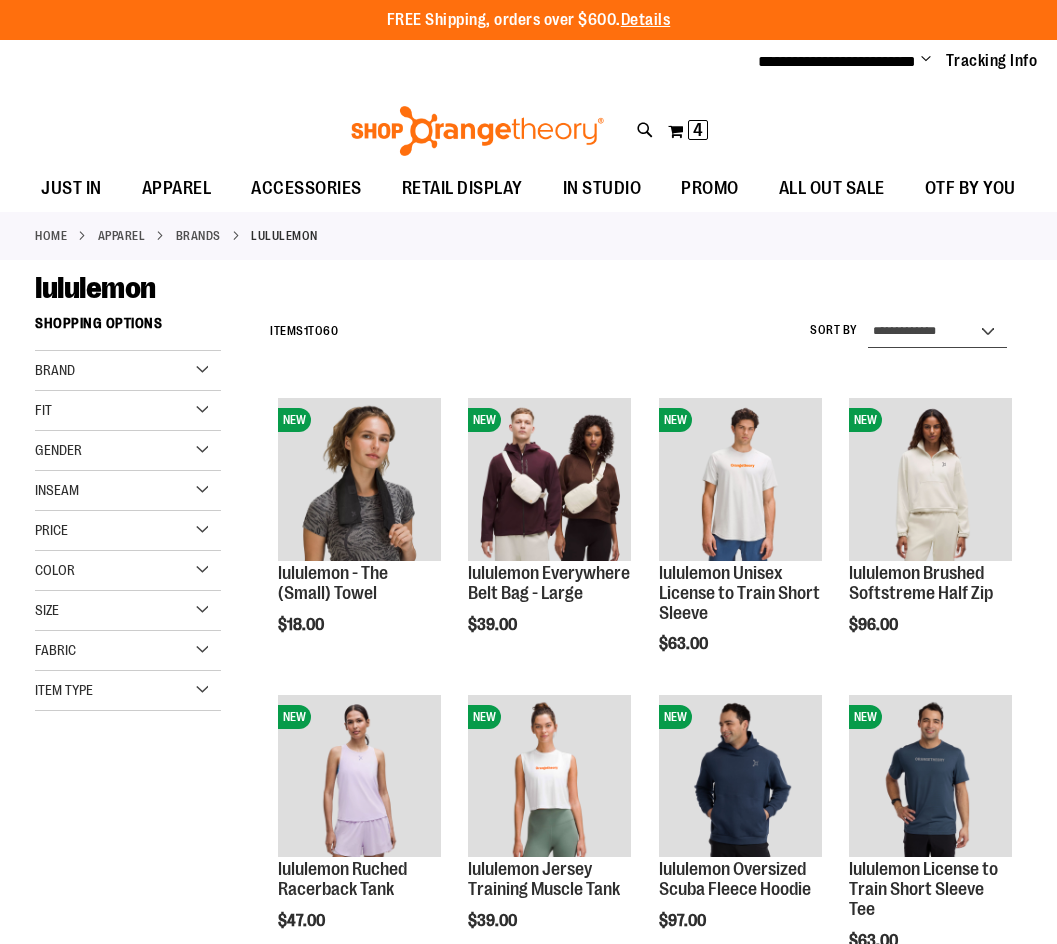 click on "**********" at bounding box center [937, 332] 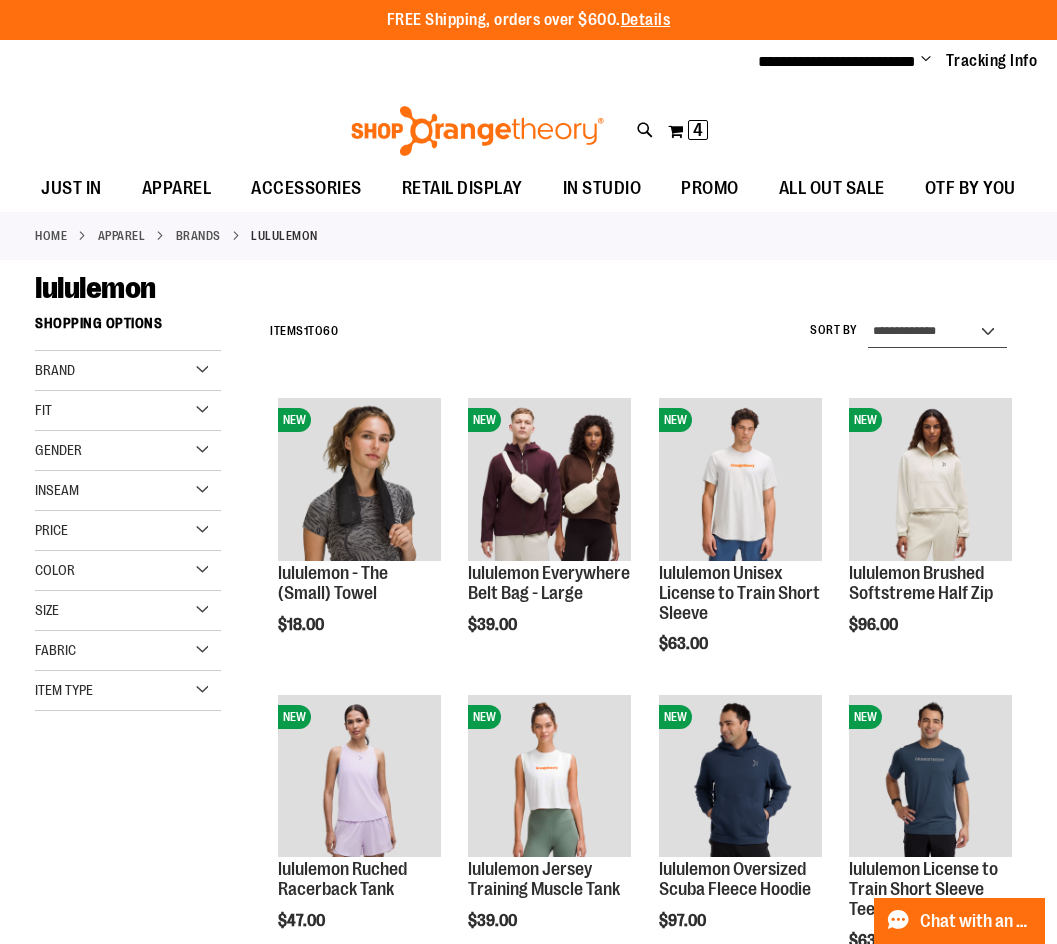 select on "*********" 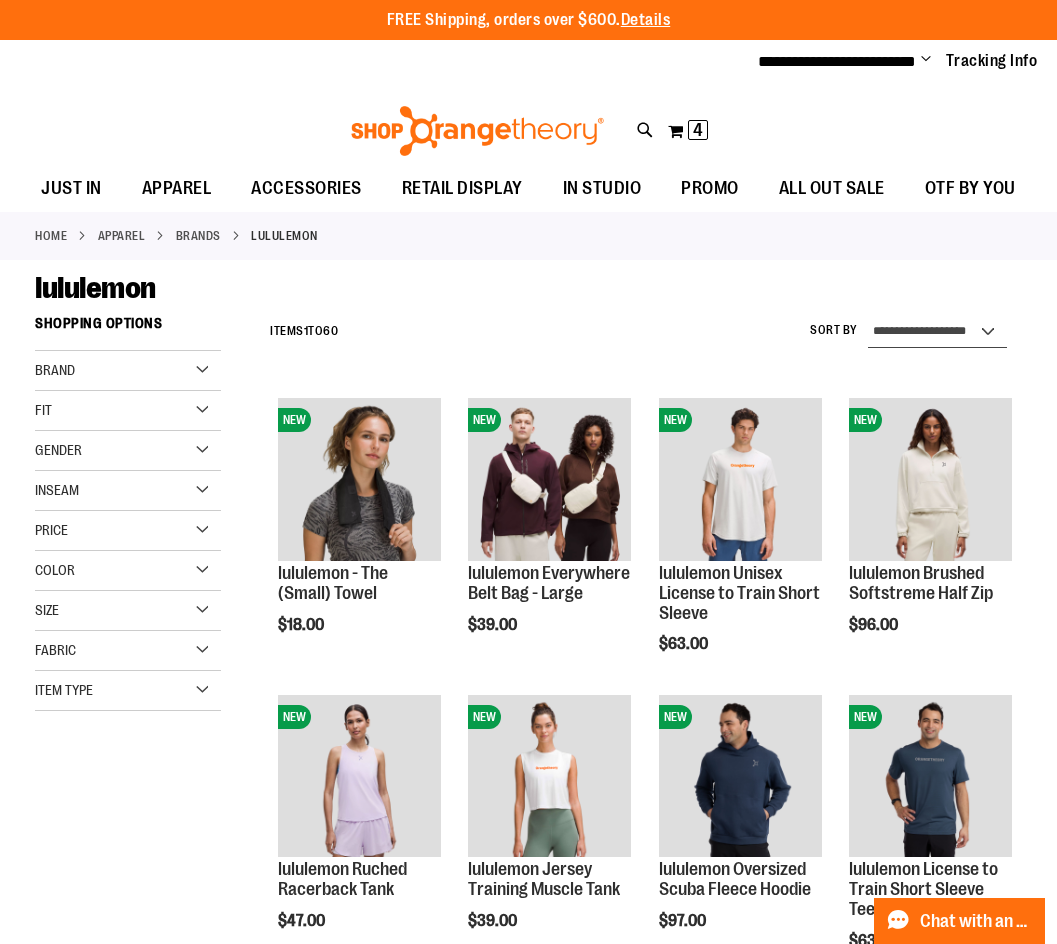 click on "**********" at bounding box center [937, 332] 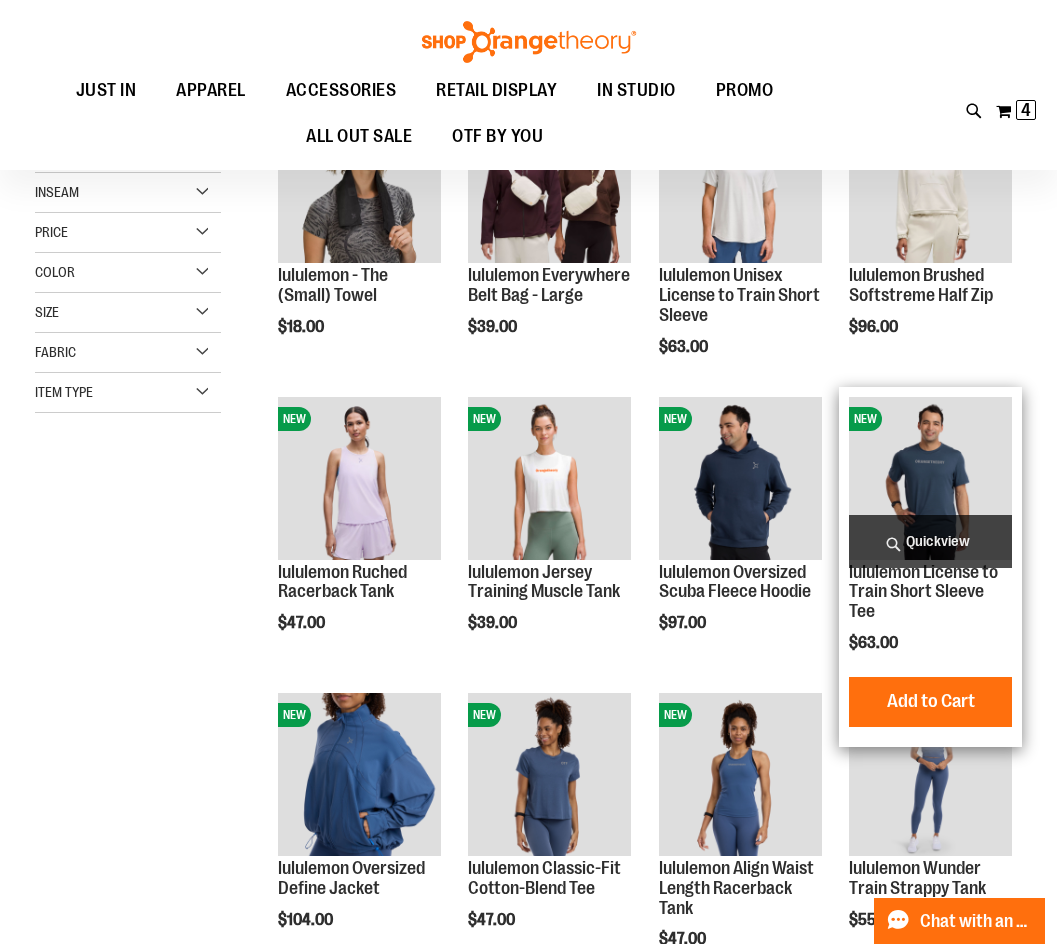 scroll, scrollTop: 305, scrollLeft: 0, axis: vertical 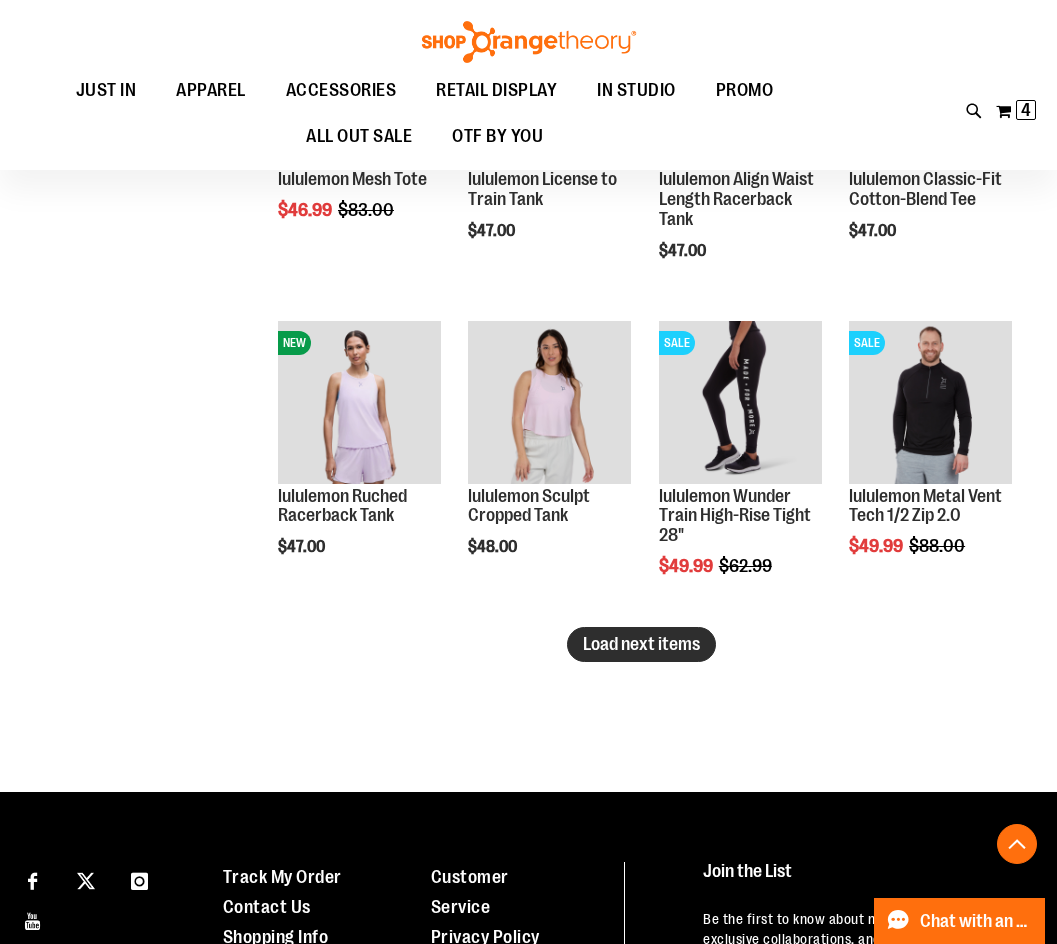 click on "Load next items" at bounding box center (641, 644) 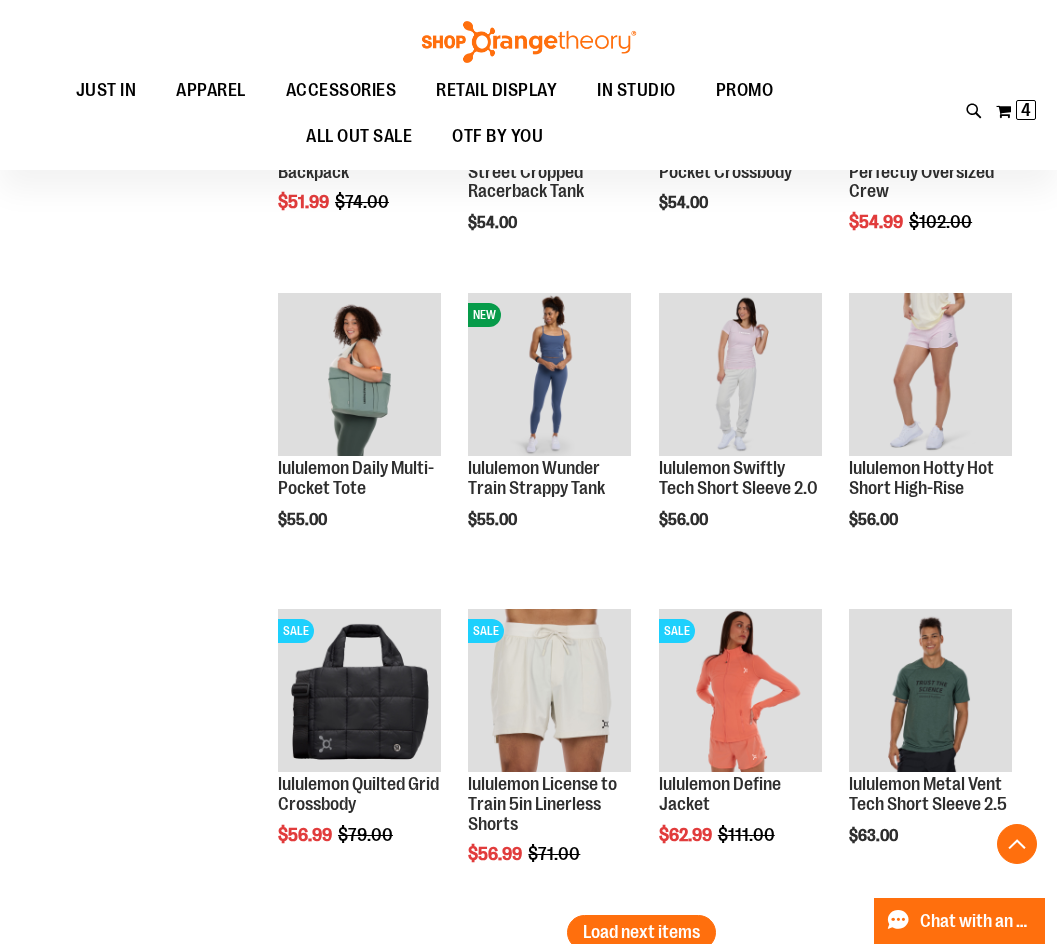 scroll, scrollTop: 3505, scrollLeft: 0, axis: vertical 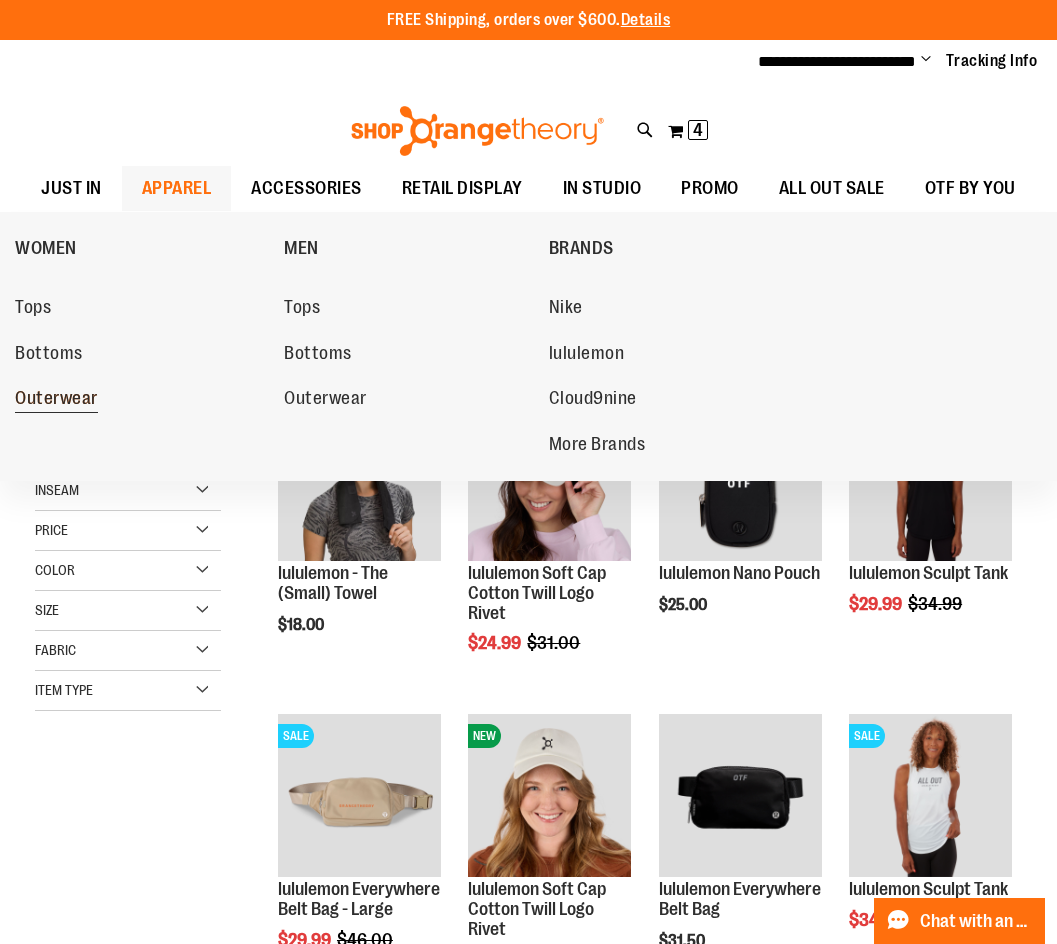 click on "Outerwear" at bounding box center (56, 400) 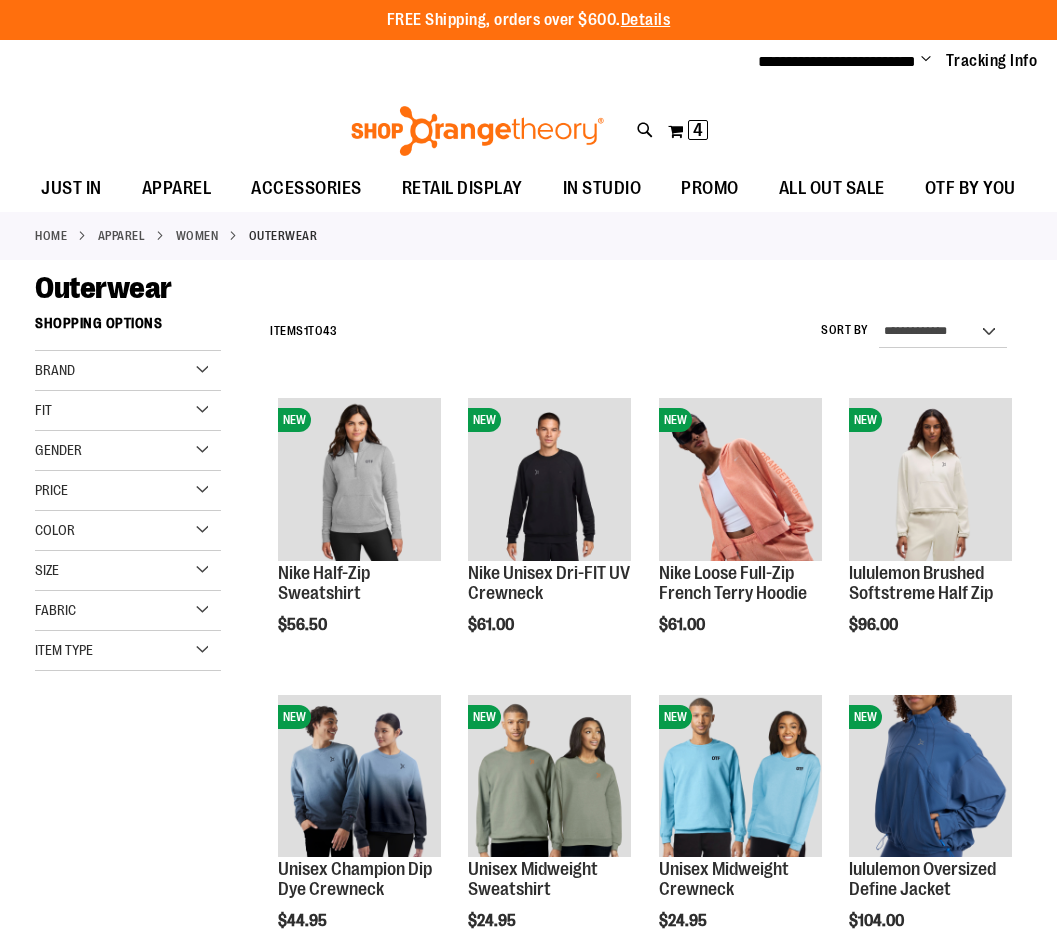 type on "**********" 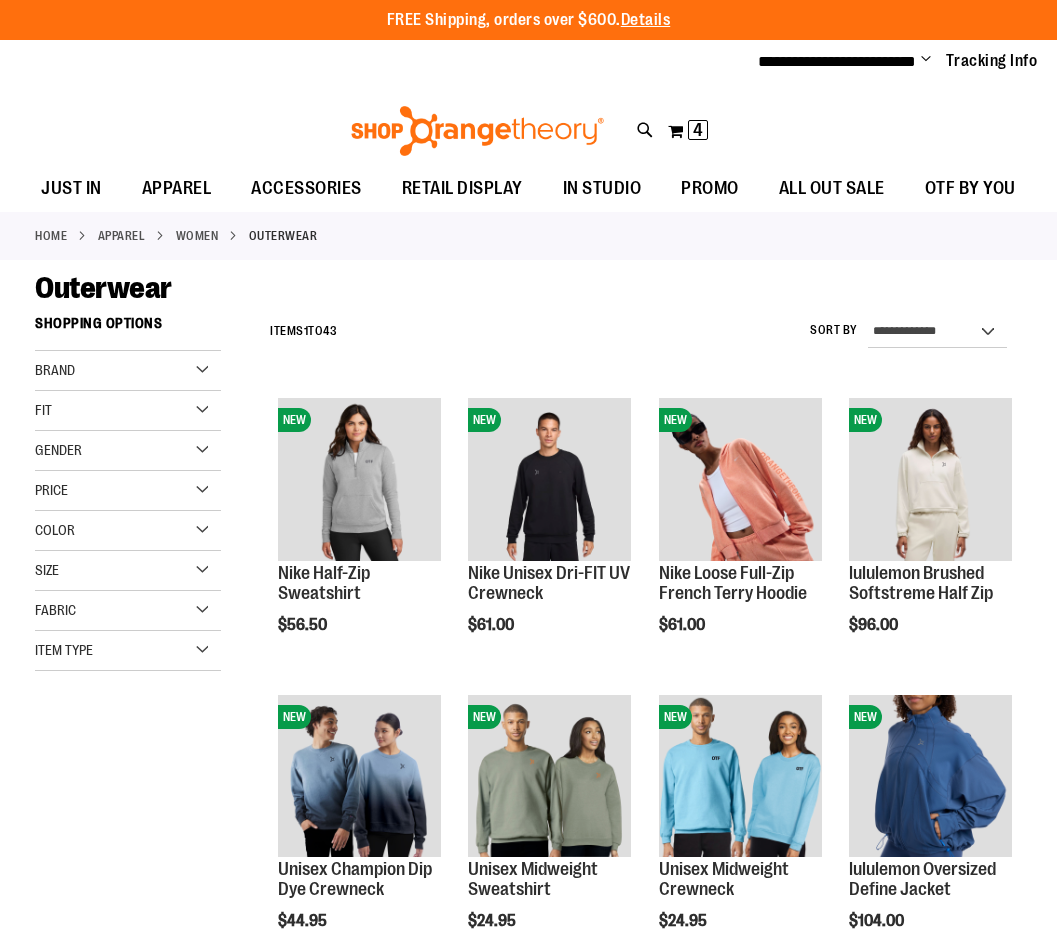 scroll, scrollTop: 0, scrollLeft: 0, axis: both 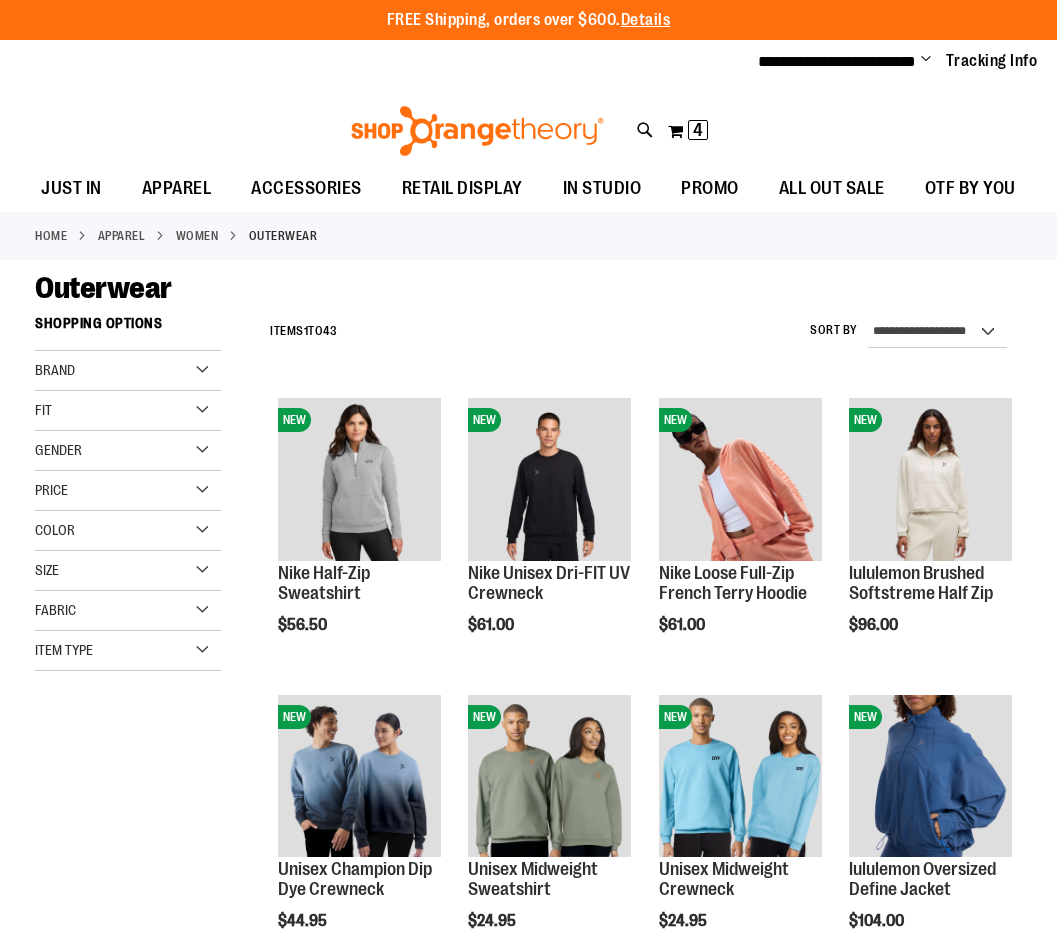 click on "**********" at bounding box center [937, 332] 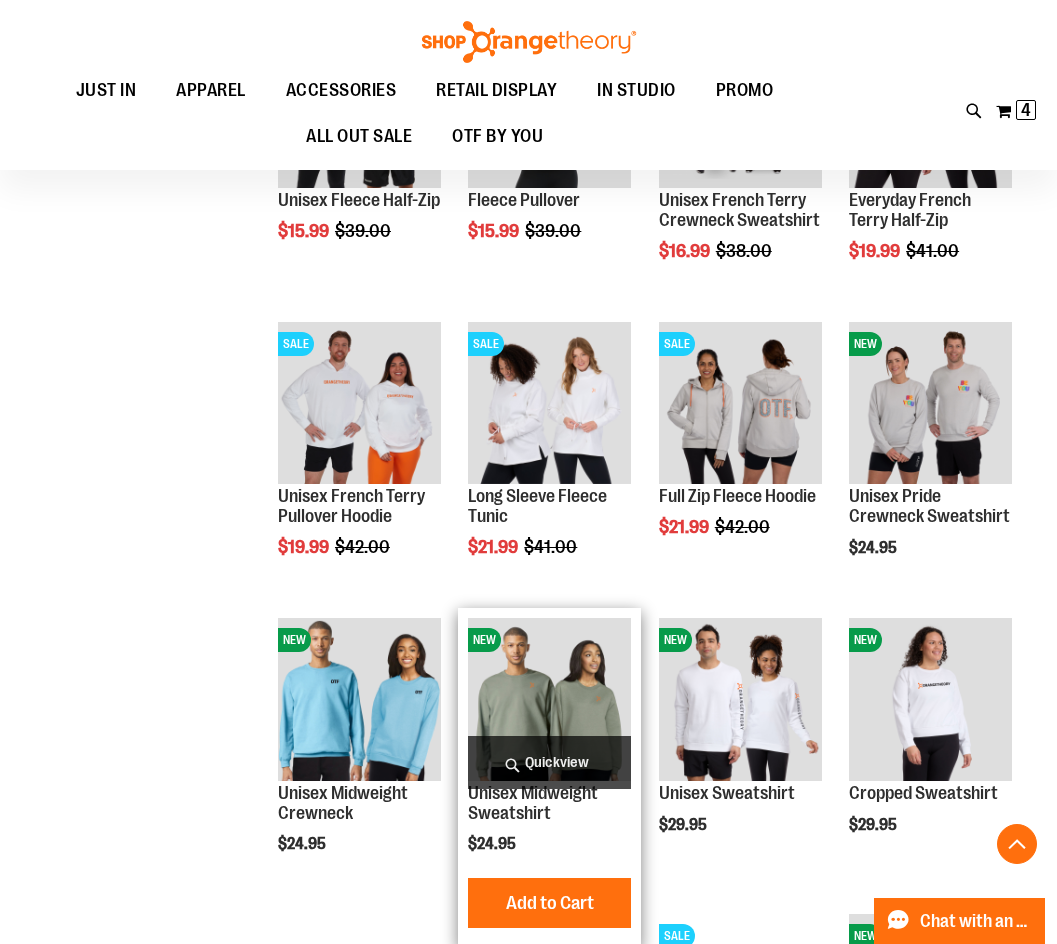 scroll, scrollTop: 999, scrollLeft: 0, axis: vertical 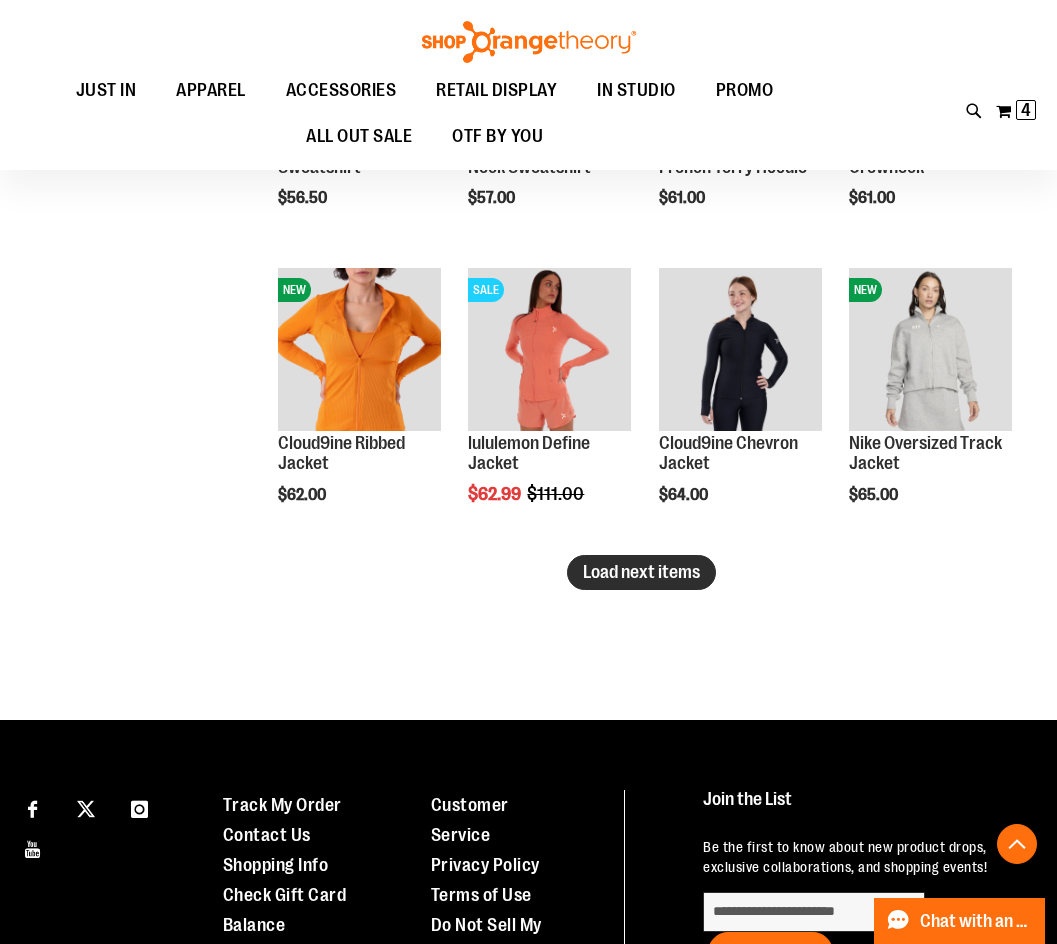 click on "Load next items" at bounding box center [641, 572] 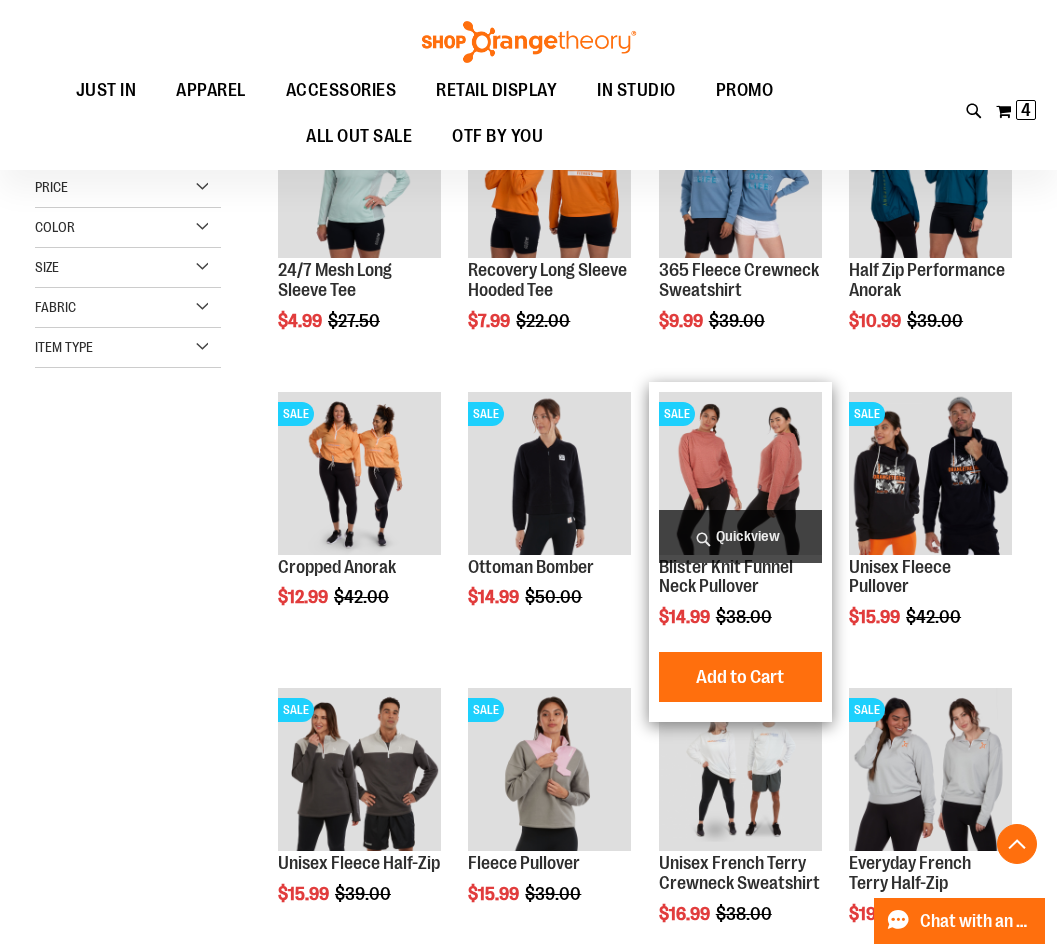 scroll, scrollTop: 599, scrollLeft: 0, axis: vertical 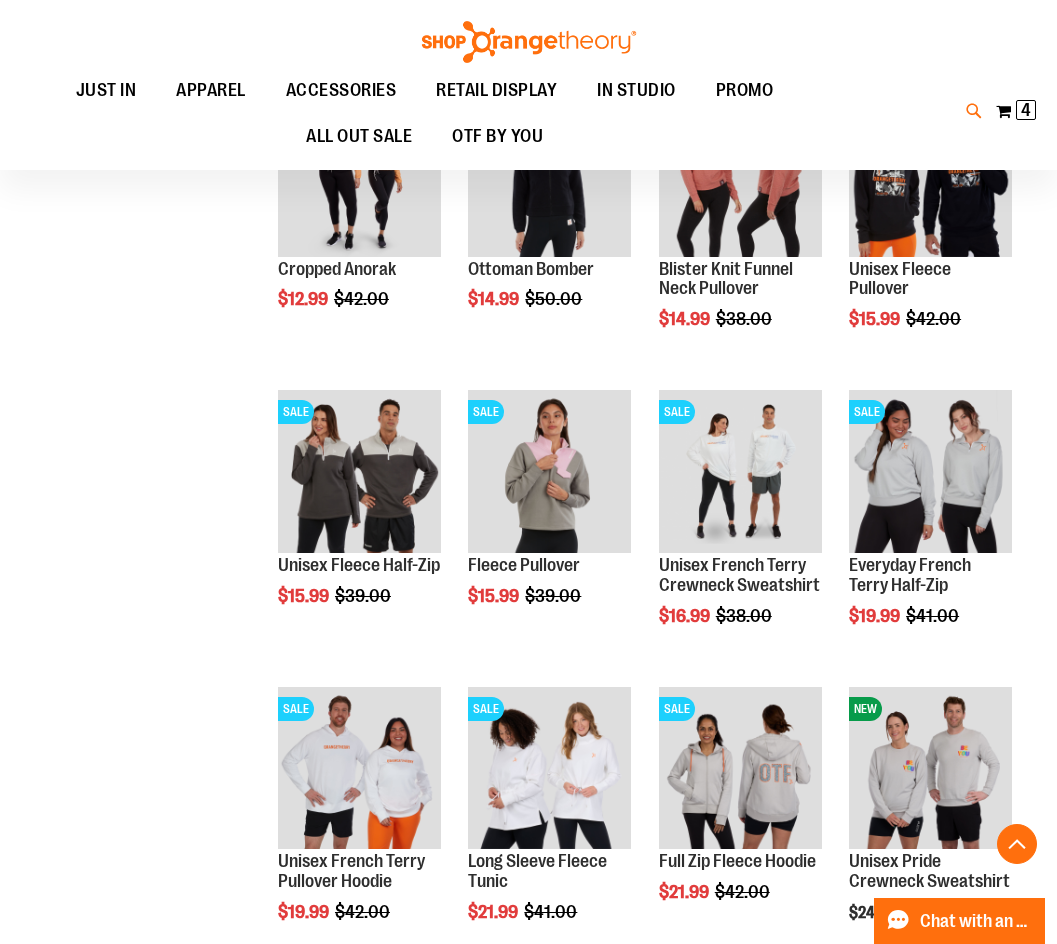 click at bounding box center (974, 111) 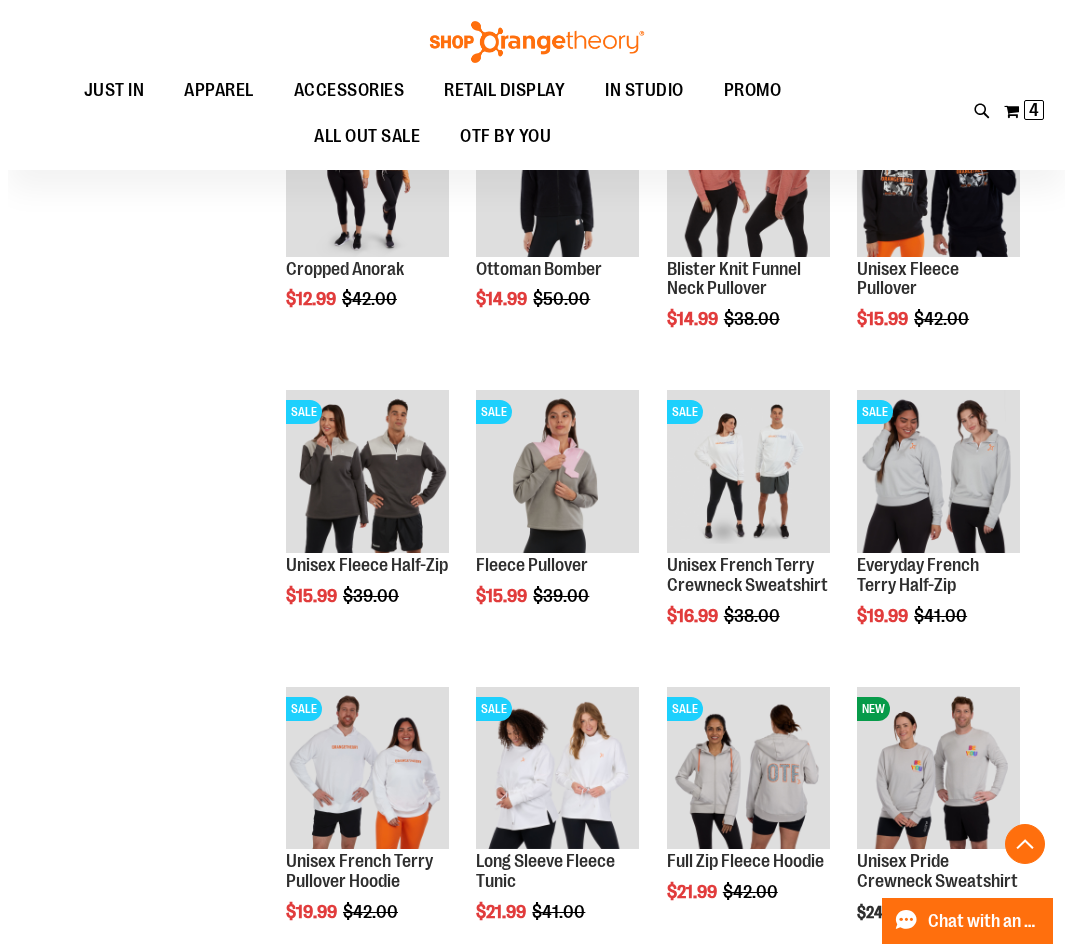 scroll, scrollTop: 602, scrollLeft: 0, axis: vertical 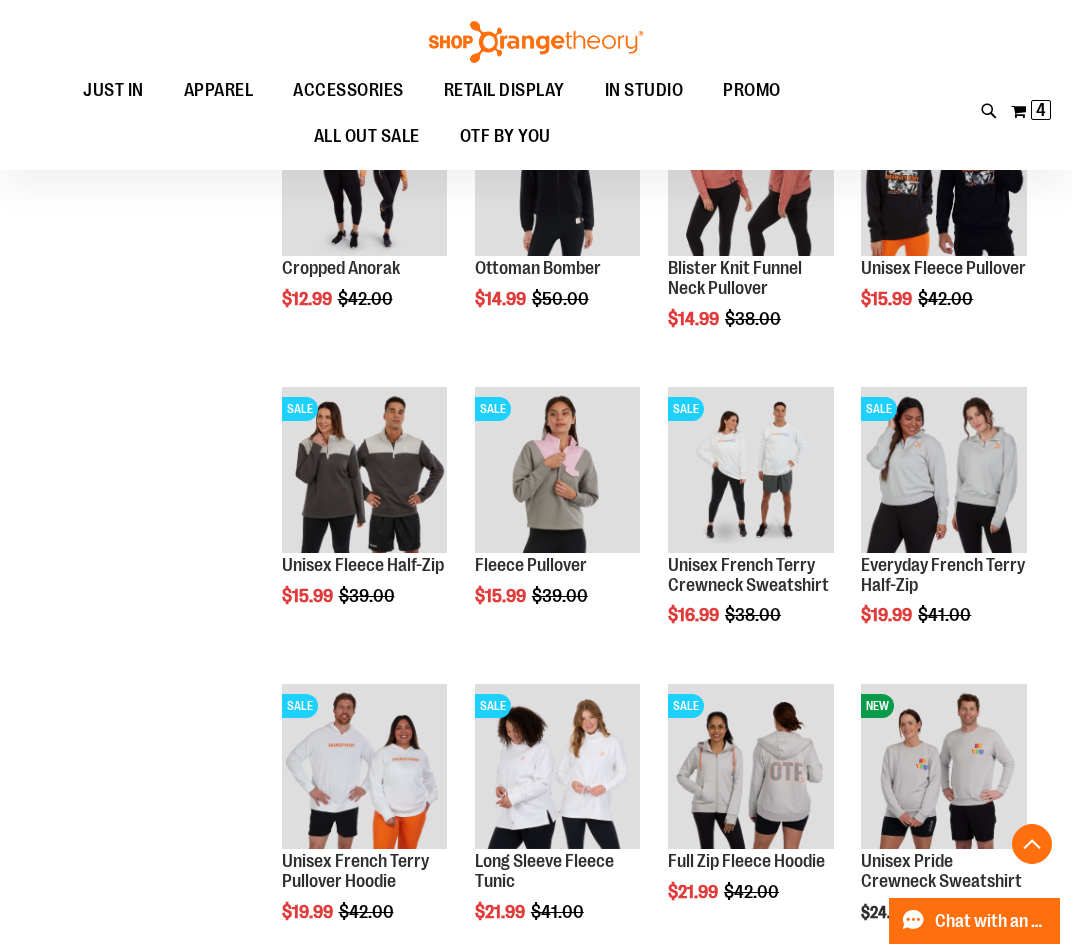 click on "Search" at bounding box center [536, 113] 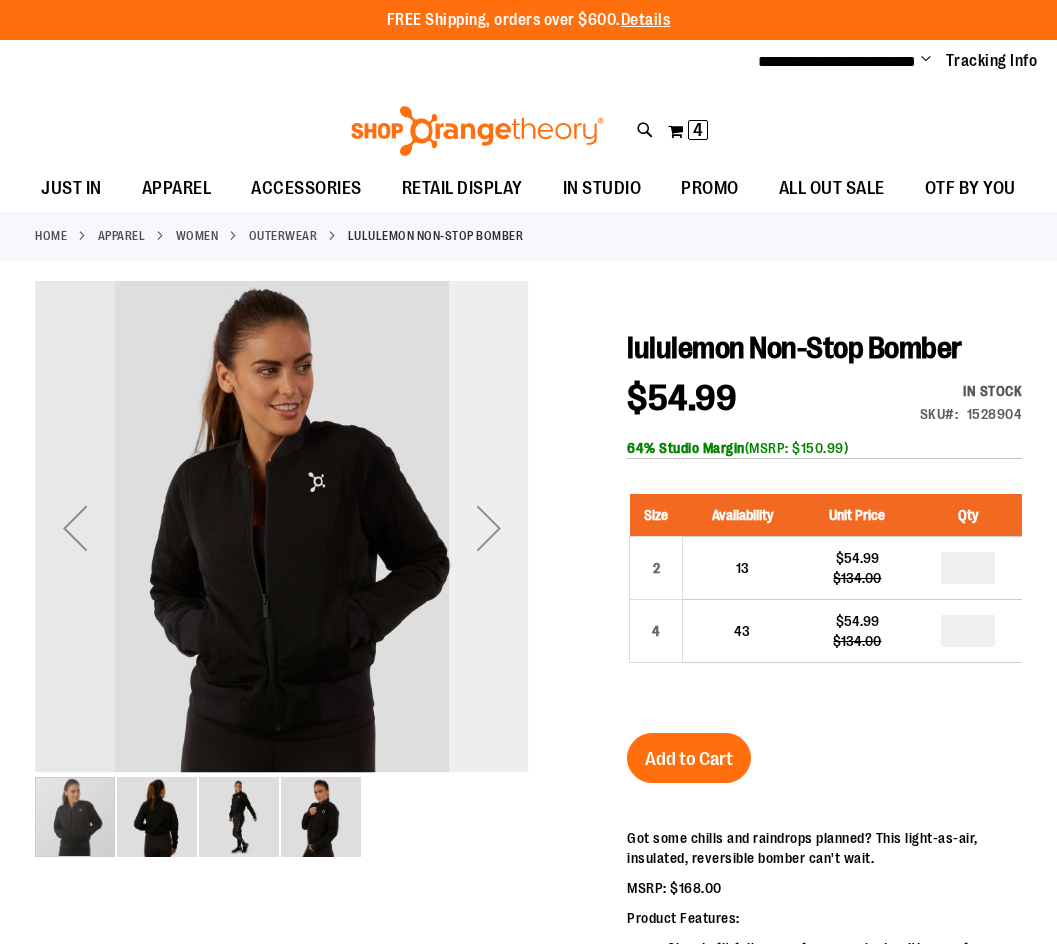 scroll, scrollTop: 0, scrollLeft: 0, axis: both 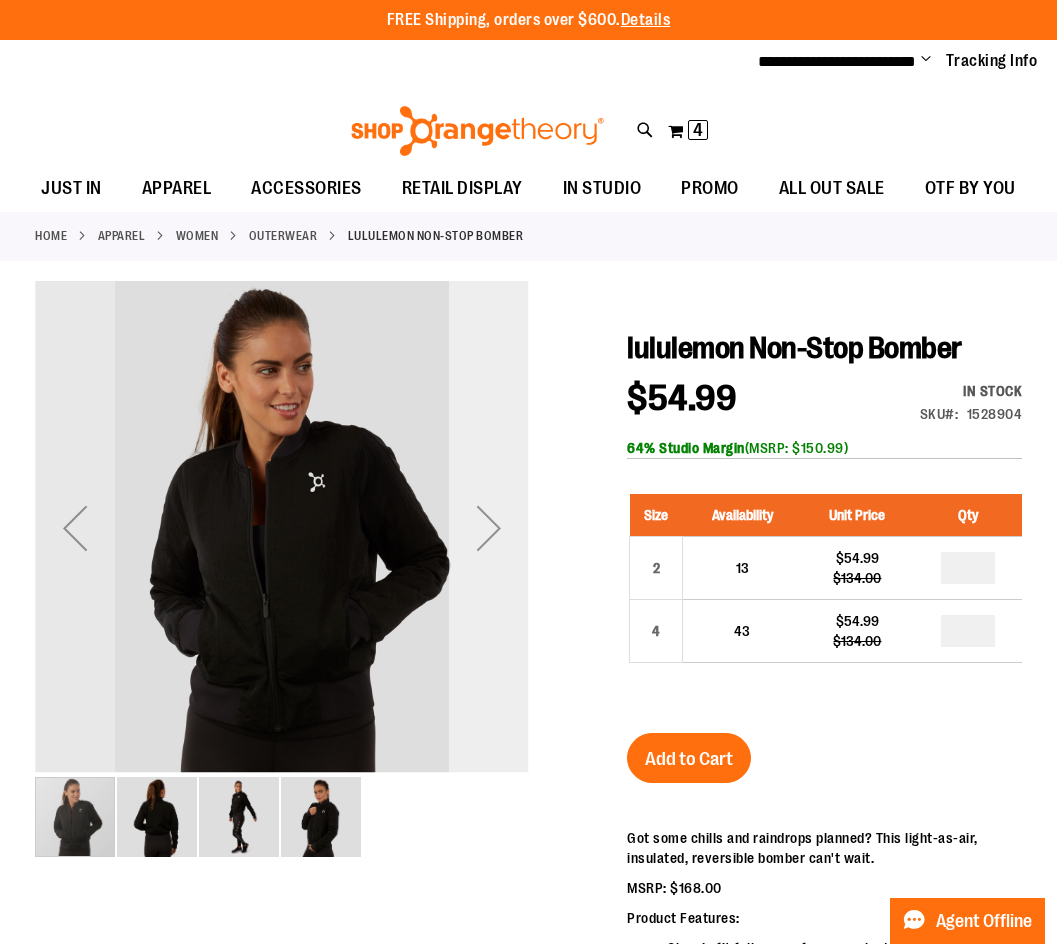 type on "**********" 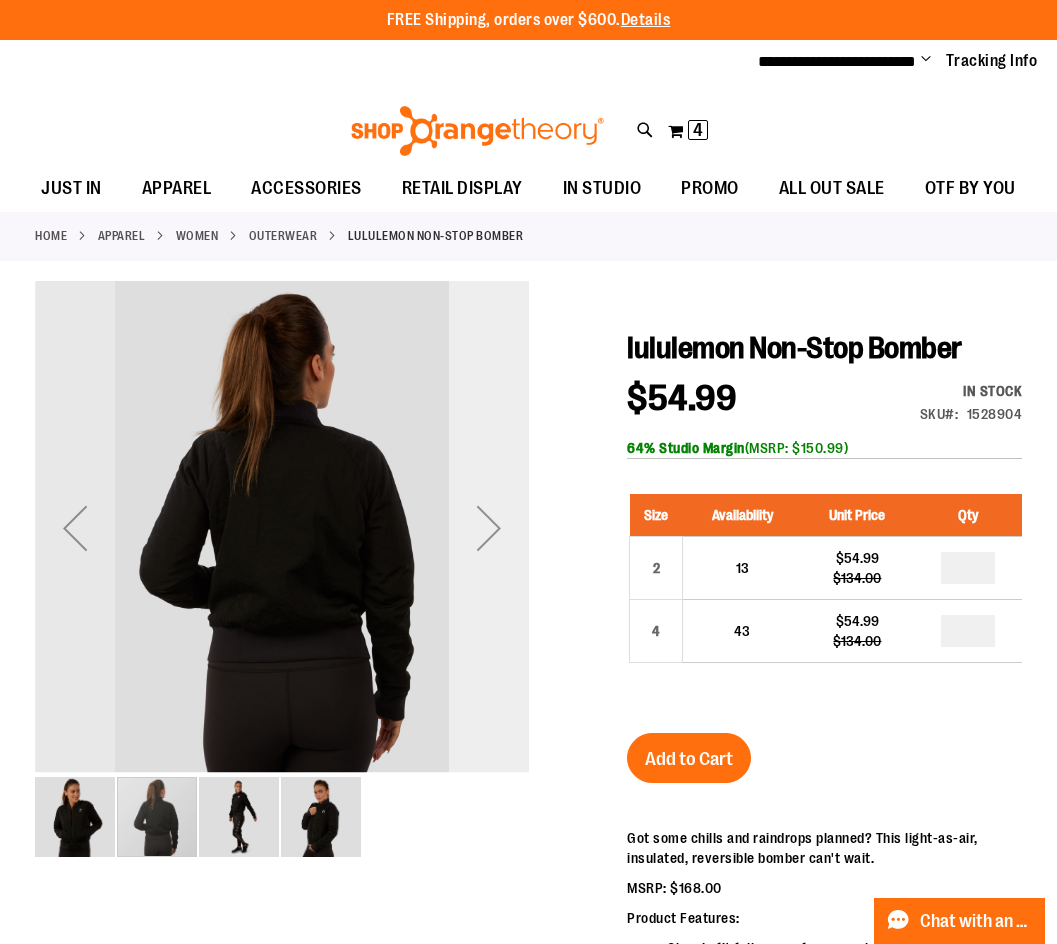 click at bounding box center [489, 528] 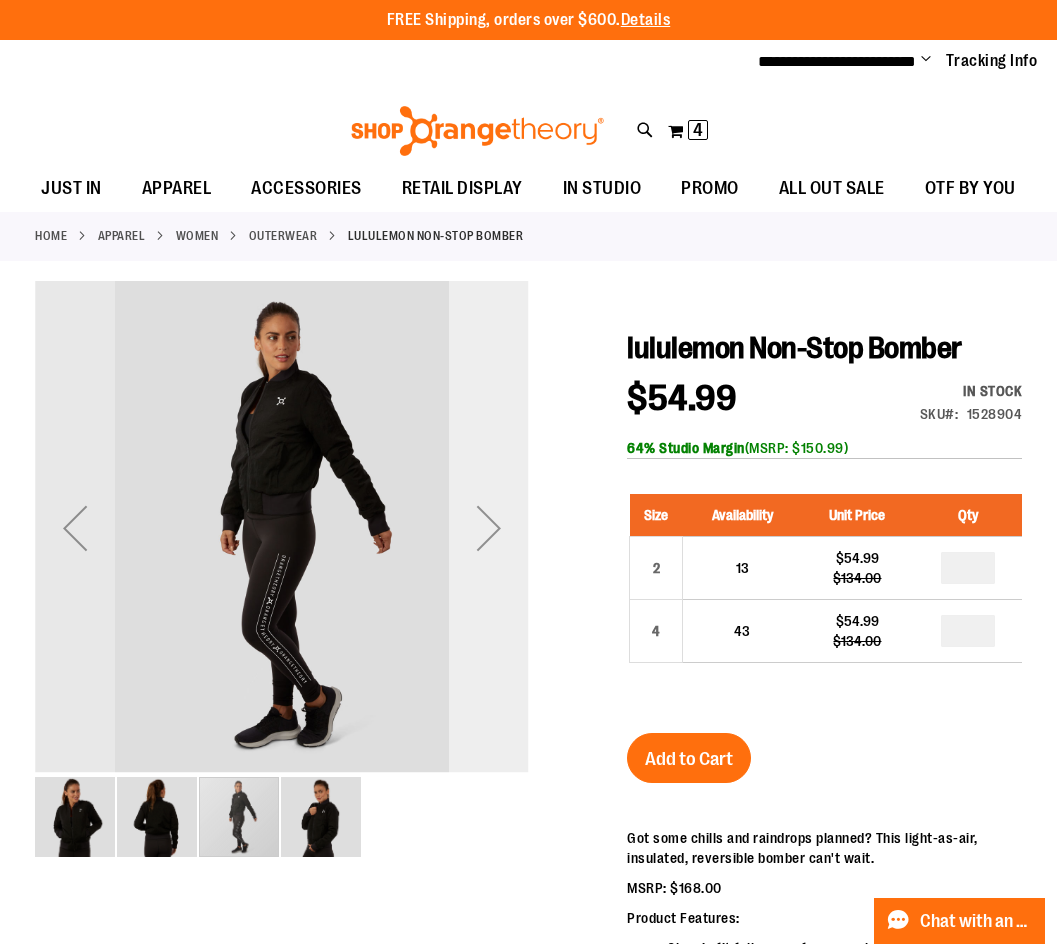 click at bounding box center (489, 528) 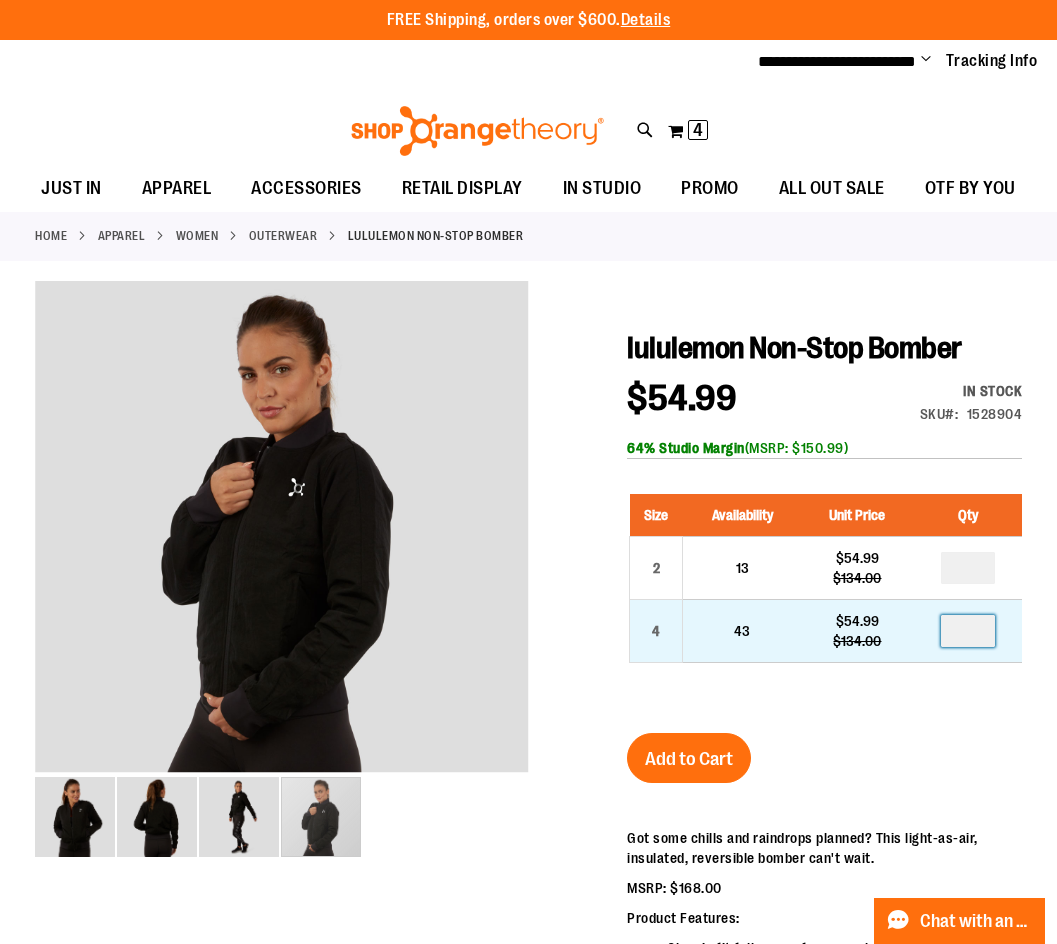 click at bounding box center (968, 631) 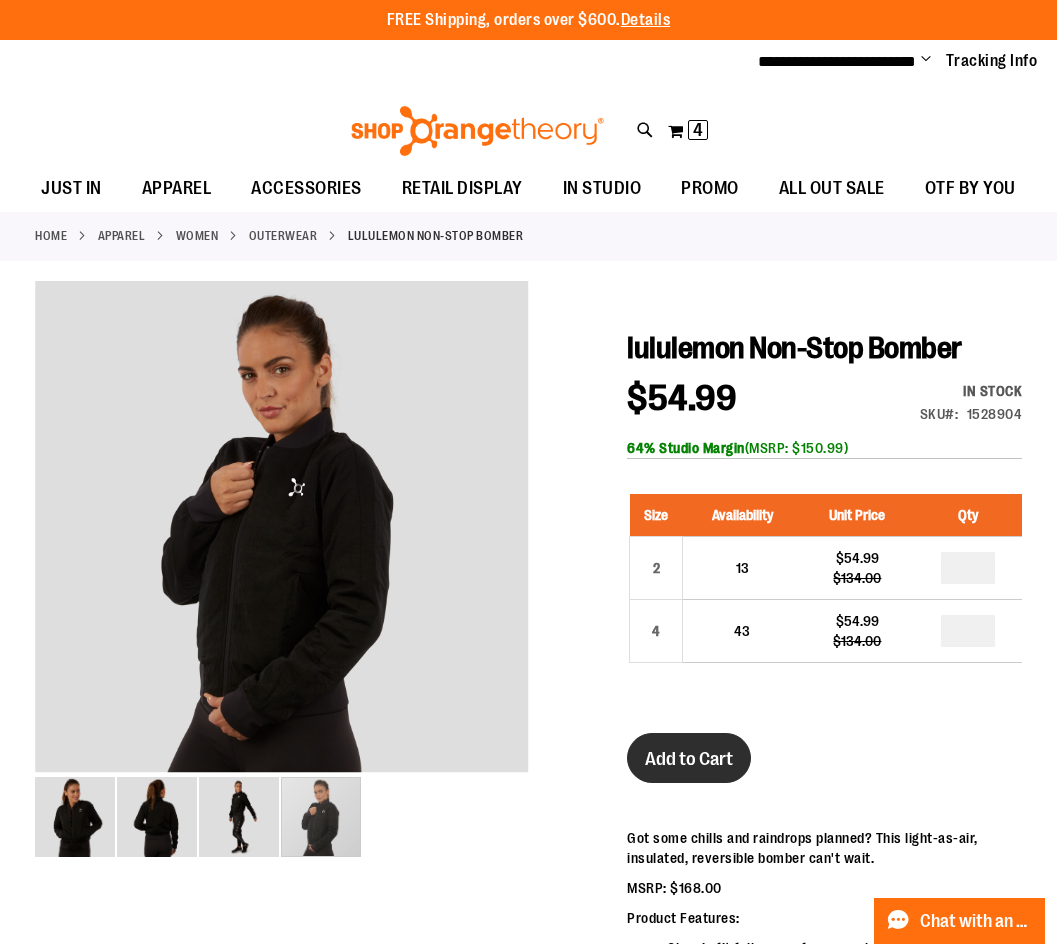 click on "Add to Cart" at bounding box center (689, 759) 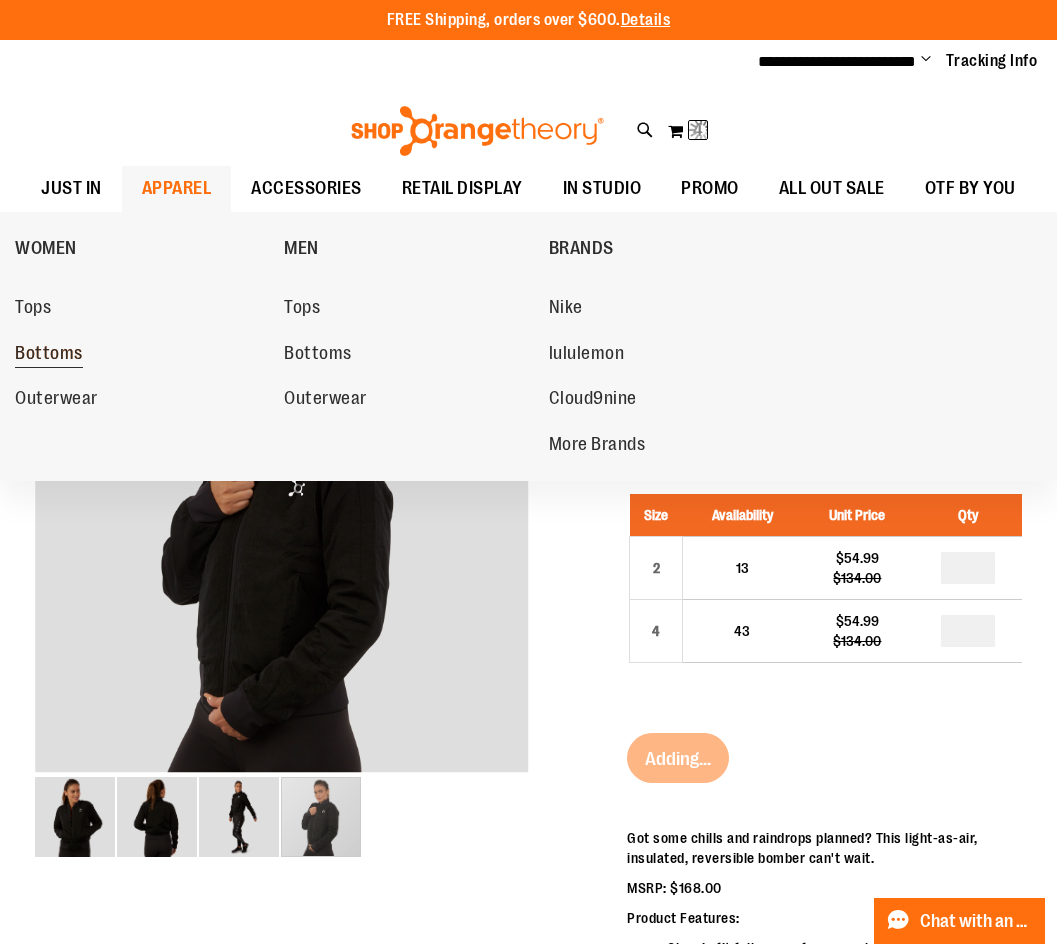 click on "Bottoms" at bounding box center (49, 355) 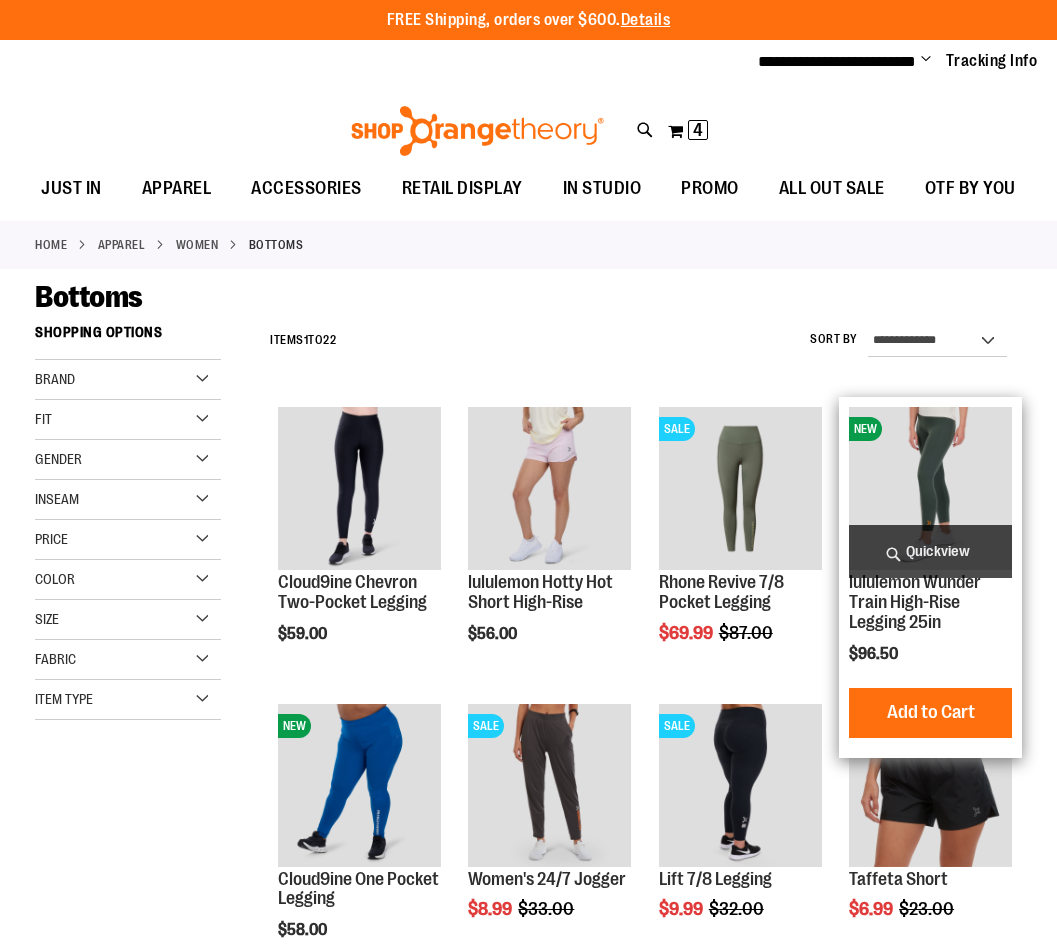 scroll, scrollTop: 0, scrollLeft: 0, axis: both 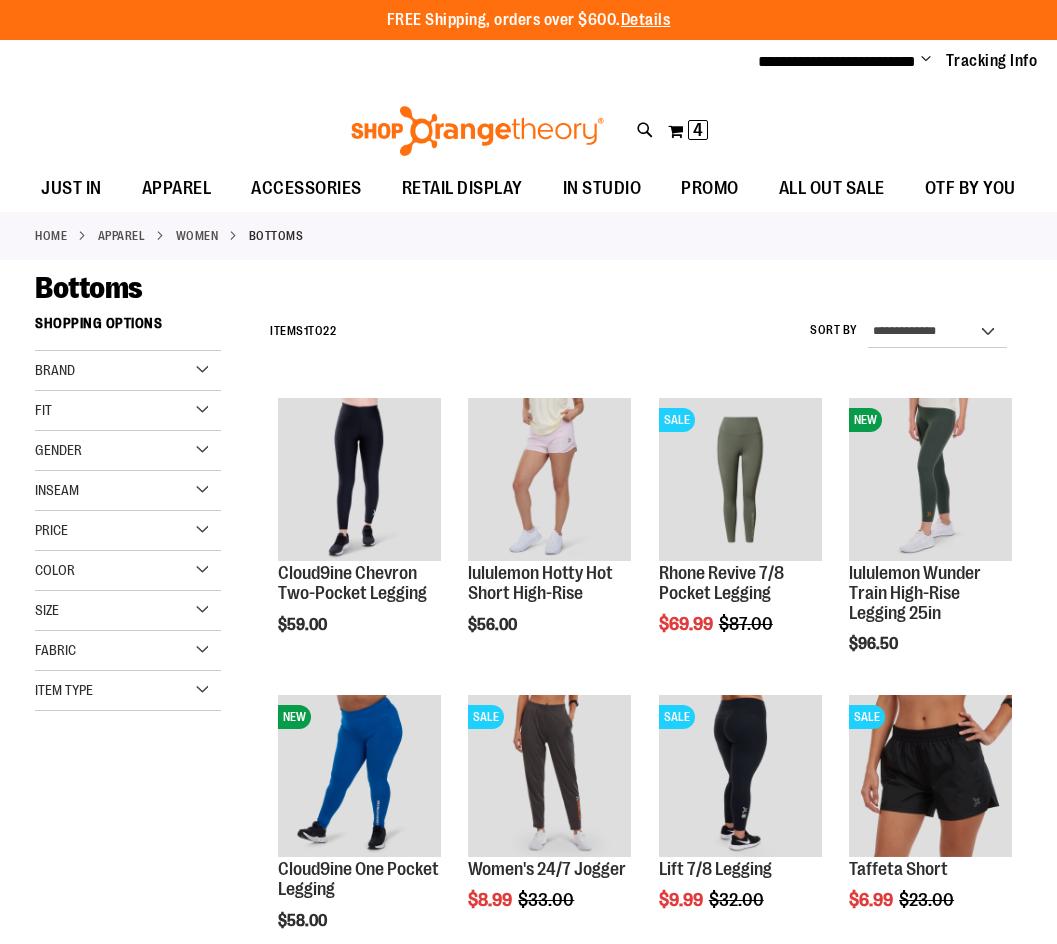 type on "**********" 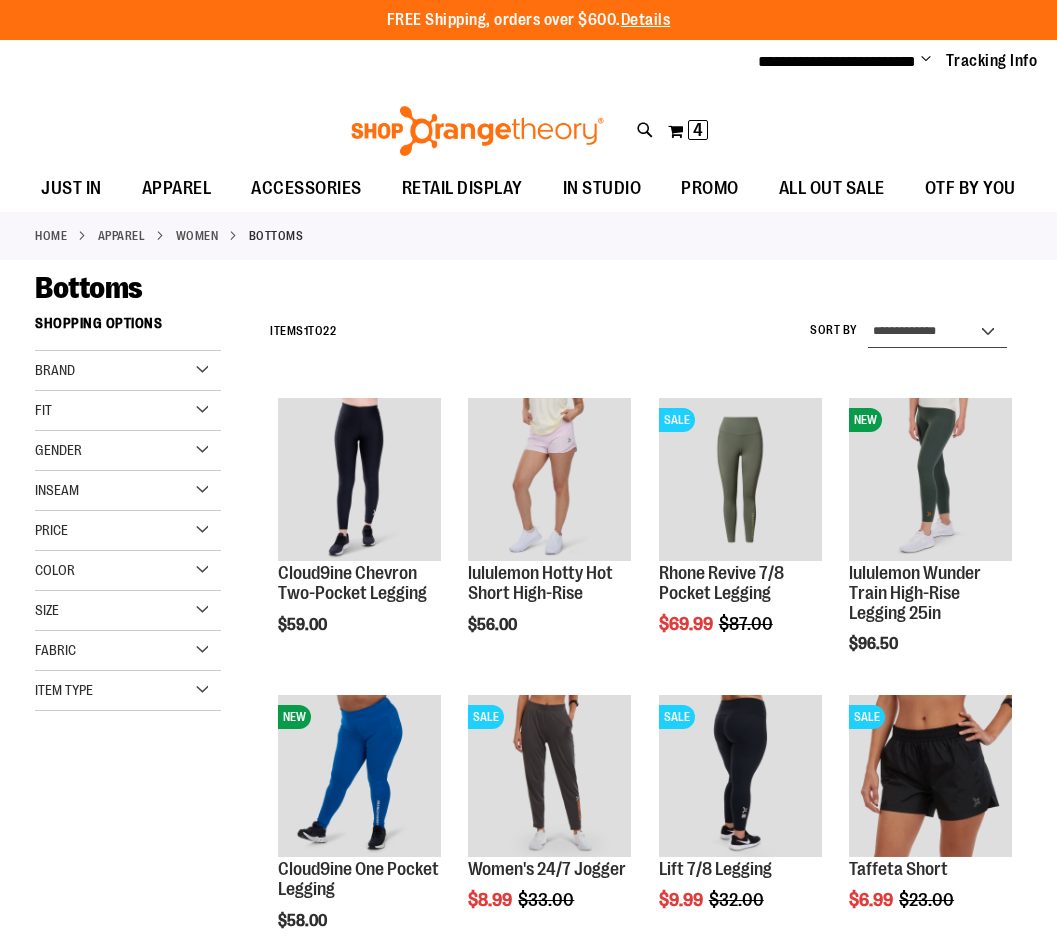 click on "**********" at bounding box center (937, 332) 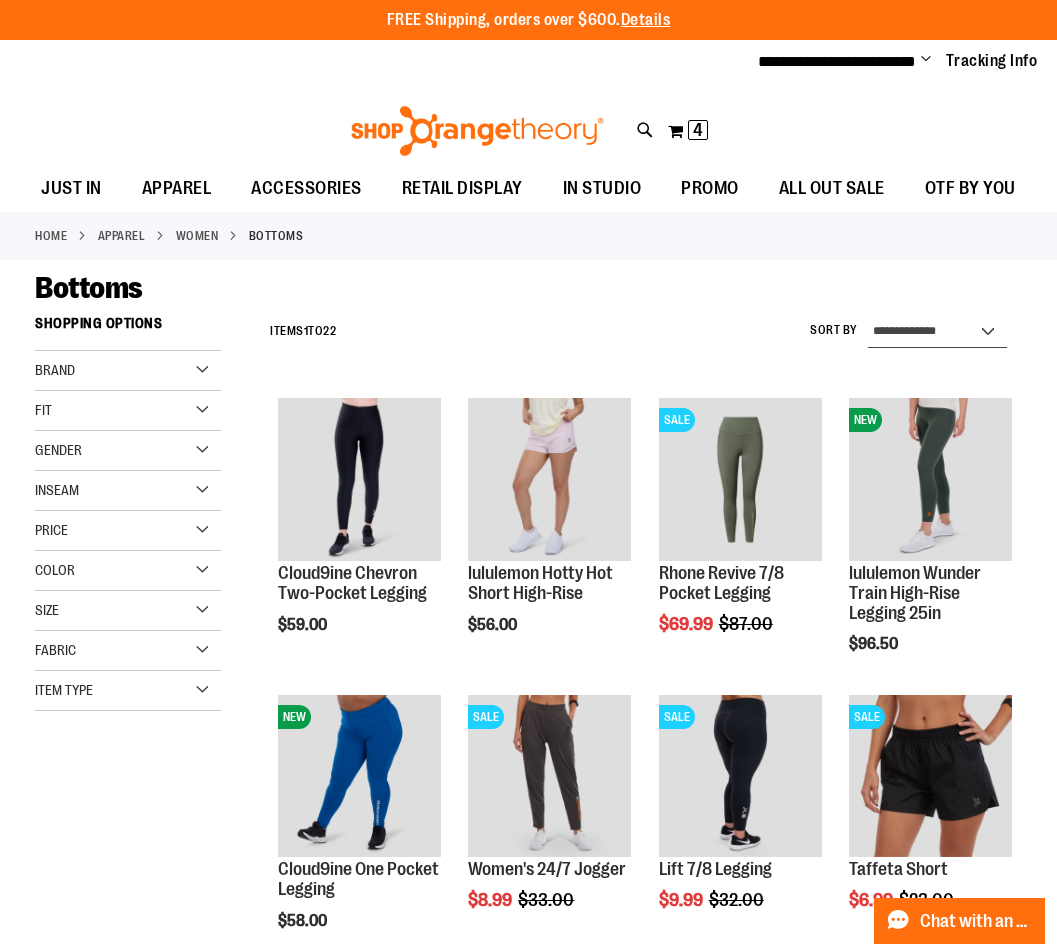 select on "*********" 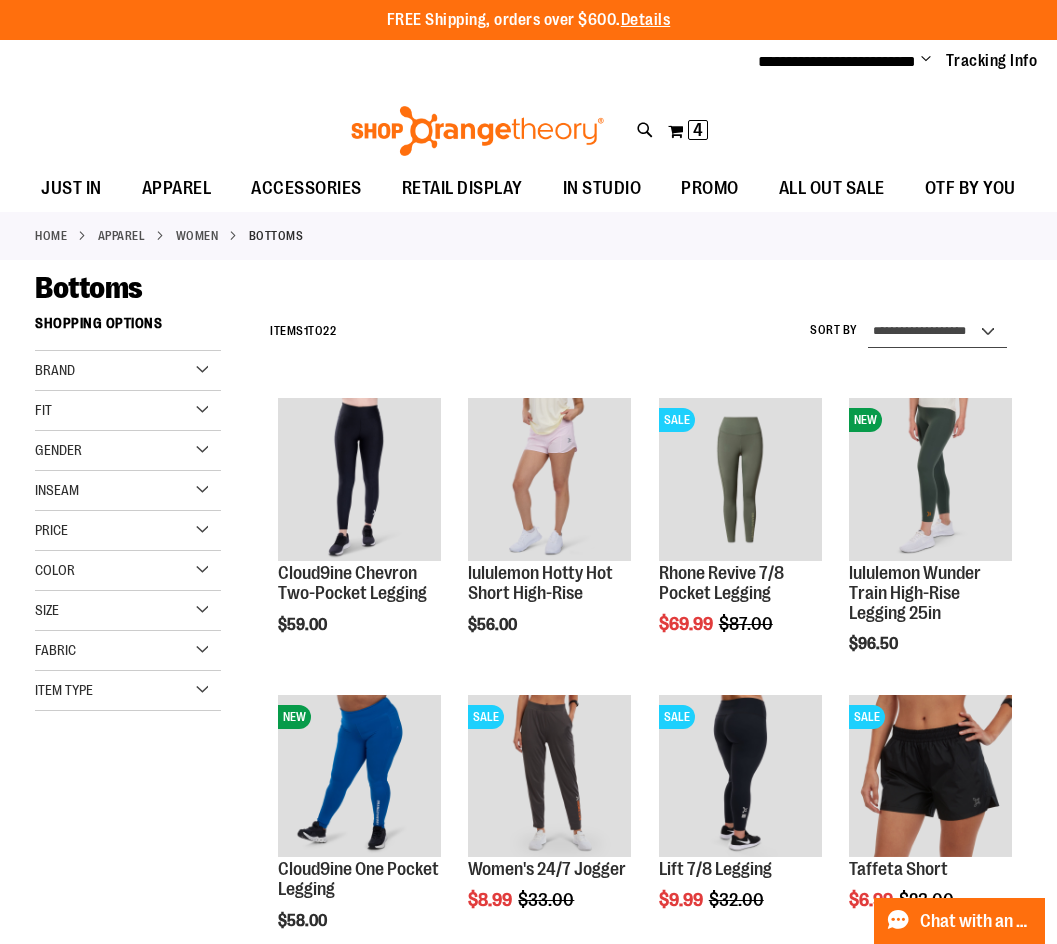 click on "**********" at bounding box center (937, 332) 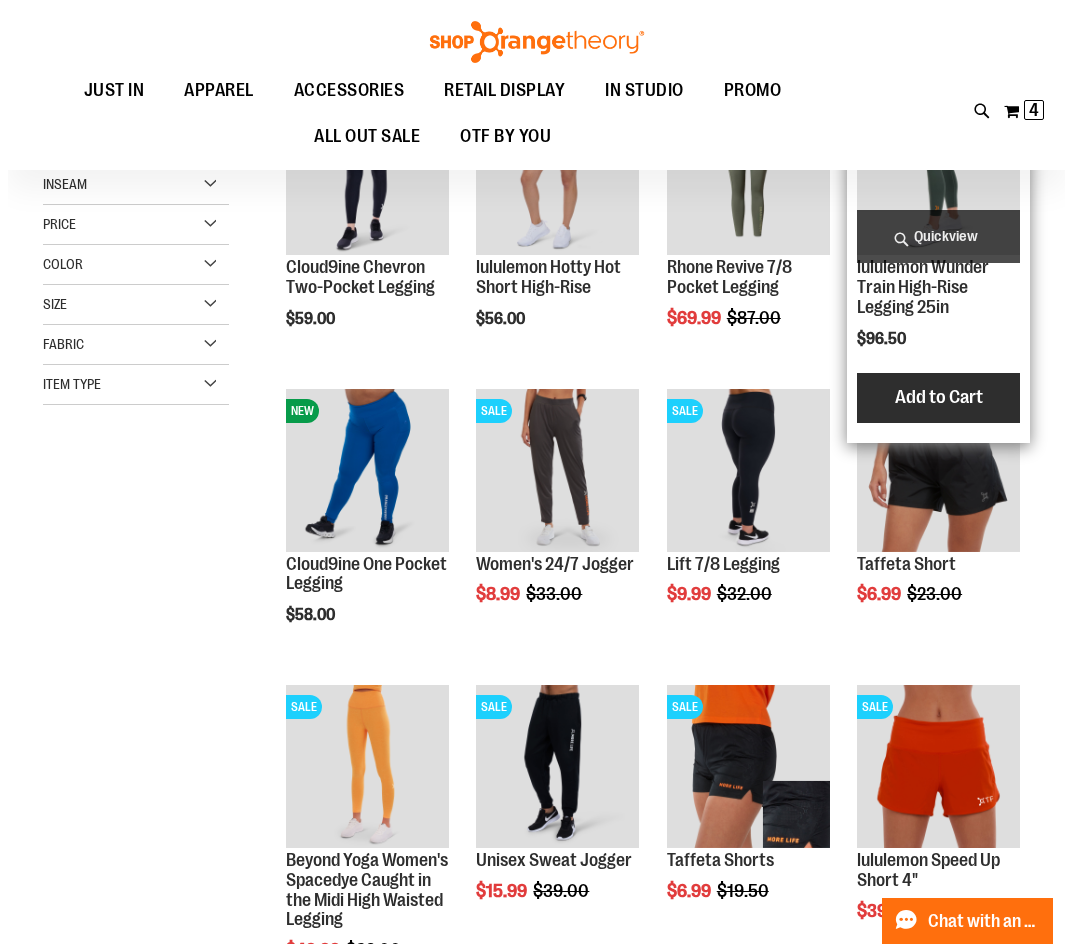 scroll, scrollTop: 305, scrollLeft: 0, axis: vertical 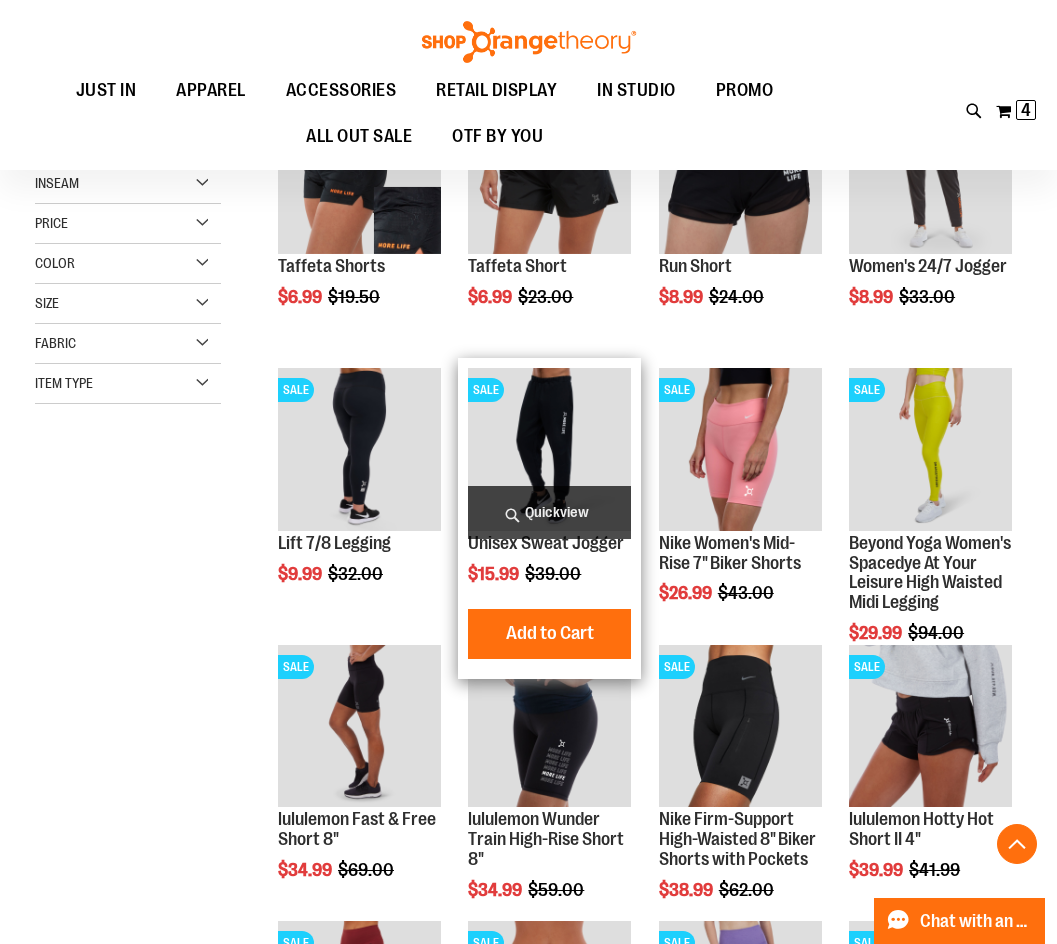 click on "Quickview" at bounding box center (549, 512) 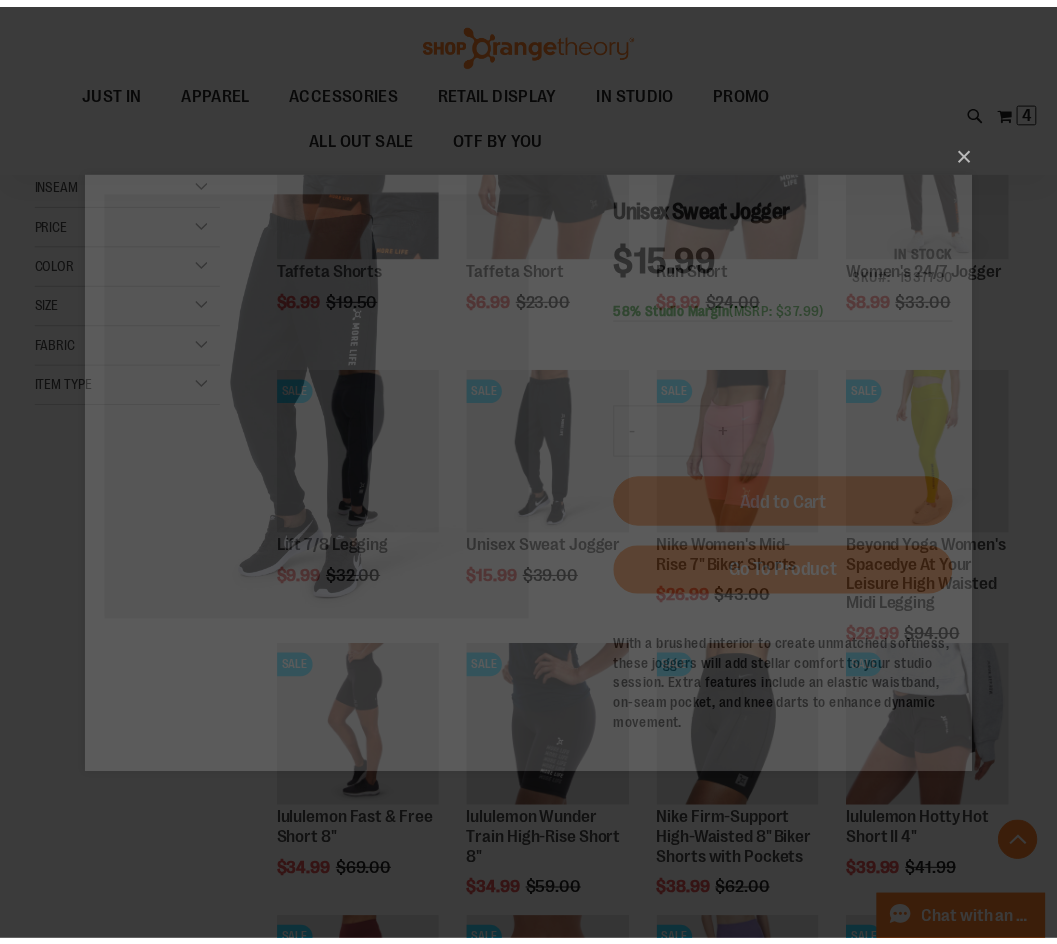 scroll, scrollTop: 0, scrollLeft: 0, axis: both 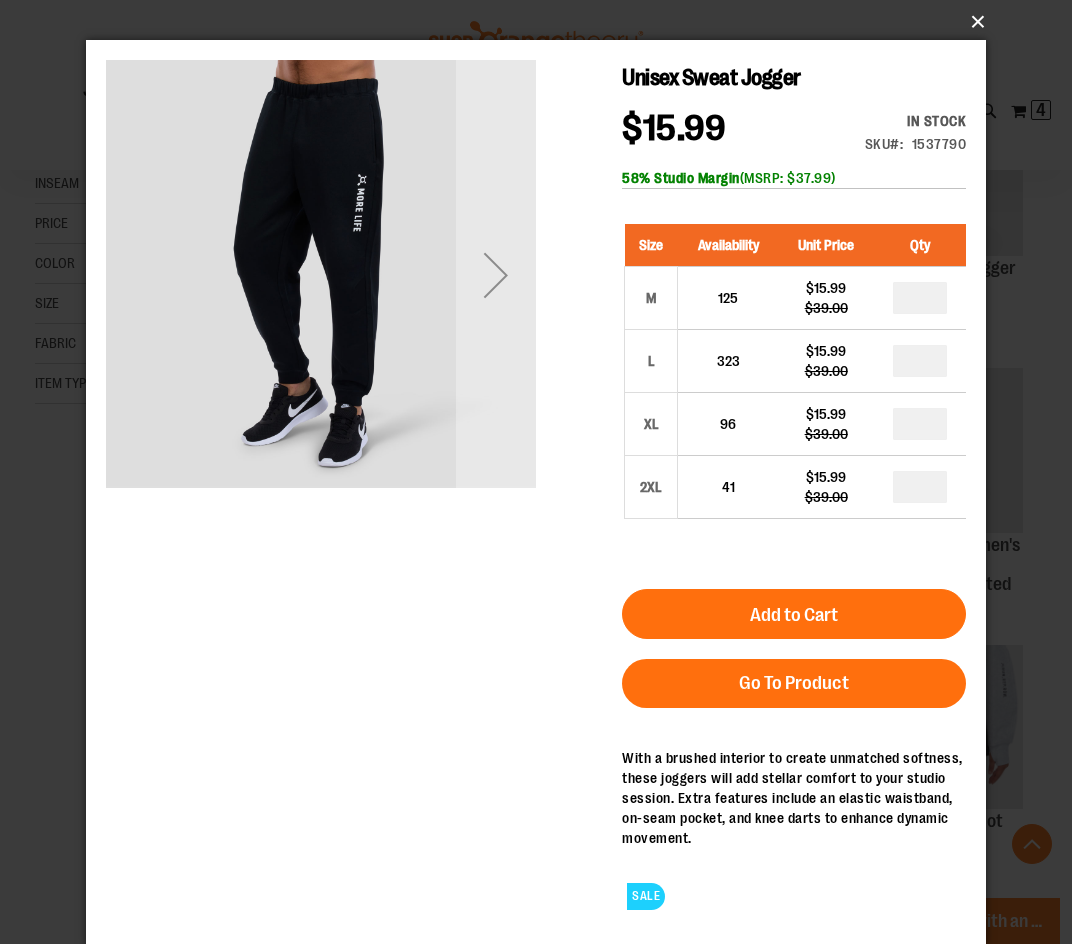 click on "×" at bounding box center [542, 22] 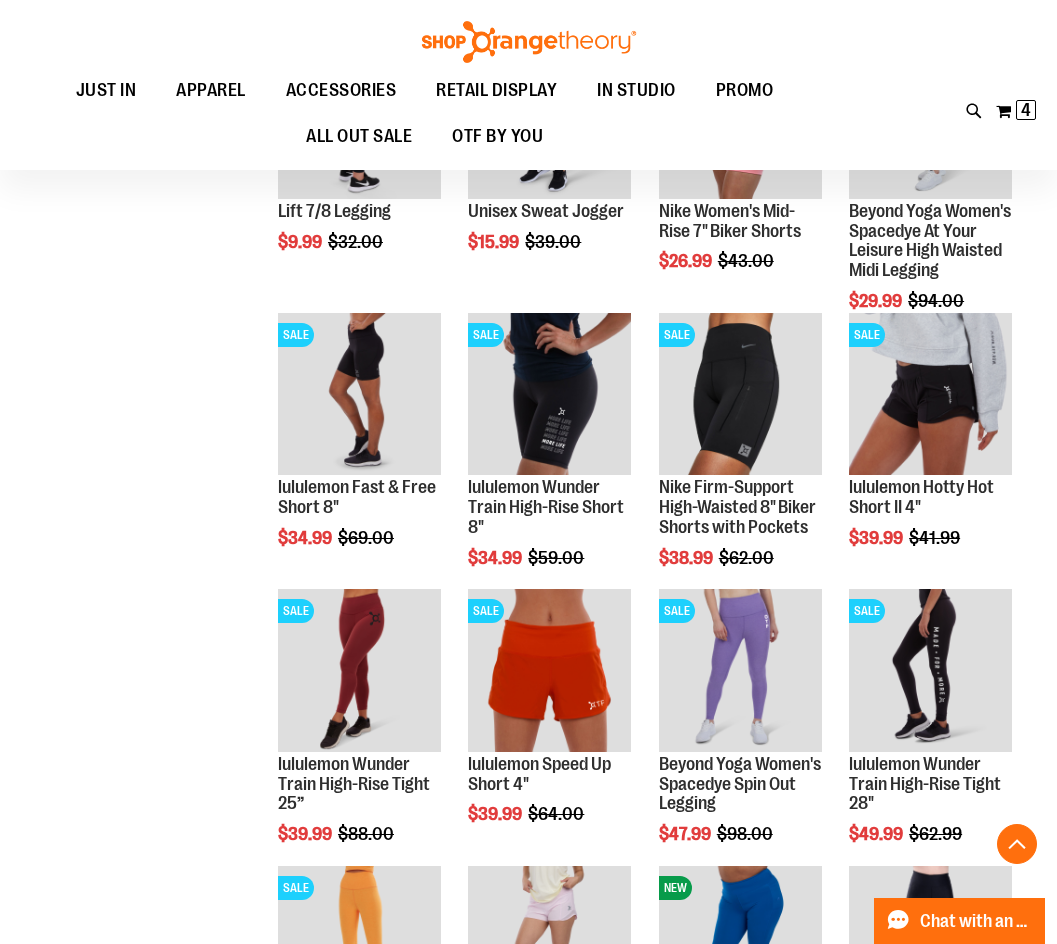 scroll, scrollTop: 605, scrollLeft: 0, axis: vertical 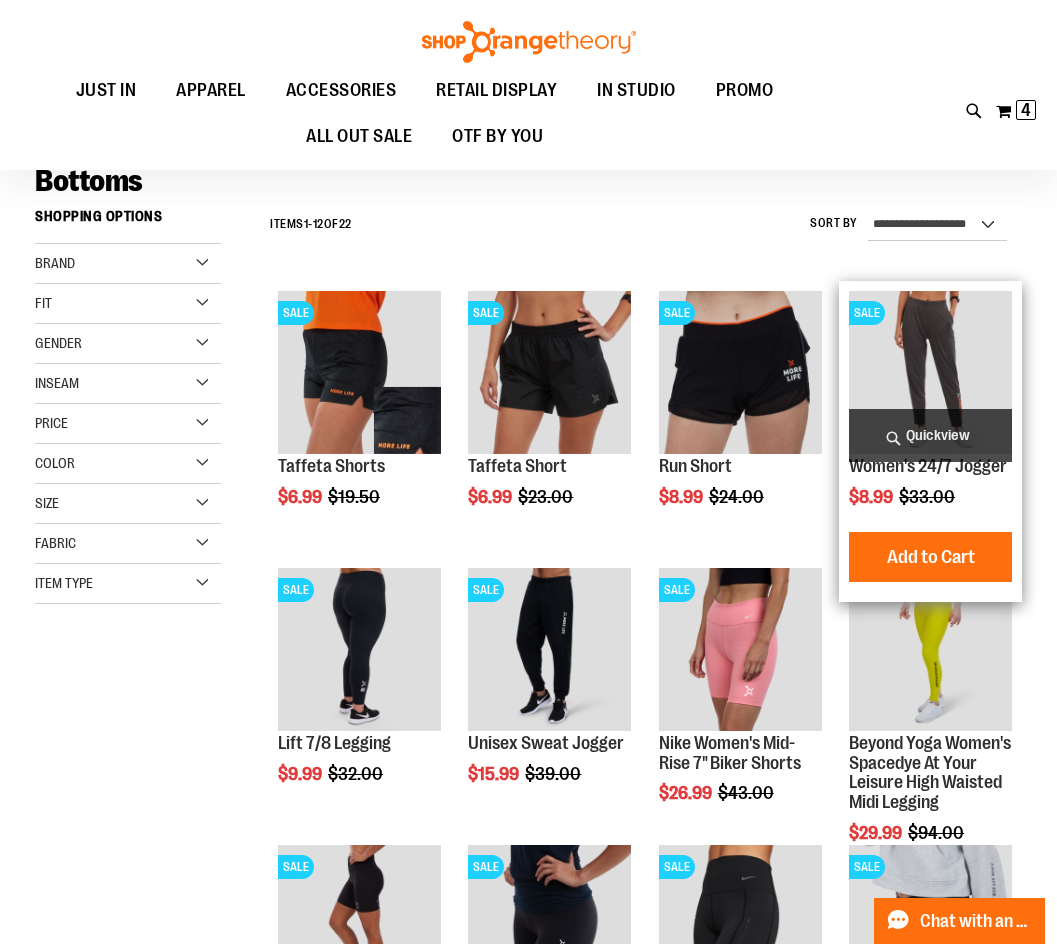 click on "Quickview" at bounding box center (930, 435) 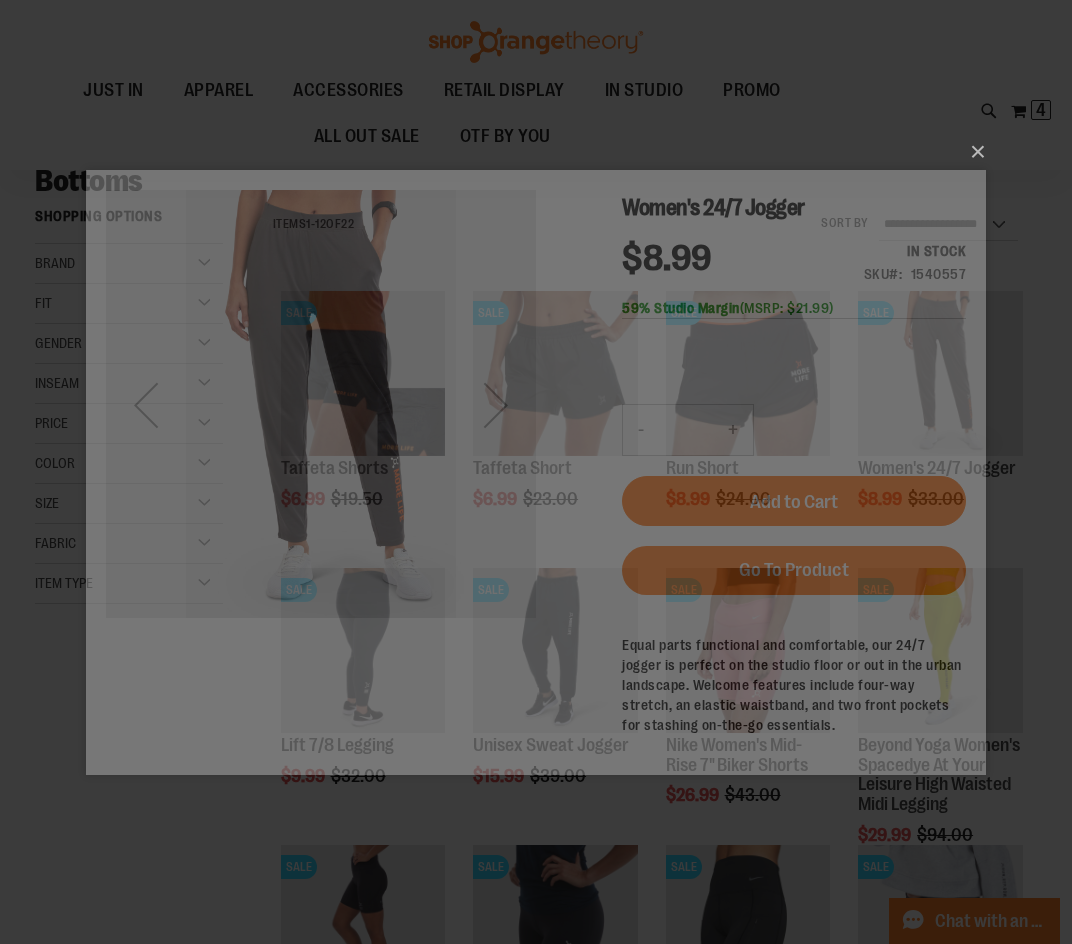 scroll, scrollTop: 0, scrollLeft: 0, axis: both 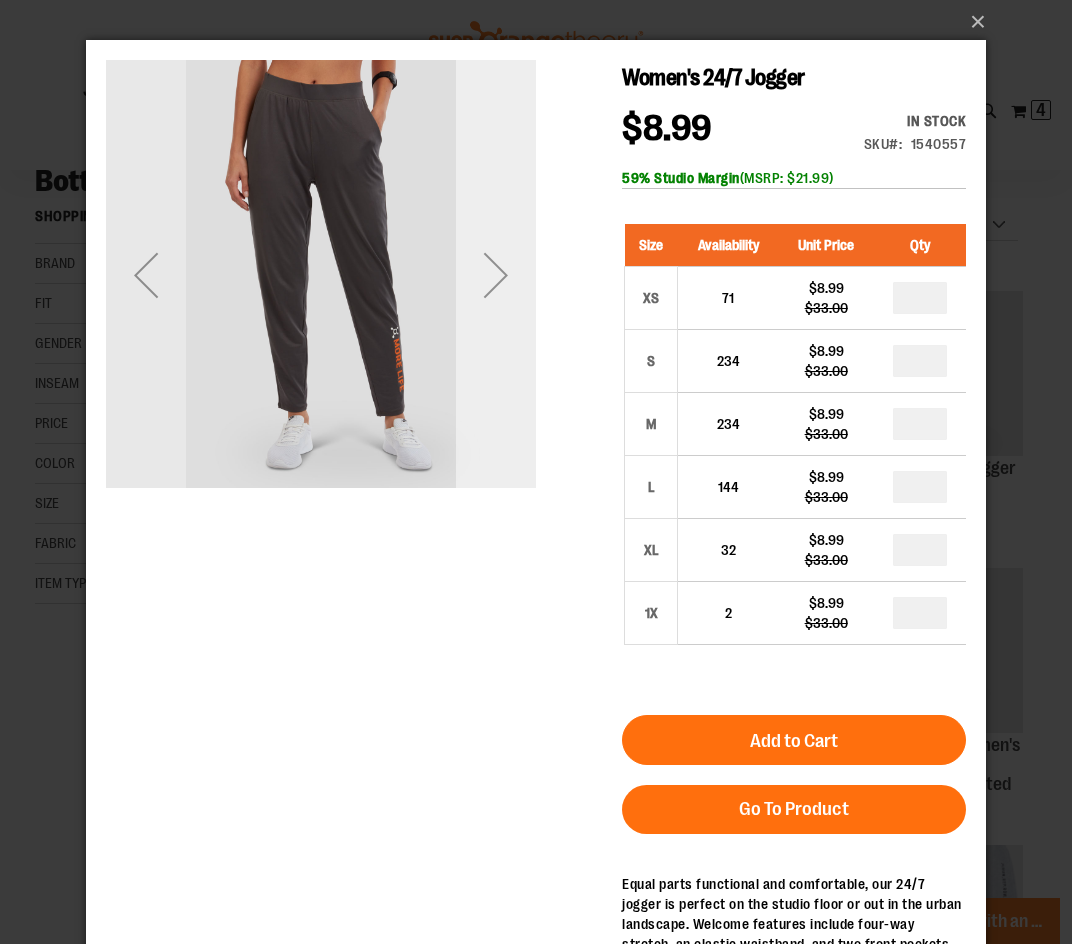 click at bounding box center [496, 275] 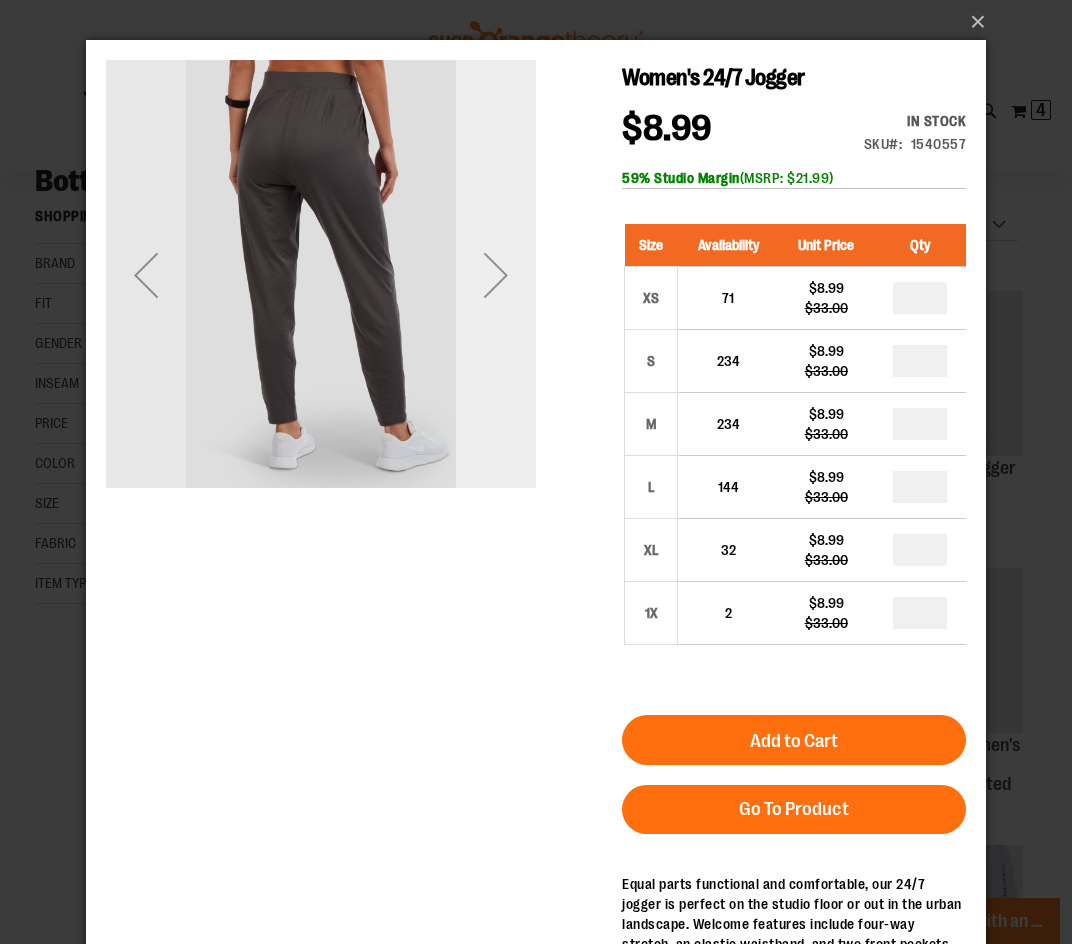 click at bounding box center [496, 275] 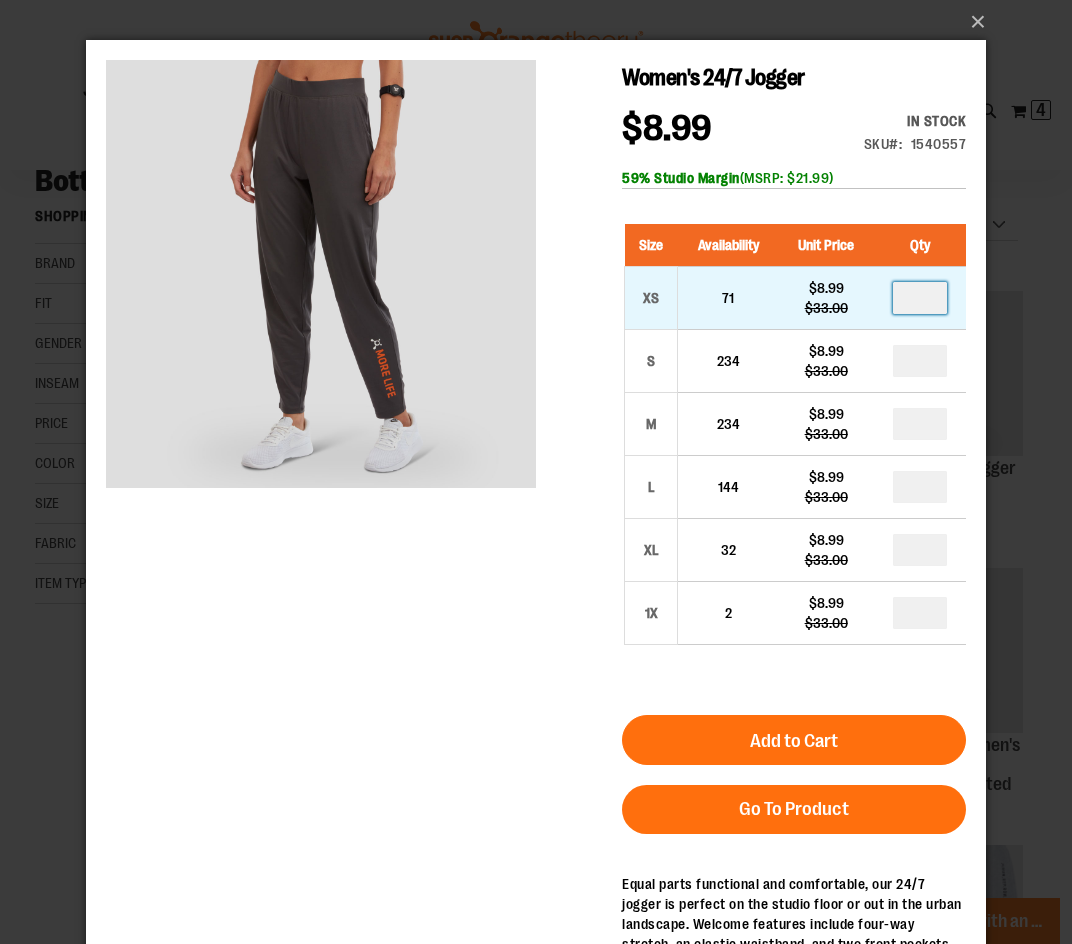 click at bounding box center [920, 298] 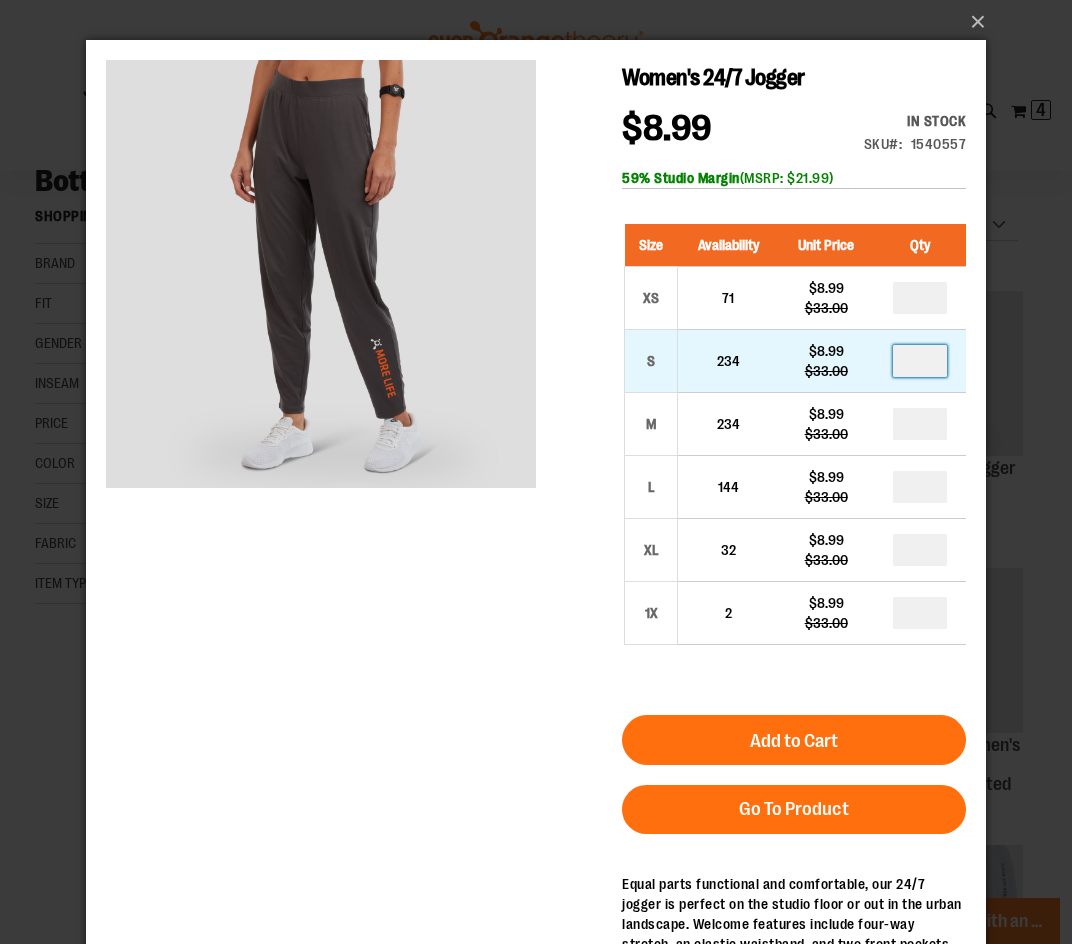 type on "*" 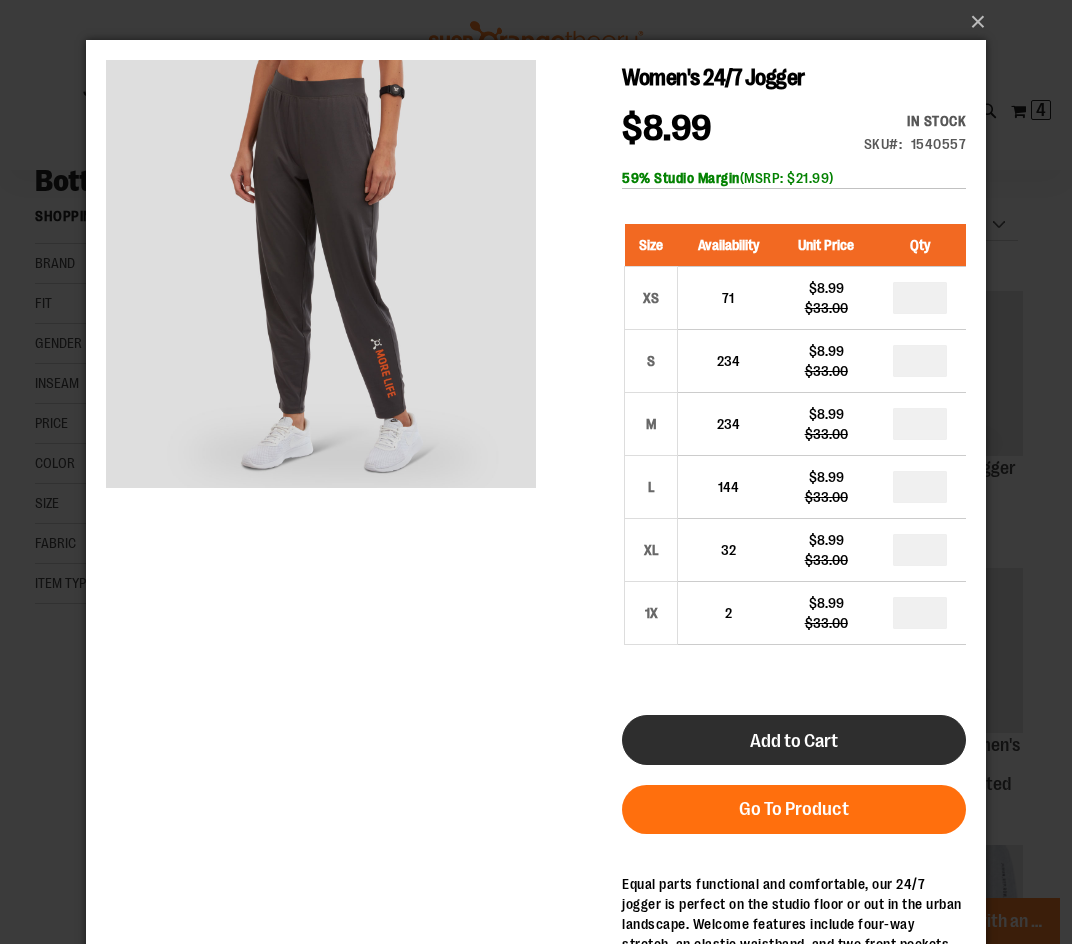click on "Add to Cart" at bounding box center (794, 741) 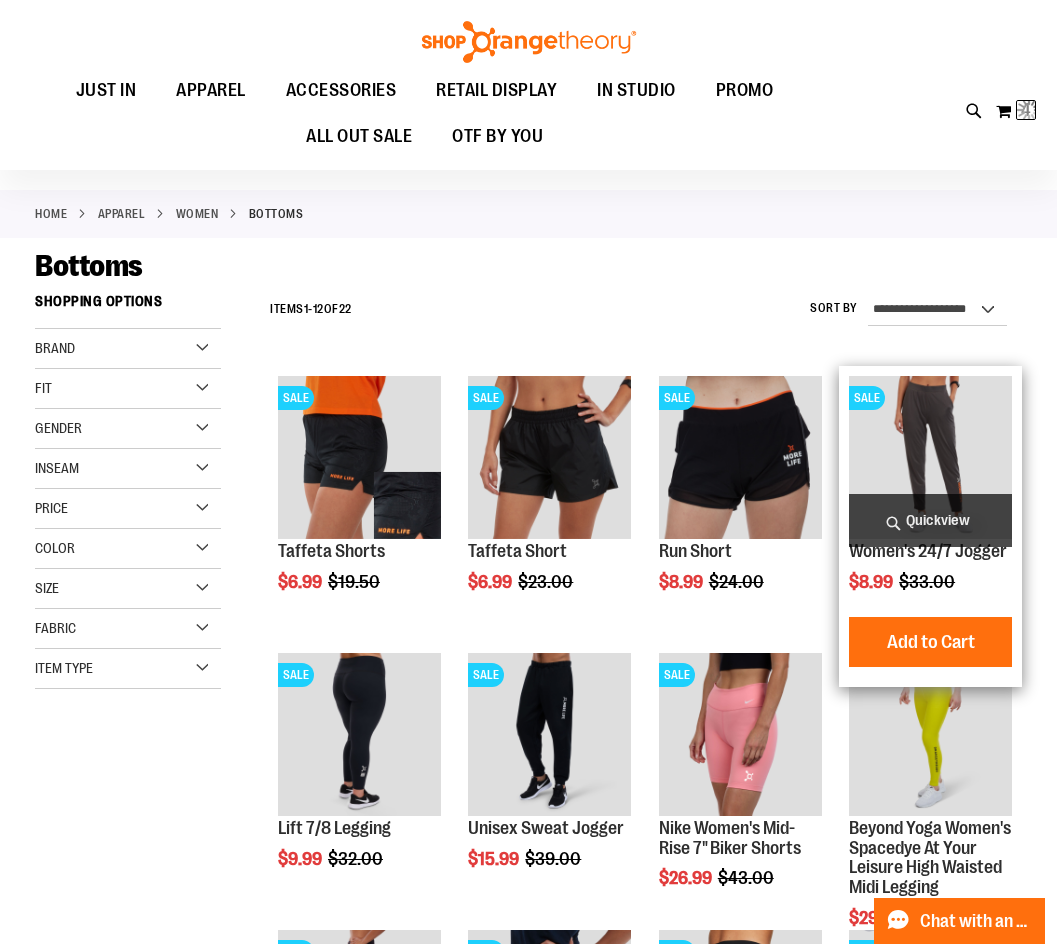 scroll, scrollTop: 0, scrollLeft: 0, axis: both 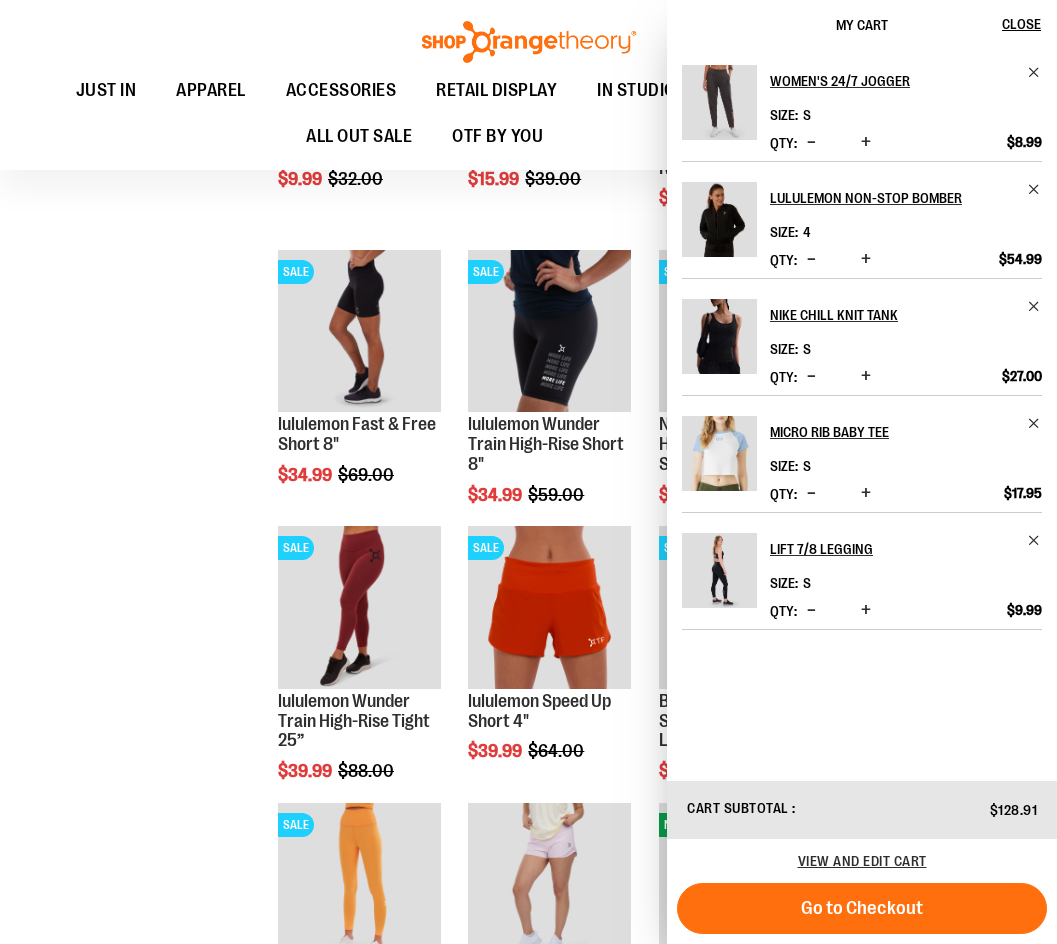 click on "**********" at bounding box center (528, 534) 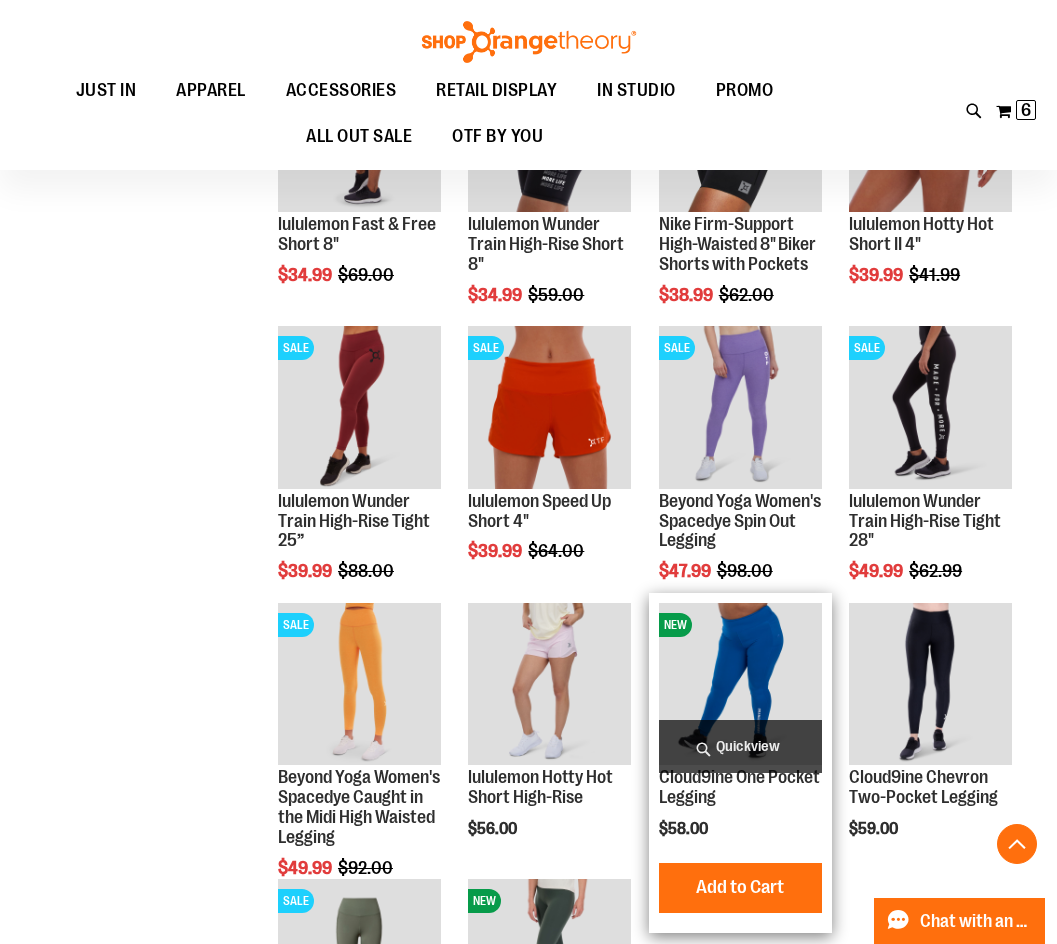 scroll, scrollTop: 1000, scrollLeft: 0, axis: vertical 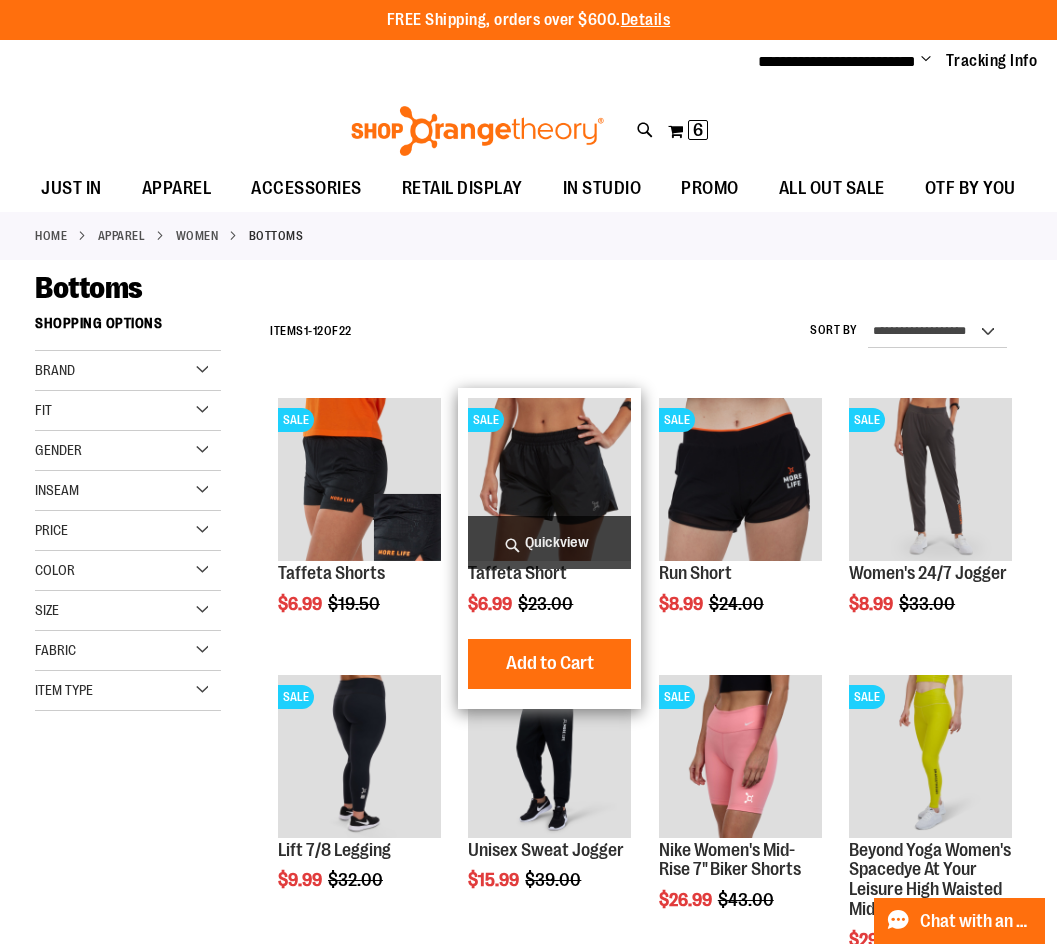 click on "Quickview" at bounding box center (549, 542) 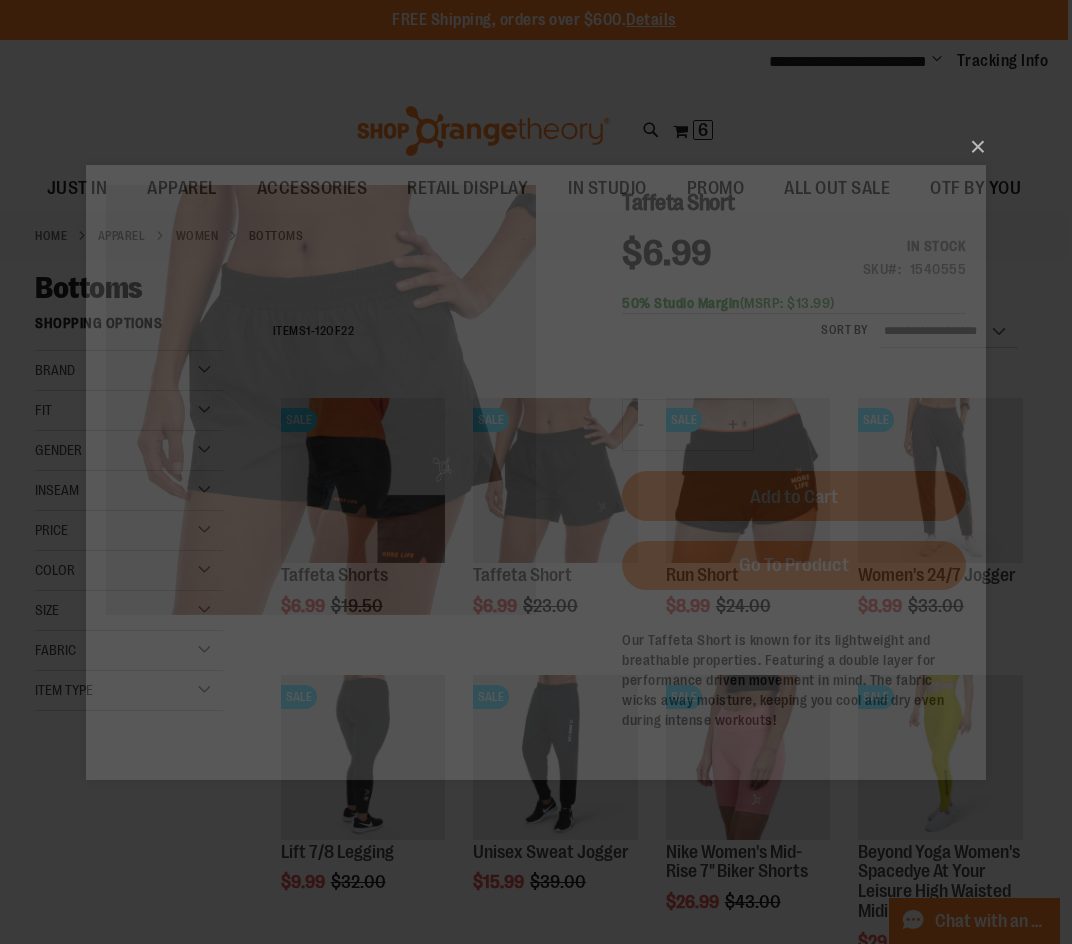 scroll, scrollTop: 0, scrollLeft: 0, axis: both 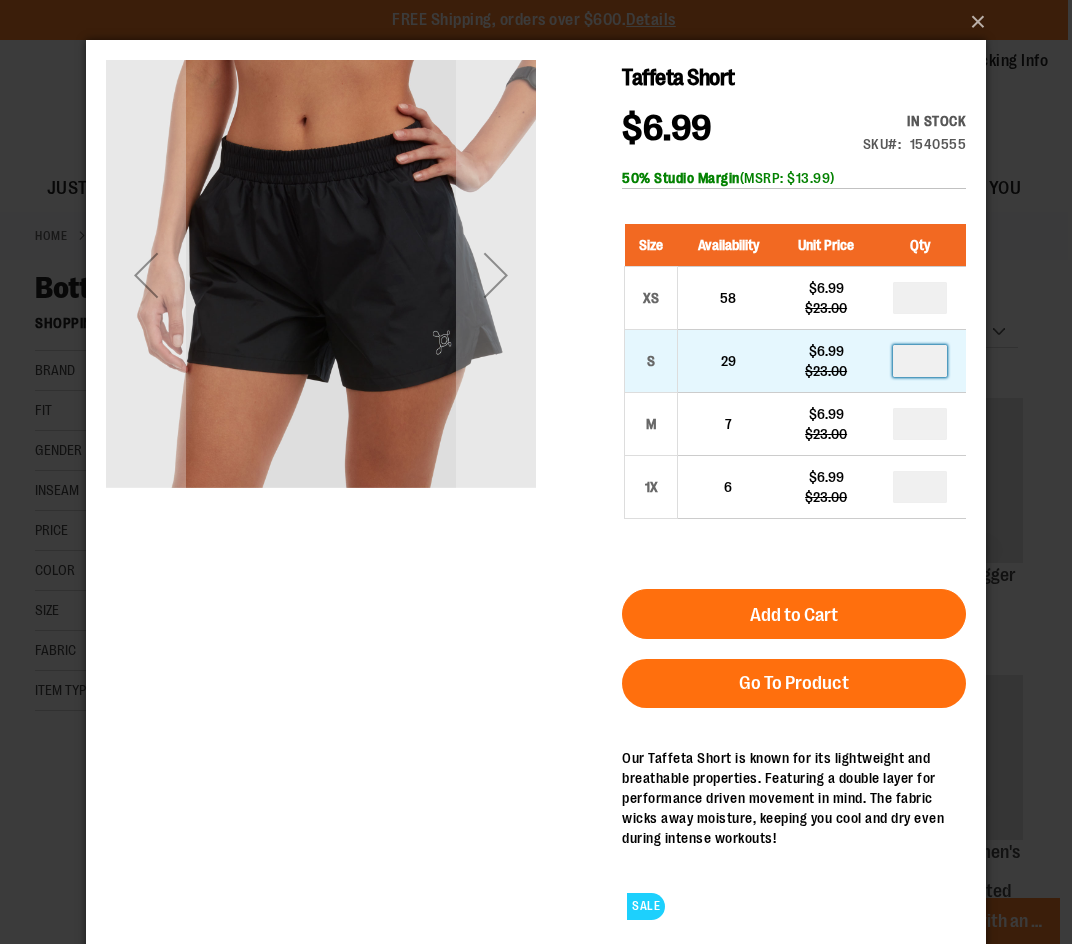 click at bounding box center [920, 361] 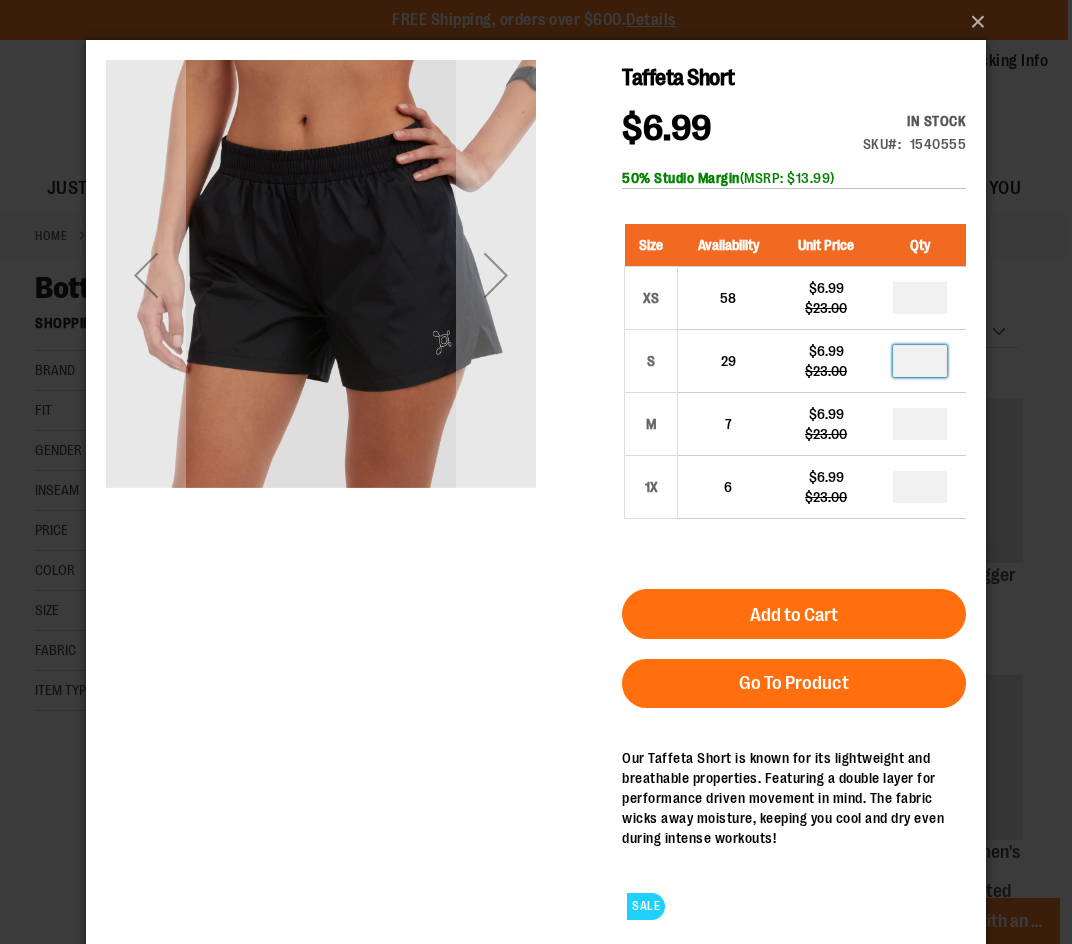 type on "*" 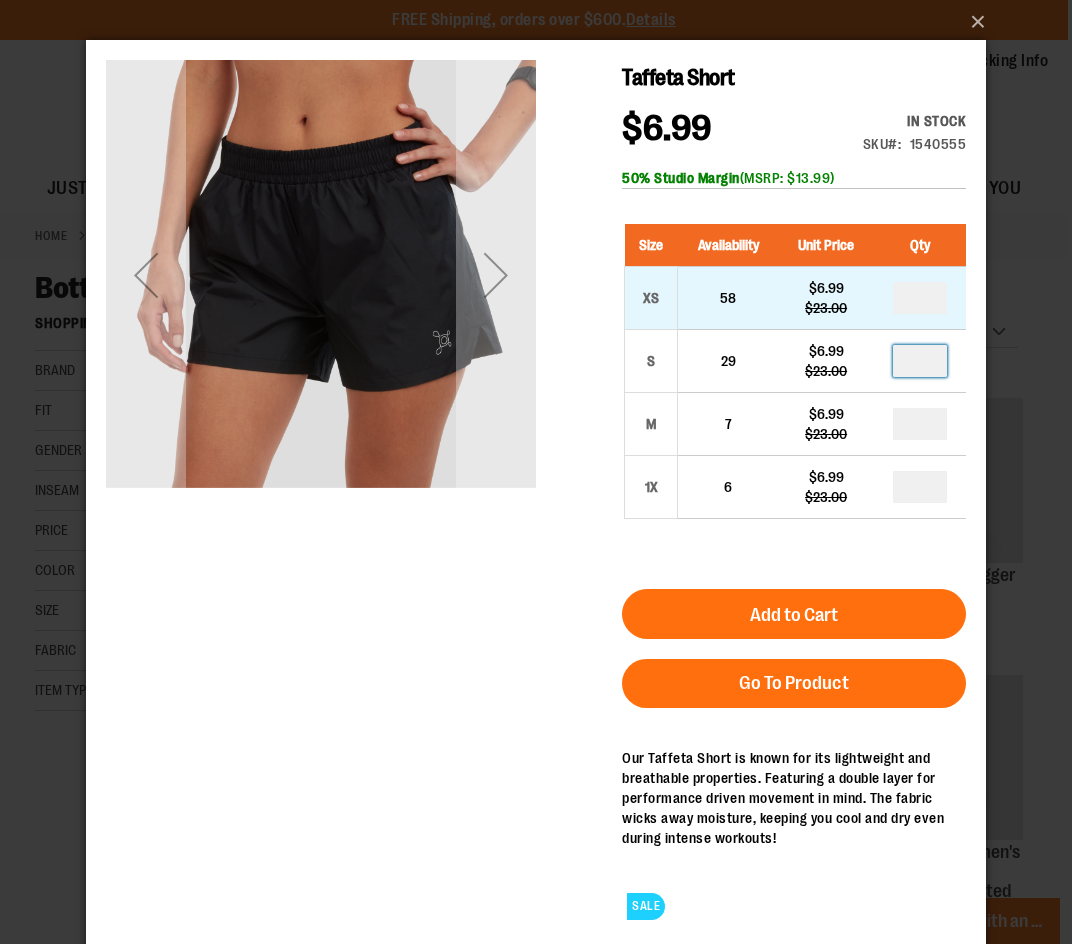 type on "*" 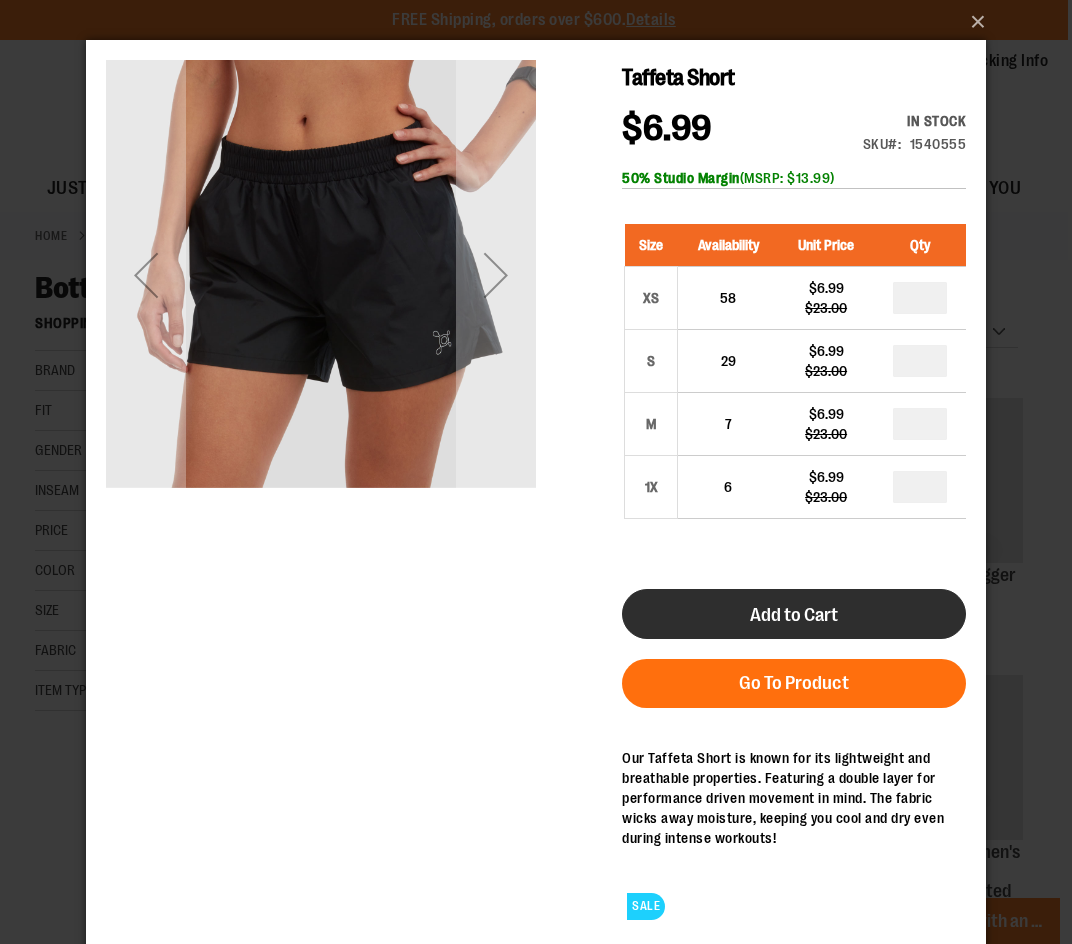 click on "Add to Cart" at bounding box center [794, 615] 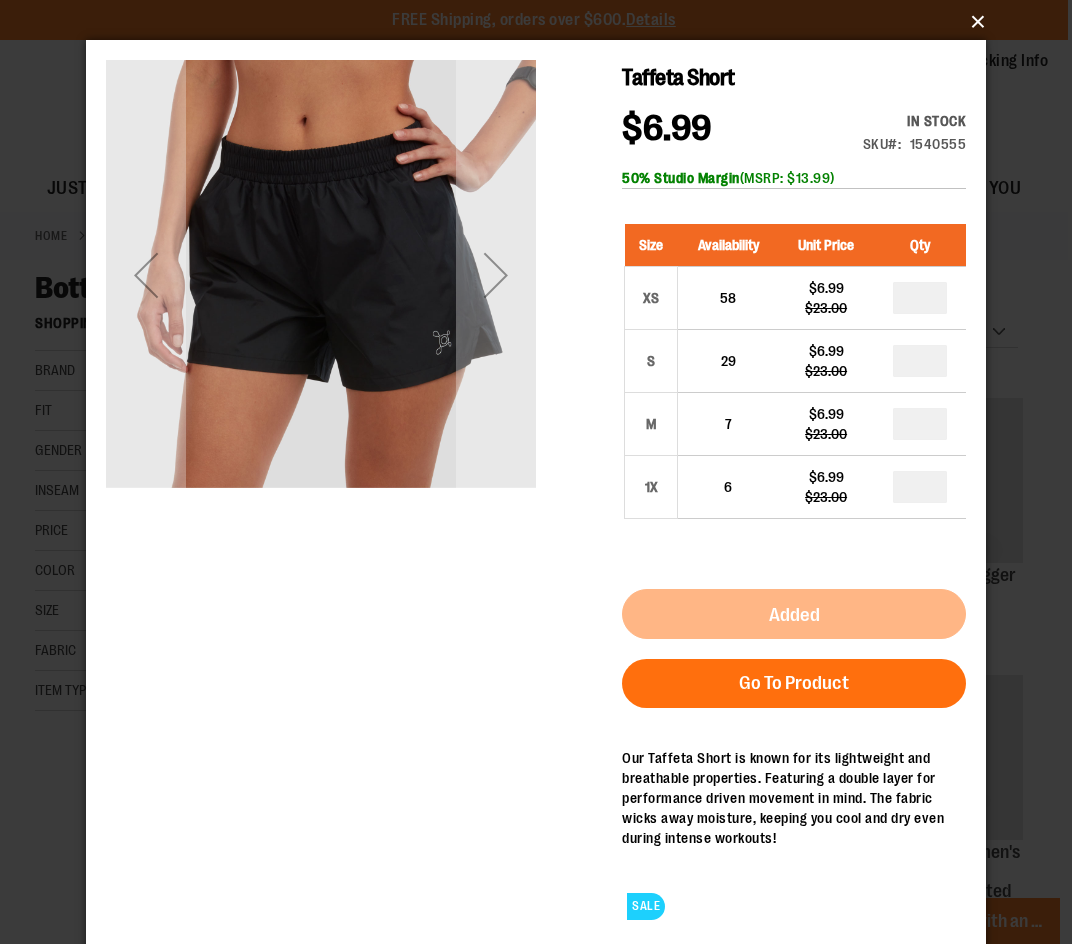 click on "×" at bounding box center [542, 22] 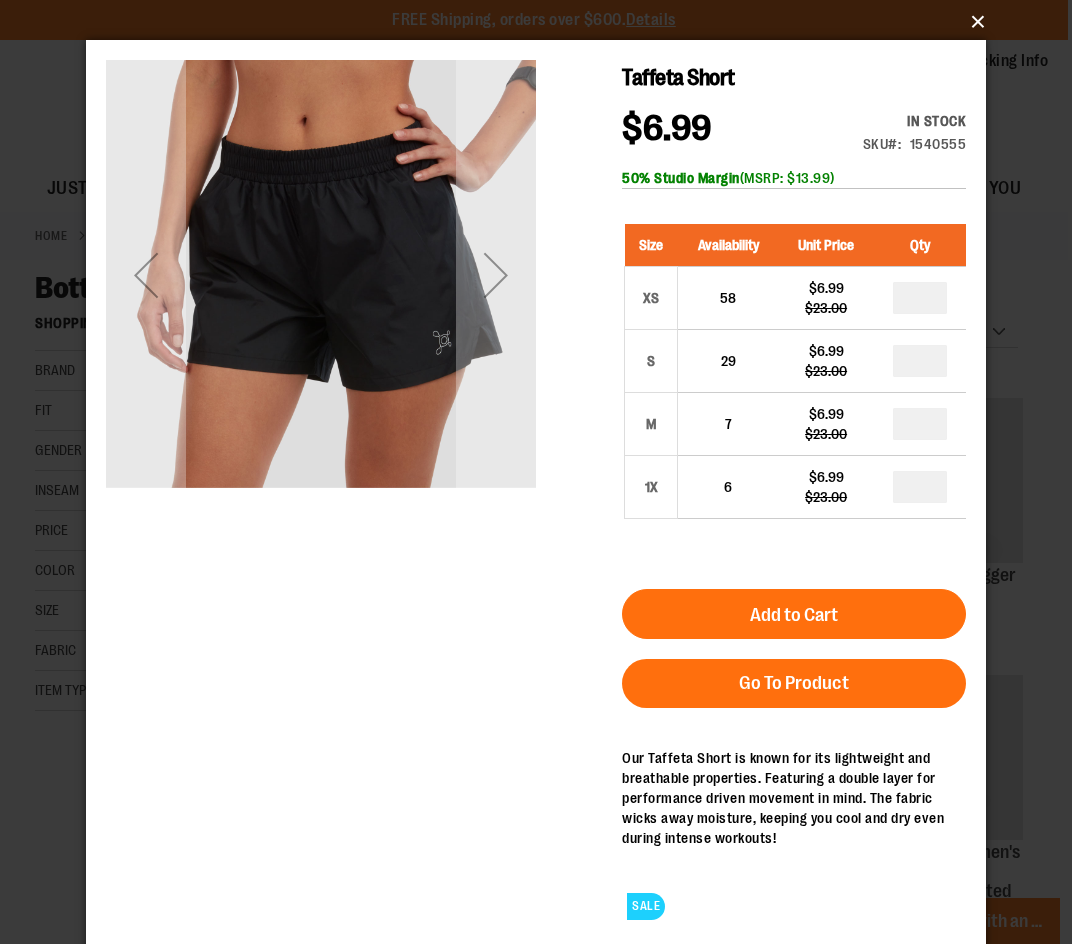 click on "×" at bounding box center (542, 22) 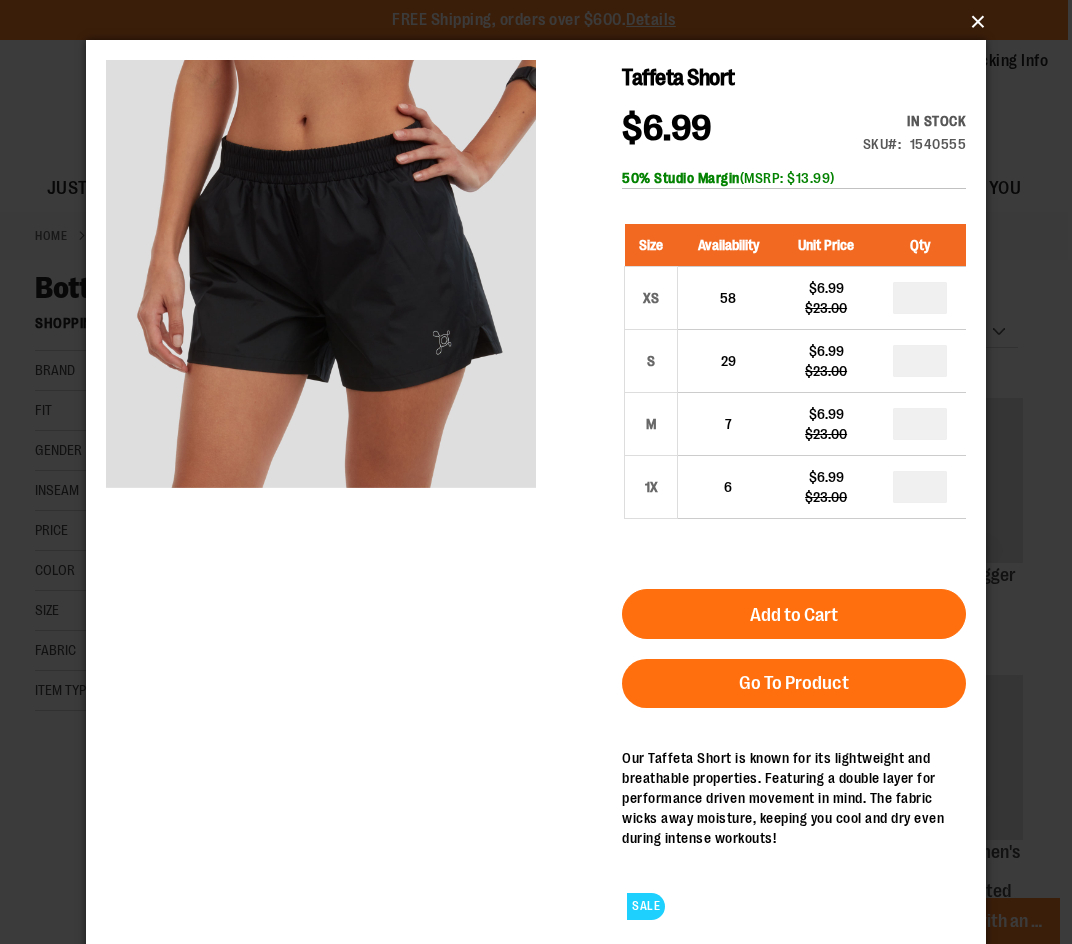 click on "×" at bounding box center (542, 22) 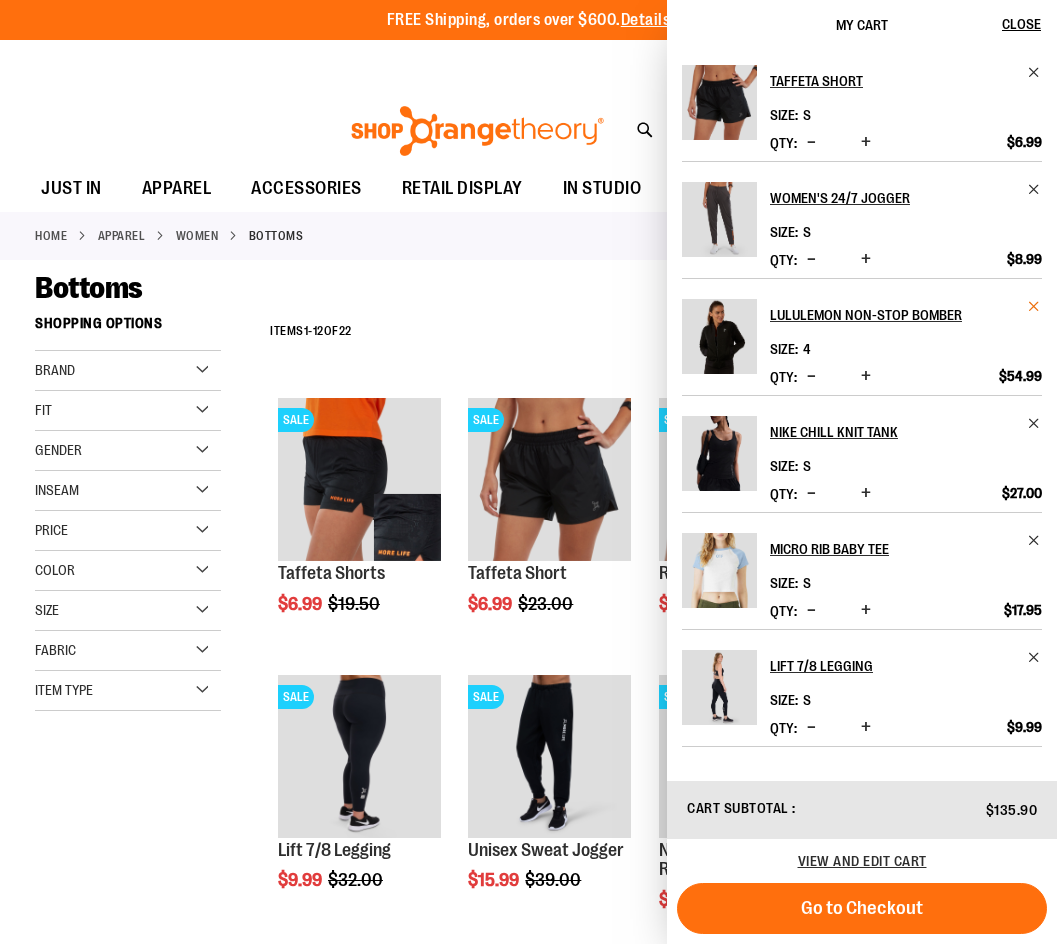 click at bounding box center (1034, 306) 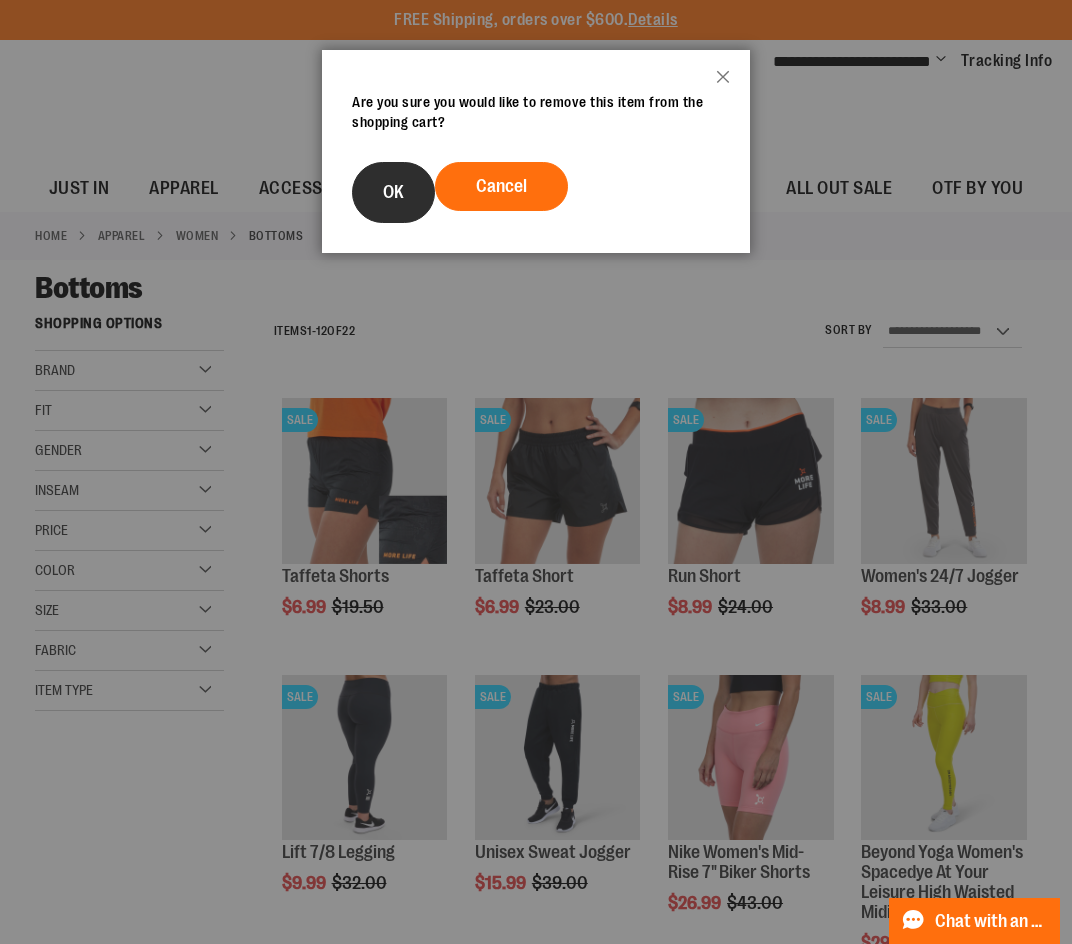click on "OK" at bounding box center (393, 192) 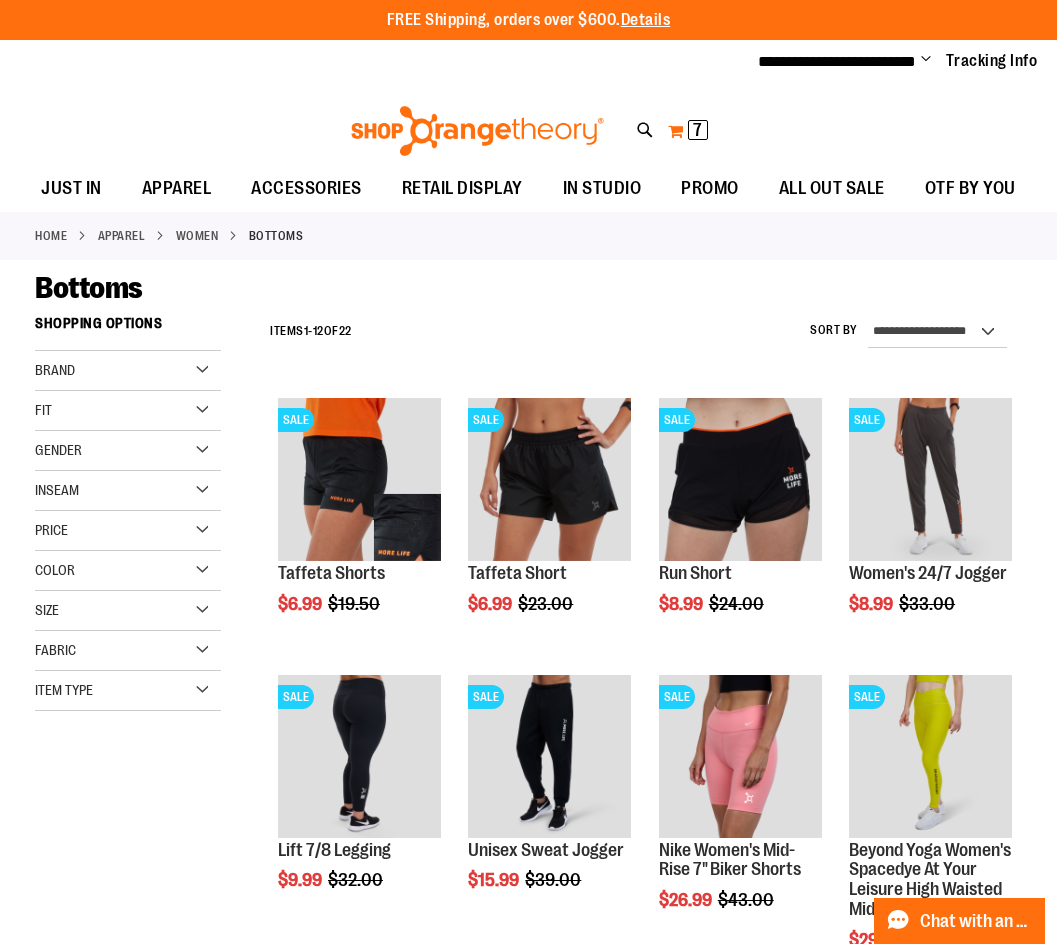 click on "7
7
items" at bounding box center [698, 130] 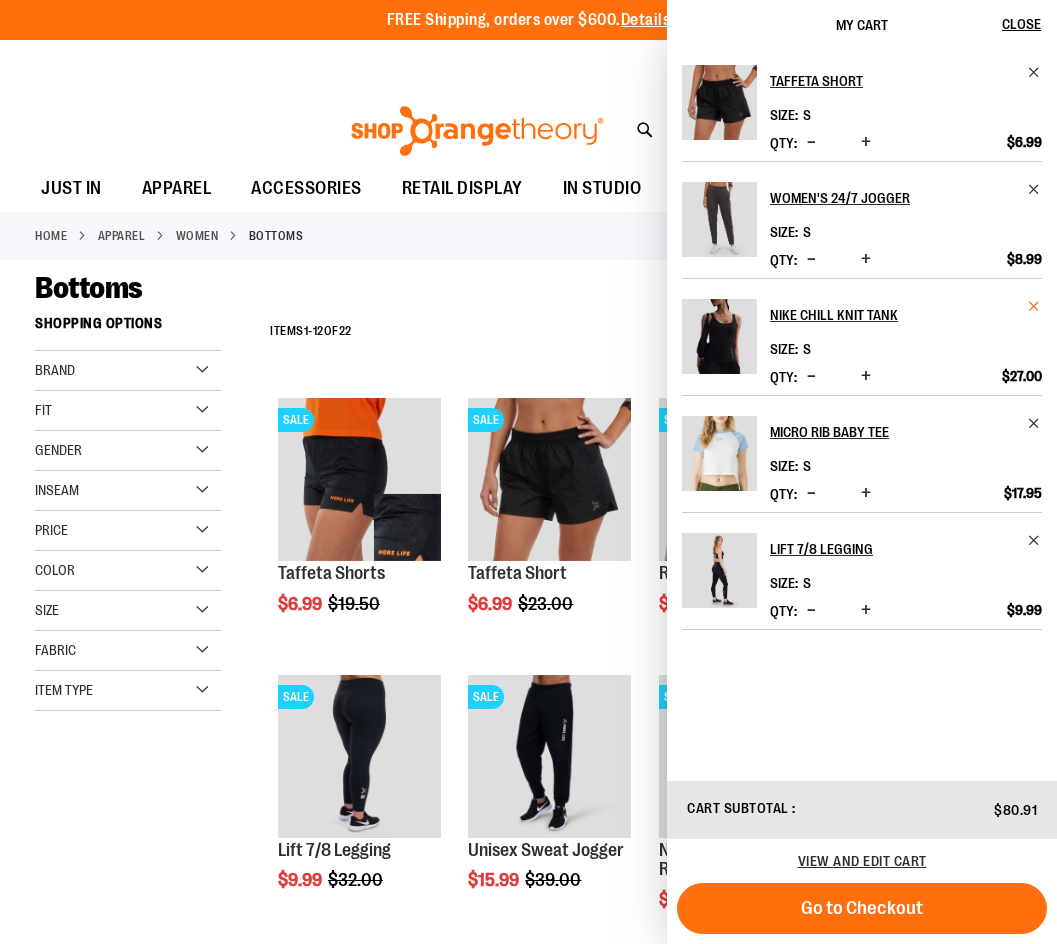 click at bounding box center [1034, 306] 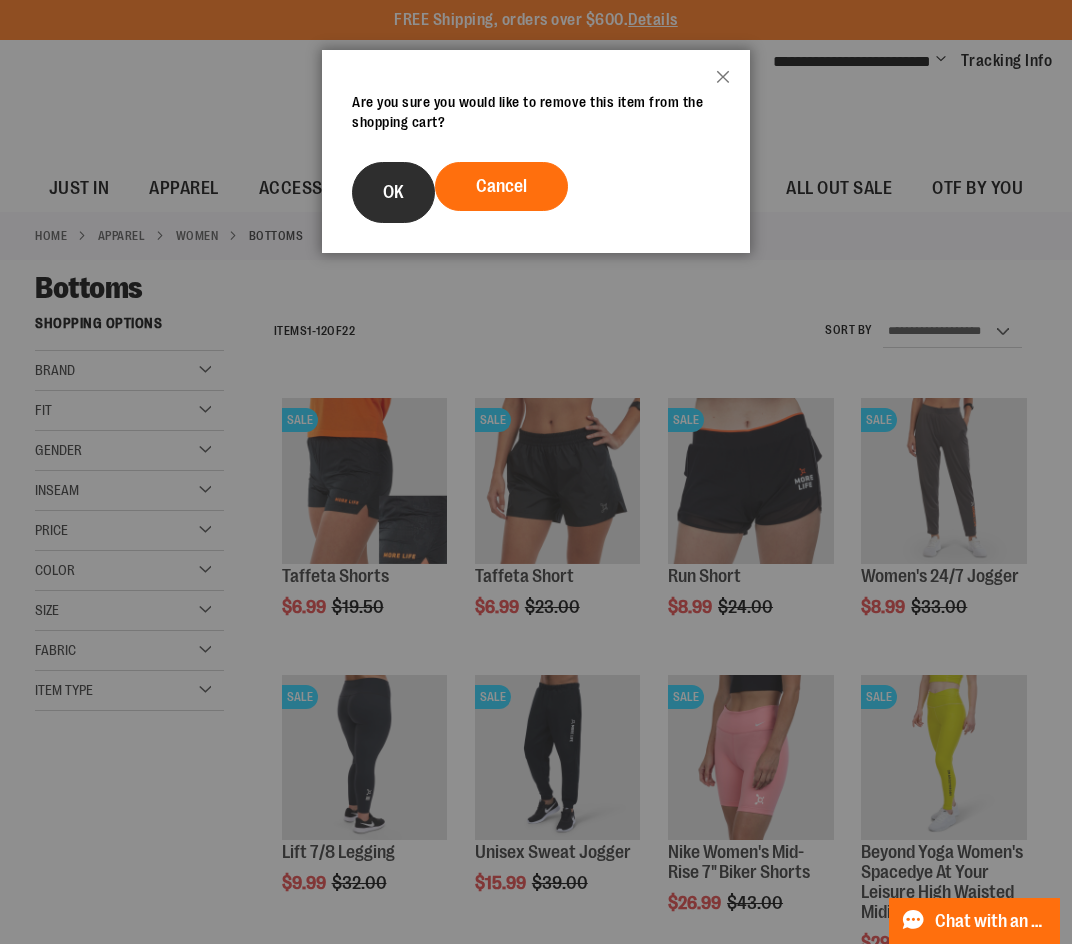 click on "OK" at bounding box center [393, 192] 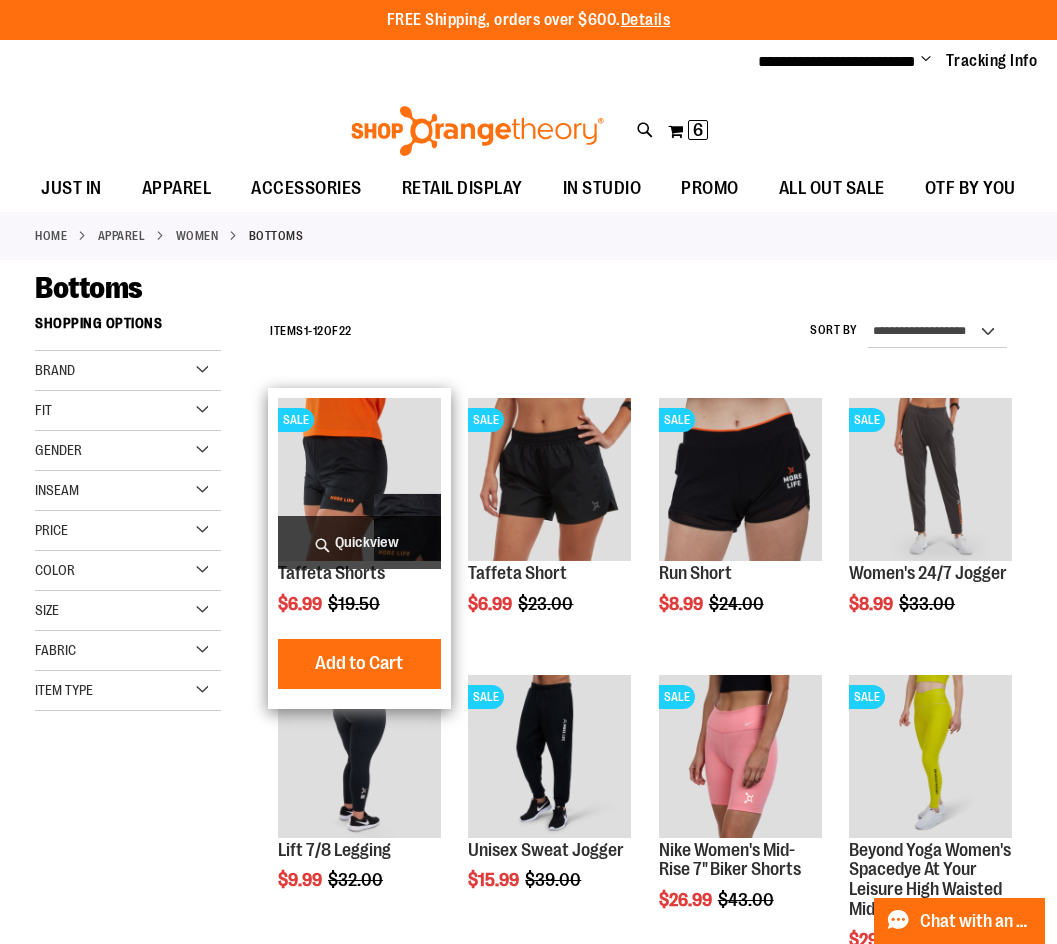 click on "Quickview" at bounding box center (359, 542) 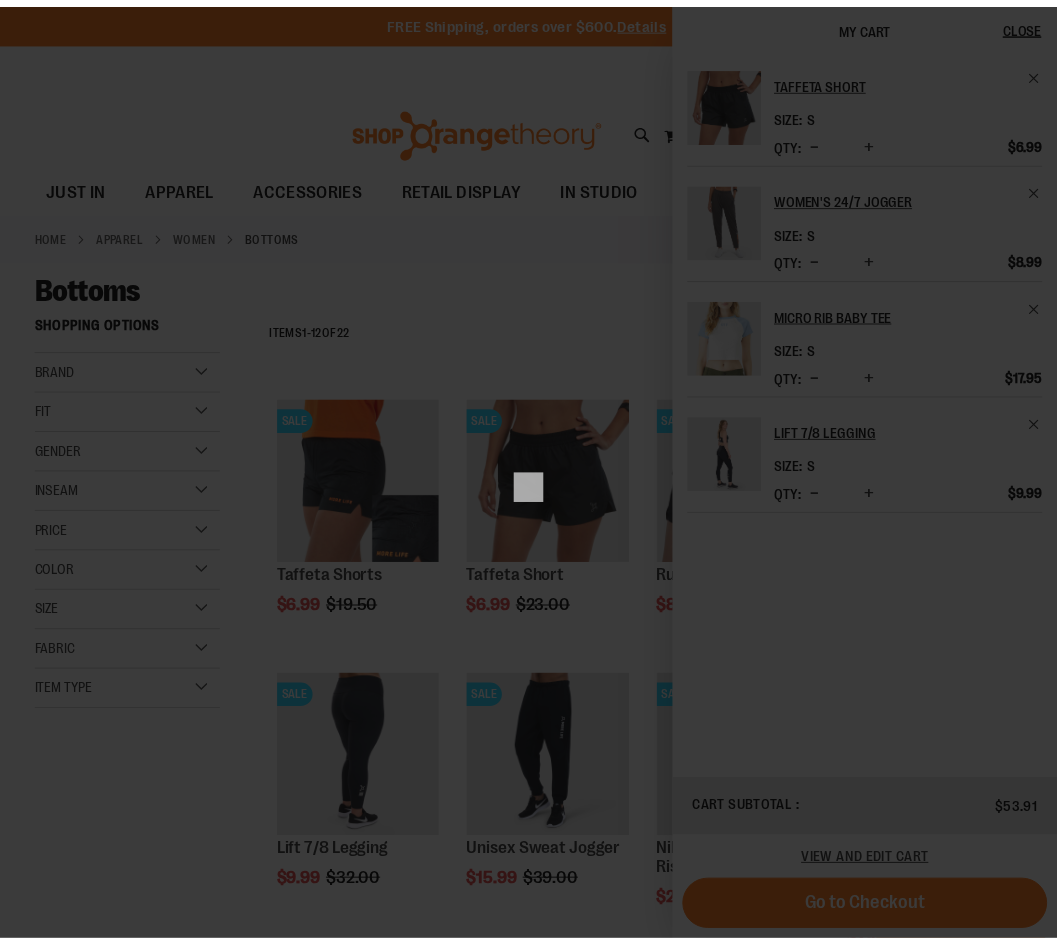 scroll, scrollTop: 0, scrollLeft: 0, axis: both 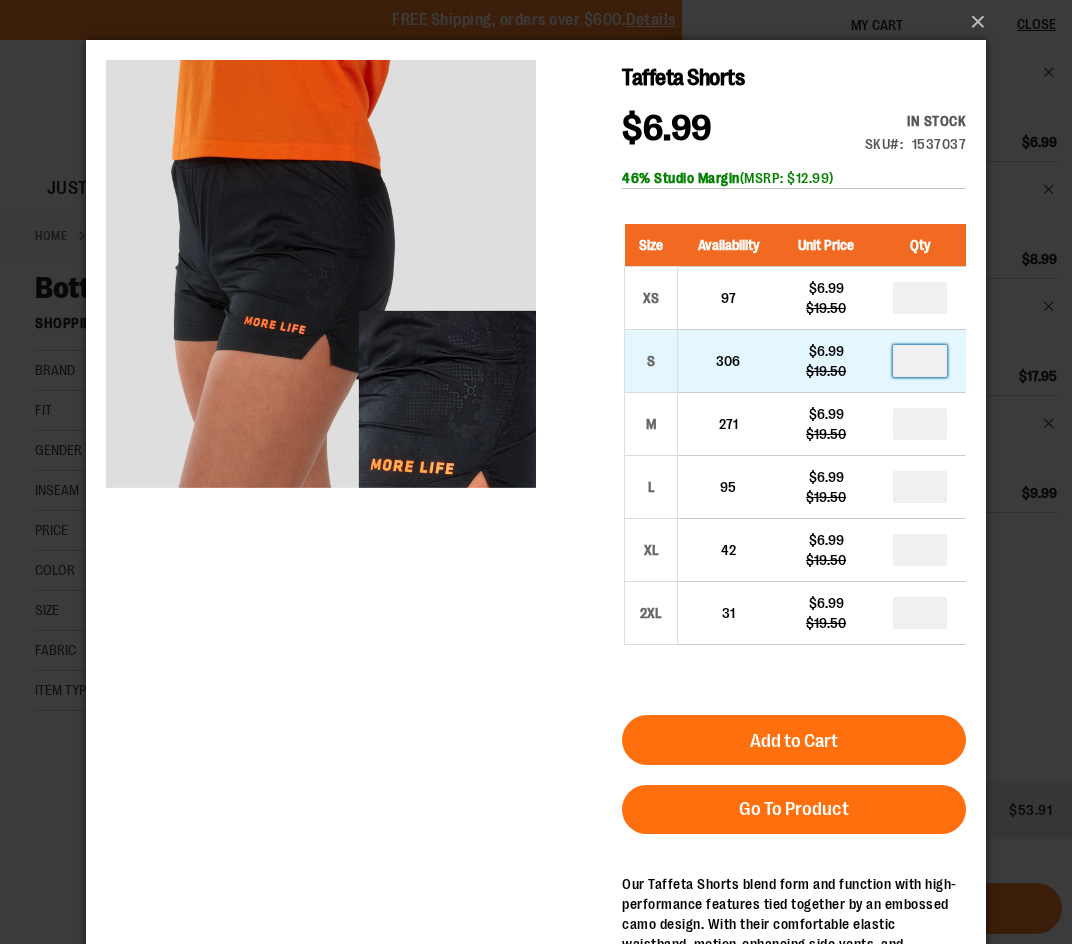 click at bounding box center [920, 361] 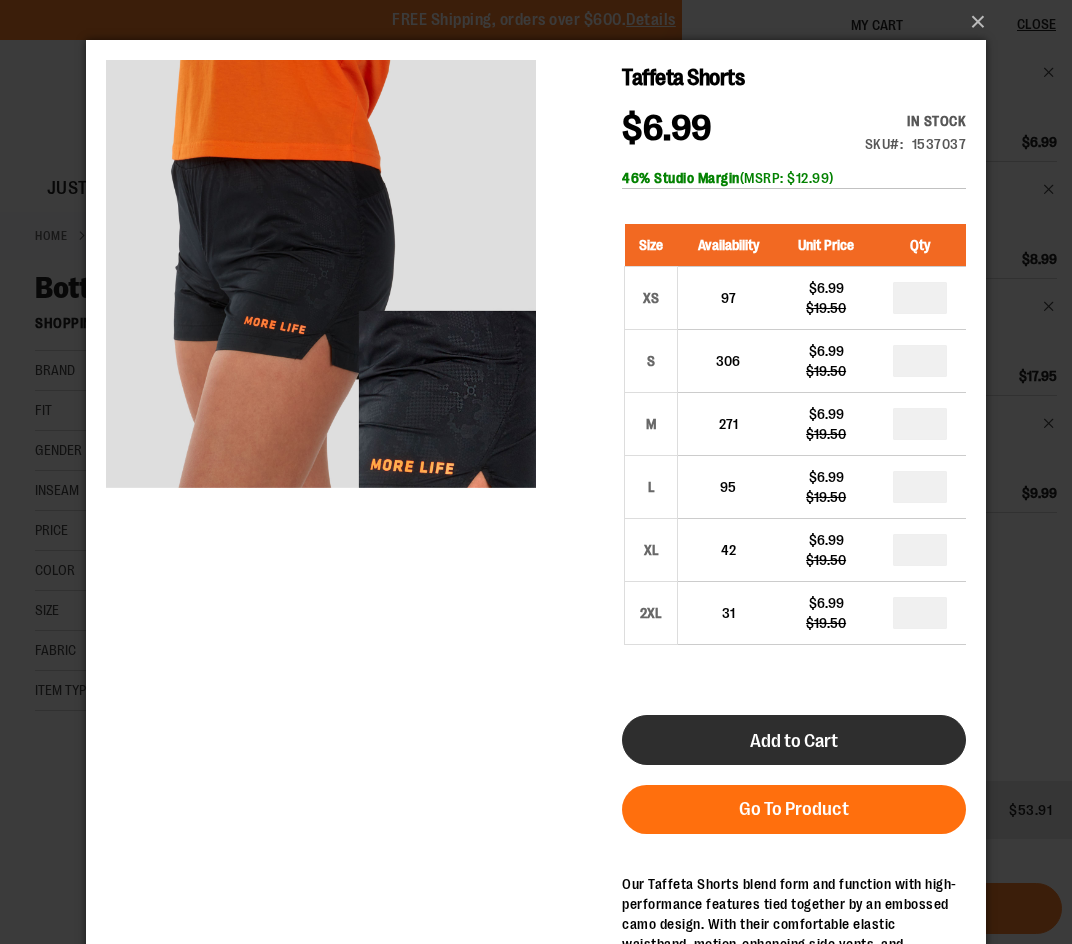click on "Add to Cart" at bounding box center (794, 740) 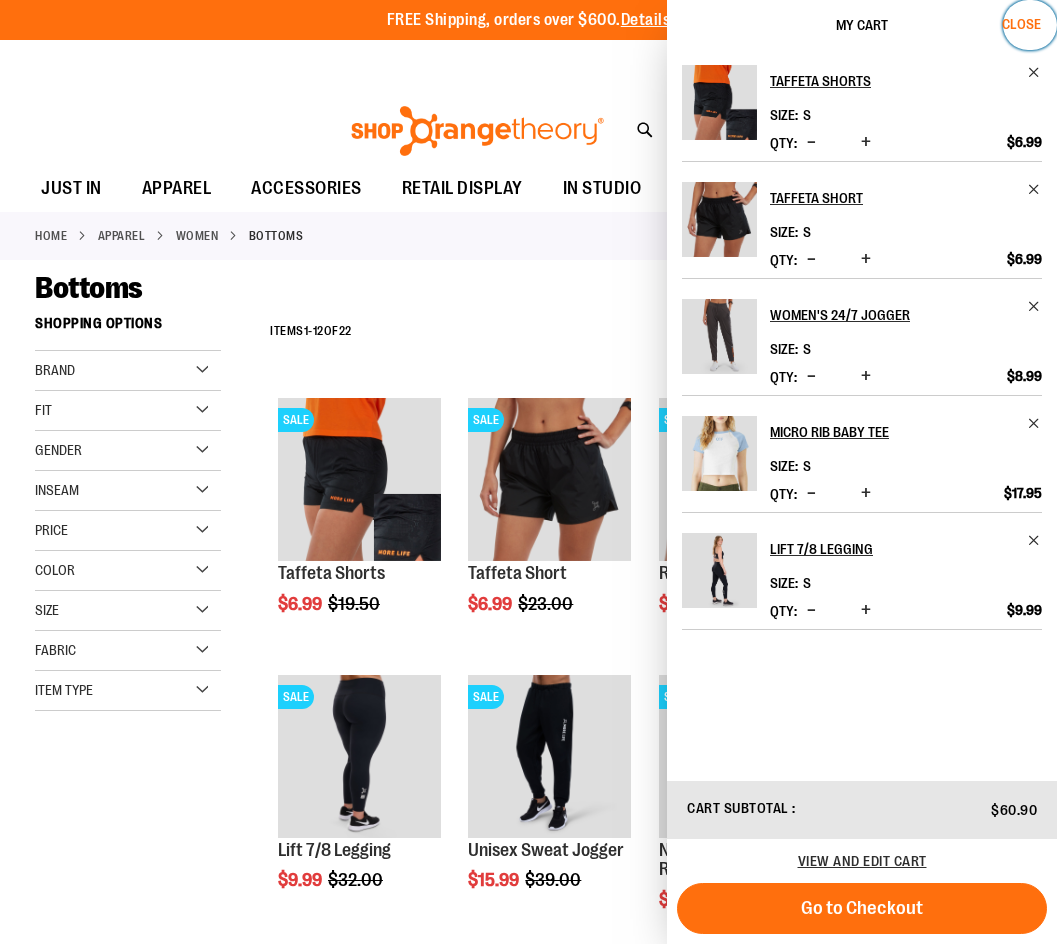 click on "Close" at bounding box center [1021, 24] 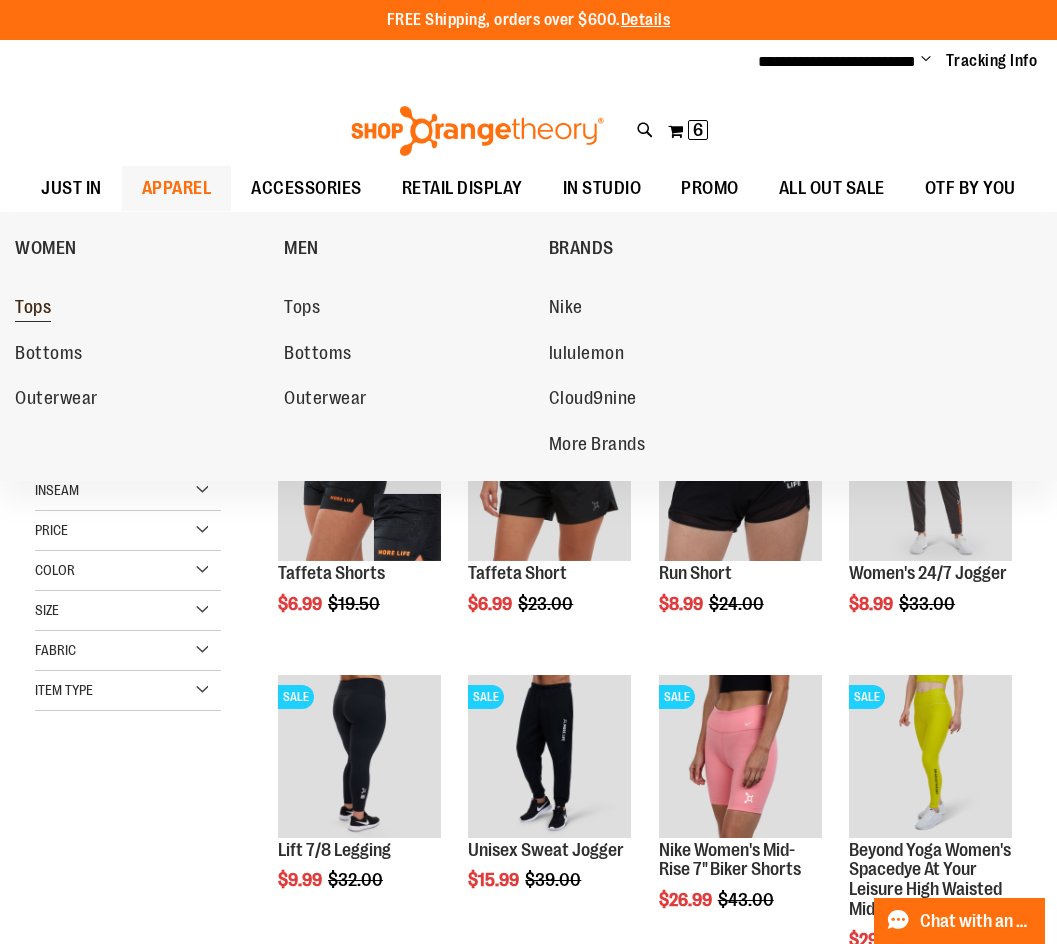 click on "Tops" at bounding box center [33, 309] 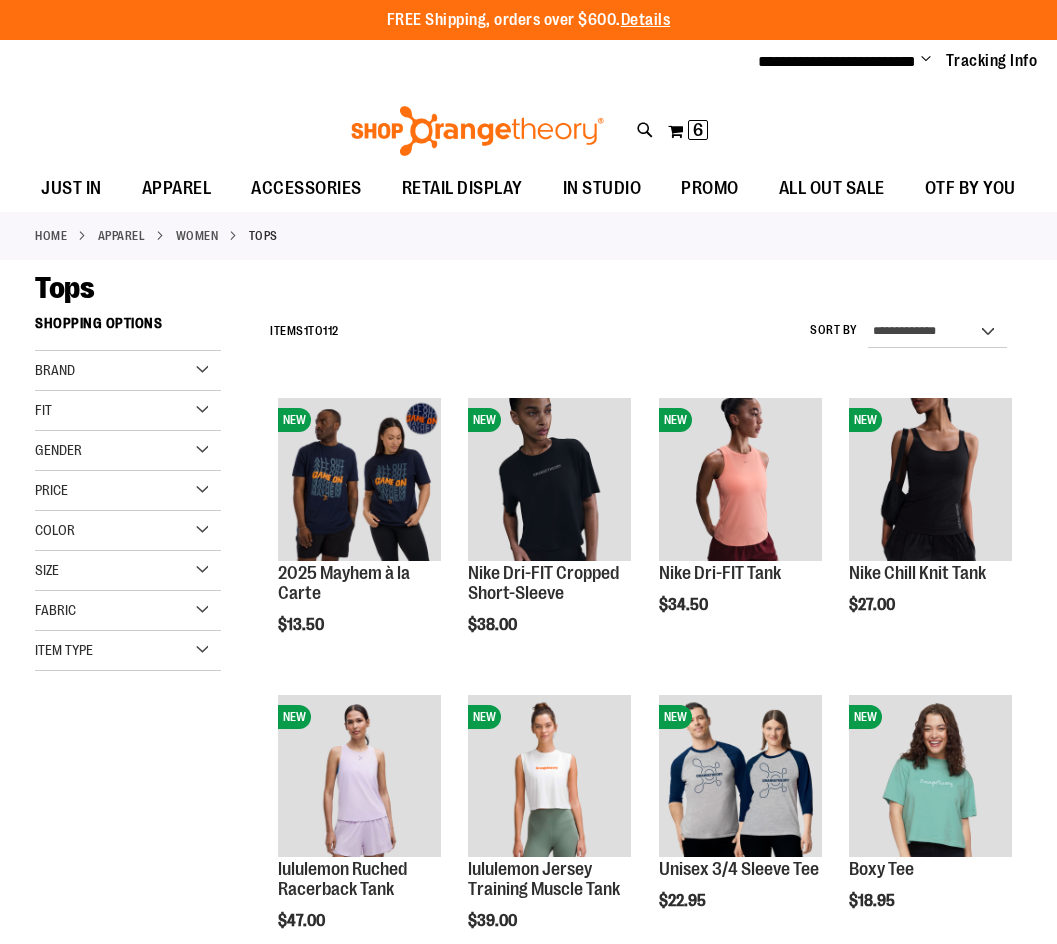 scroll, scrollTop: 0, scrollLeft: 0, axis: both 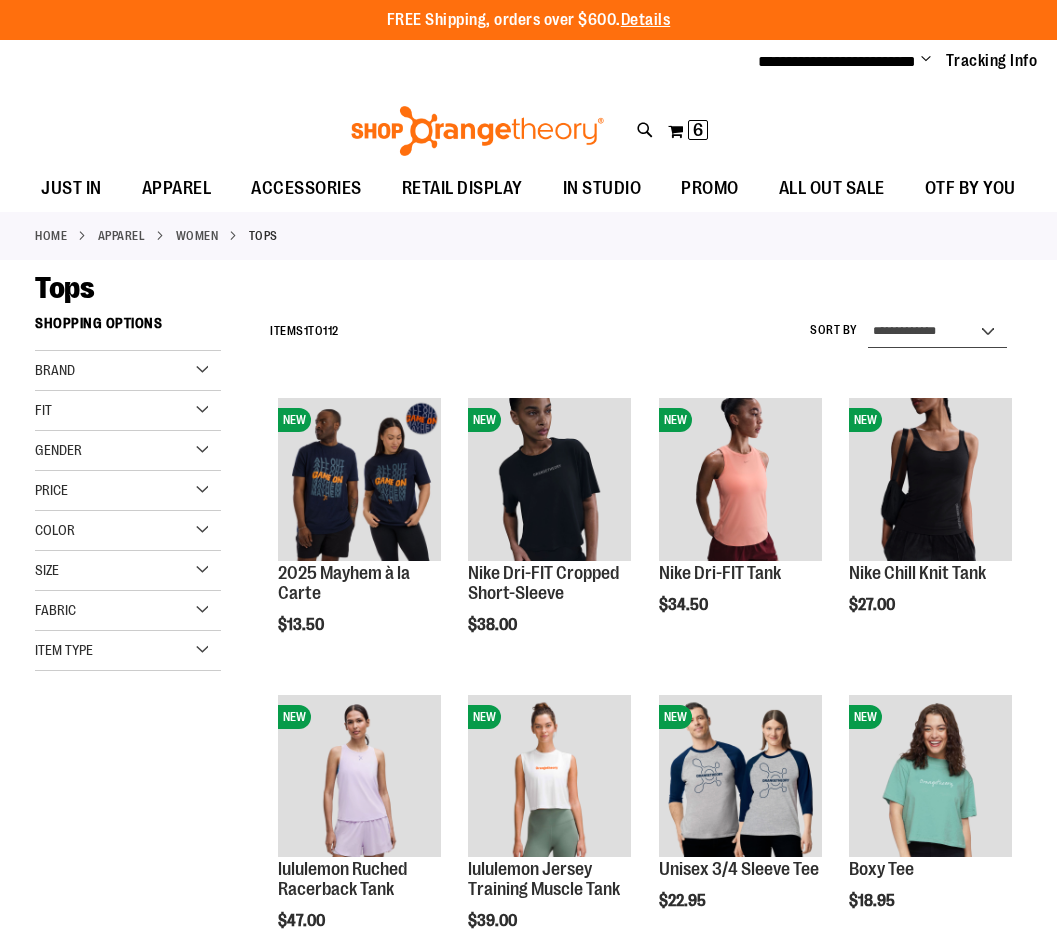 click on "**********" at bounding box center [937, 332] 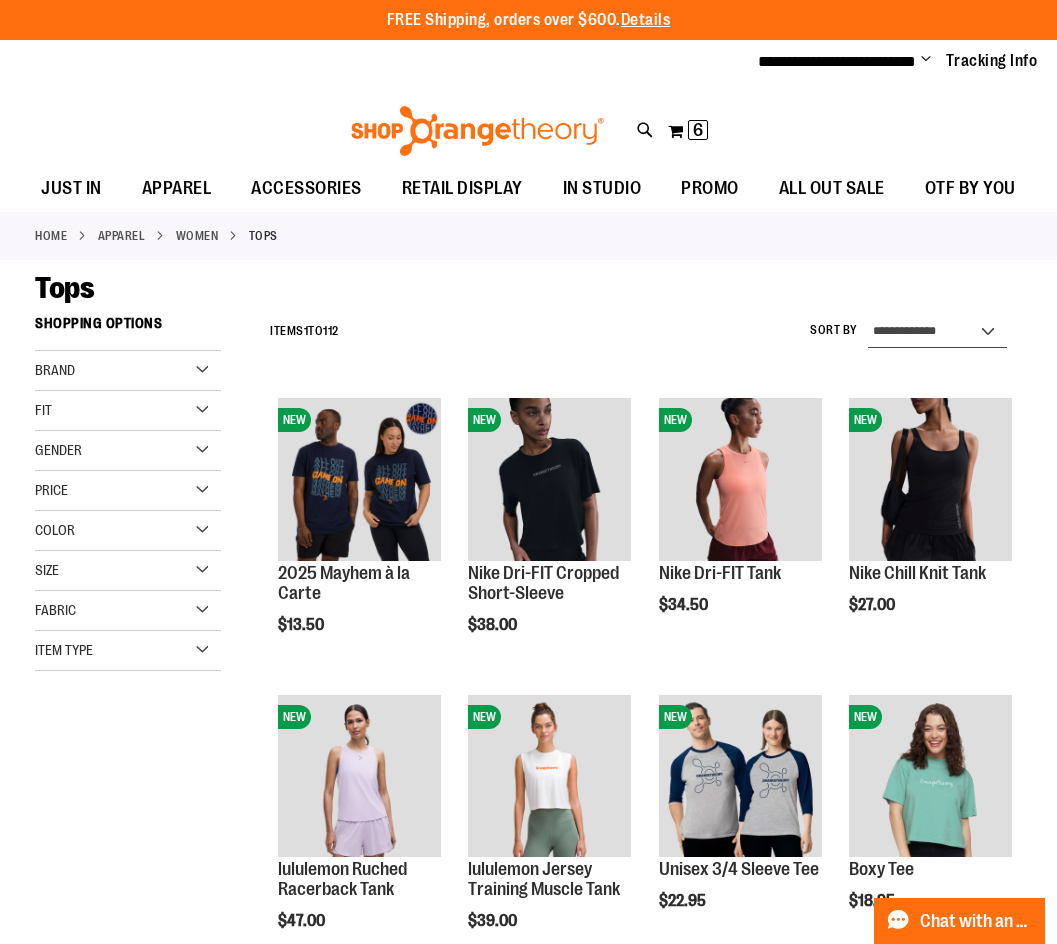 select on "**********" 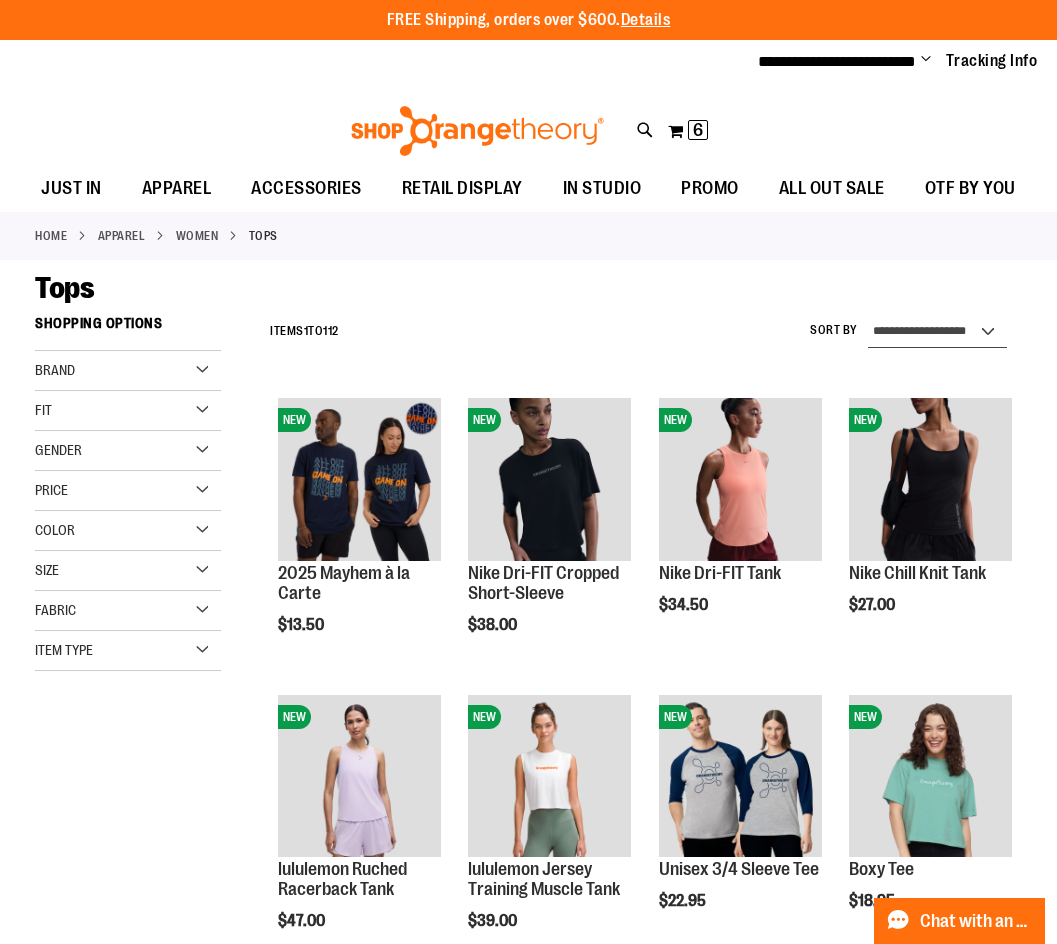 click on "**********" at bounding box center (937, 332) 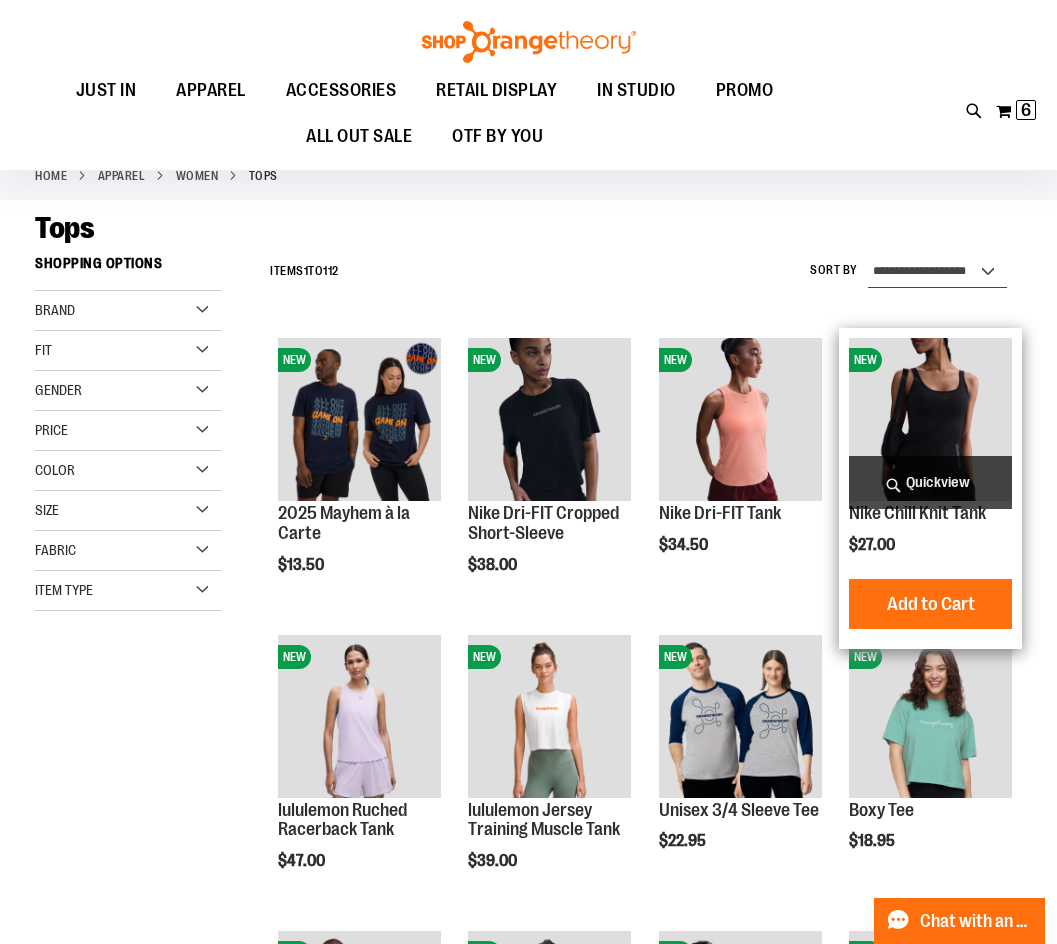scroll, scrollTop: 5, scrollLeft: 0, axis: vertical 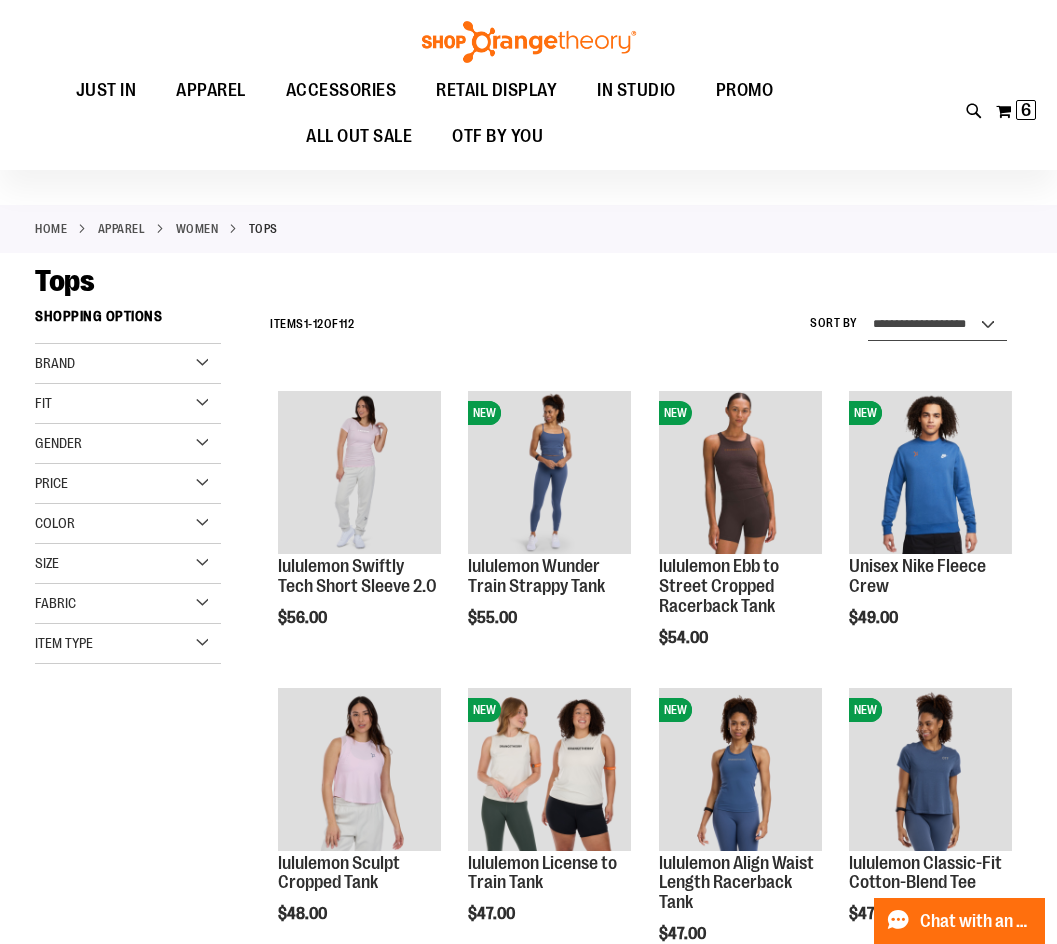 drag, startPoint x: 964, startPoint y: 318, endPoint x: 969, endPoint y: 340, distance: 22.561028 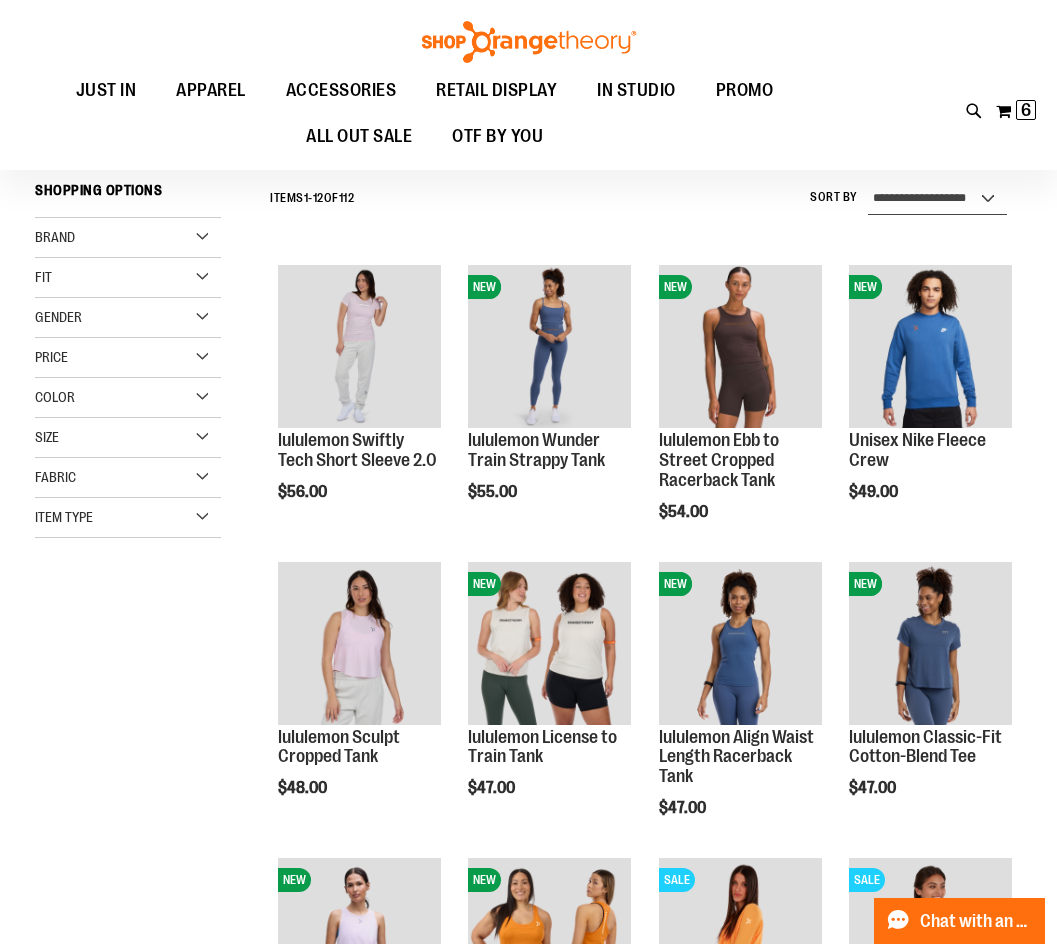 scroll, scrollTop: 135, scrollLeft: 0, axis: vertical 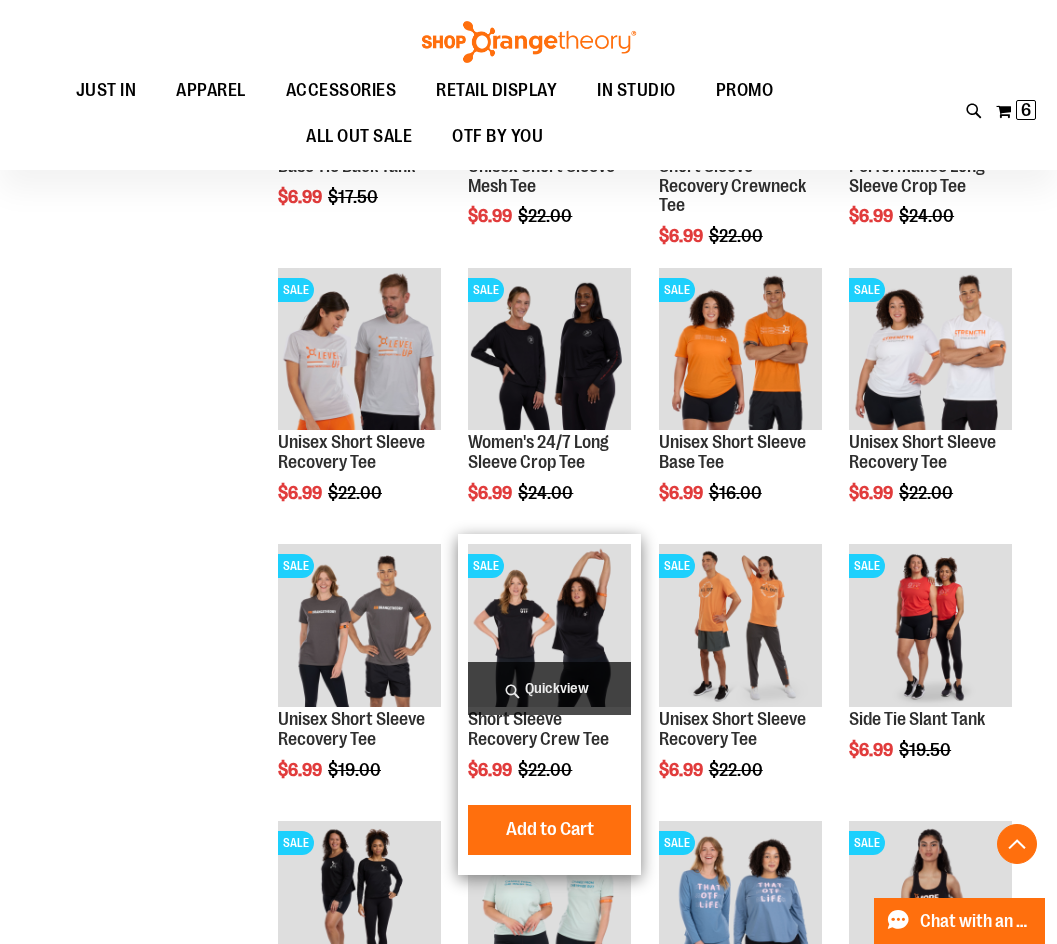 click on "Quickview" at bounding box center [549, 688] 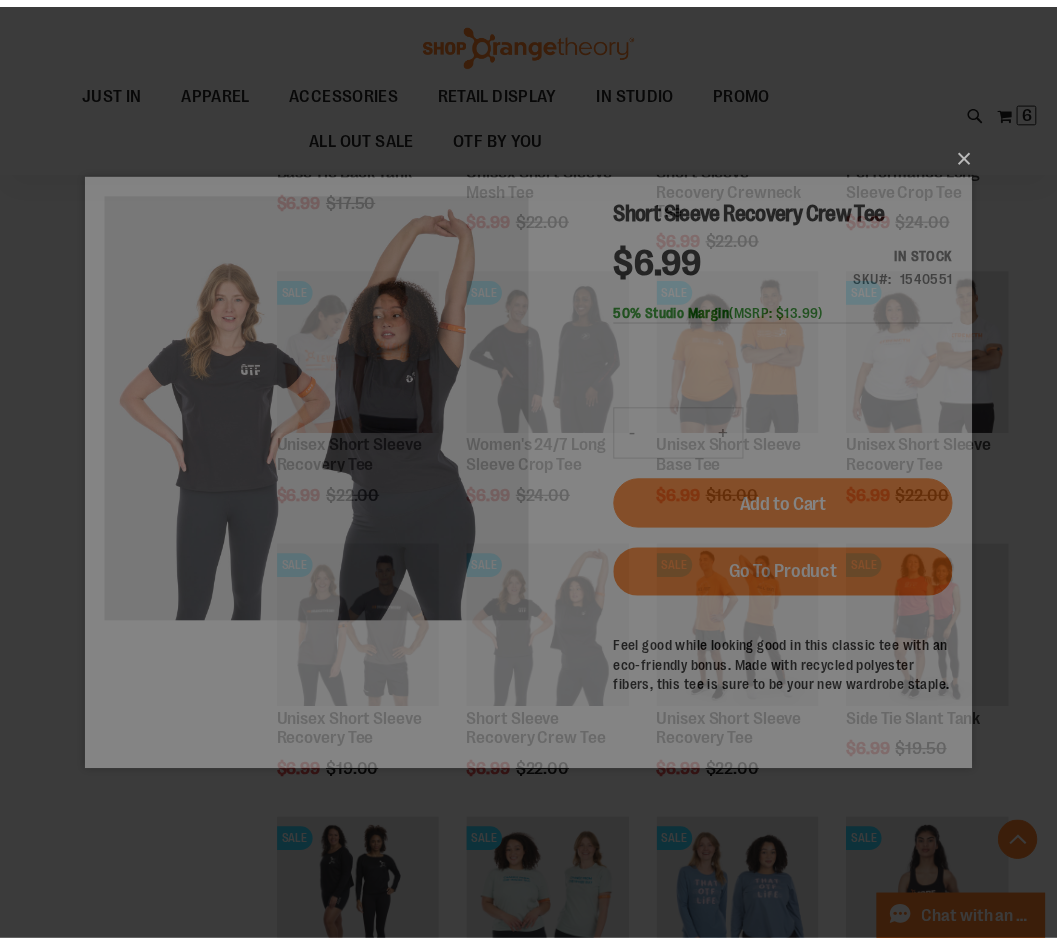 scroll, scrollTop: 0, scrollLeft: 0, axis: both 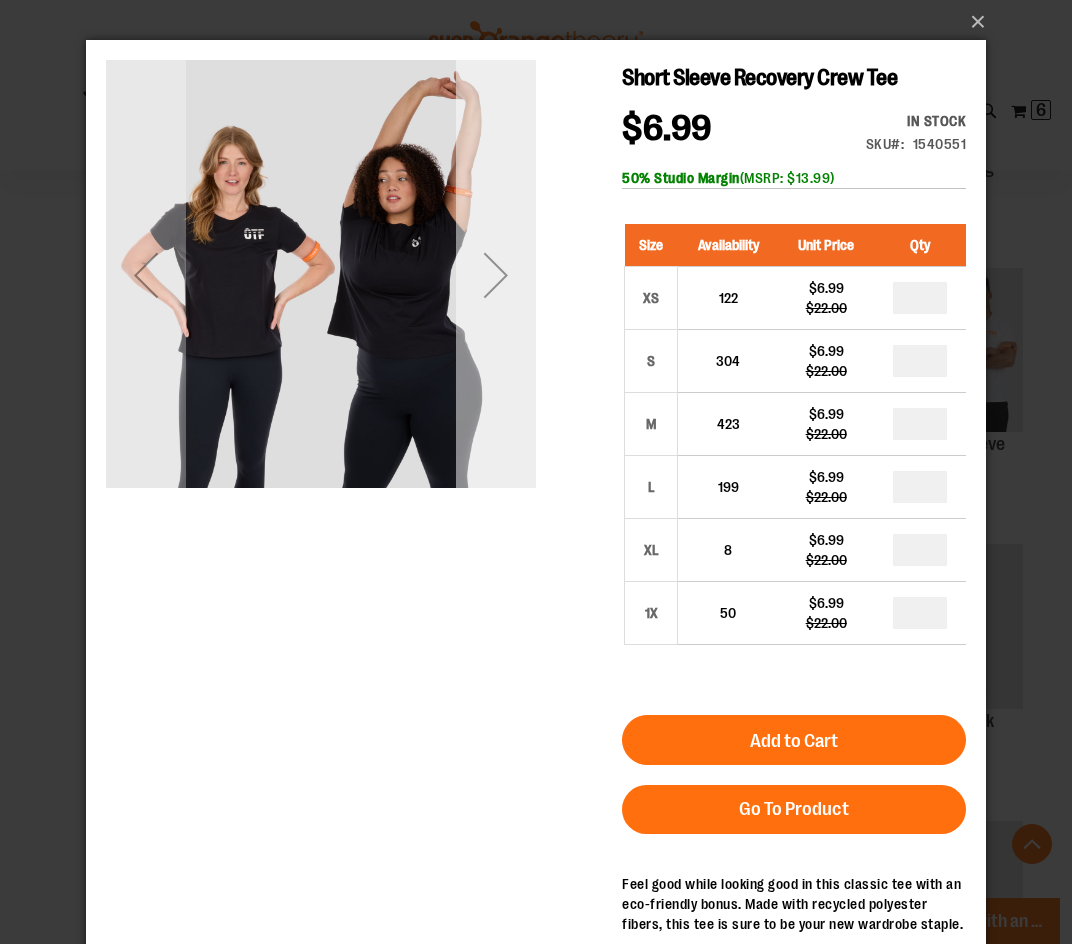 click at bounding box center (496, 275) 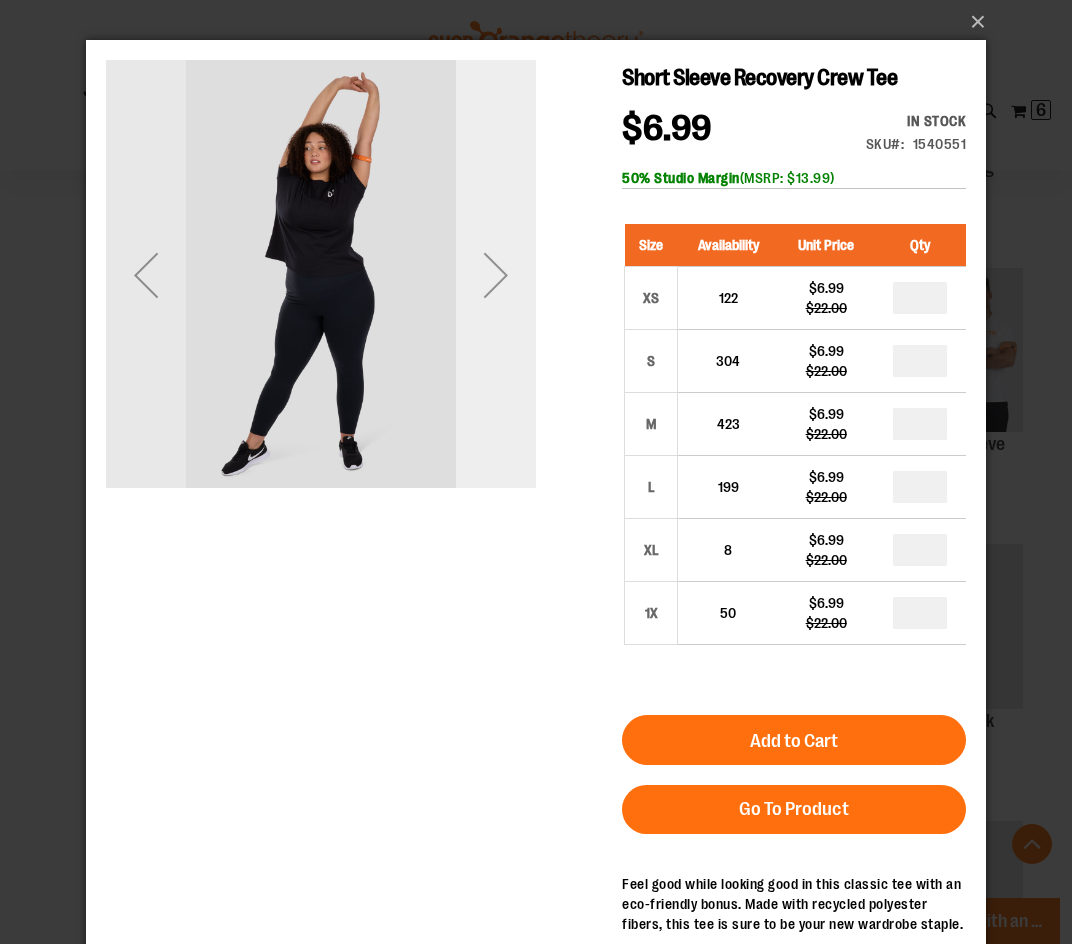 click at bounding box center [496, 275] 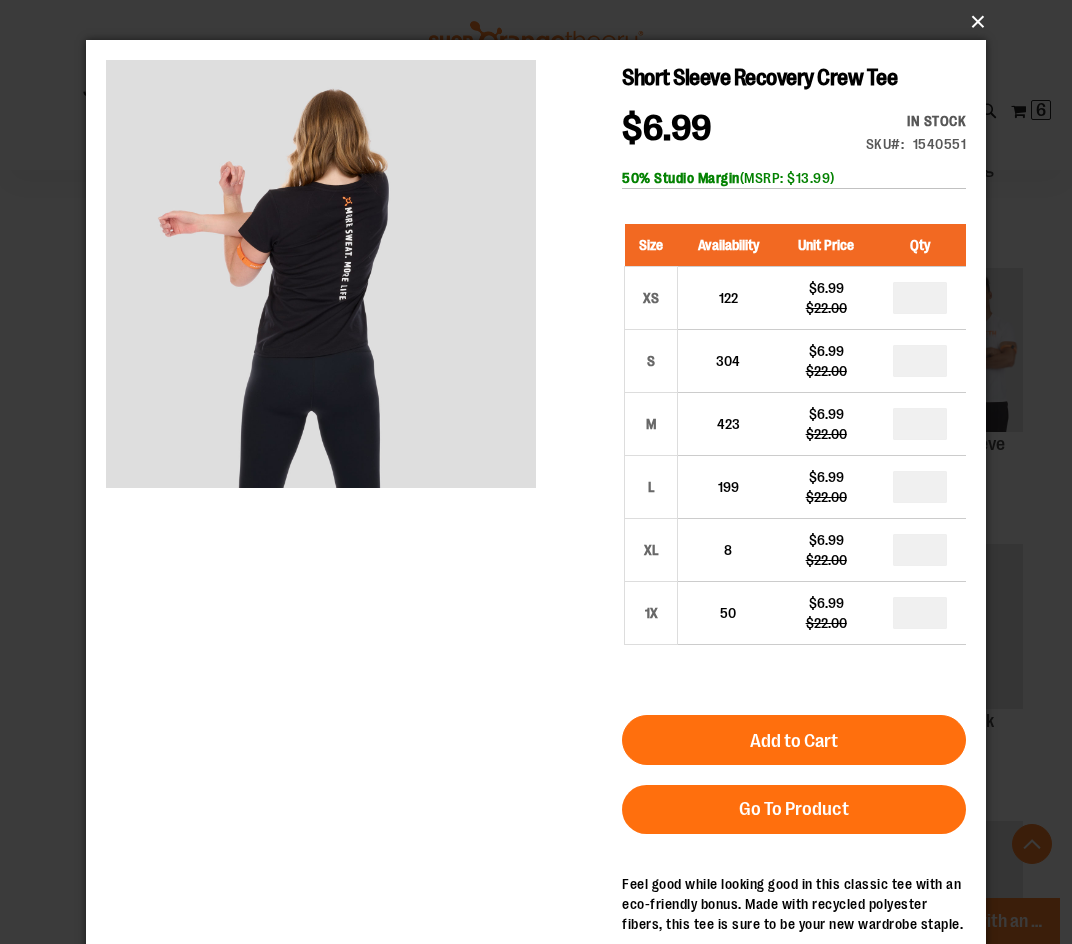click on "×" at bounding box center (542, 22) 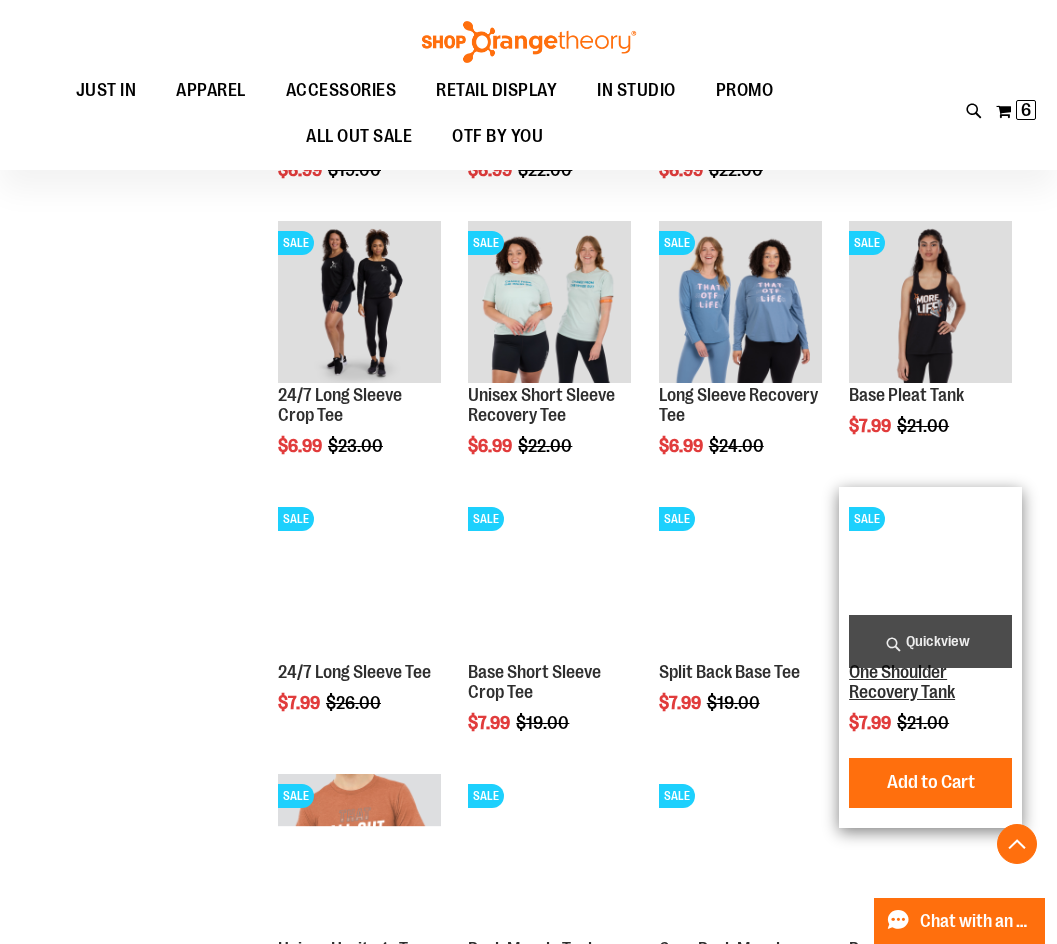 scroll, scrollTop: 2135, scrollLeft: 0, axis: vertical 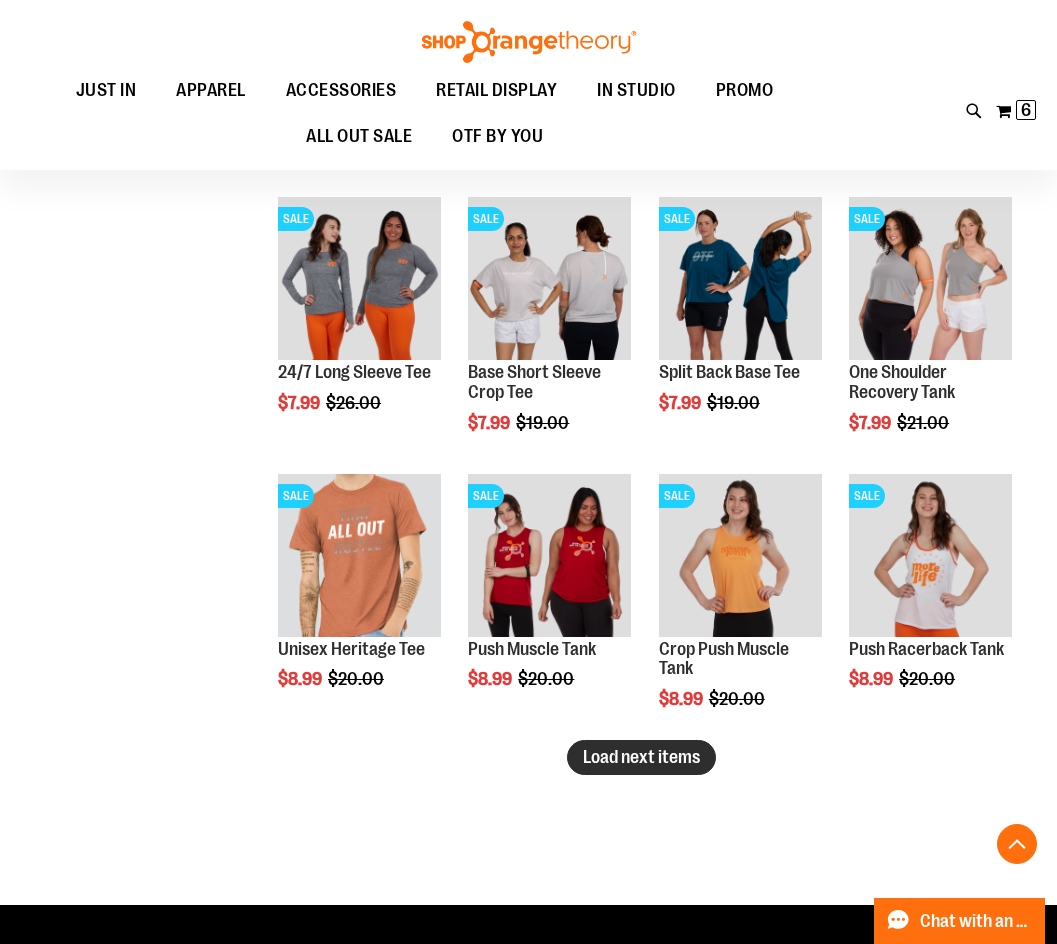 click on "Load next items" at bounding box center [641, 757] 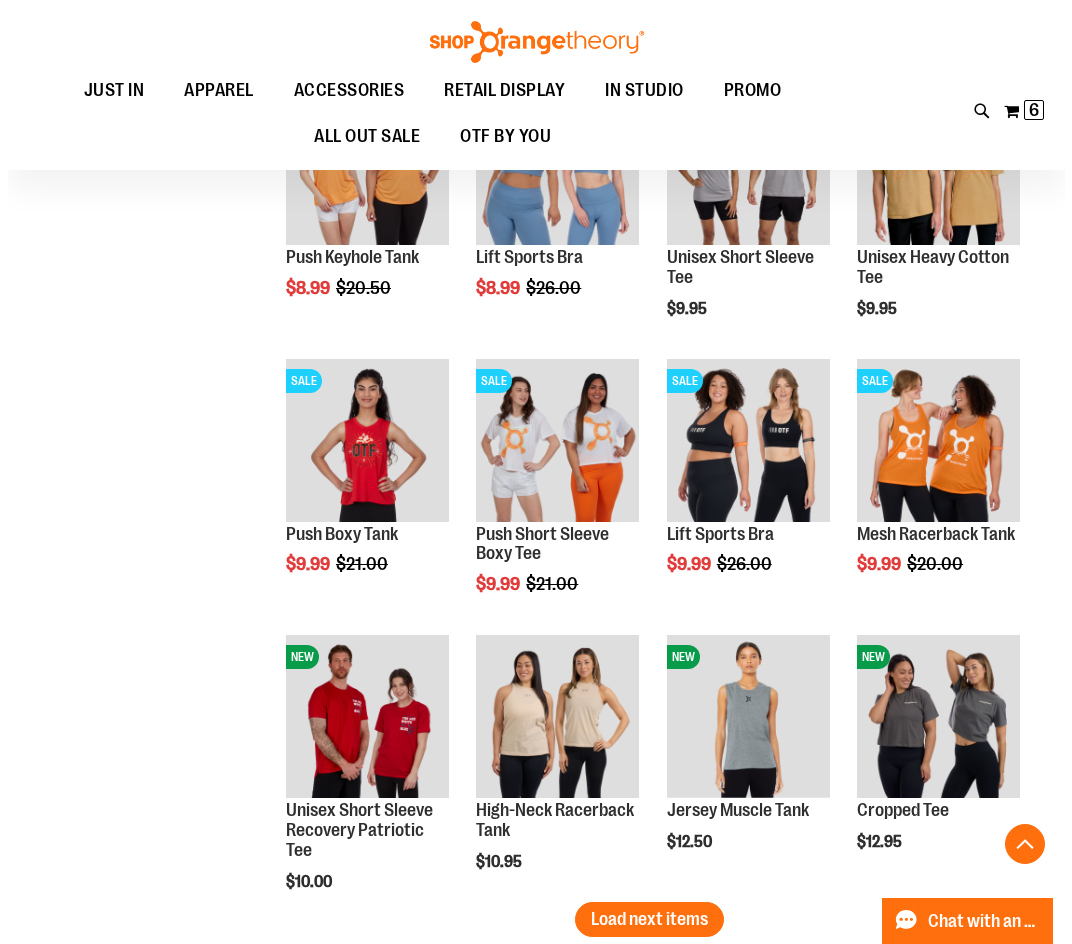 scroll, scrollTop: 2834, scrollLeft: 0, axis: vertical 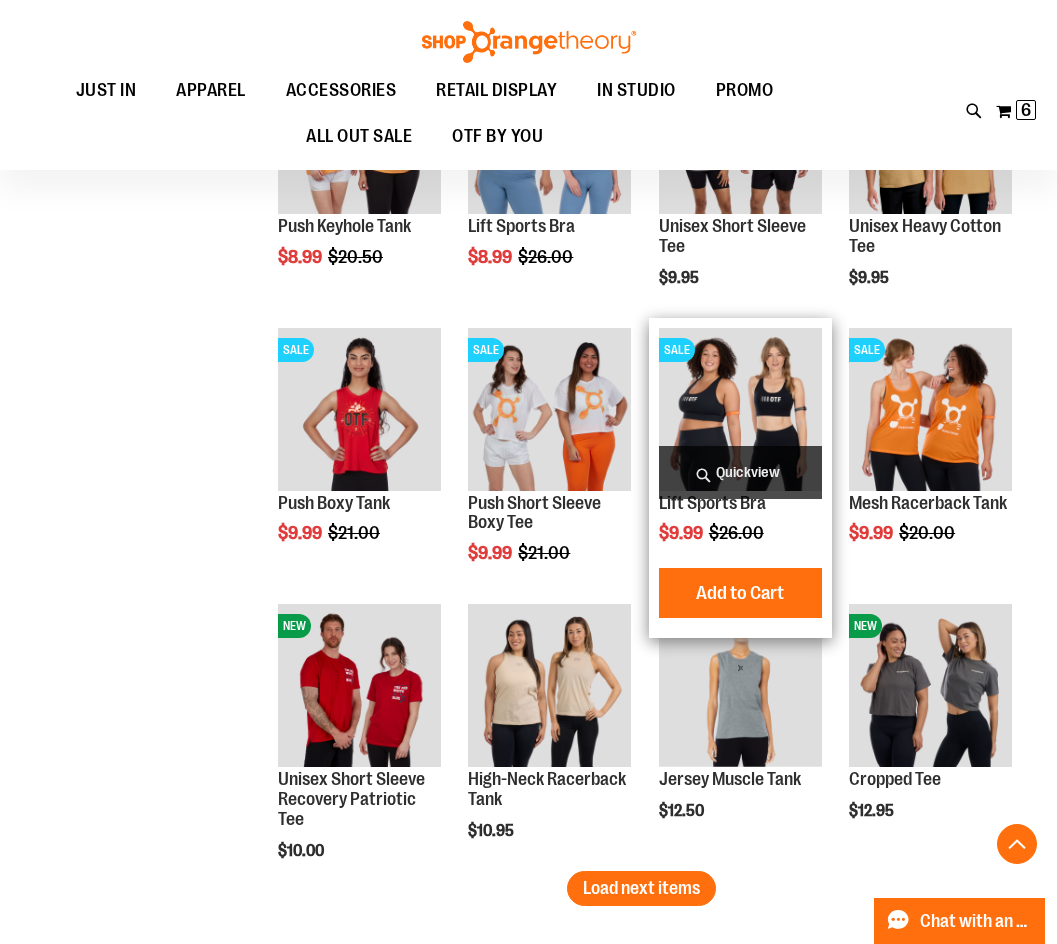 click on "Quickview" at bounding box center (740, 472) 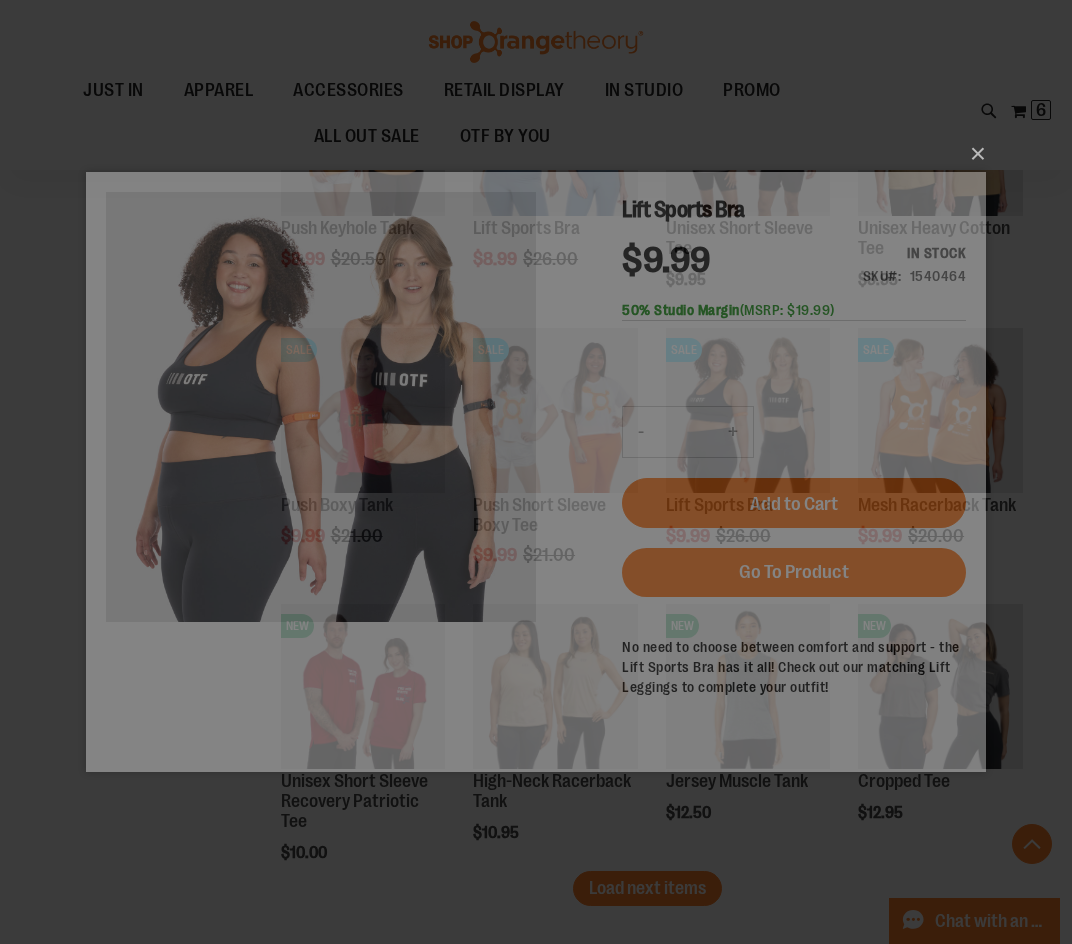 scroll, scrollTop: 0, scrollLeft: 0, axis: both 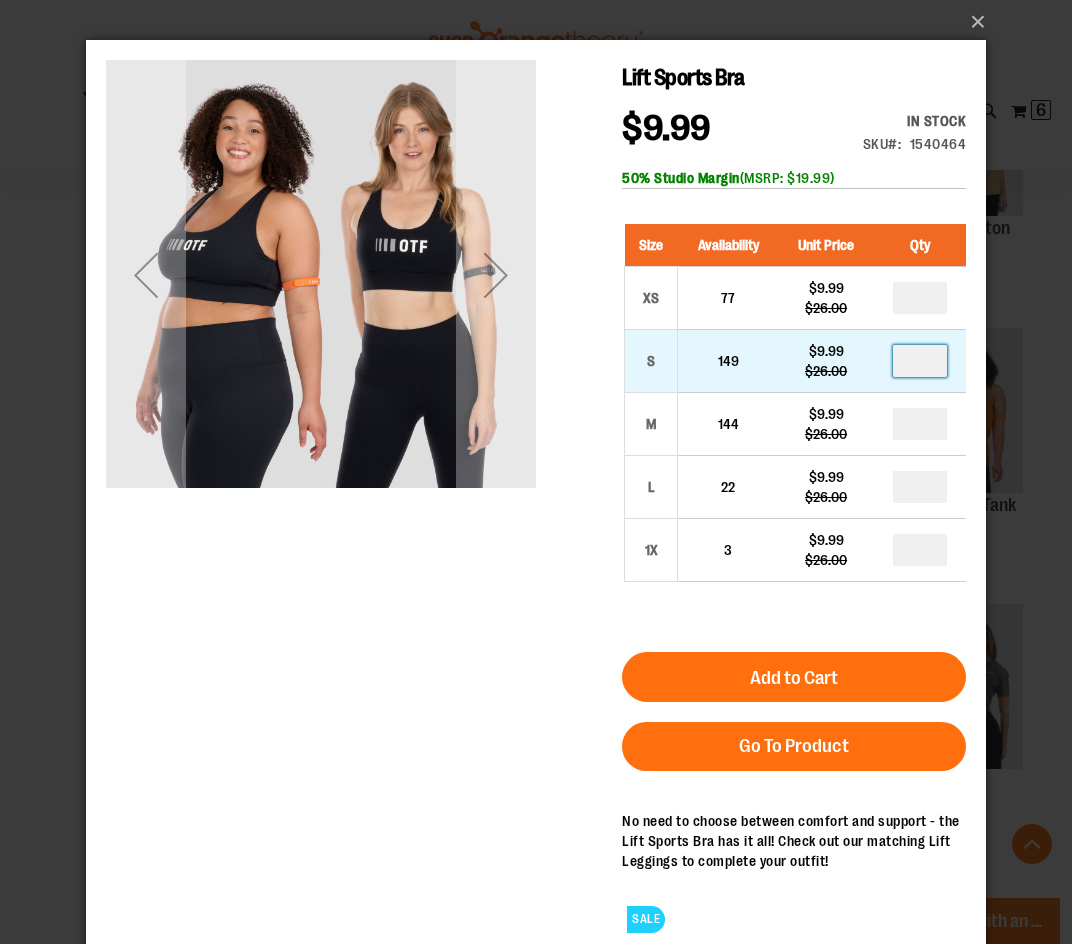 click at bounding box center (920, 361) 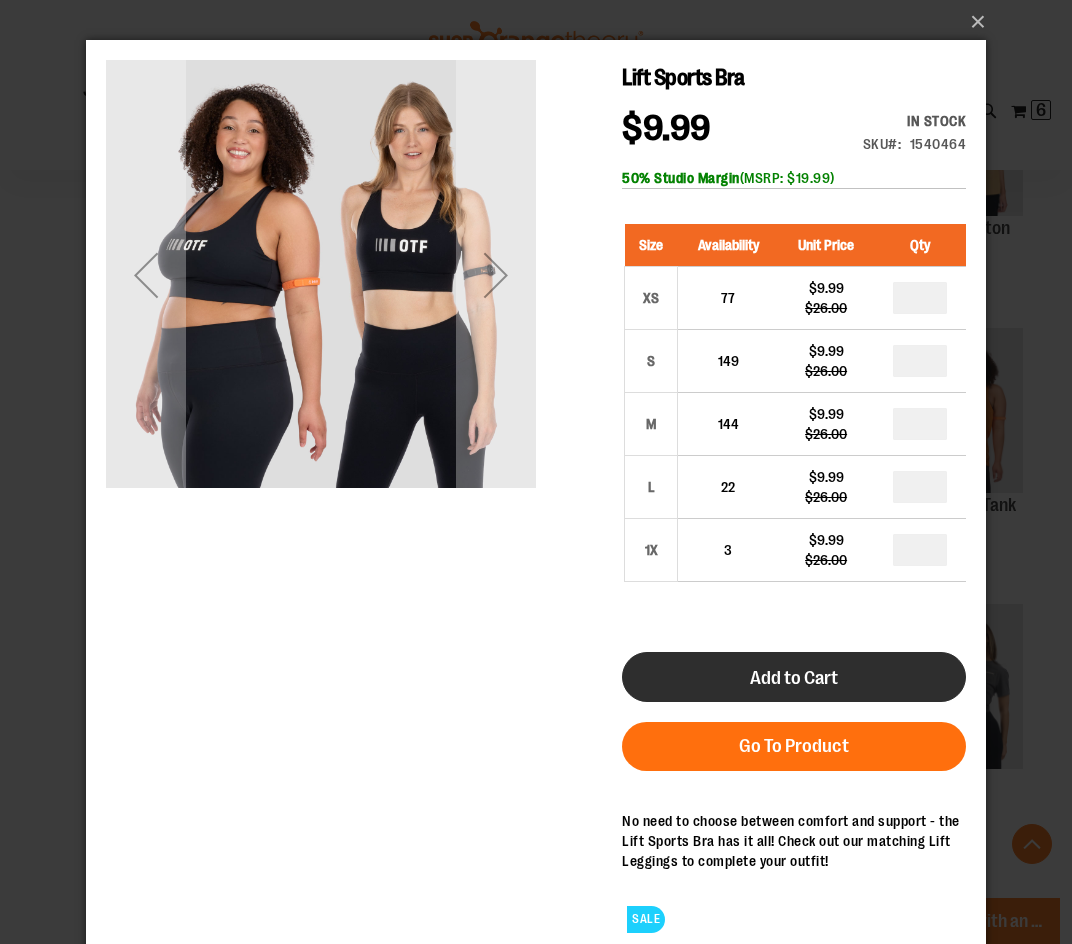 click on "Add to Cart" at bounding box center (794, 677) 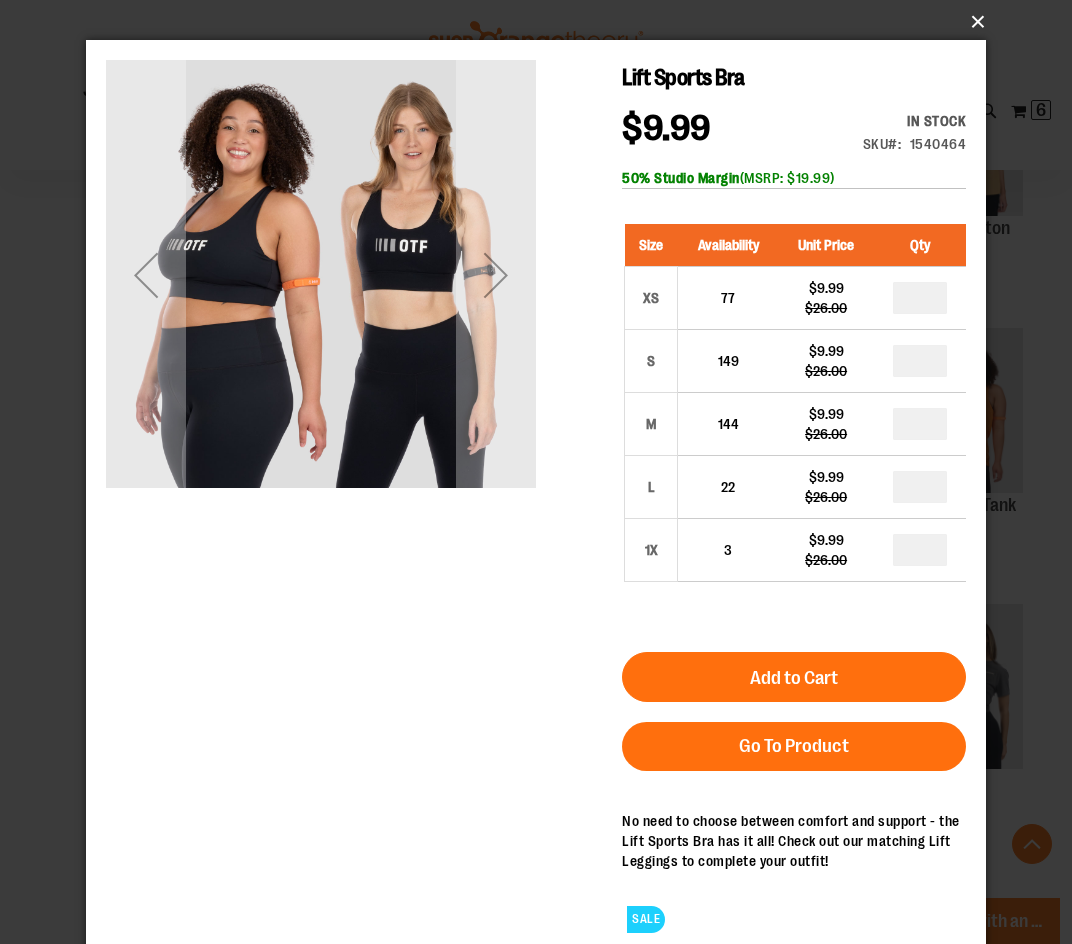 click on "×" at bounding box center [542, 22] 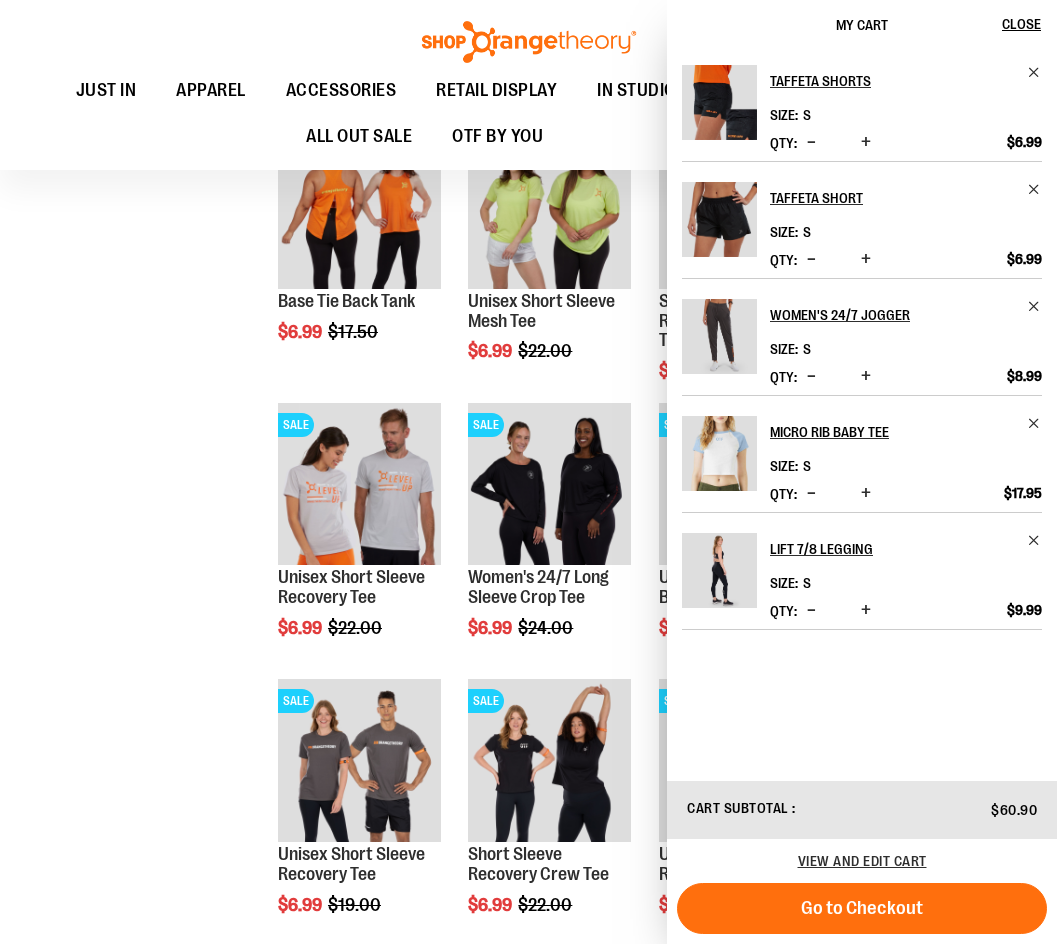 click on "**********" at bounding box center (528, 982) 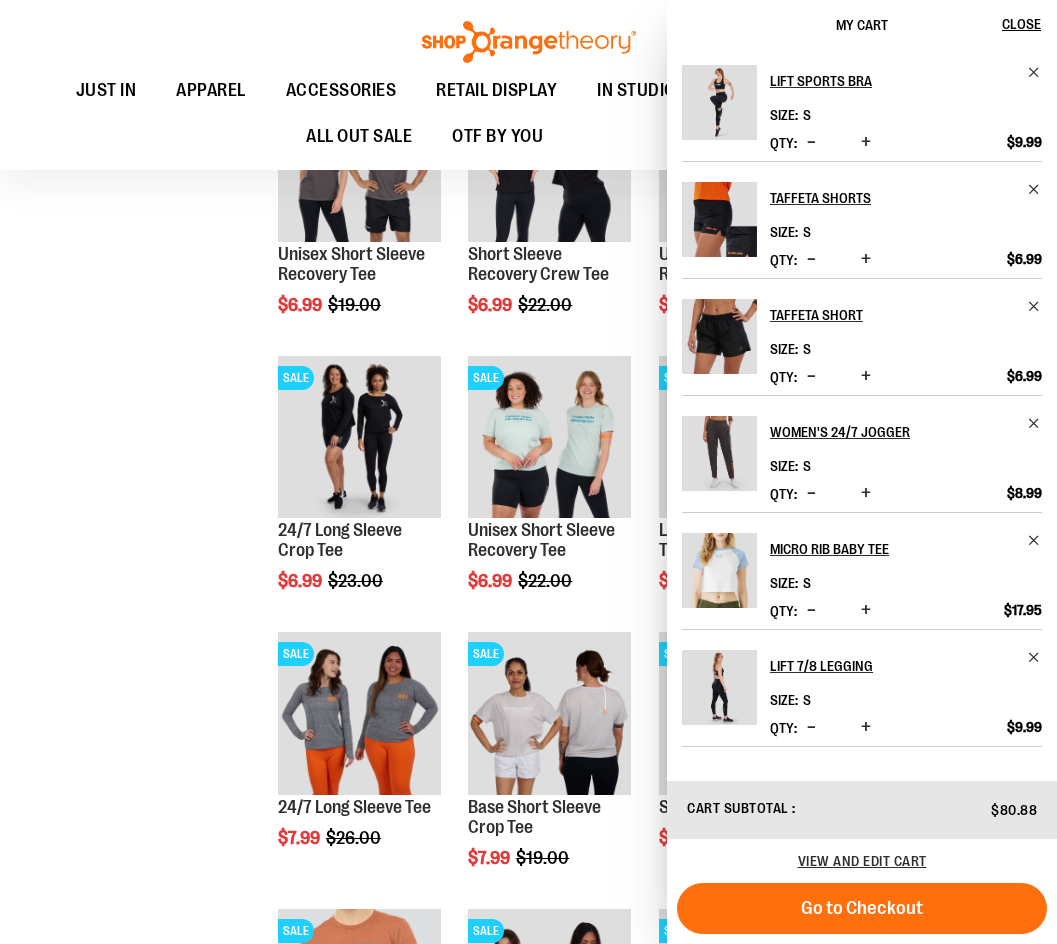scroll, scrollTop: 2200, scrollLeft: 0, axis: vertical 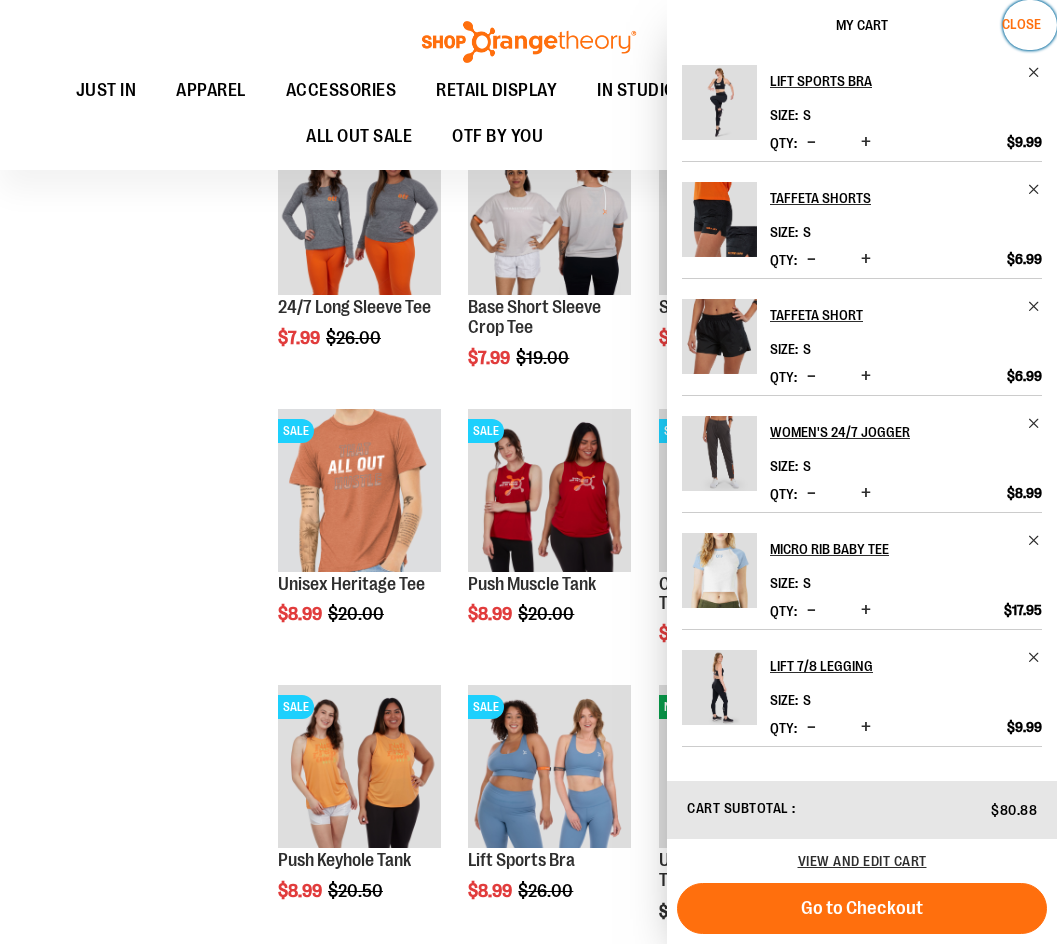 click on "Close" at bounding box center (1030, 25) 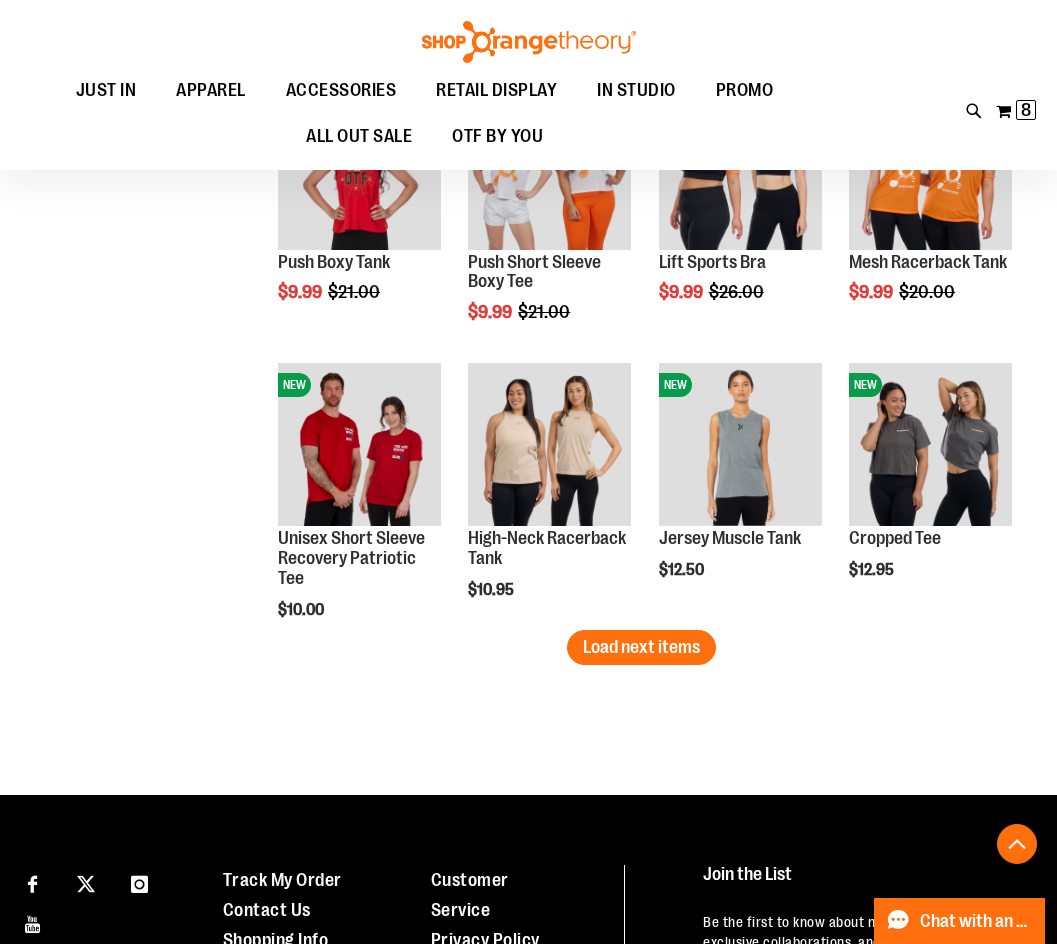 scroll, scrollTop: 3100, scrollLeft: 0, axis: vertical 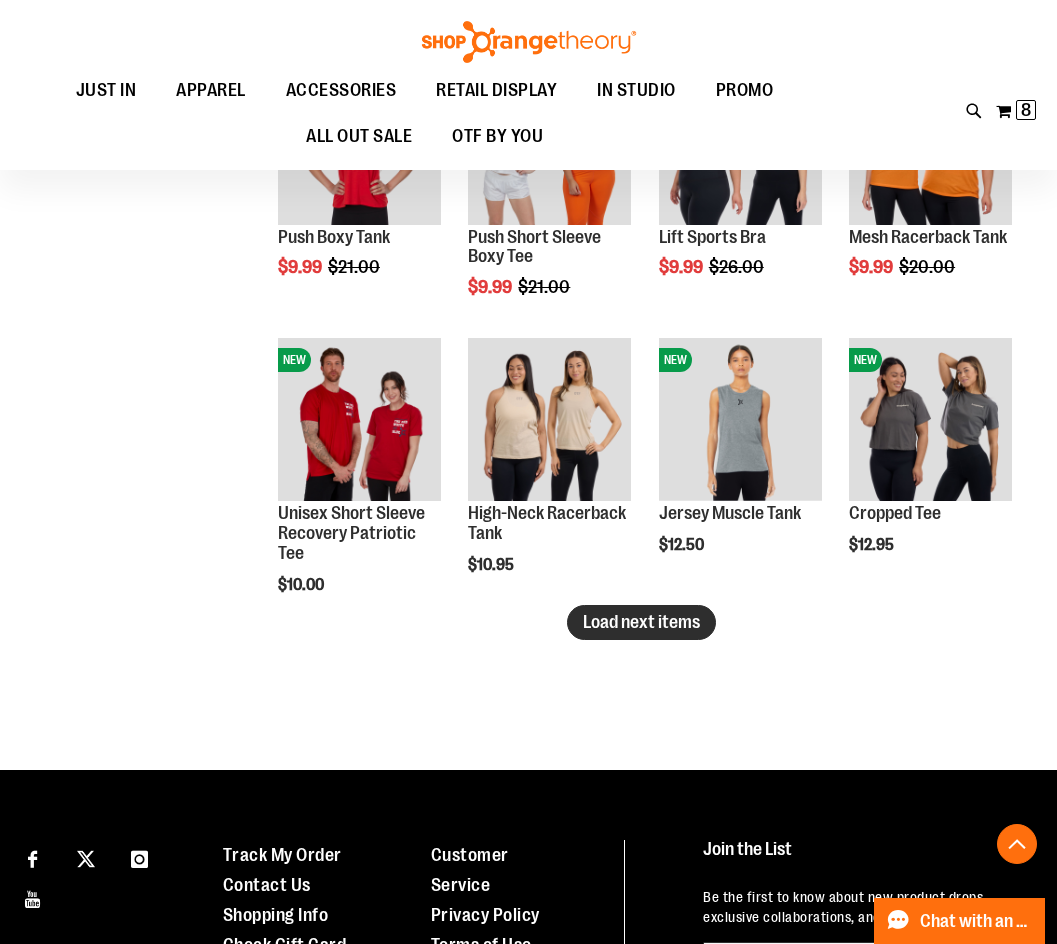 click on "Load next items" at bounding box center (641, 622) 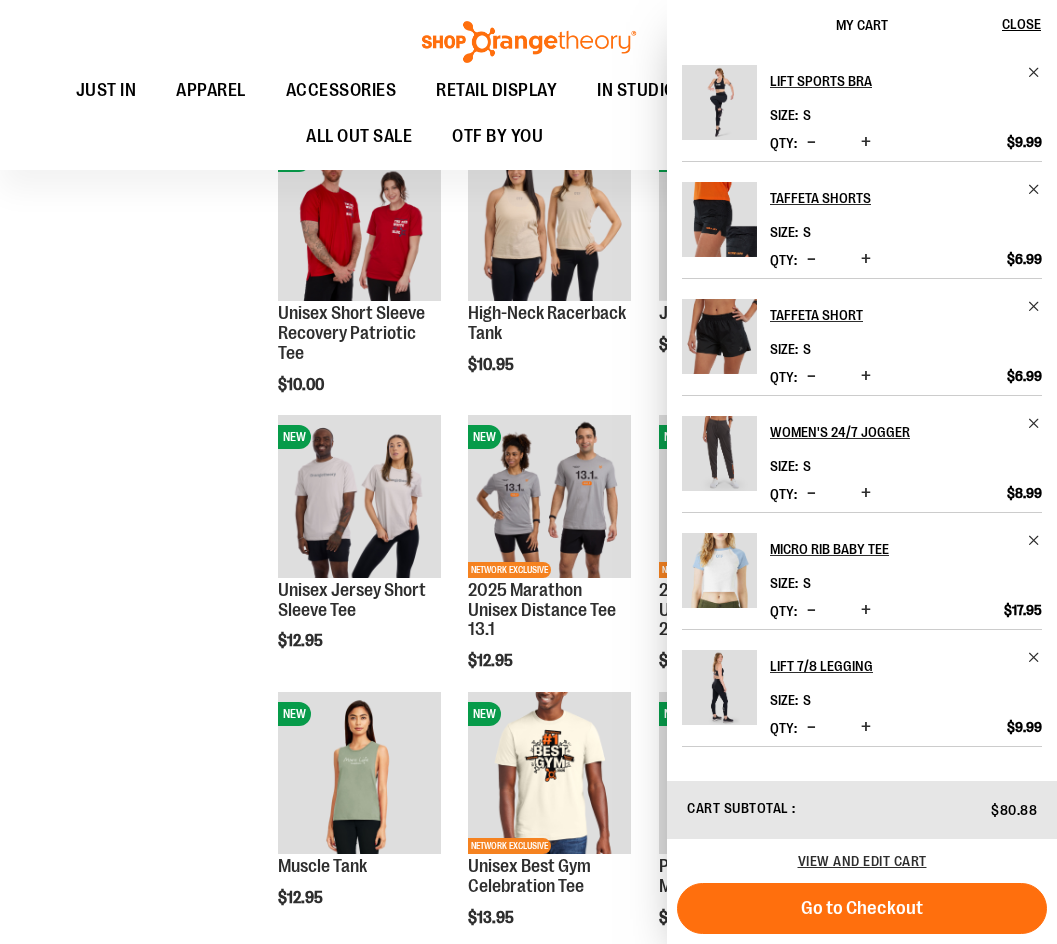 click on "**********" at bounding box center (528, -821) 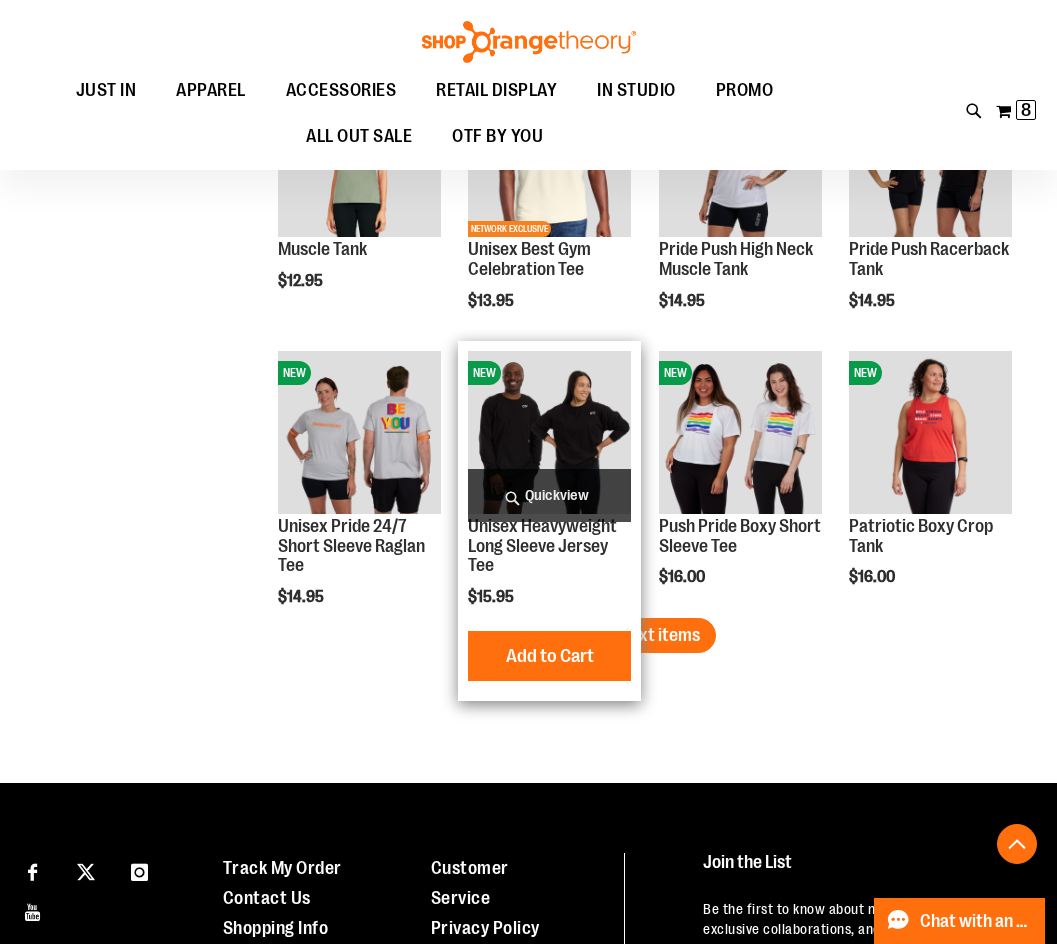 scroll, scrollTop: 3900, scrollLeft: 0, axis: vertical 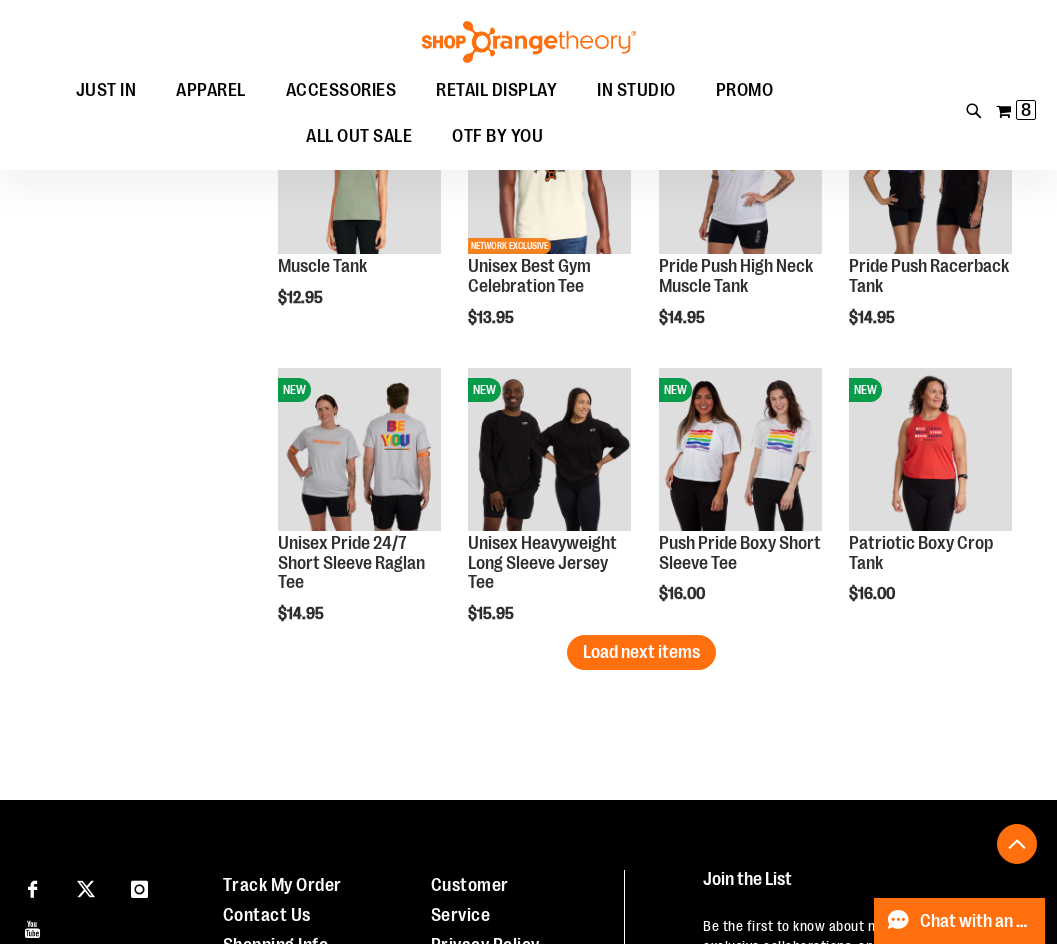 click on "Load next items" at bounding box center [641, 652] 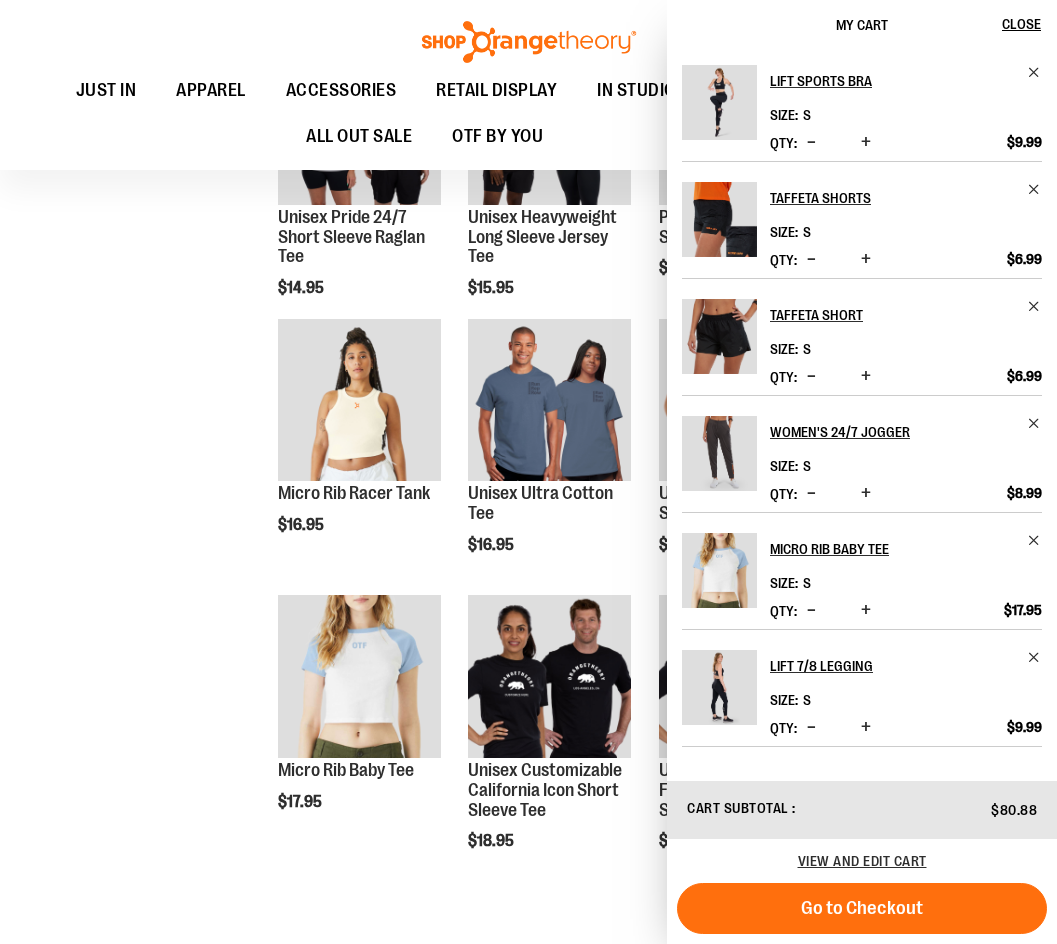 scroll, scrollTop: 4300, scrollLeft: 0, axis: vertical 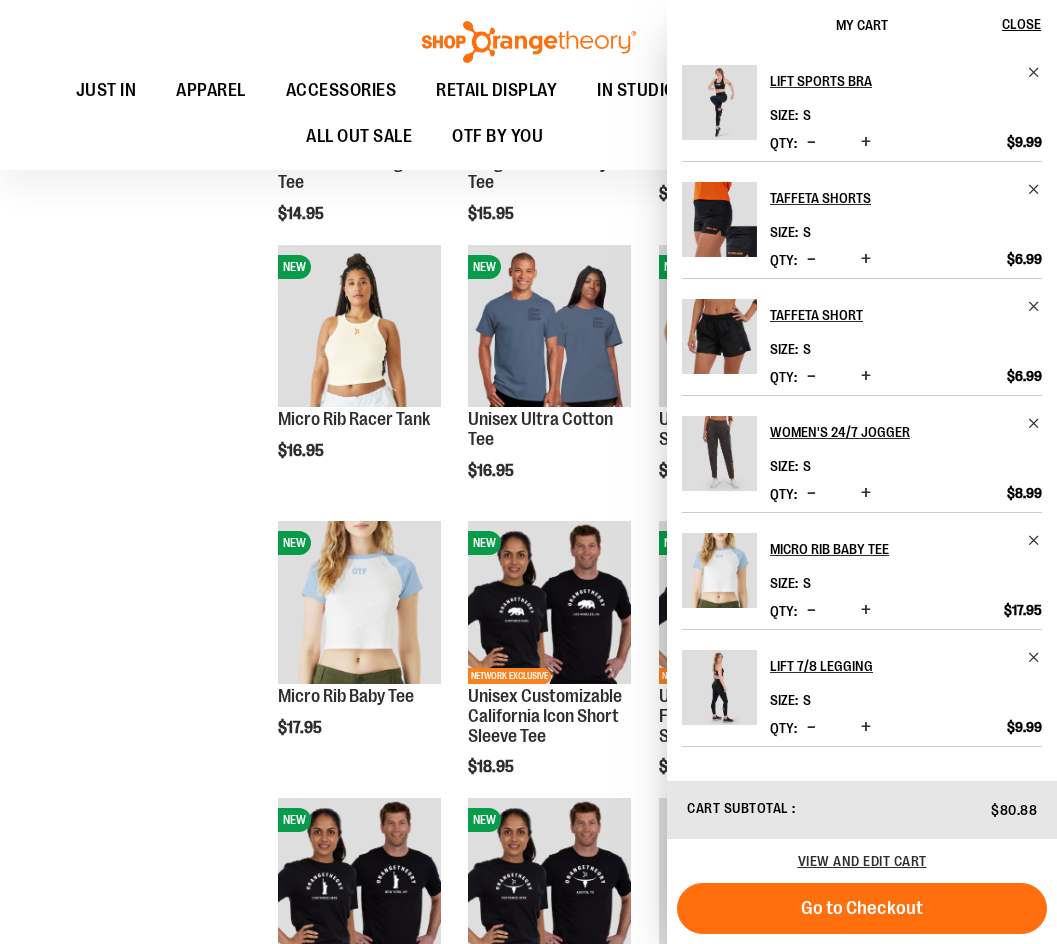 click on "**********" at bounding box center (528, -1389) 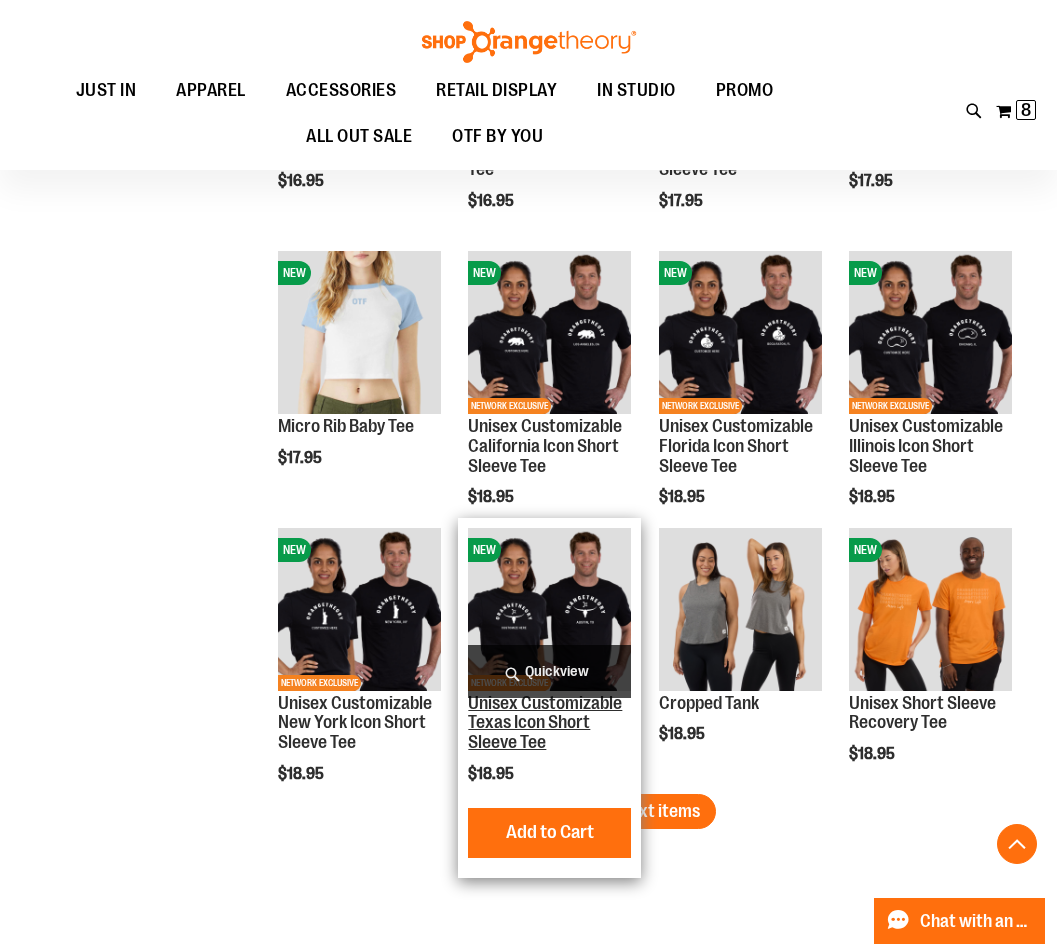 scroll, scrollTop: 4600, scrollLeft: 0, axis: vertical 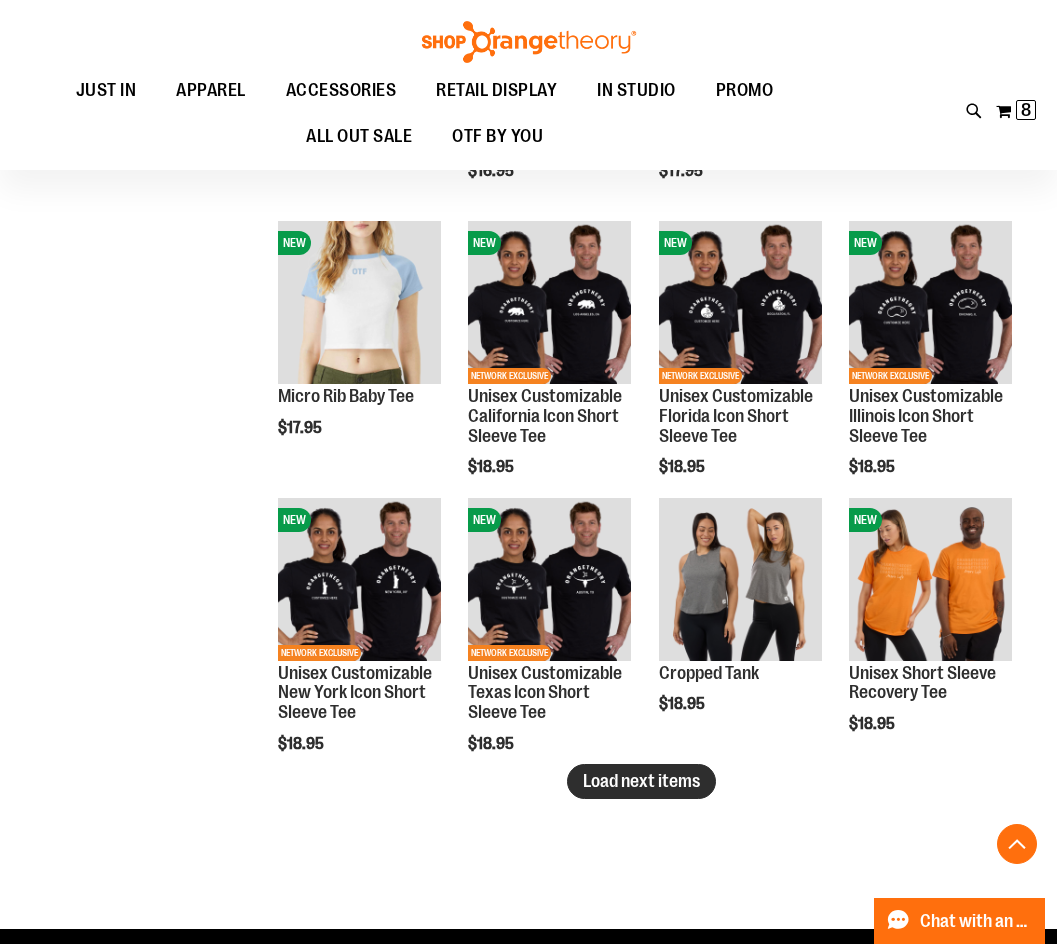 click on "Load next items" at bounding box center (641, 781) 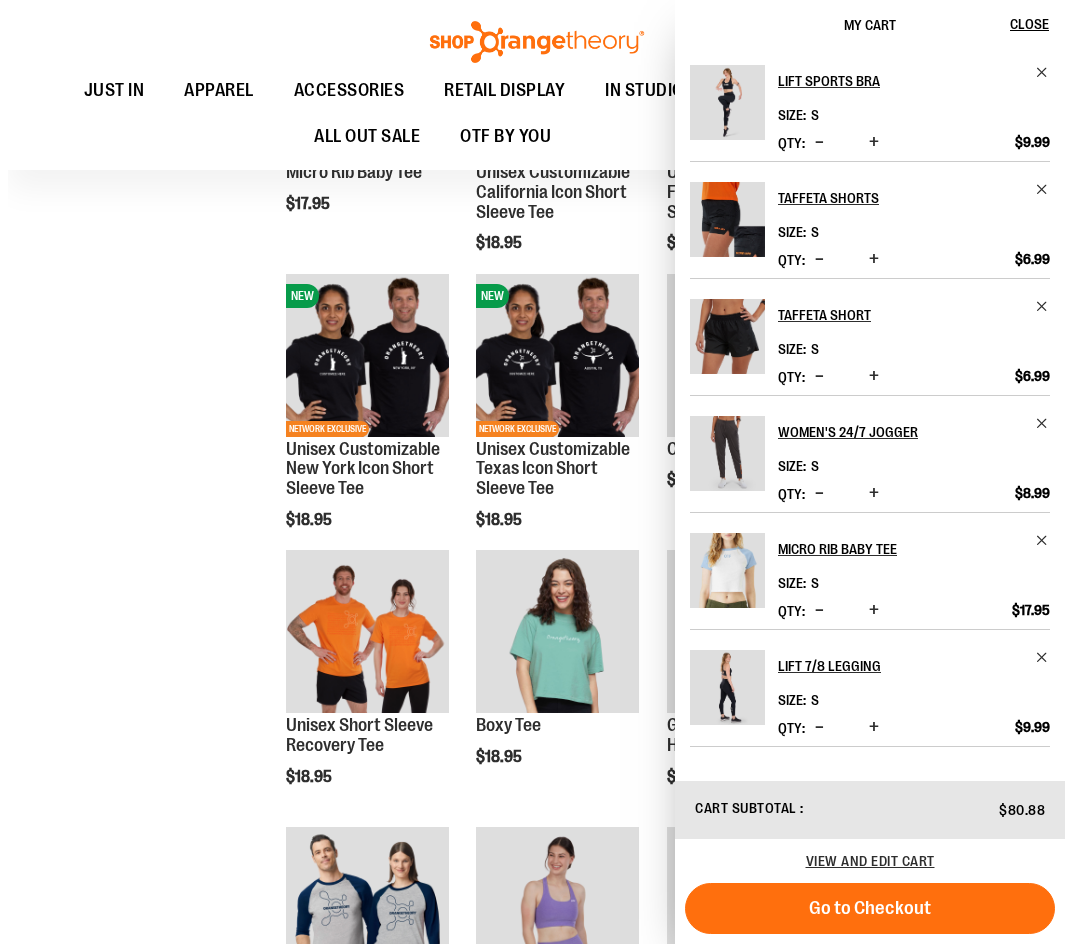 scroll, scrollTop: 5000, scrollLeft: 0, axis: vertical 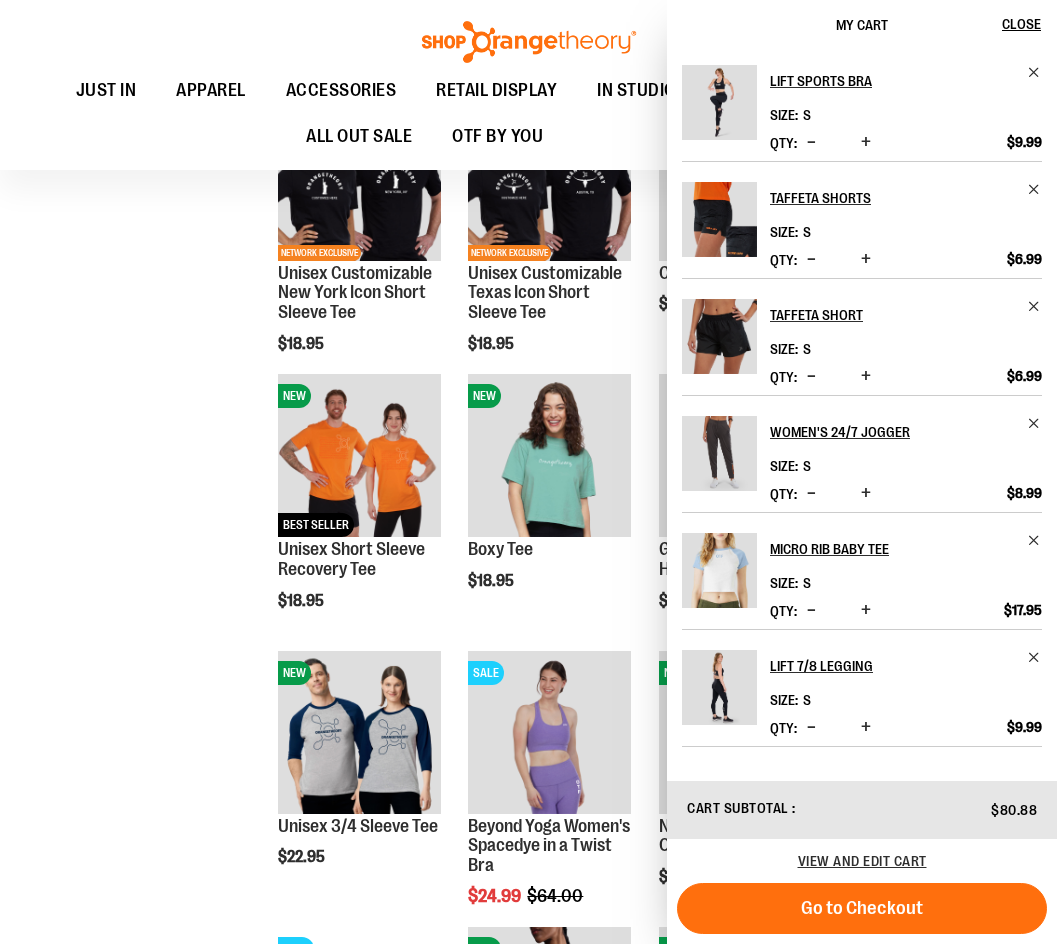 click on "**********" at bounding box center [528, -1692] 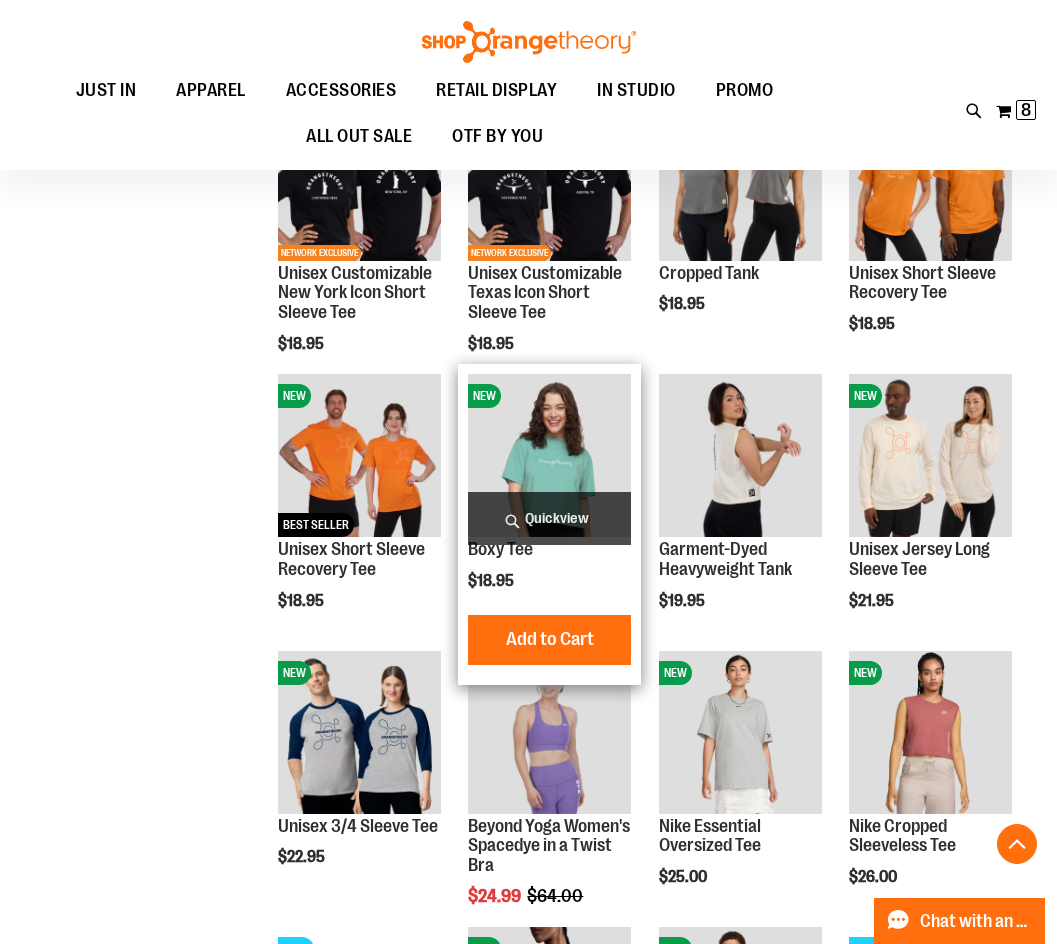 click on "Quickview" at bounding box center (549, 518) 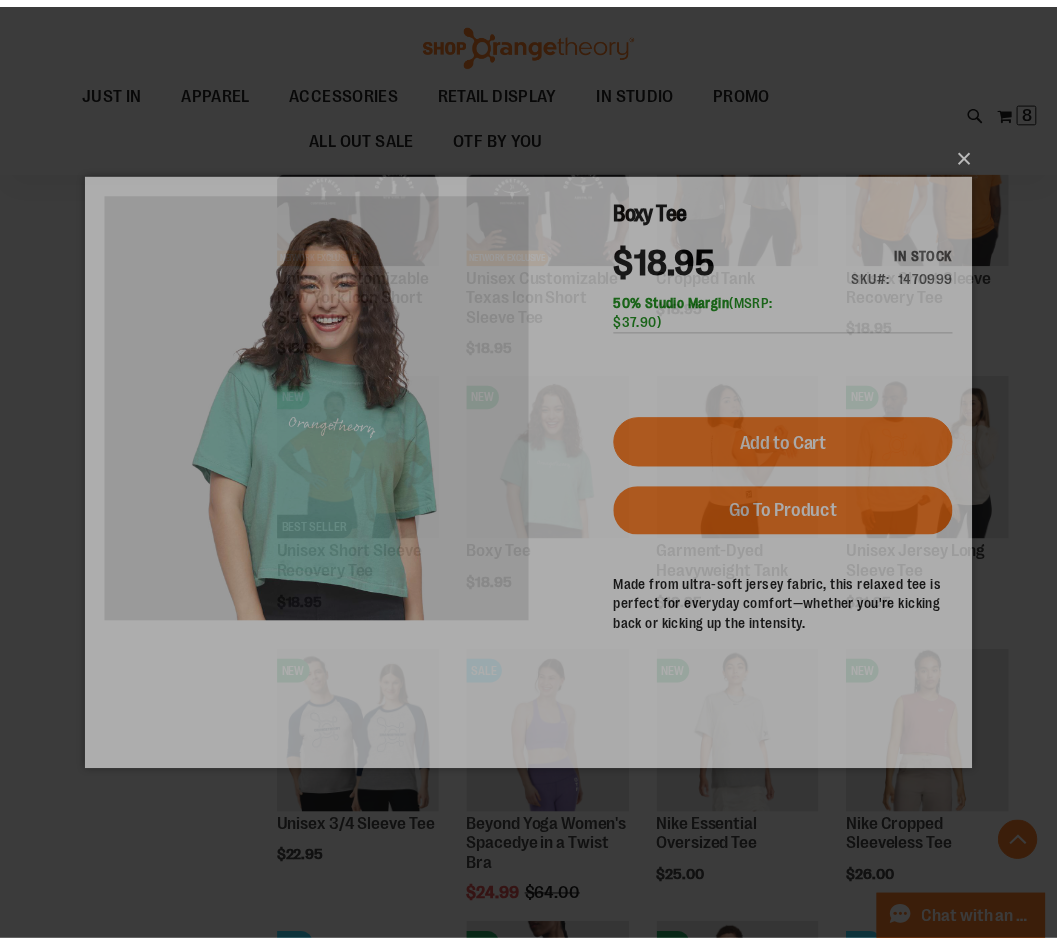 scroll, scrollTop: 0, scrollLeft: 0, axis: both 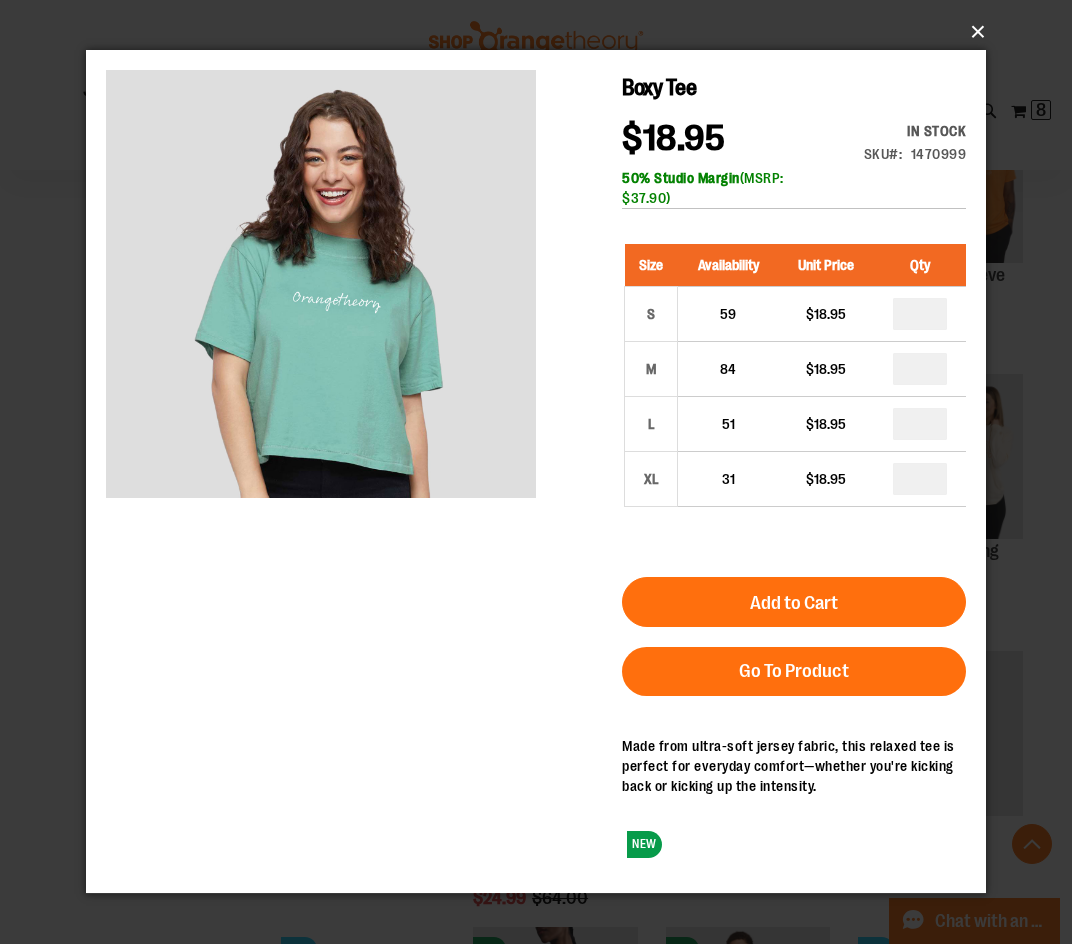 click on "×" at bounding box center (542, 32) 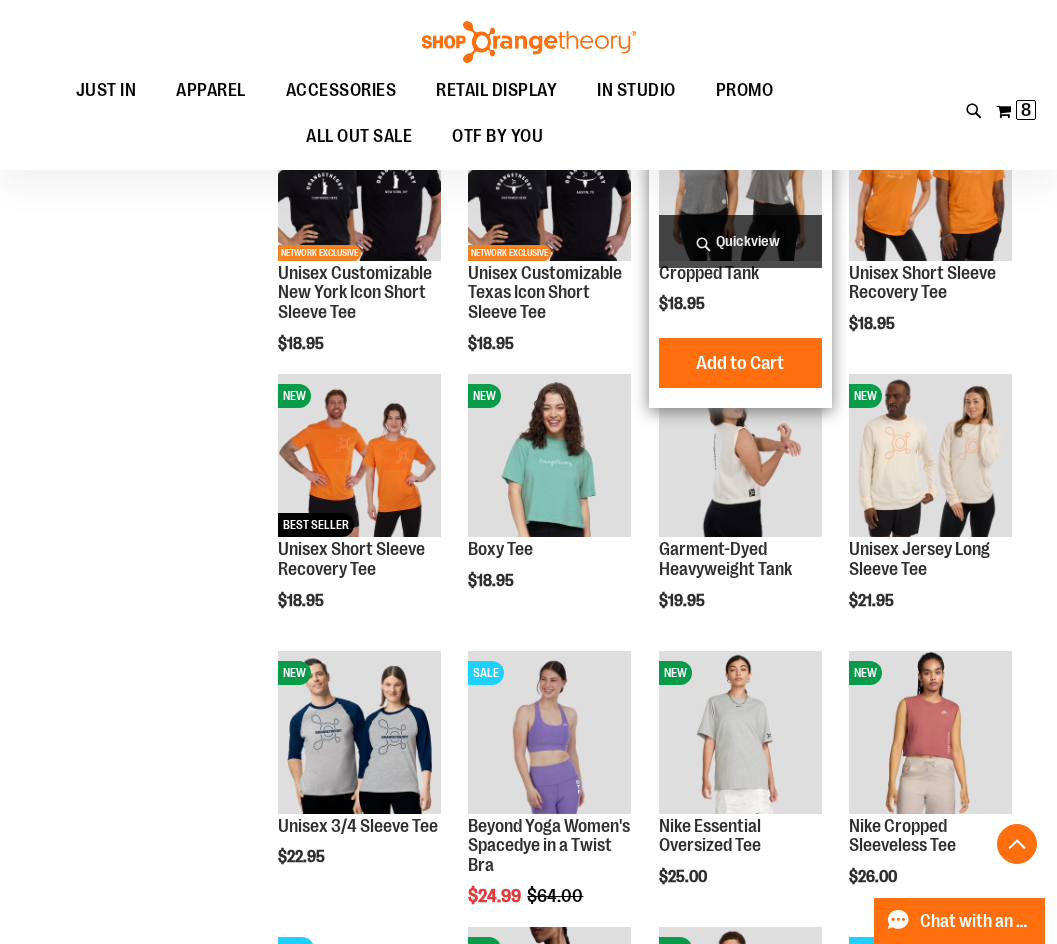 scroll, scrollTop: 5400, scrollLeft: 0, axis: vertical 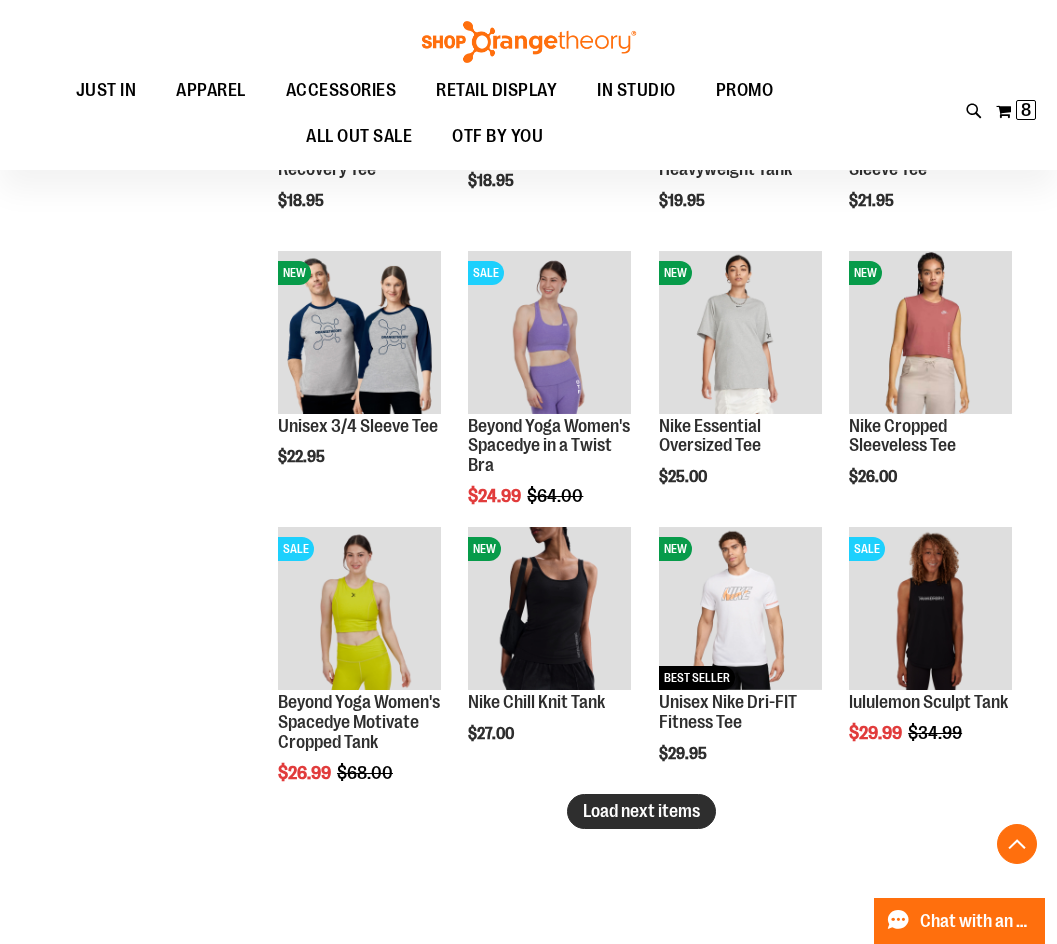 click on "Load next items" at bounding box center [641, 811] 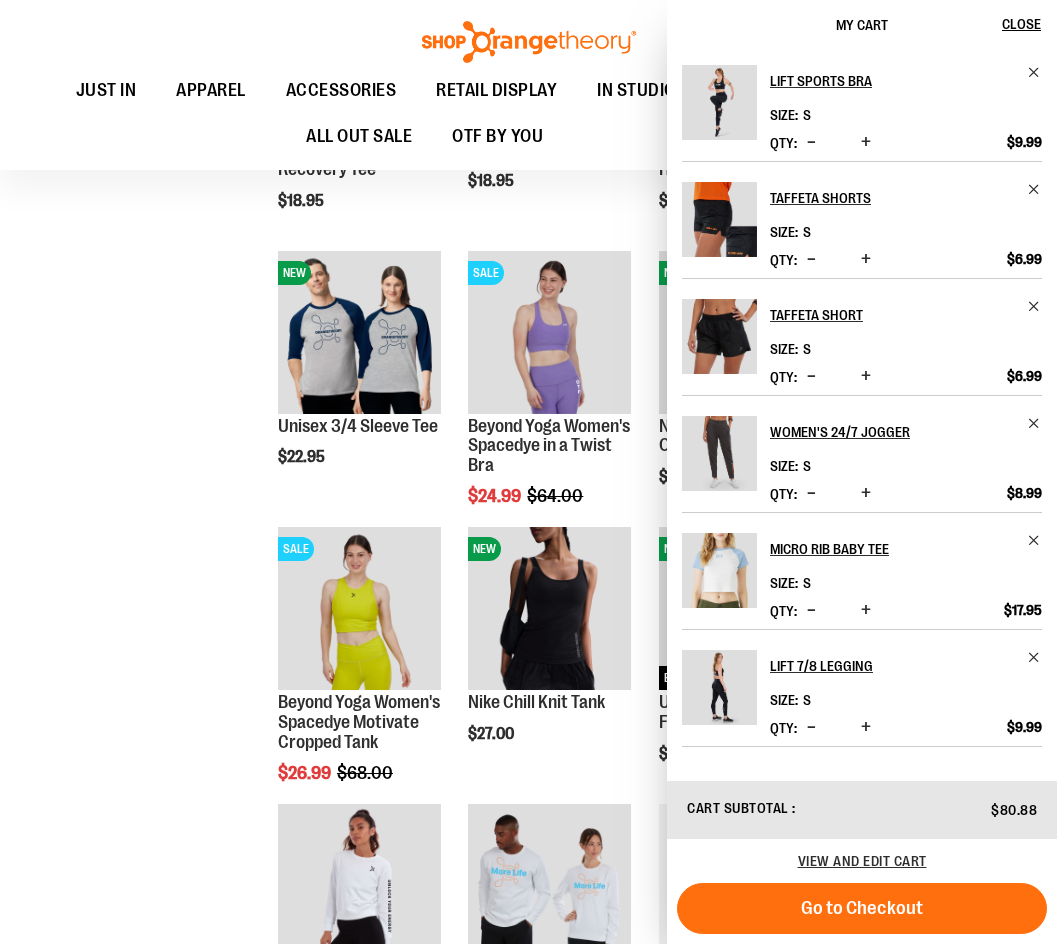 scroll, scrollTop: 5800, scrollLeft: 0, axis: vertical 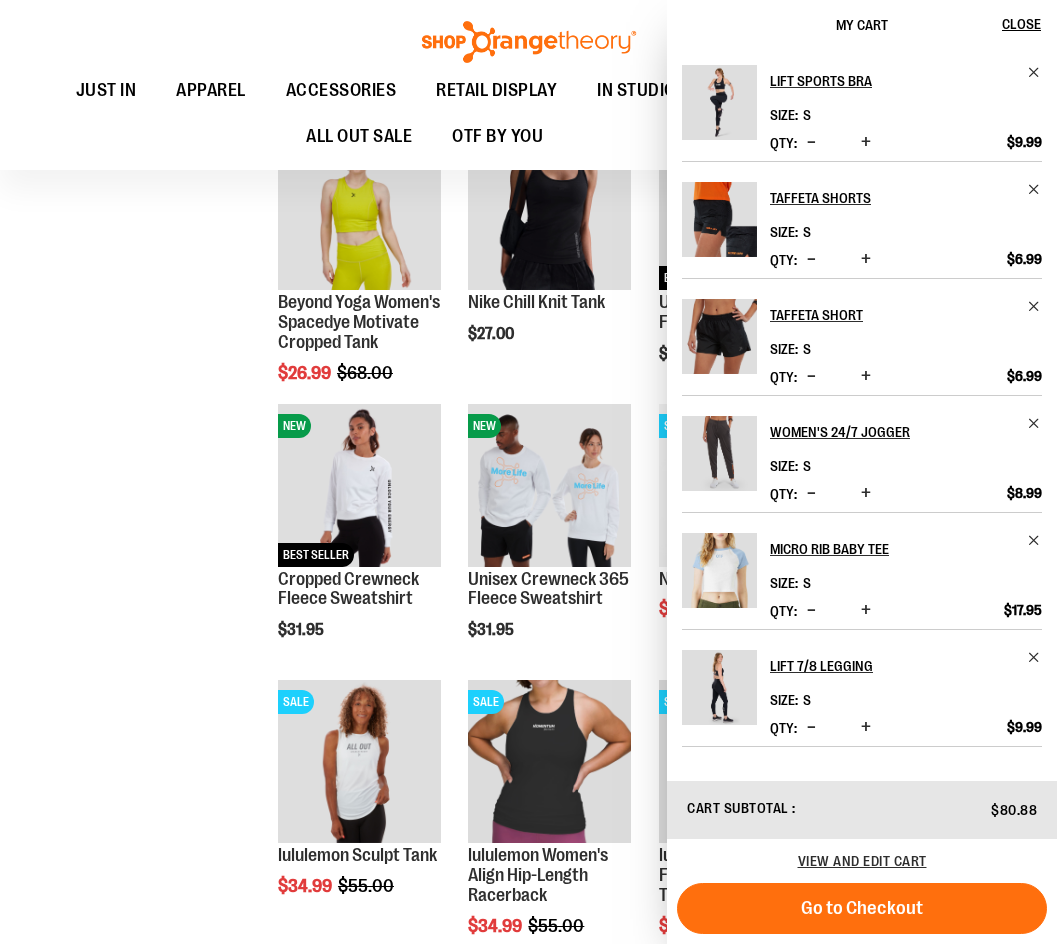 click on "**********" at bounding box center [528, -2077] 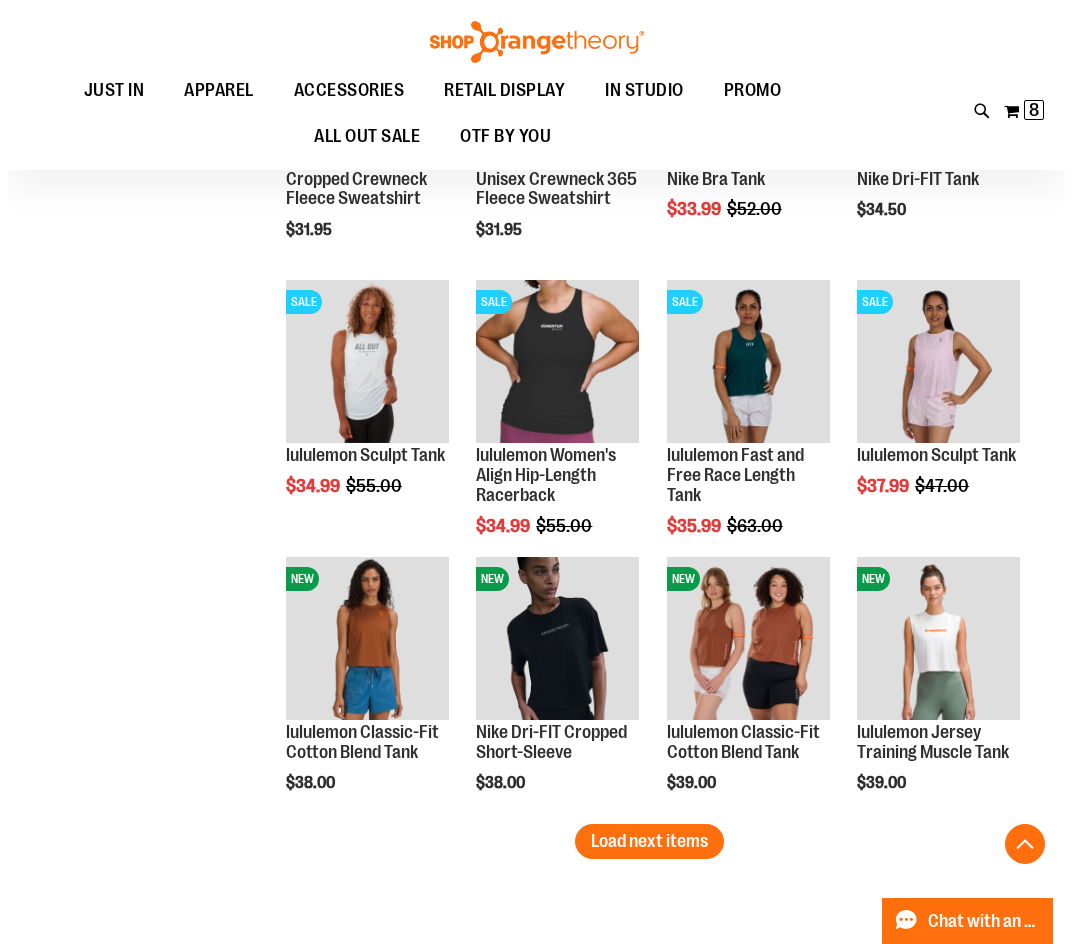 scroll, scrollTop: 6300, scrollLeft: 0, axis: vertical 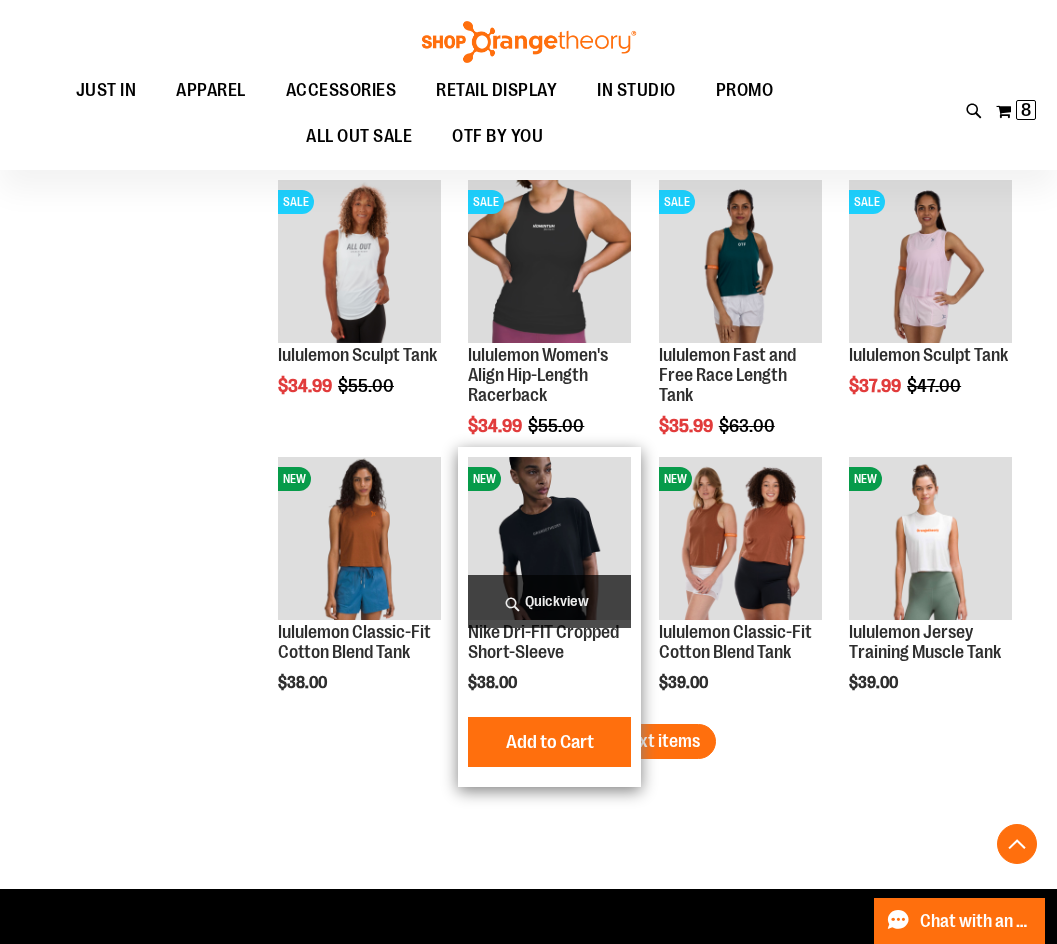 click on "Quickview" at bounding box center (549, 601) 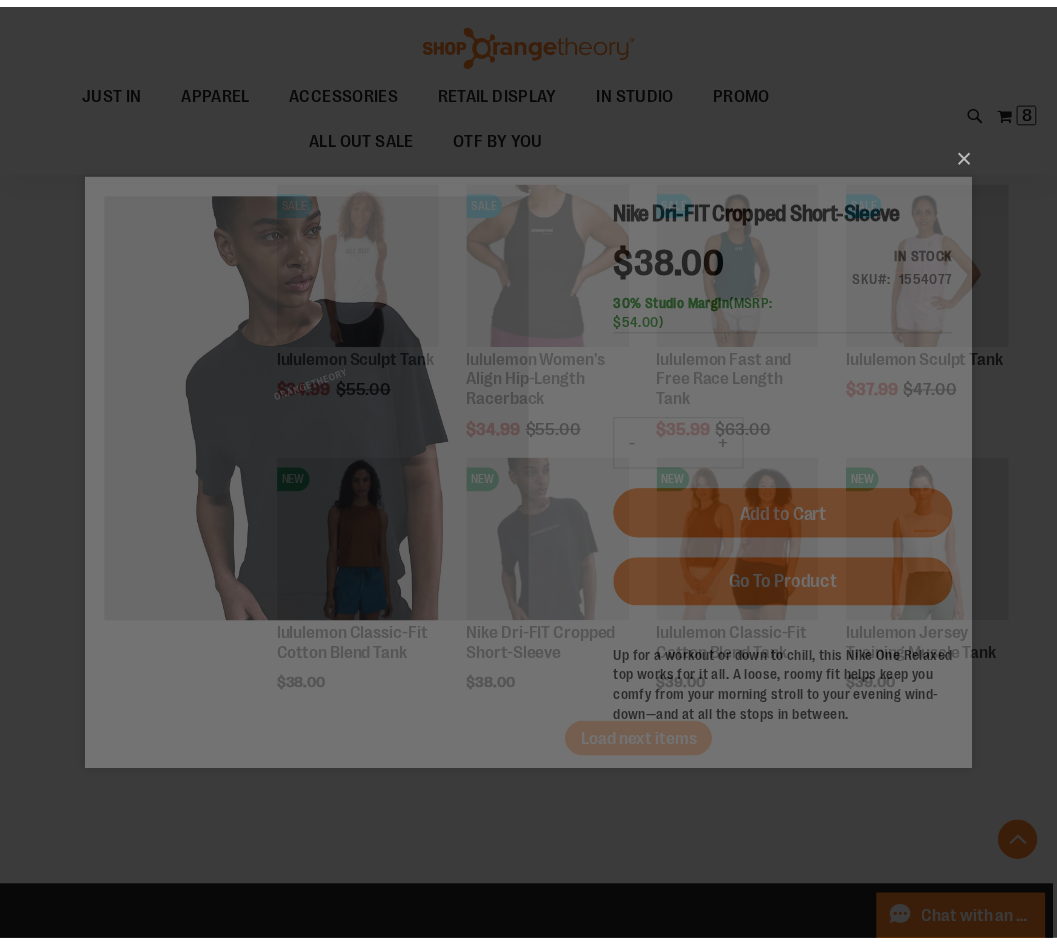 scroll, scrollTop: 0, scrollLeft: 0, axis: both 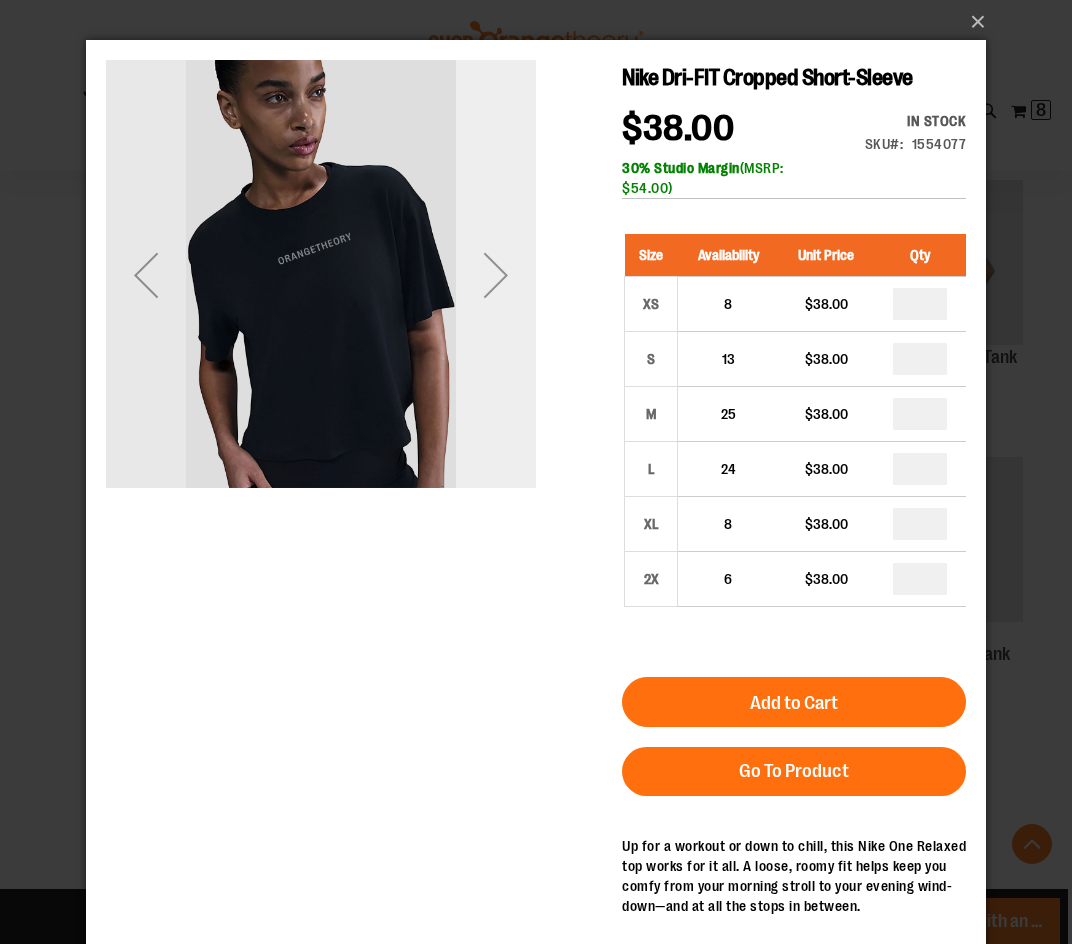 click at bounding box center [496, 275] 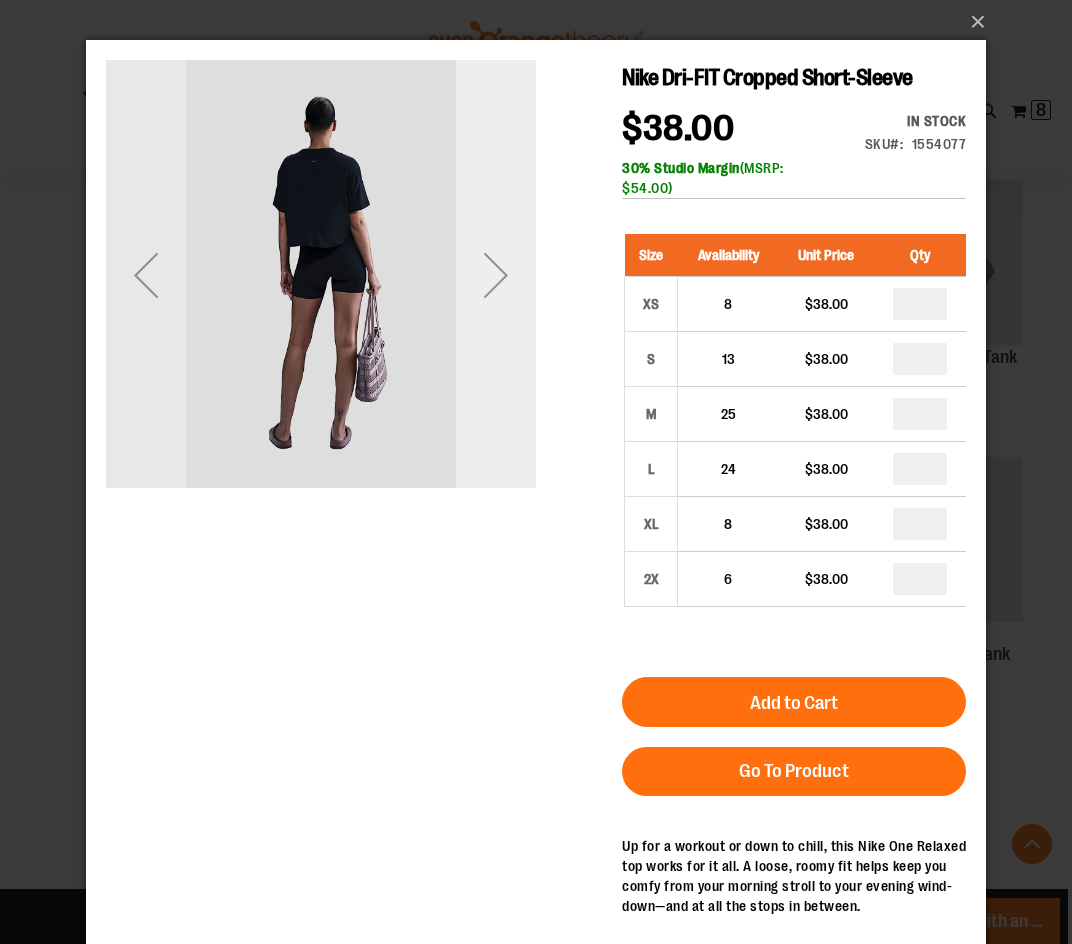 click at bounding box center [496, 275] 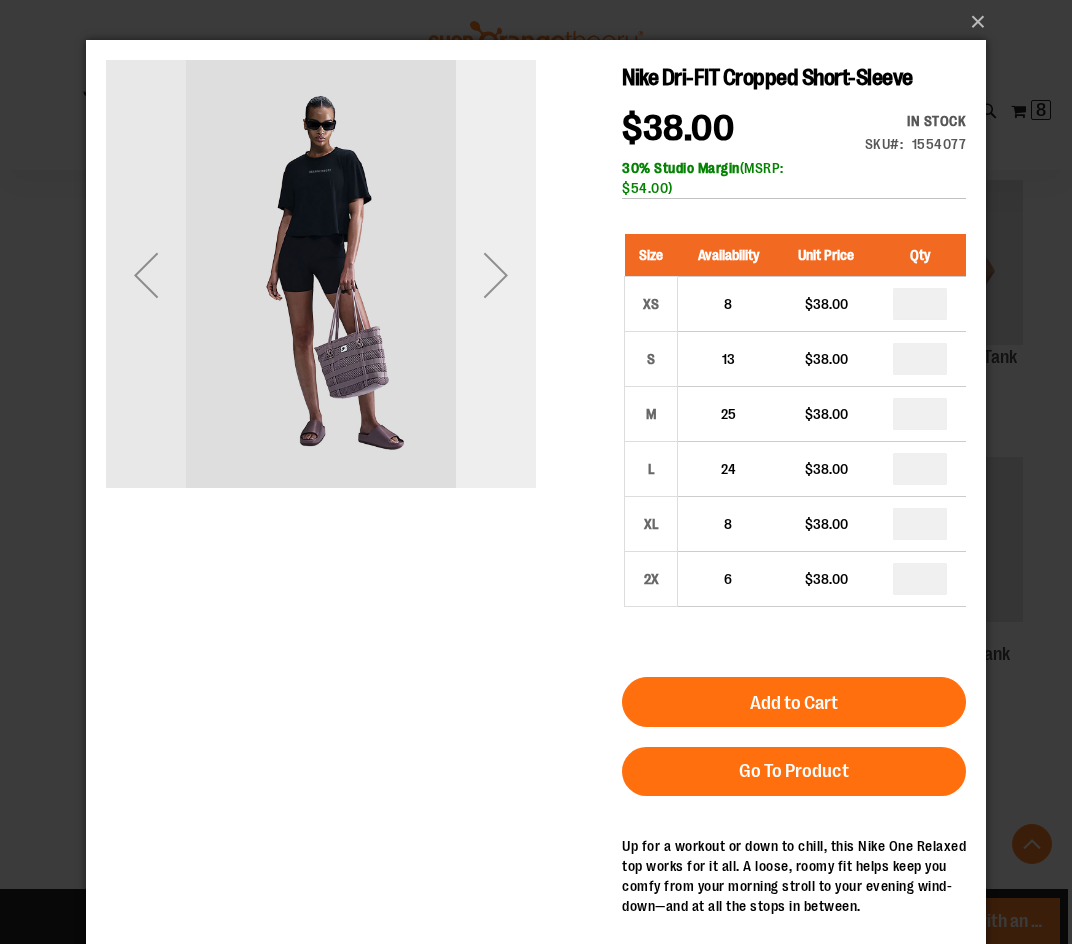 click at bounding box center (496, 275) 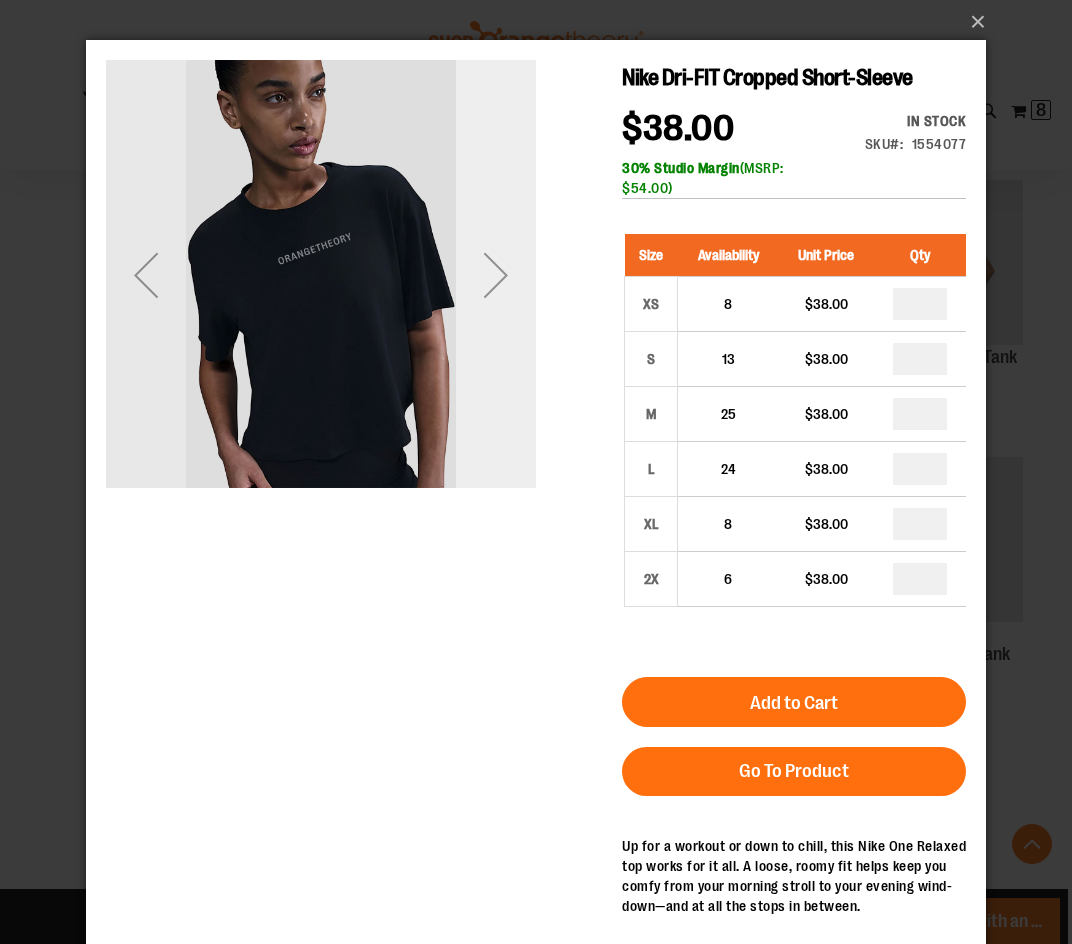 click at bounding box center (496, 275) 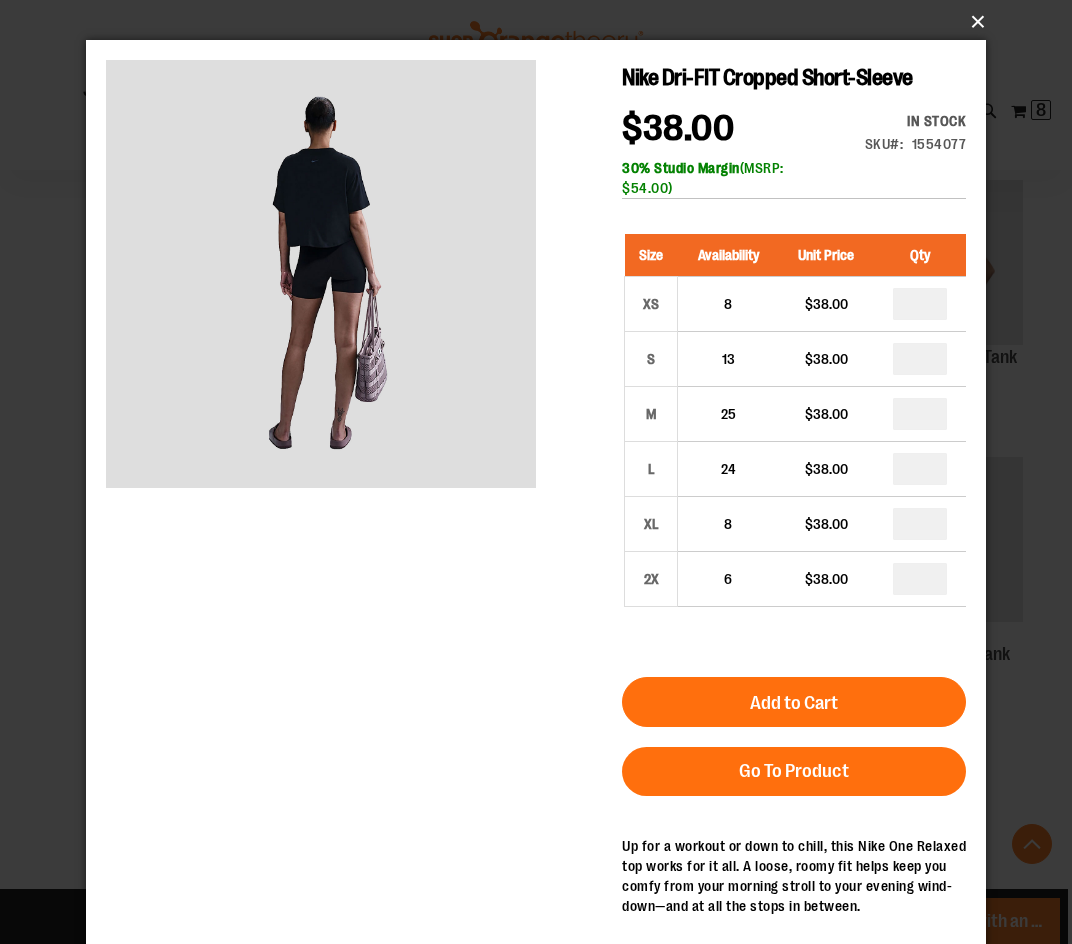 click on "×" at bounding box center (542, 22) 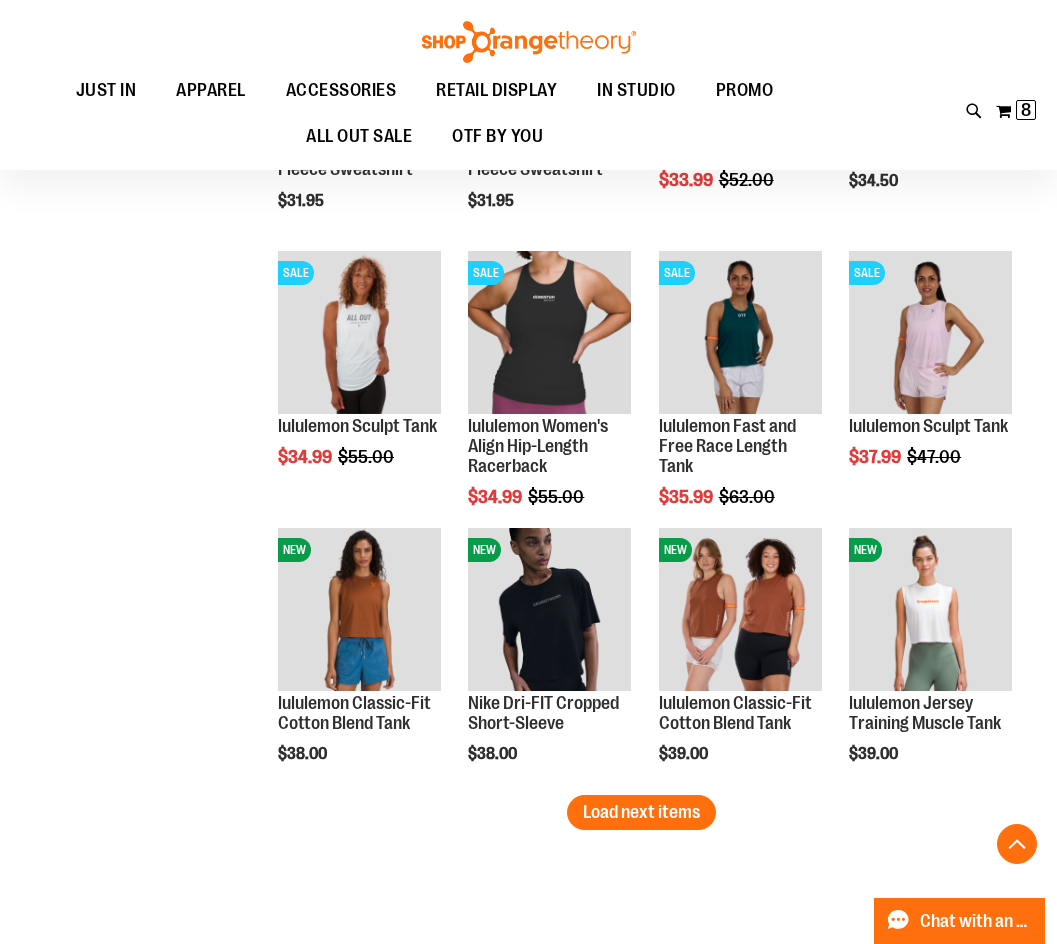 scroll, scrollTop: 5900, scrollLeft: 0, axis: vertical 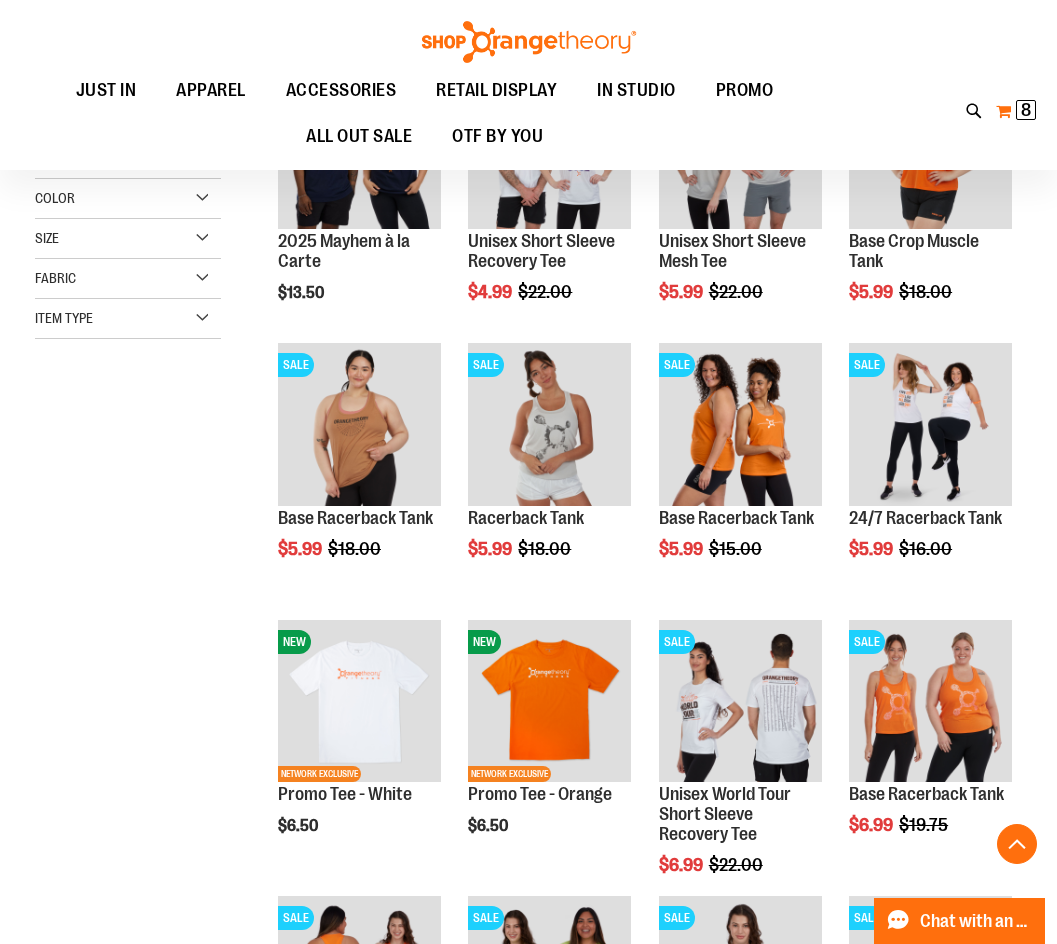 click on "8" at bounding box center (1026, 110) 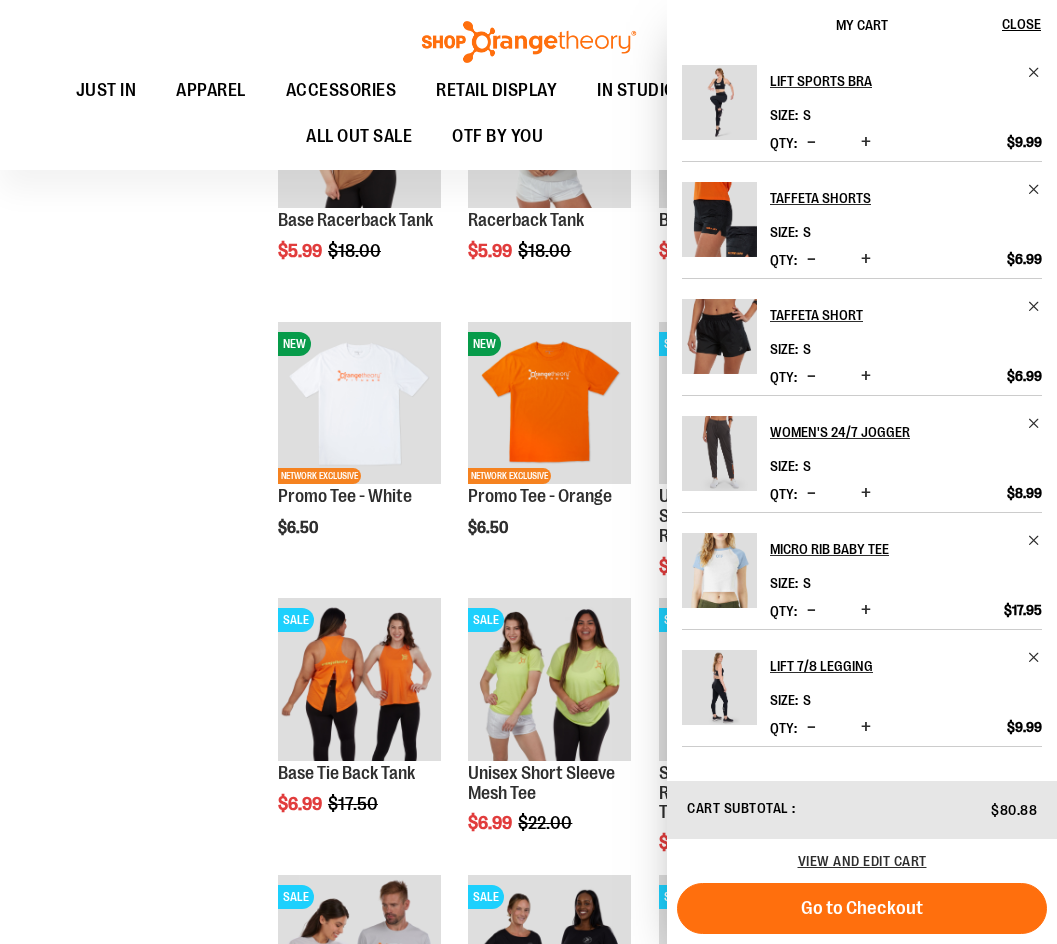 scroll, scrollTop: 730, scrollLeft: 0, axis: vertical 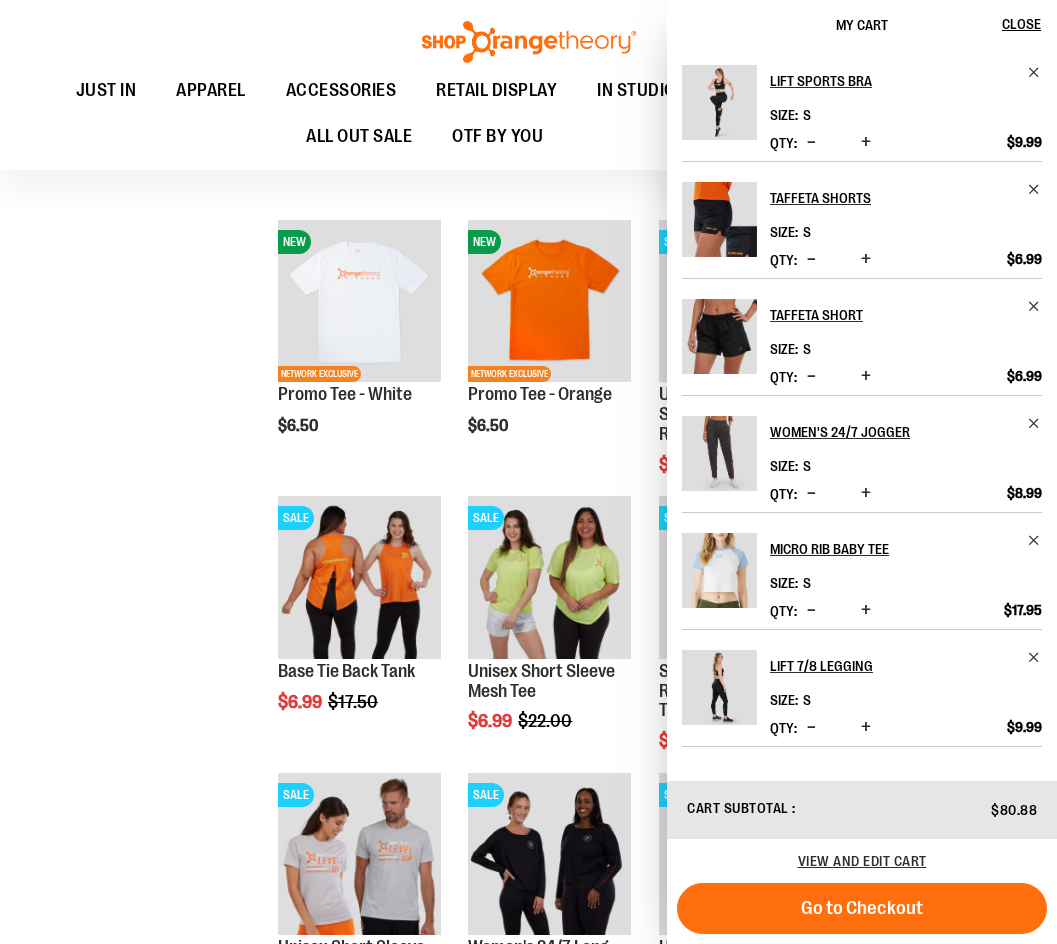 click on "Taffeta Shorts
Size
S
Qty *" at bounding box center [862, 219] 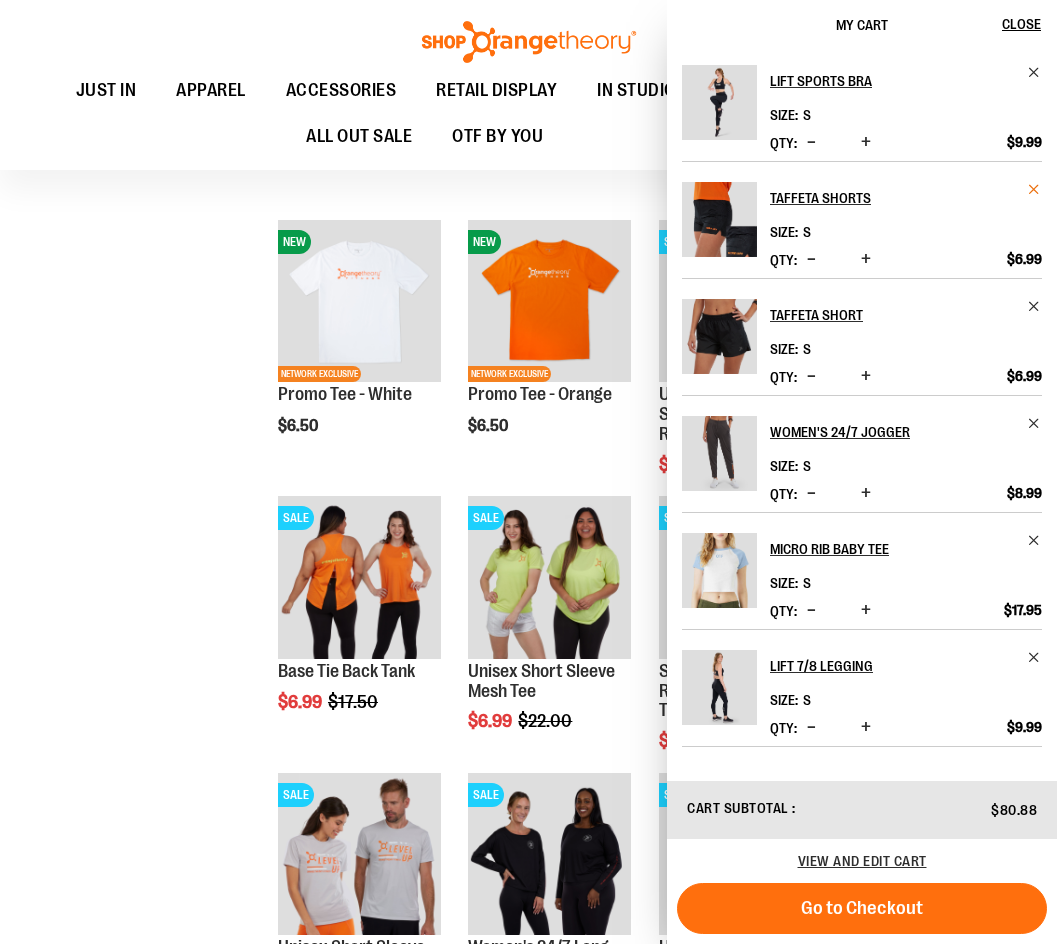 click at bounding box center [1034, 189] 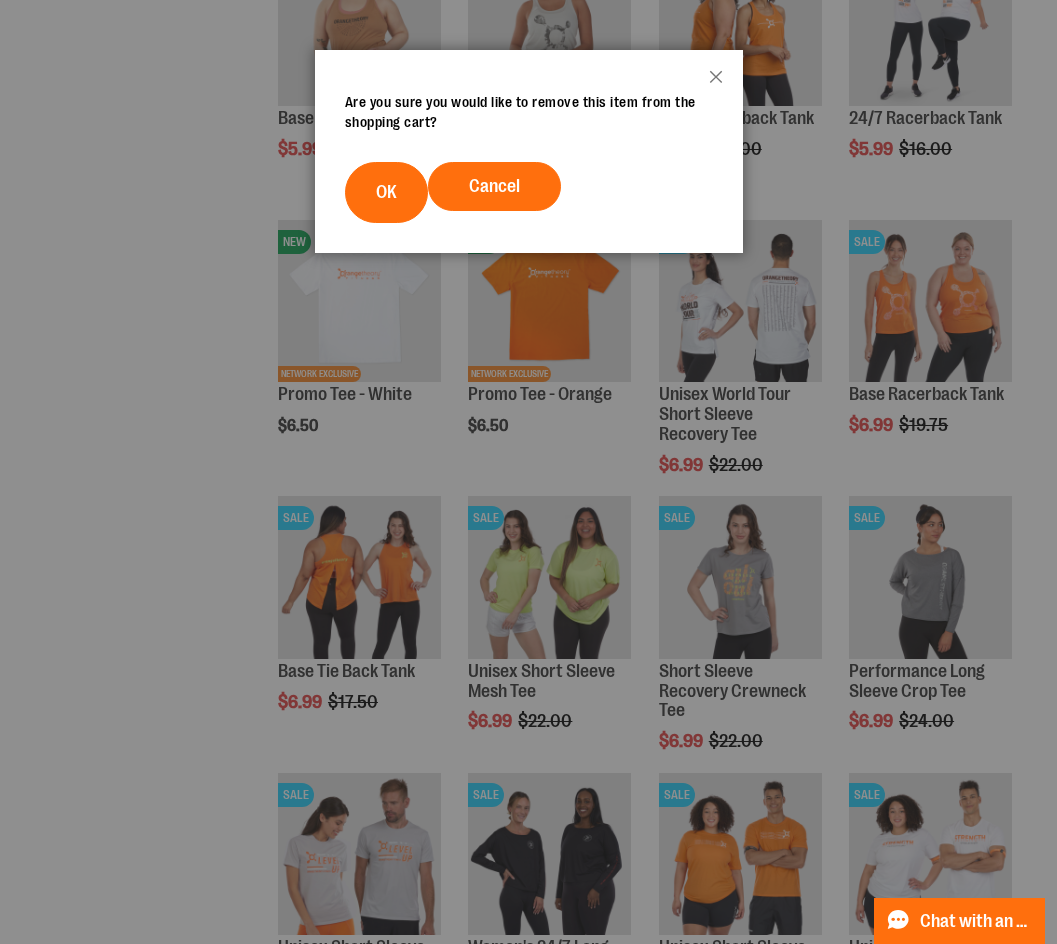 scroll, scrollTop: 0, scrollLeft: 0, axis: both 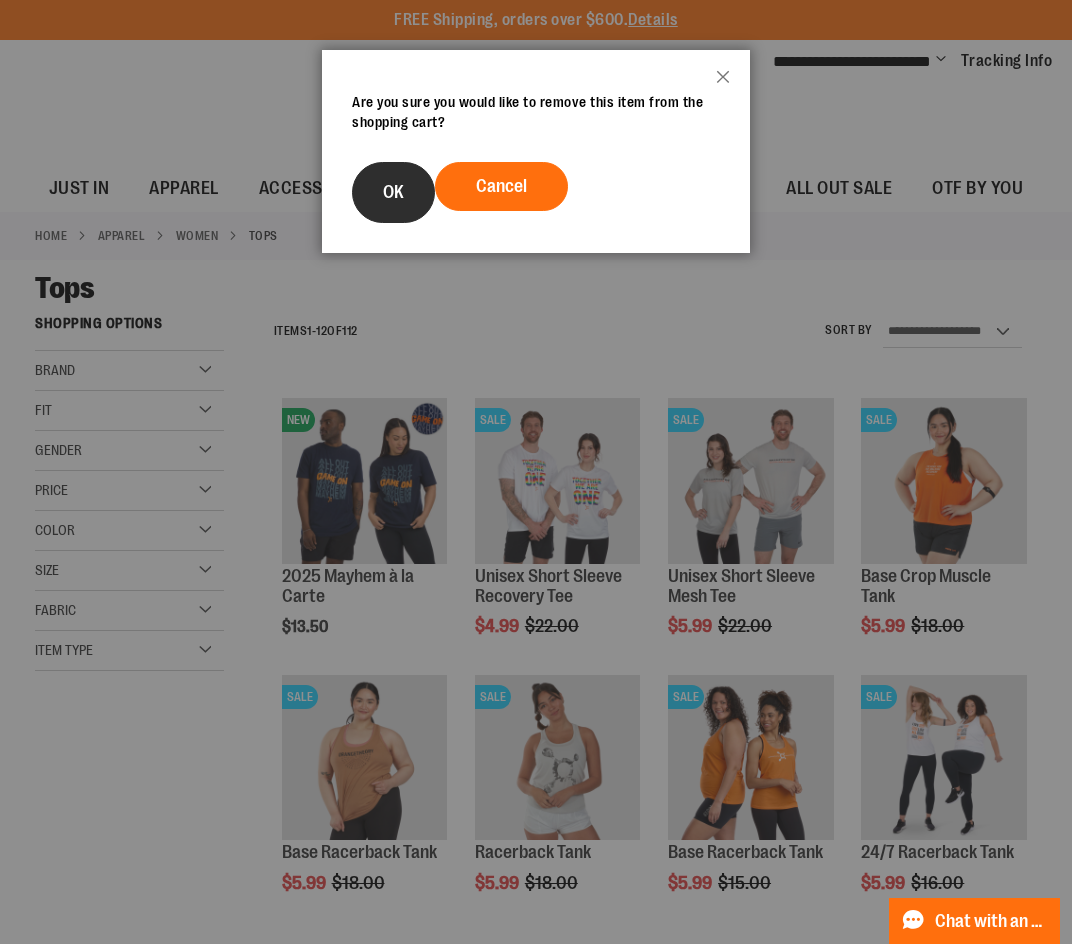 click on "OK" at bounding box center [393, 192] 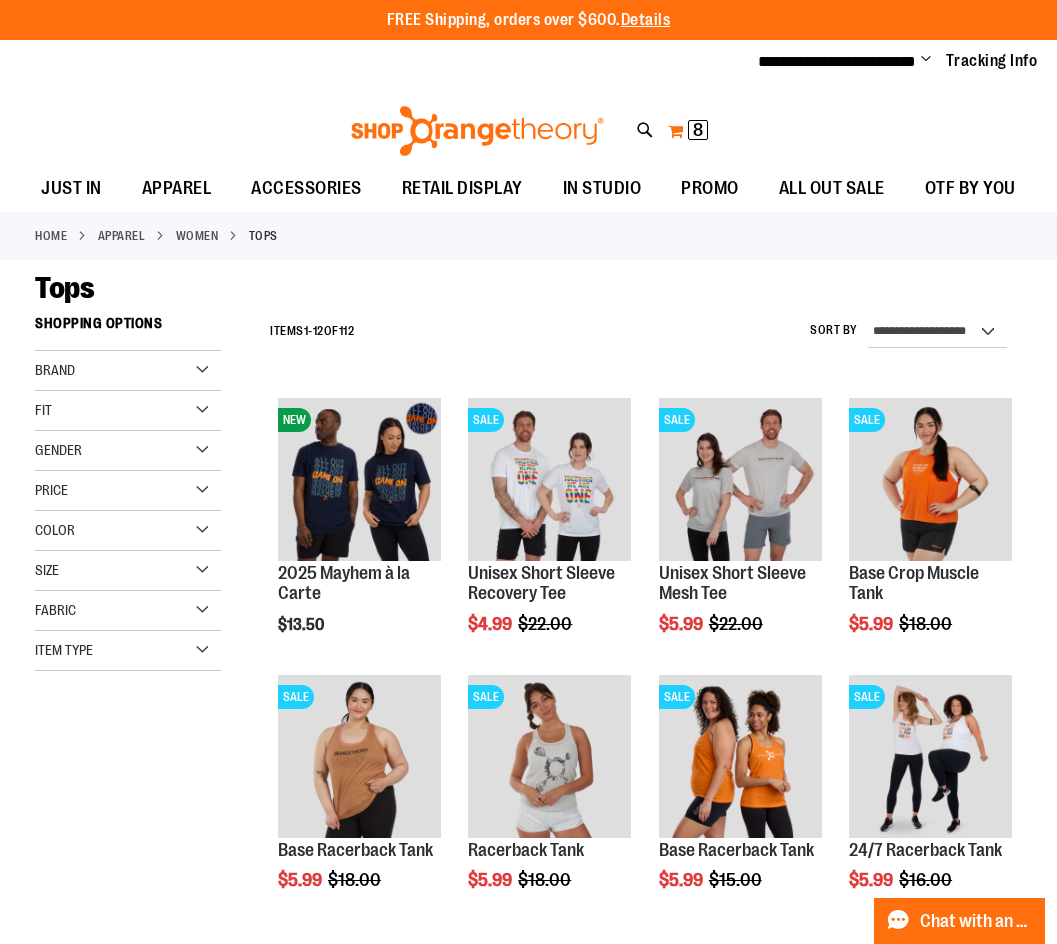 click on "8
8
items" at bounding box center [698, 130] 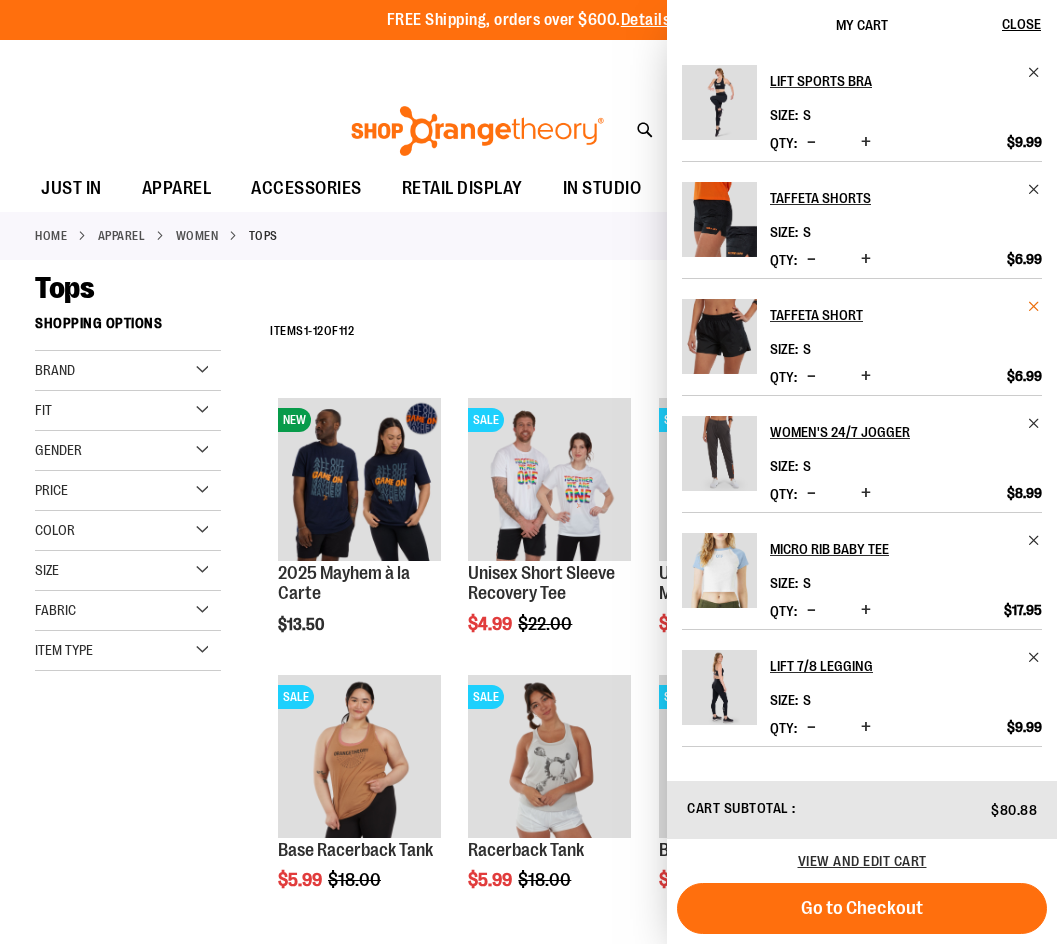 click at bounding box center [1034, 306] 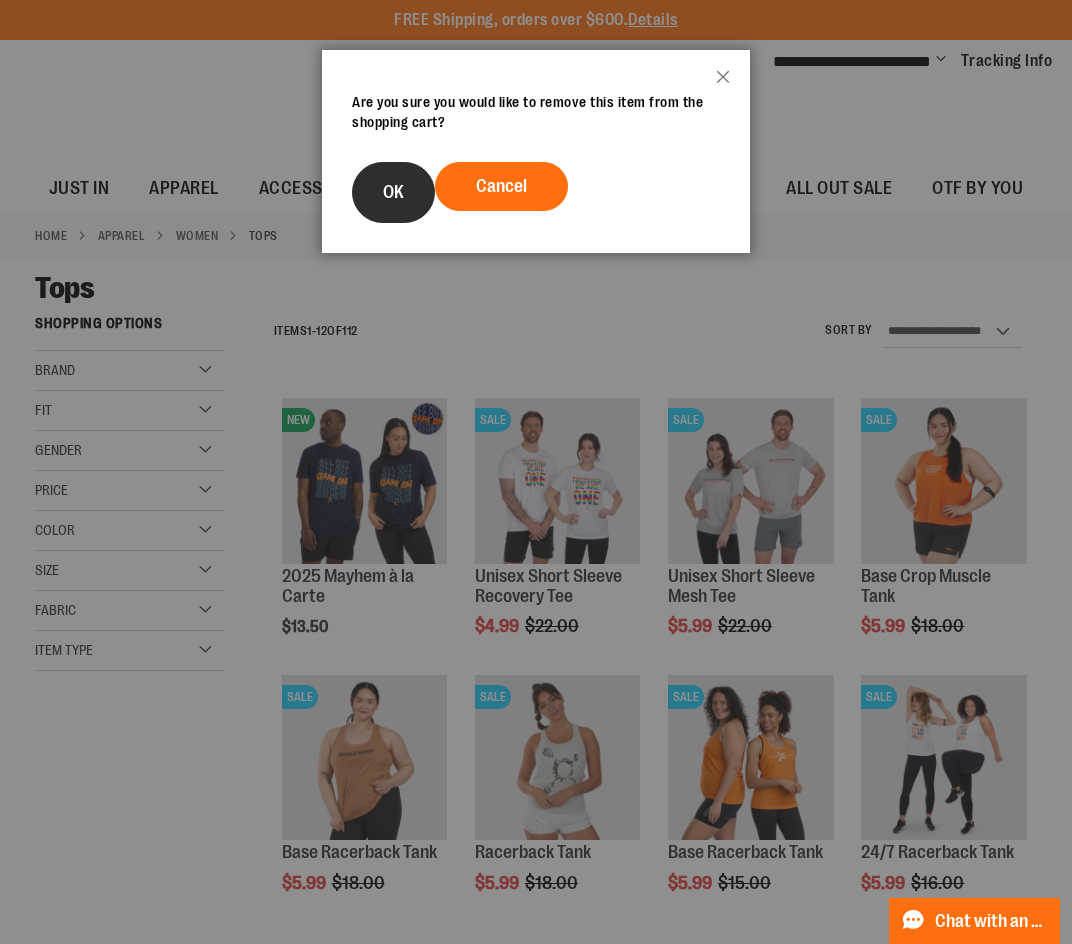 click on "OK" at bounding box center [393, 192] 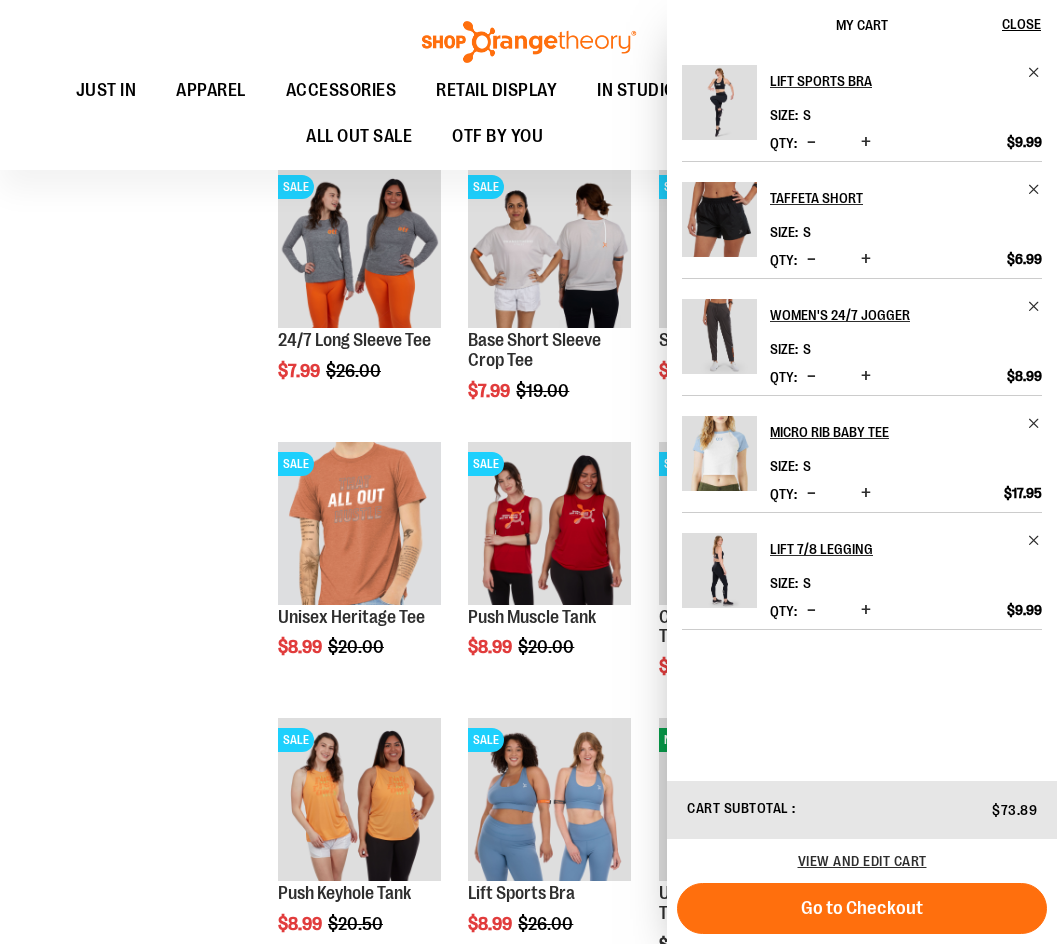 scroll, scrollTop: 2299, scrollLeft: 0, axis: vertical 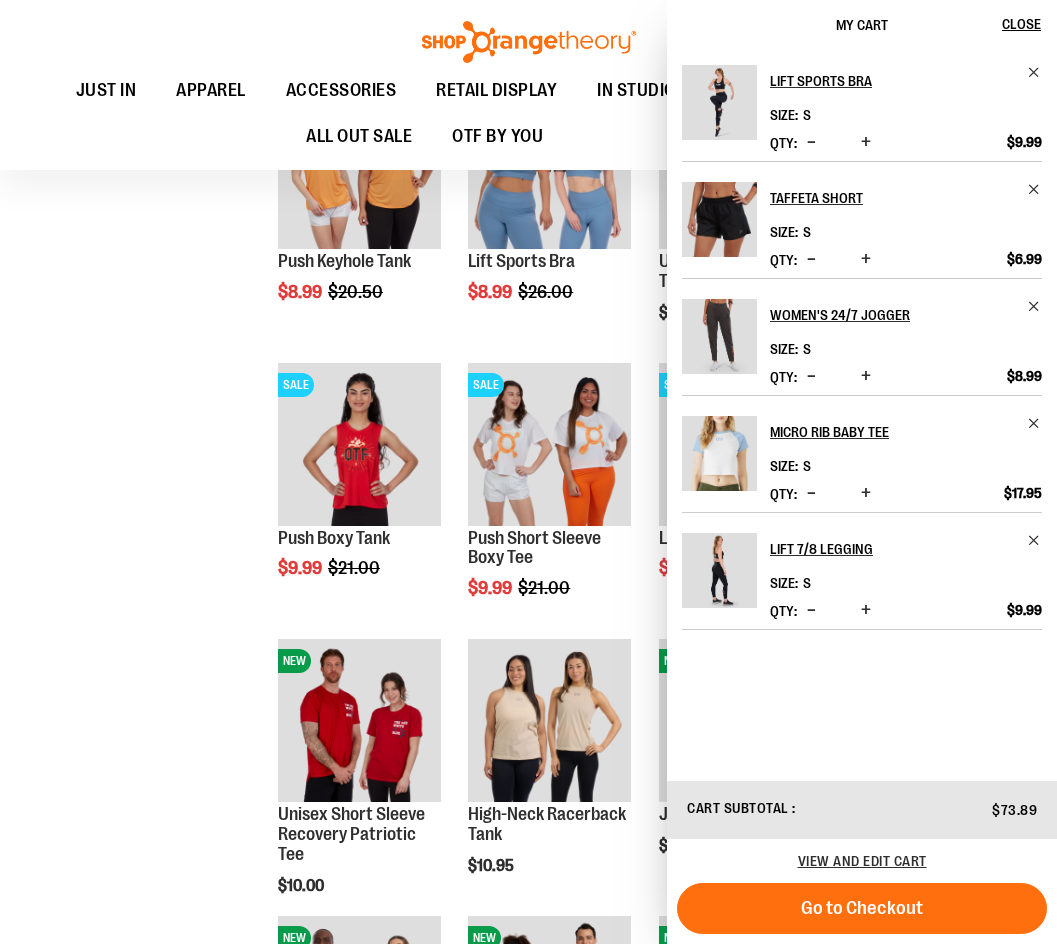 click on "**********" at bounding box center (528, 924) 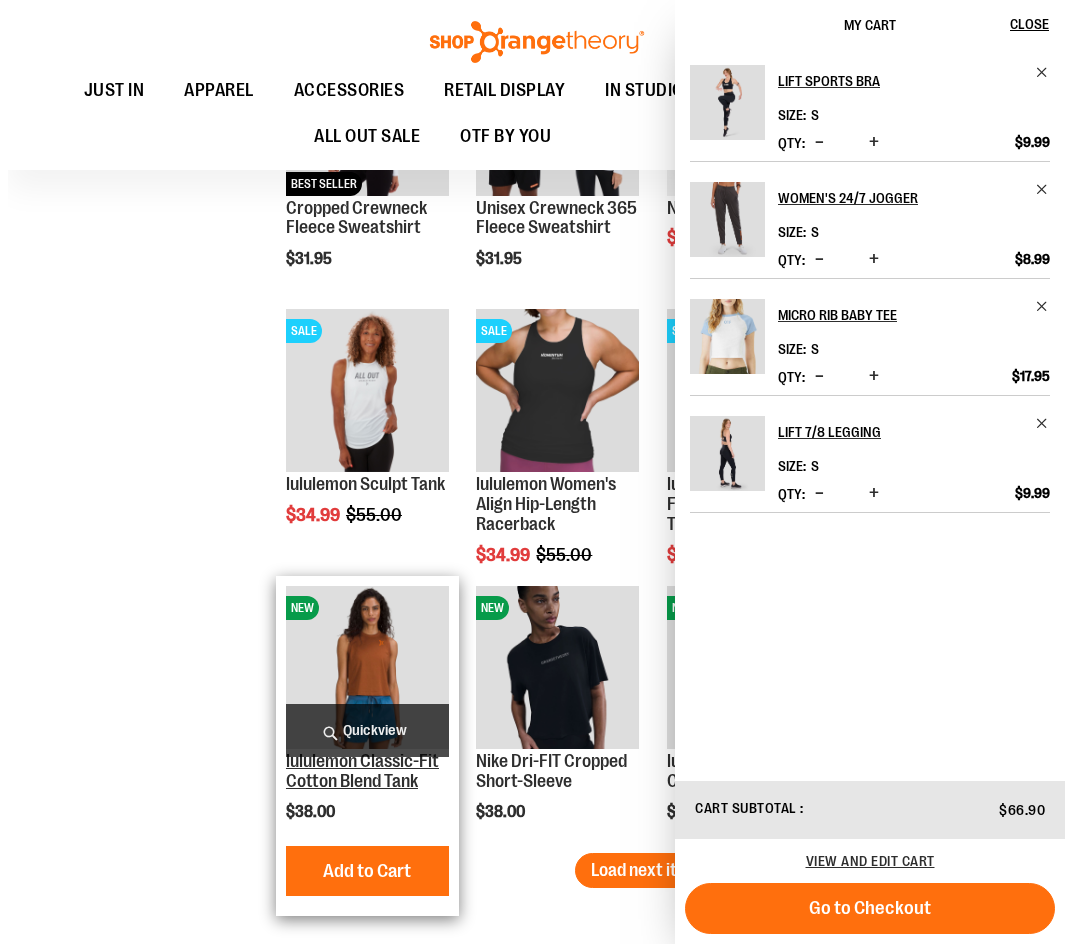 scroll, scrollTop: 6199, scrollLeft: 0, axis: vertical 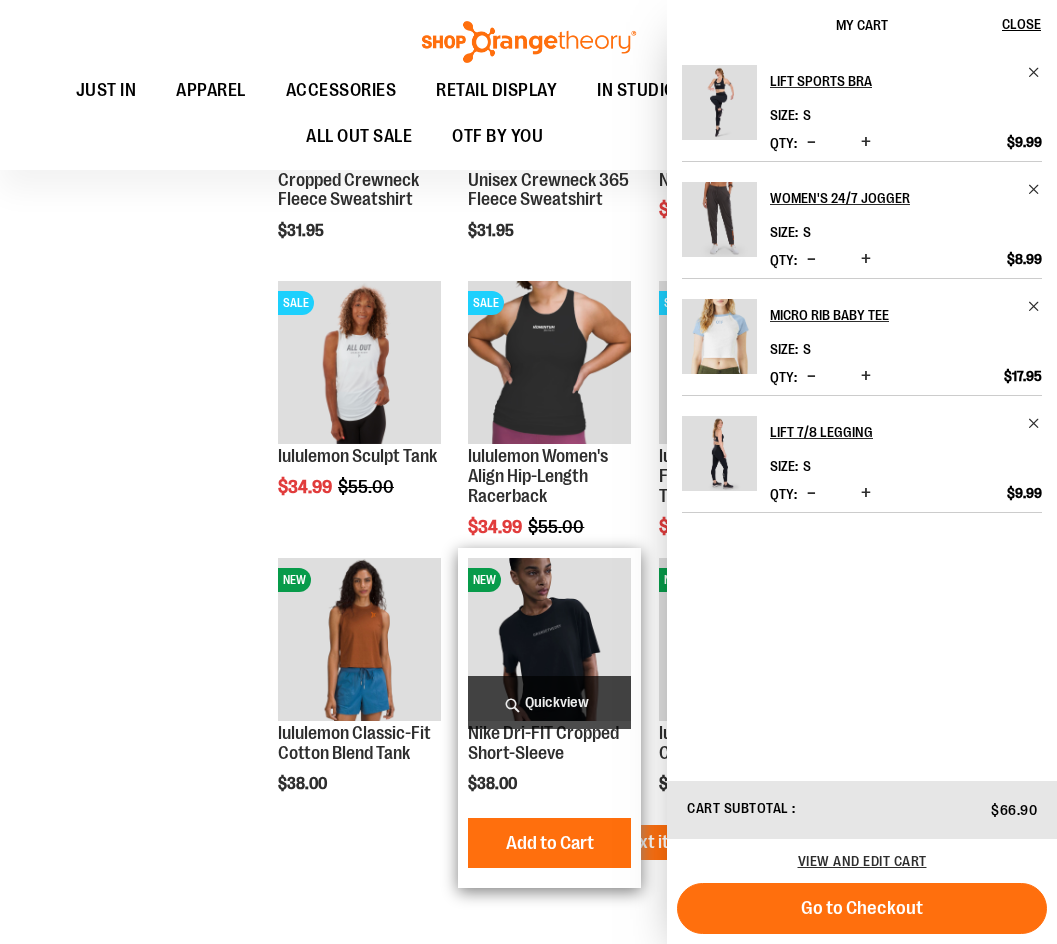 click on "Quickview" at bounding box center (549, 702) 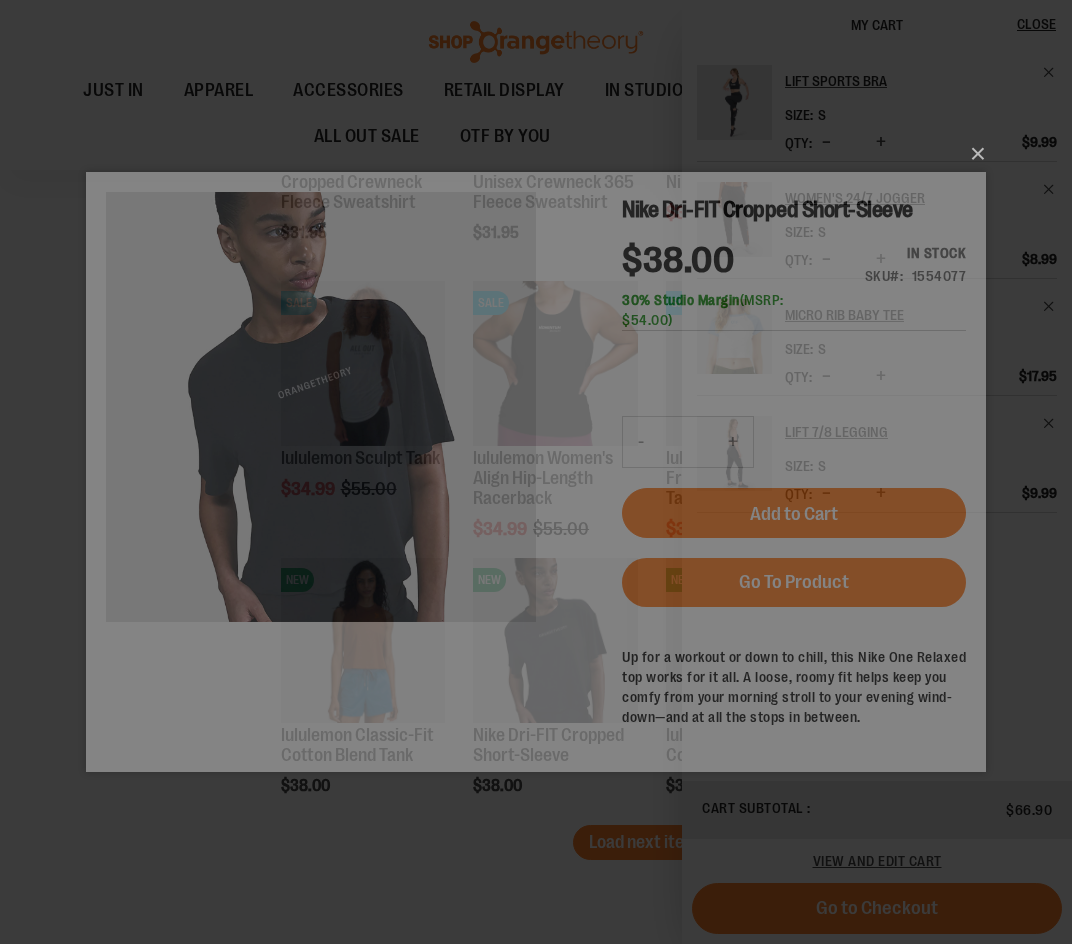 scroll, scrollTop: 0, scrollLeft: 0, axis: both 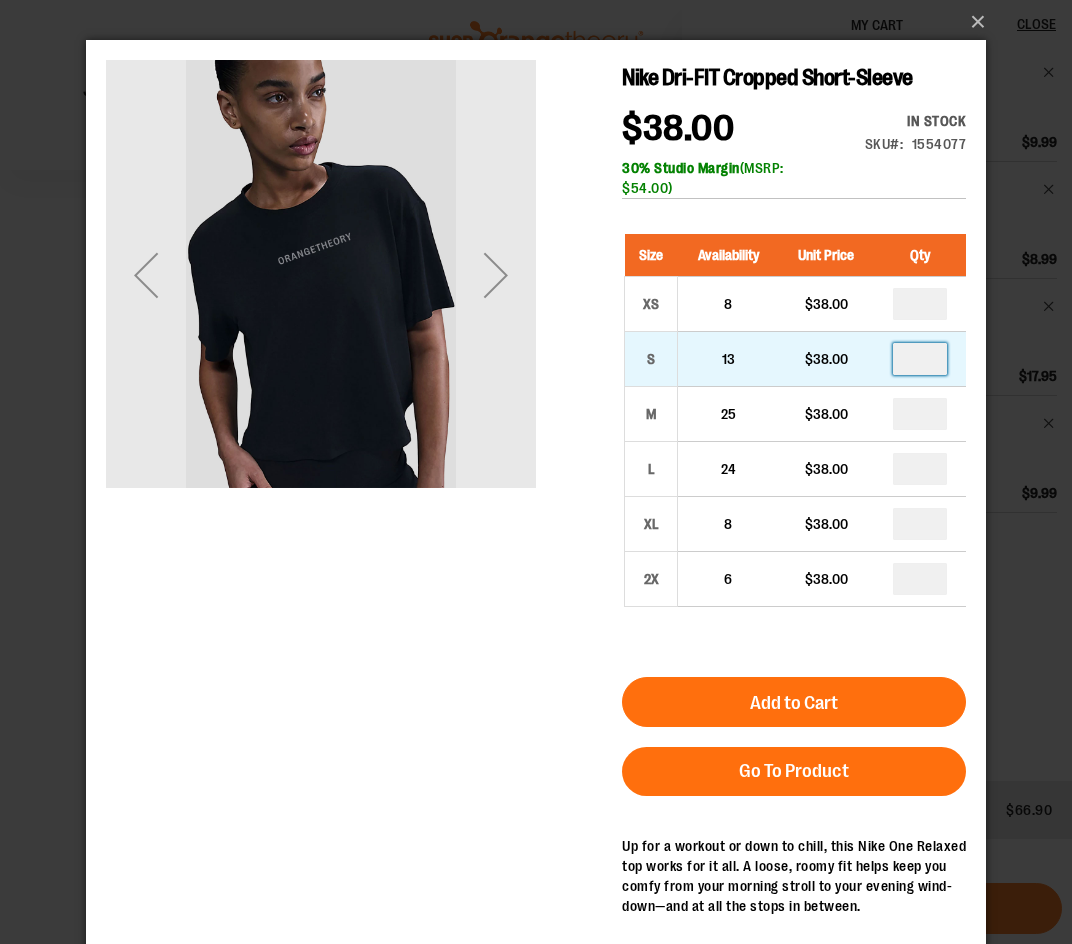 click at bounding box center (920, 359) 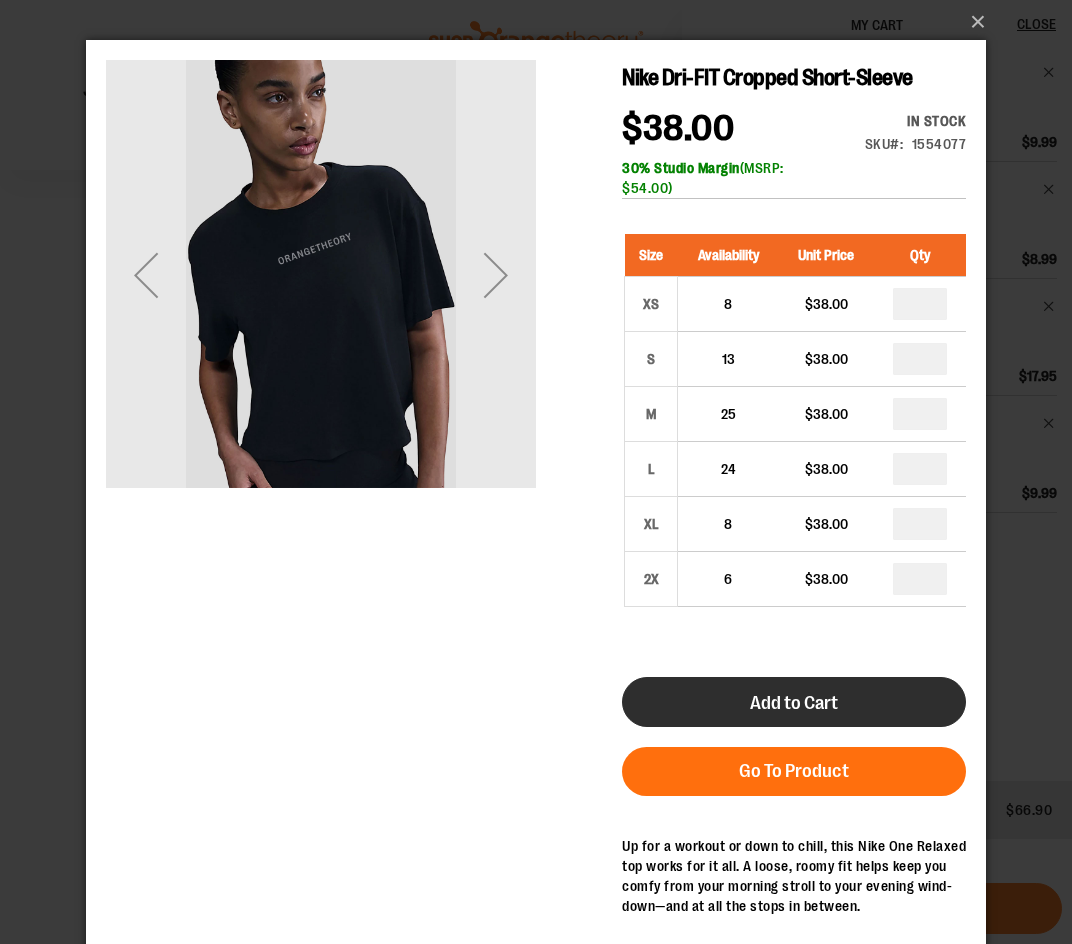 click on "Add to Cart" at bounding box center [794, 702] 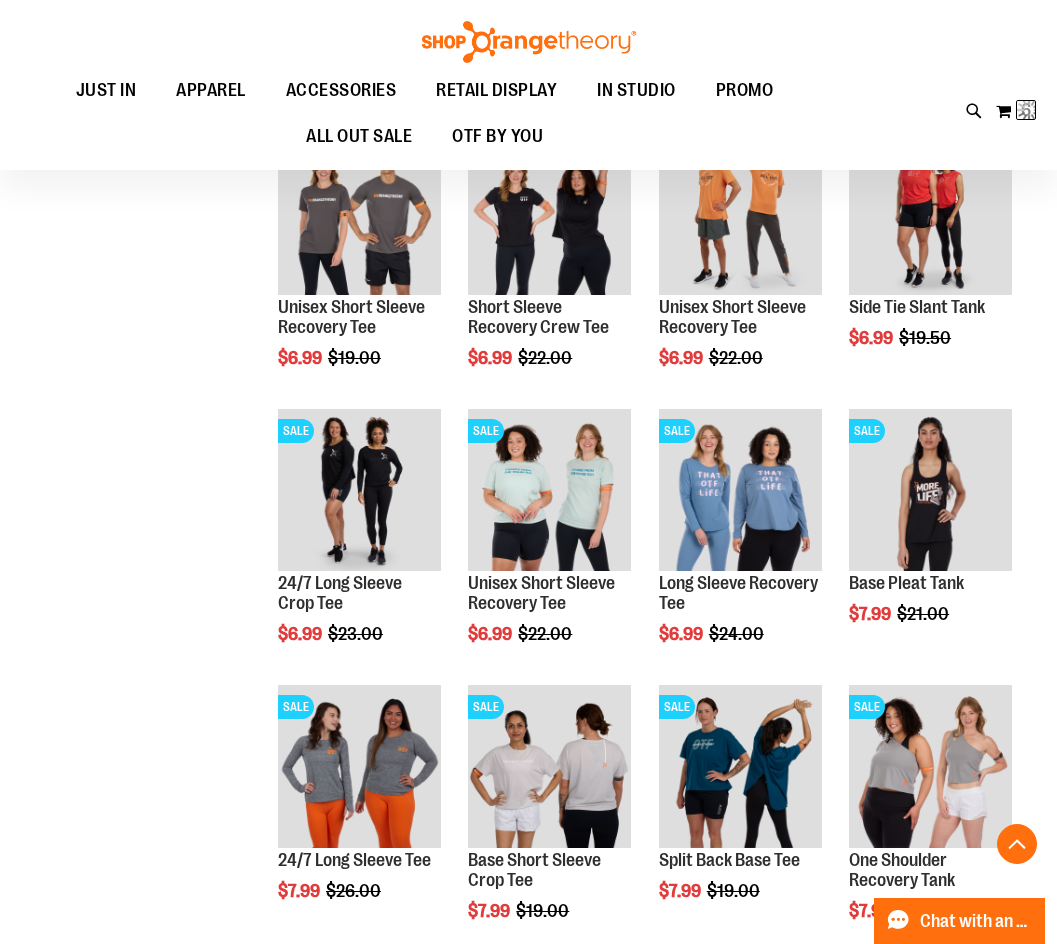scroll, scrollTop: 54, scrollLeft: 0, axis: vertical 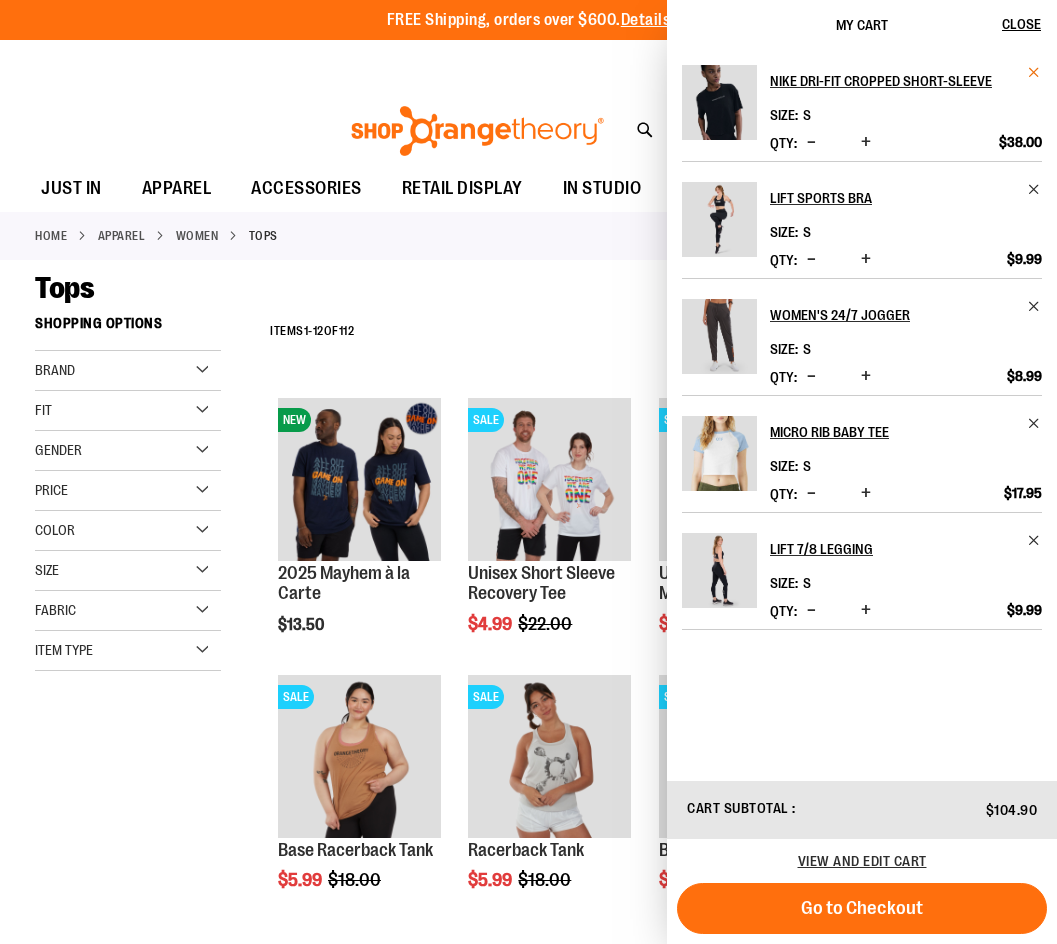 click at bounding box center (1034, 72) 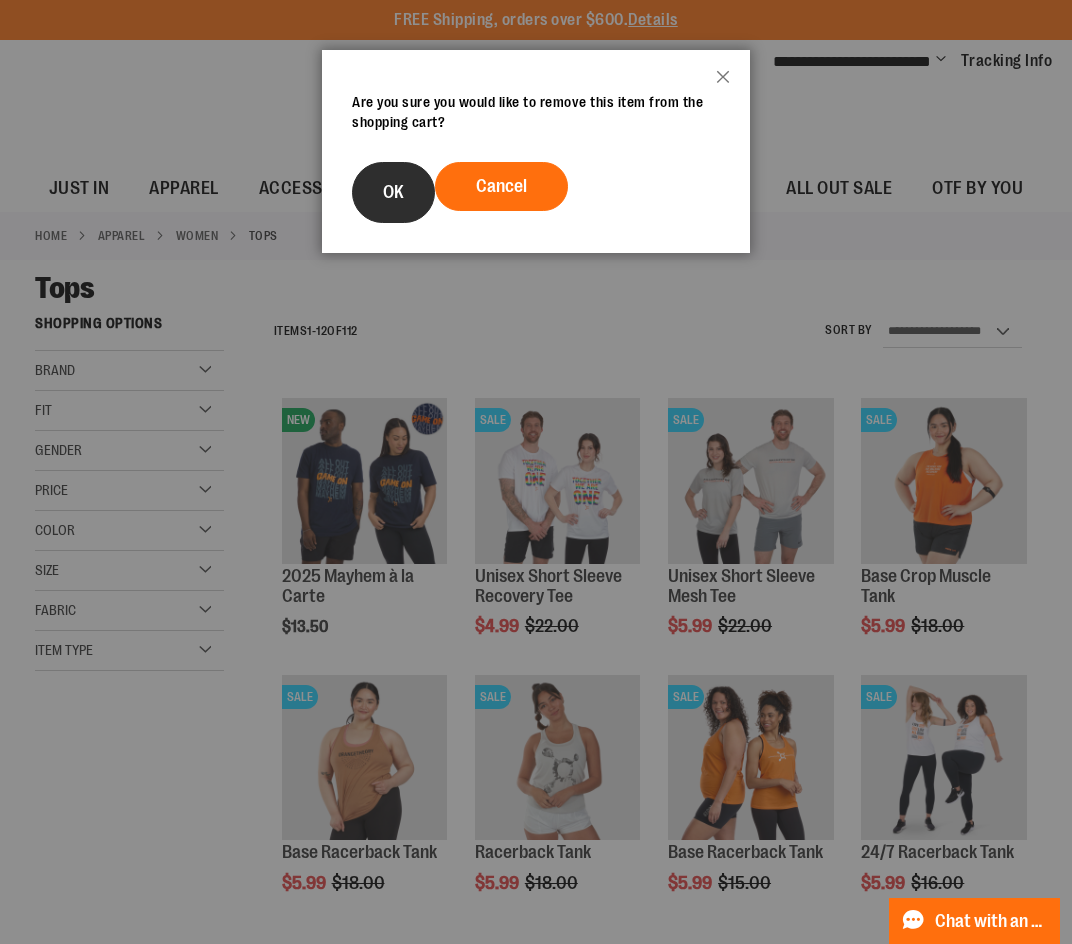 click on "OK" at bounding box center [393, 192] 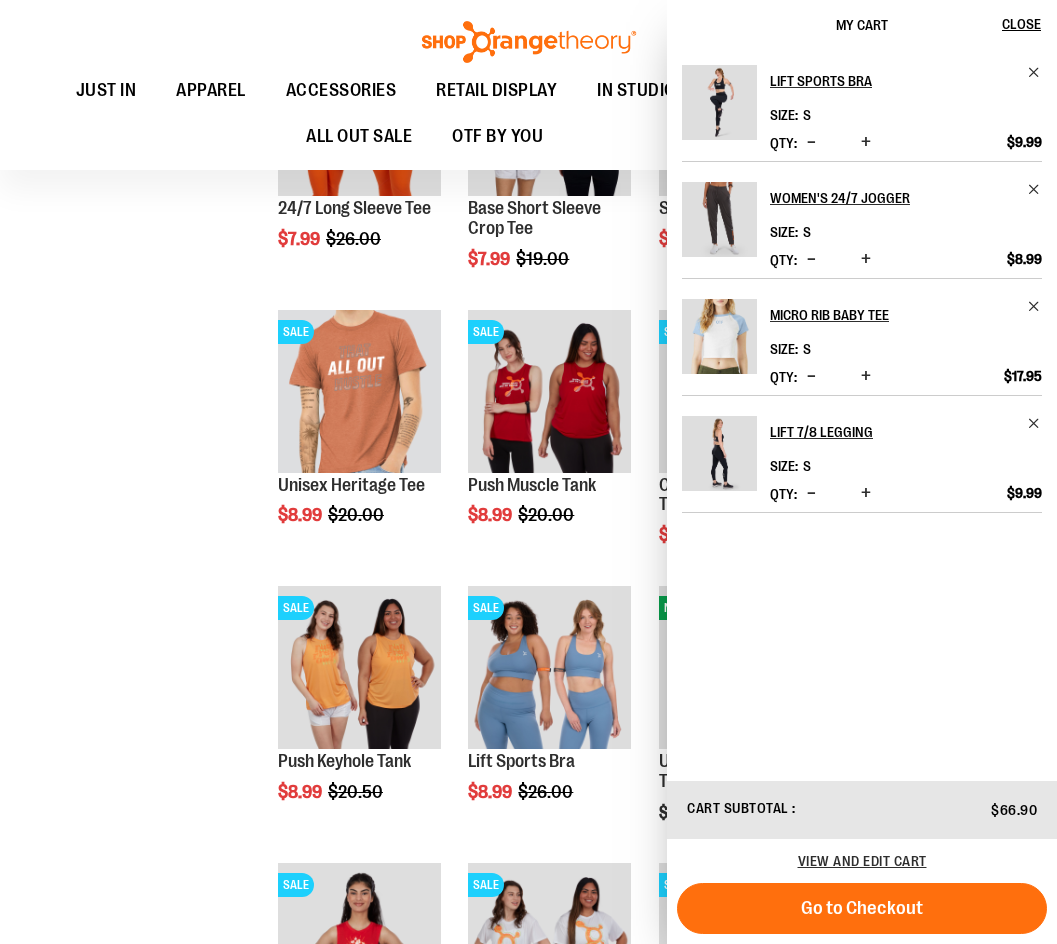 click on "**********" at bounding box center [528, 1442] 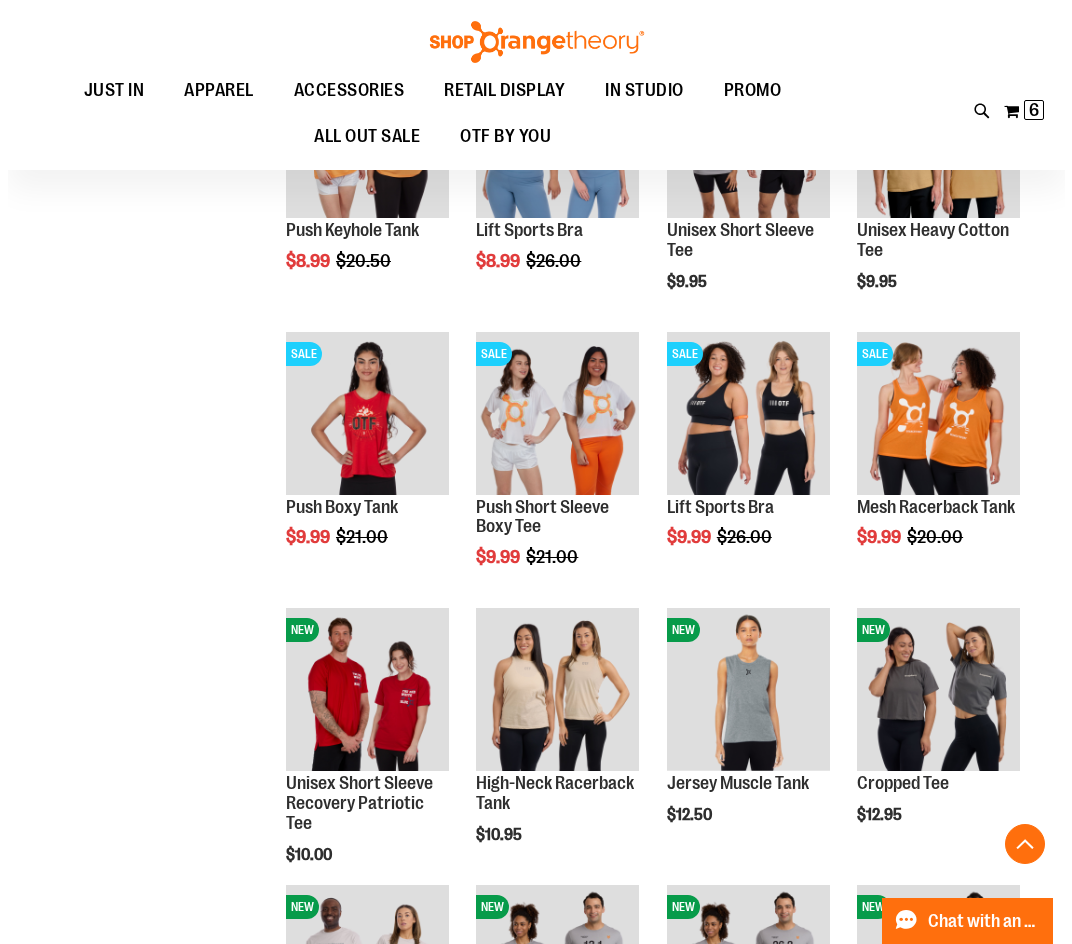 scroll, scrollTop: 2799, scrollLeft: 0, axis: vertical 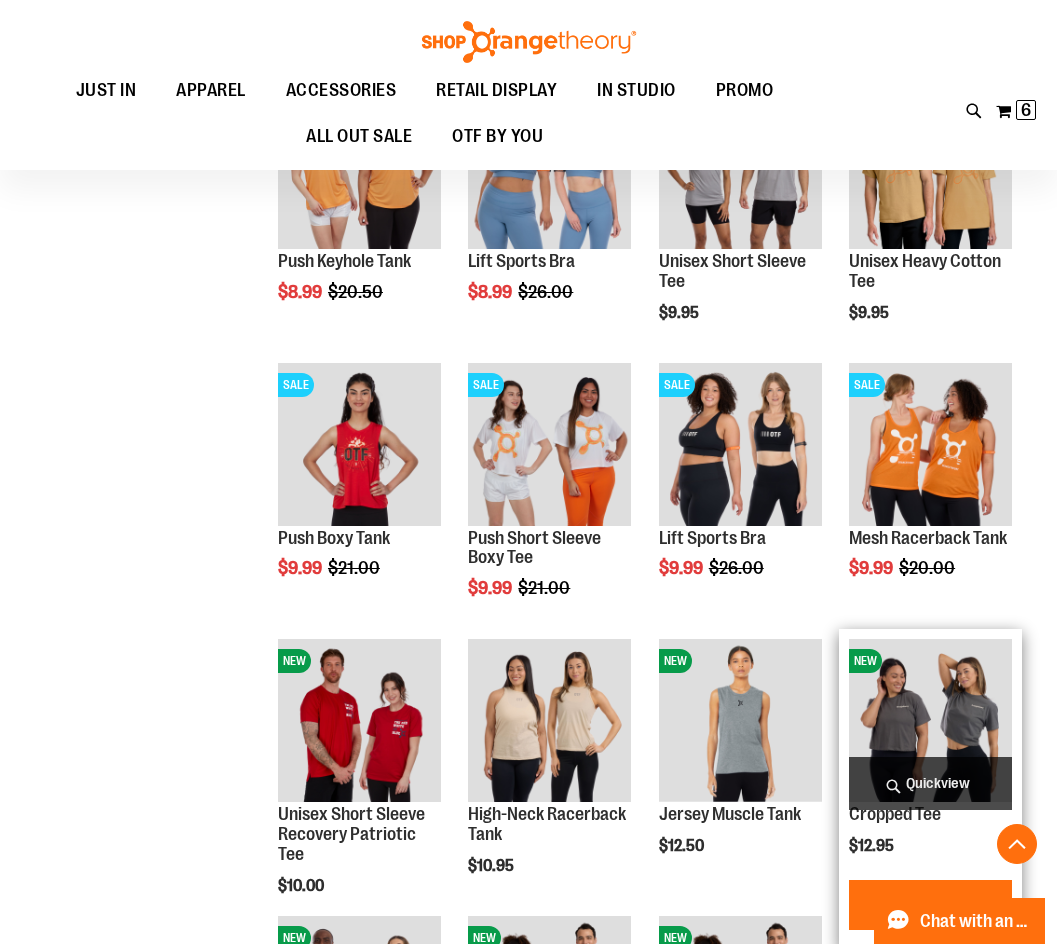 click on "Quickview" at bounding box center [930, 783] 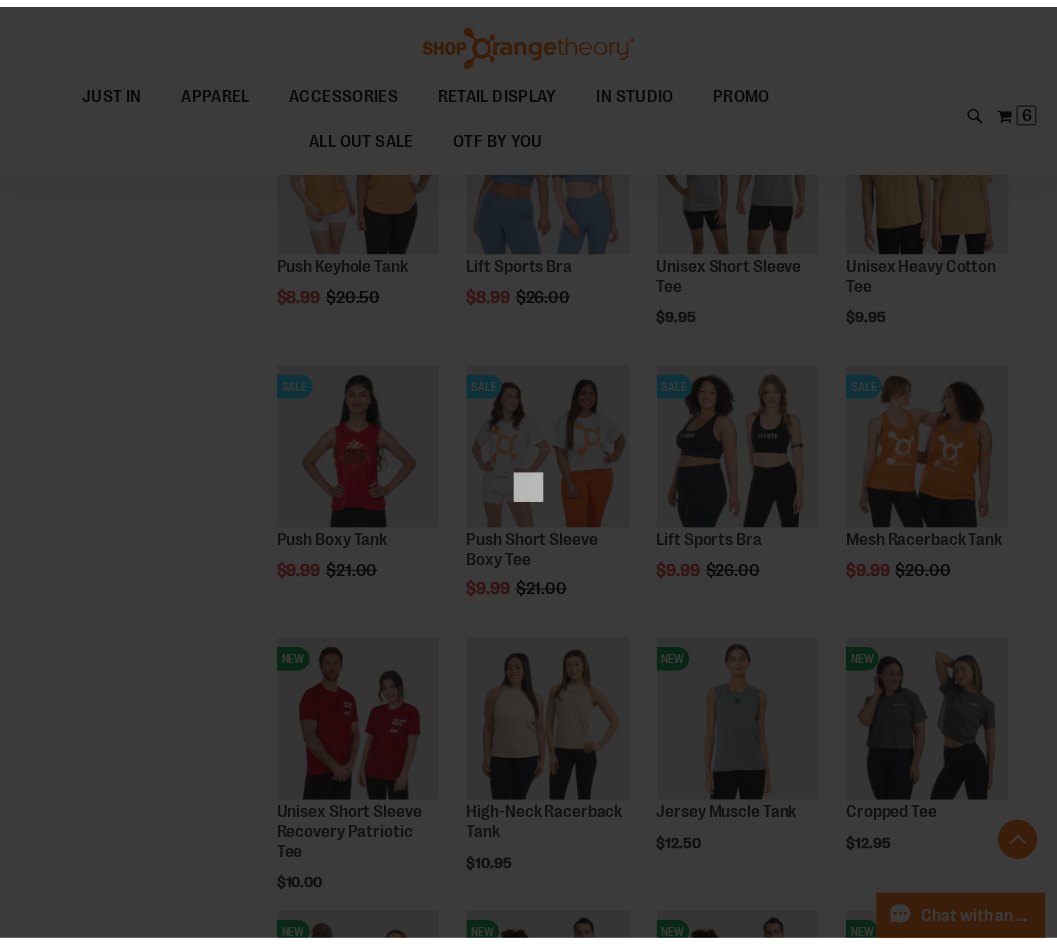 scroll, scrollTop: 0, scrollLeft: 0, axis: both 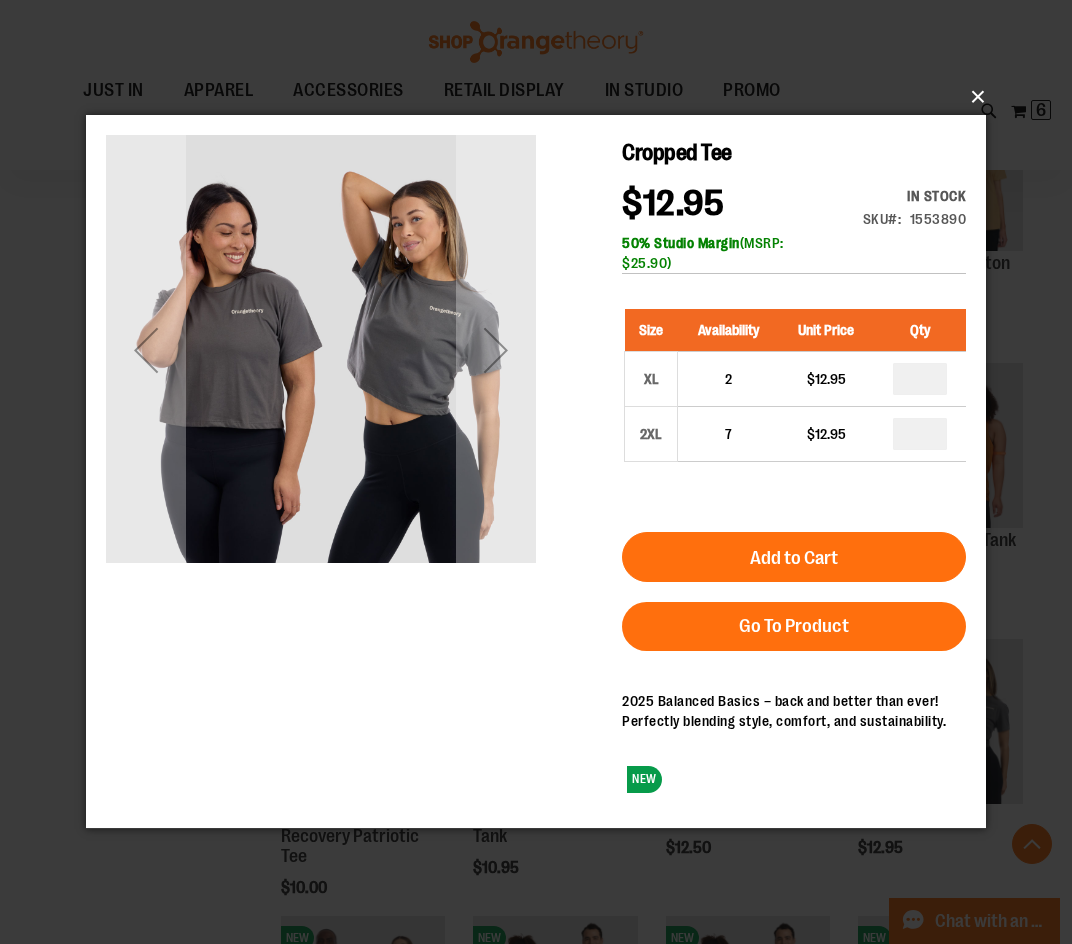 click on "×" at bounding box center [542, 97] 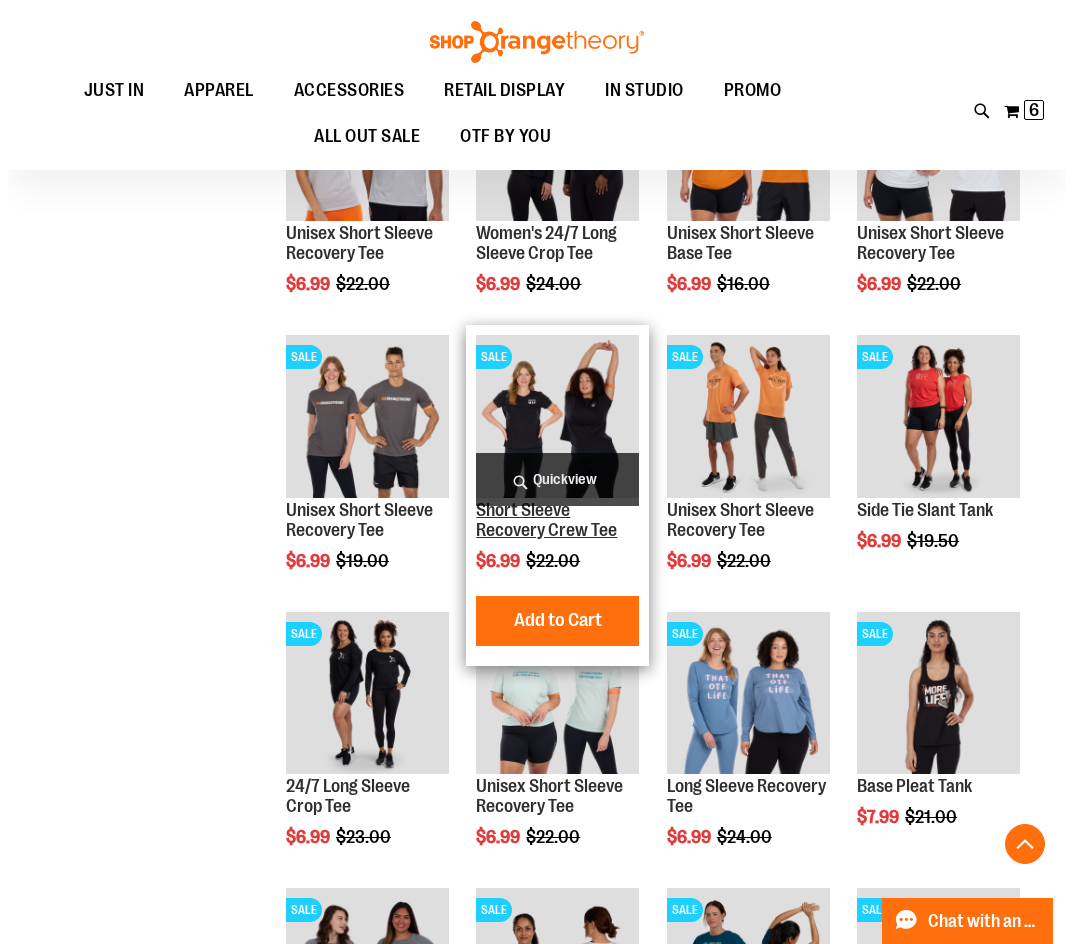 scroll, scrollTop: 1399, scrollLeft: 0, axis: vertical 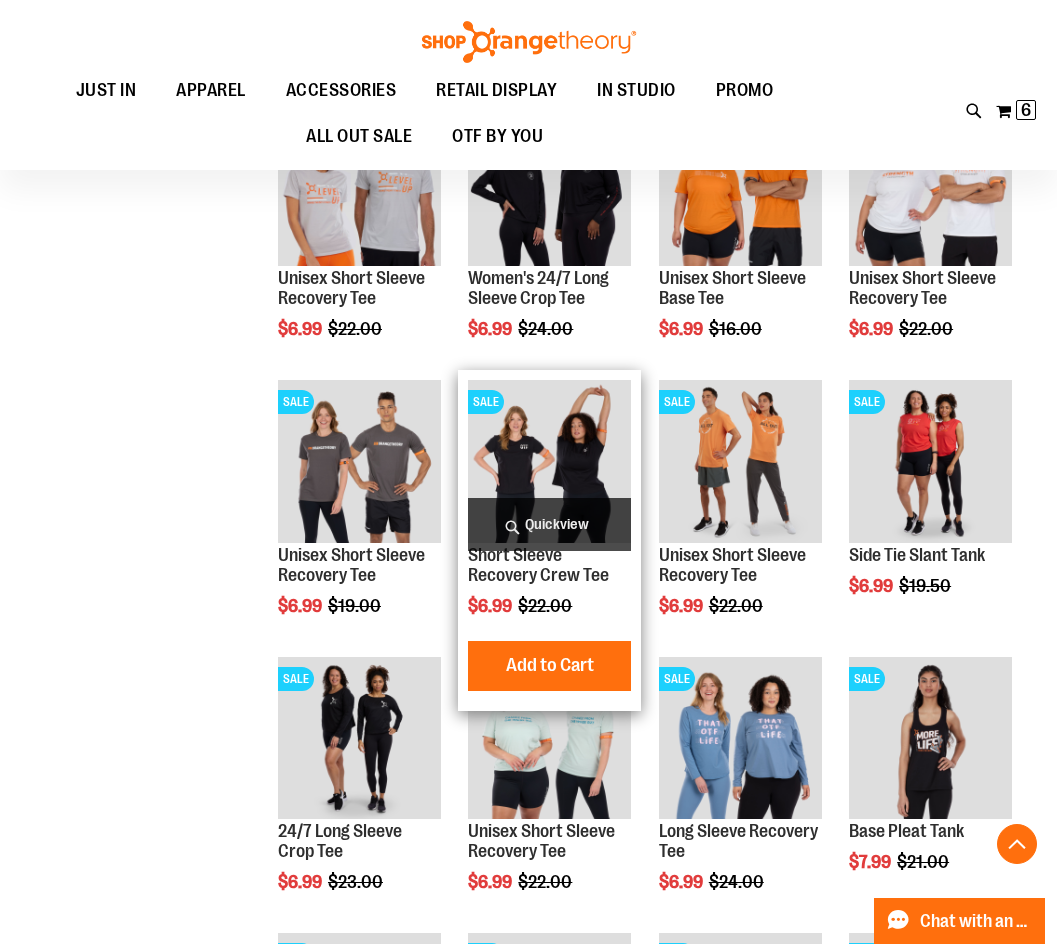 click on "Quickview" at bounding box center (549, 524) 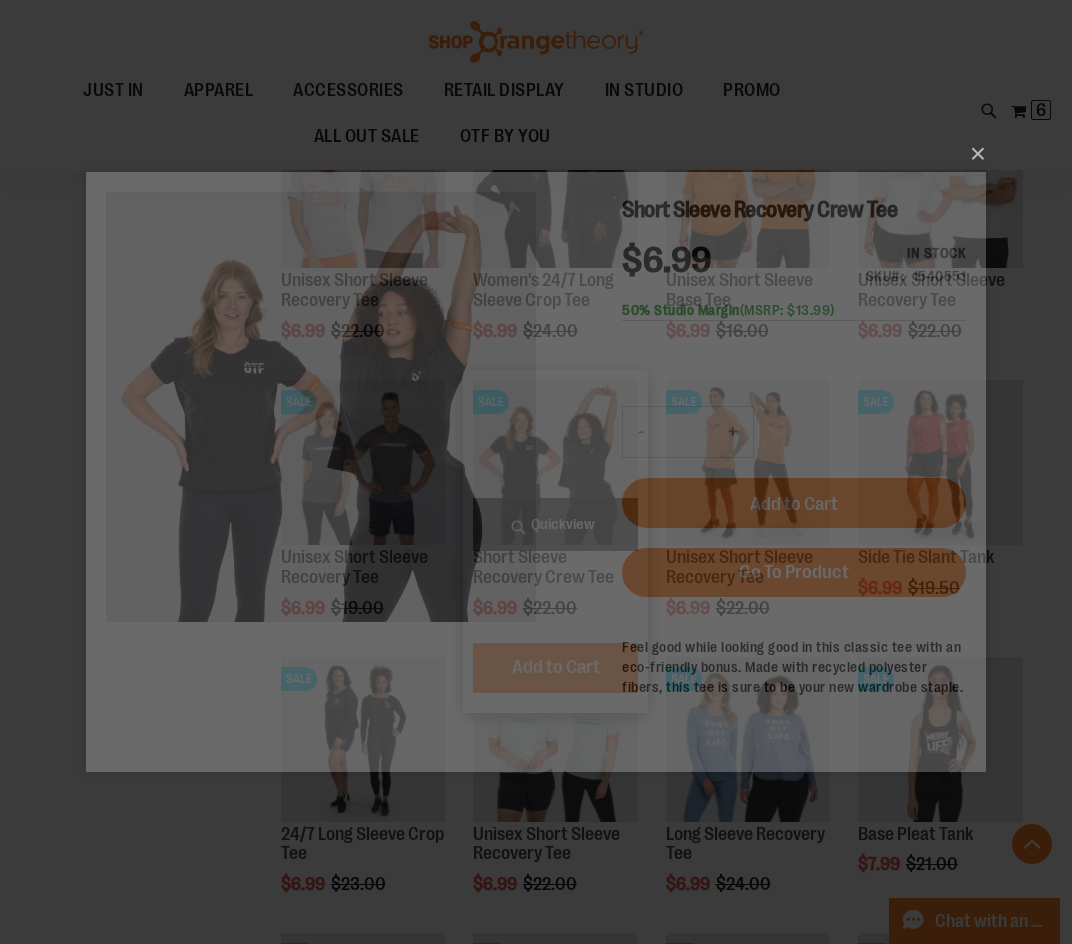 scroll, scrollTop: 0, scrollLeft: 0, axis: both 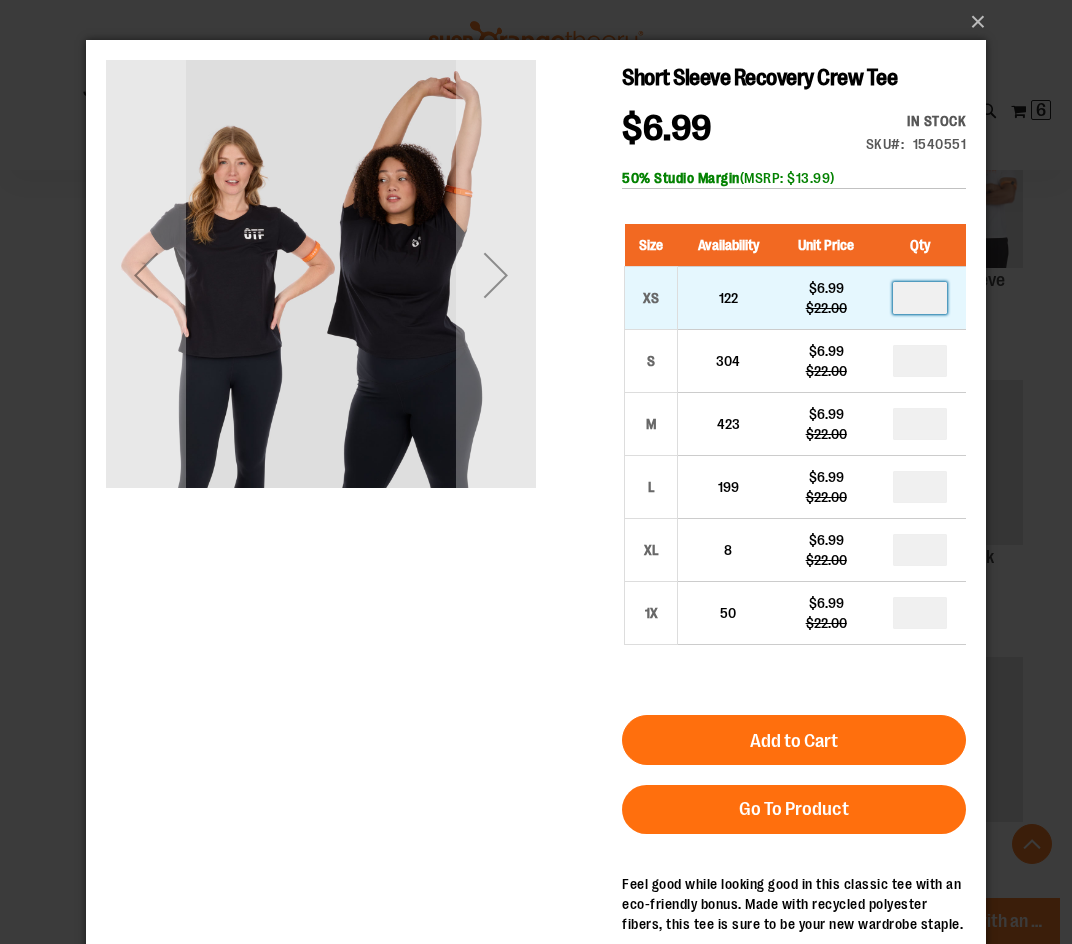 click at bounding box center [920, 298] 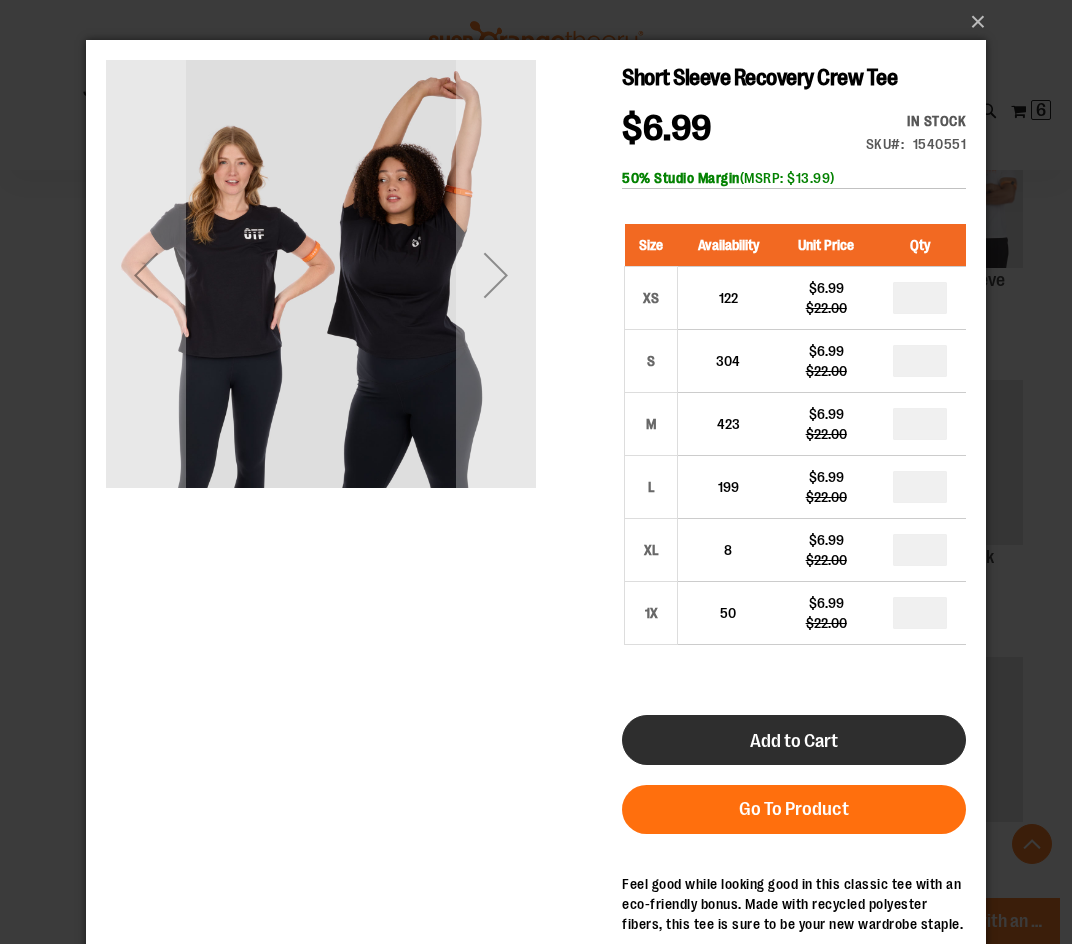 click on "Add to Cart" at bounding box center (794, 741) 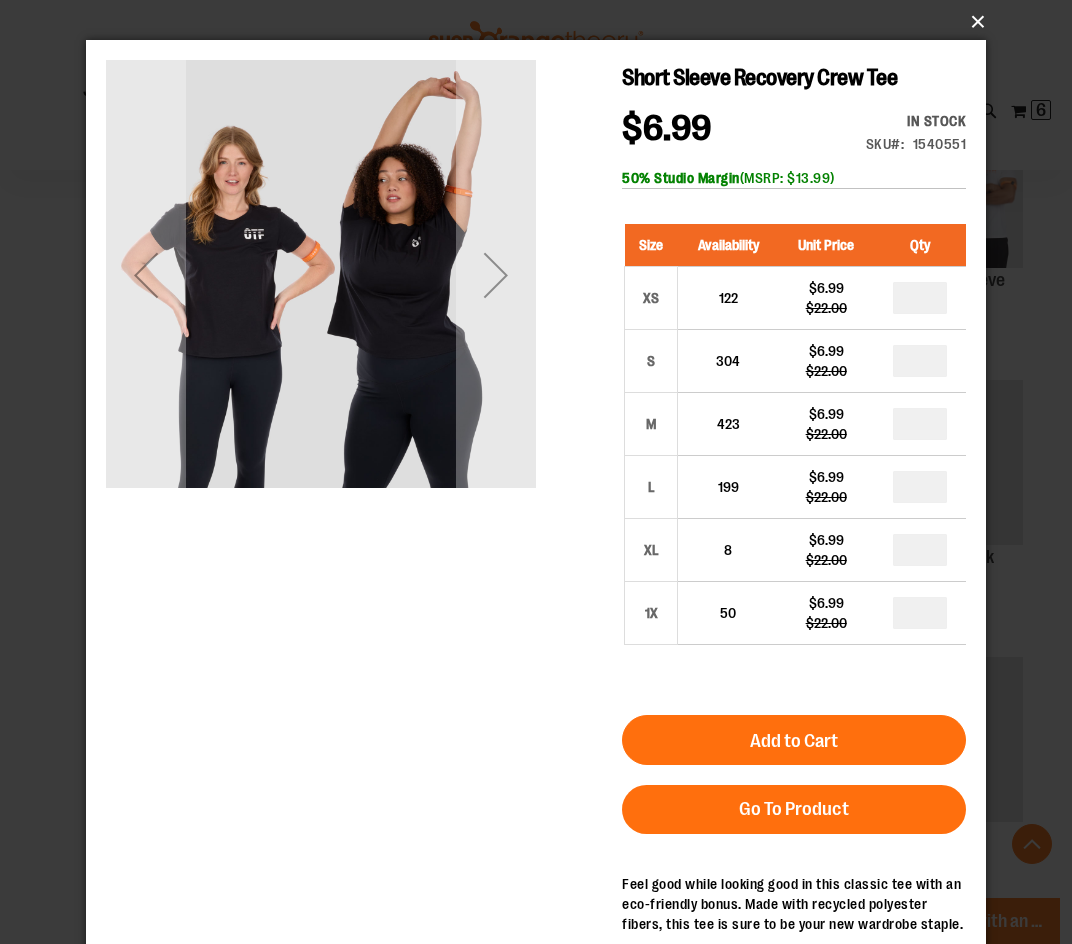 click on "×" at bounding box center (542, 22) 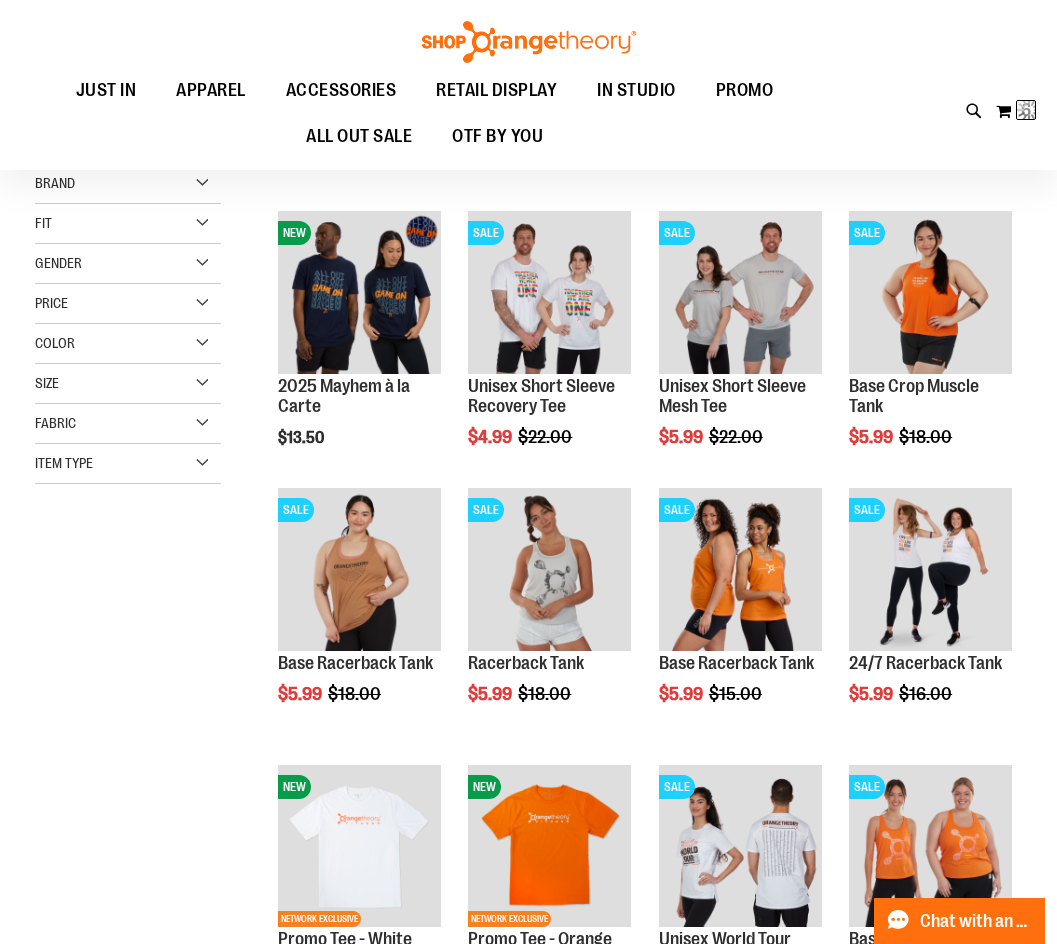scroll, scrollTop: 38, scrollLeft: 0, axis: vertical 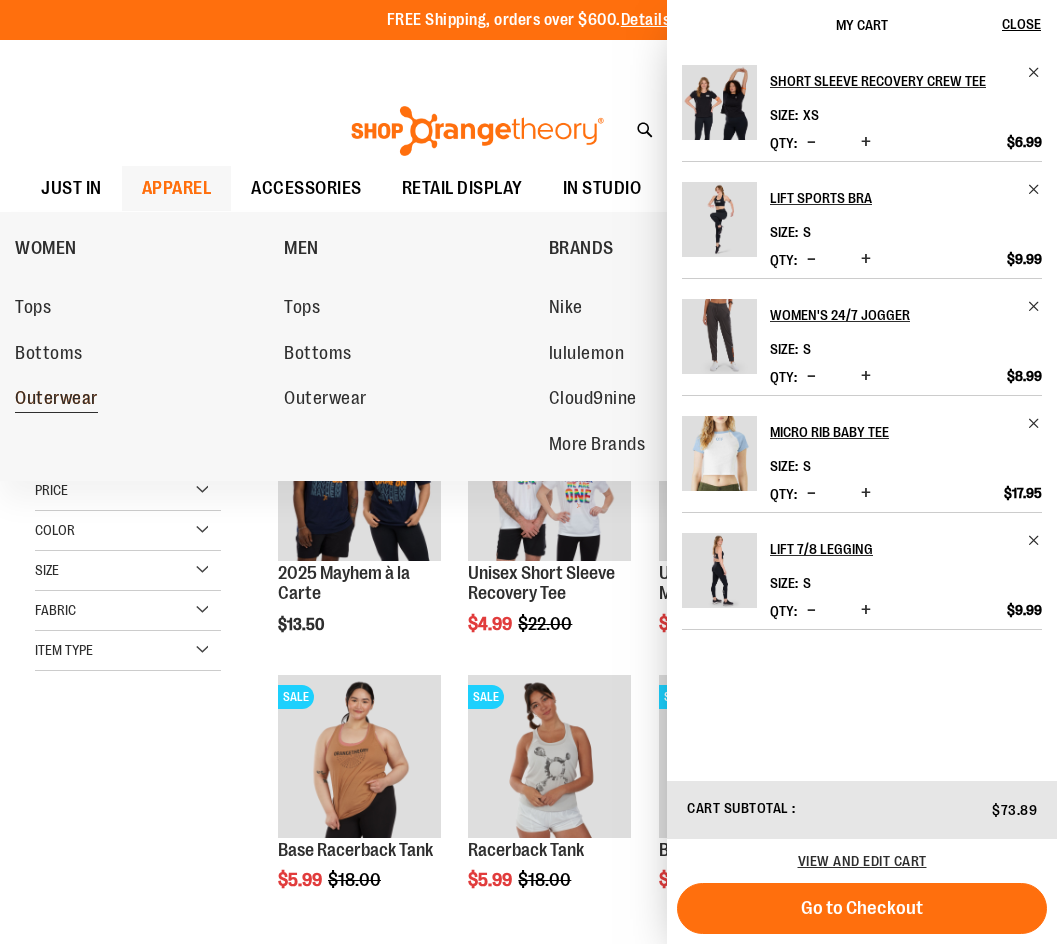 click on "Outerwear" at bounding box center [56, 400] 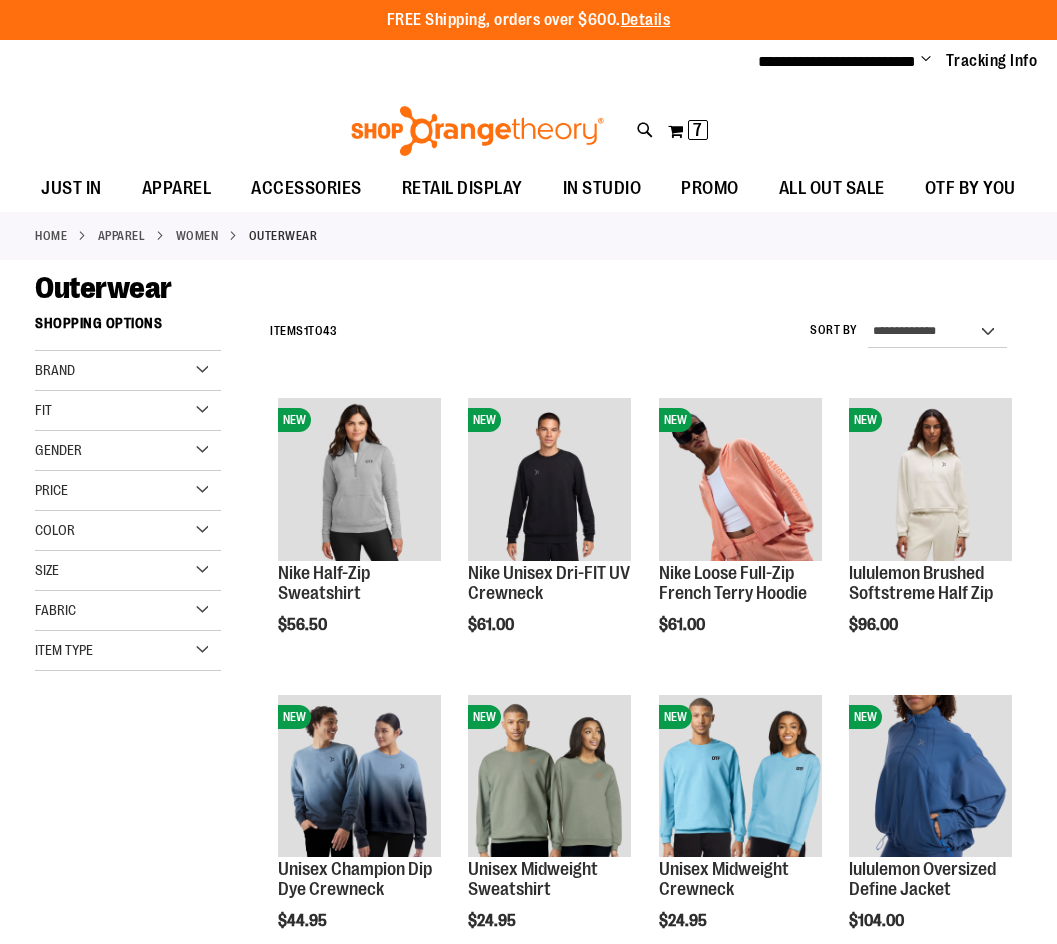 scroll, scrollTop: 0, scrollLeft: 0, axis: both 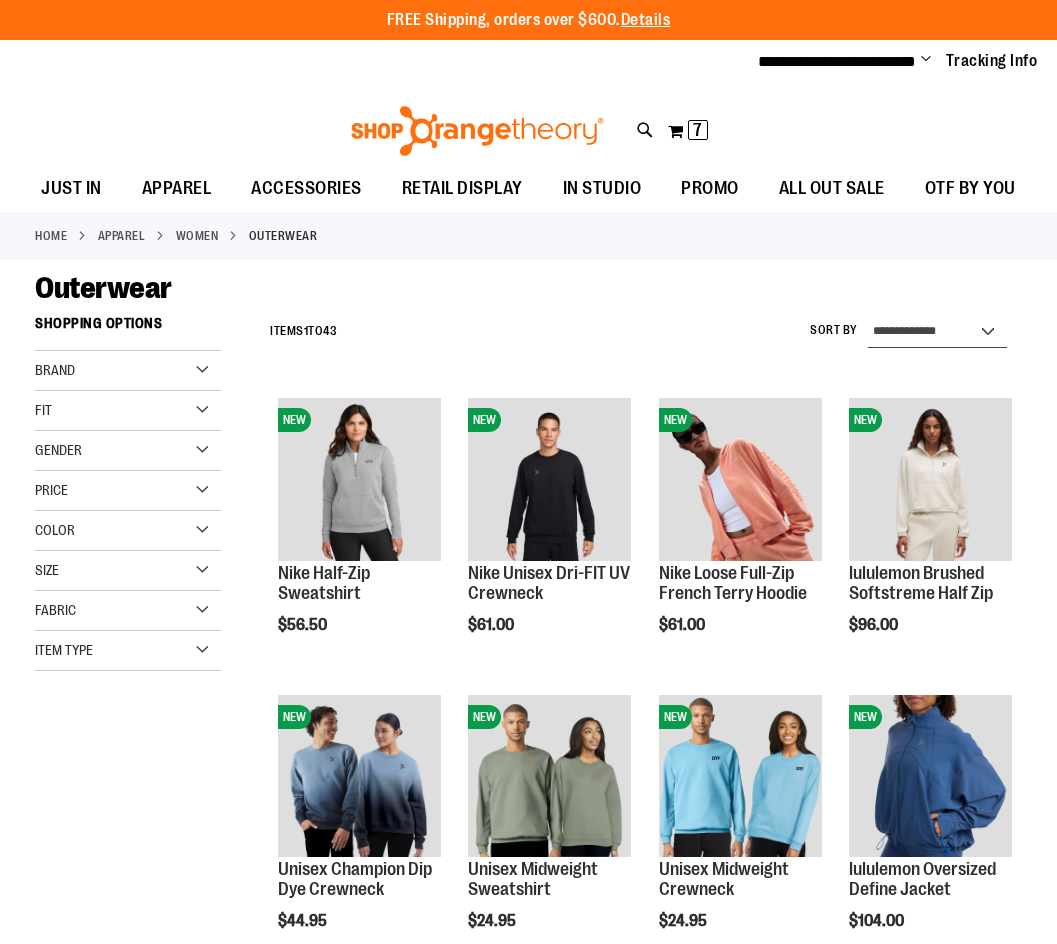 click on "**********" at bounding box center (937, 332) 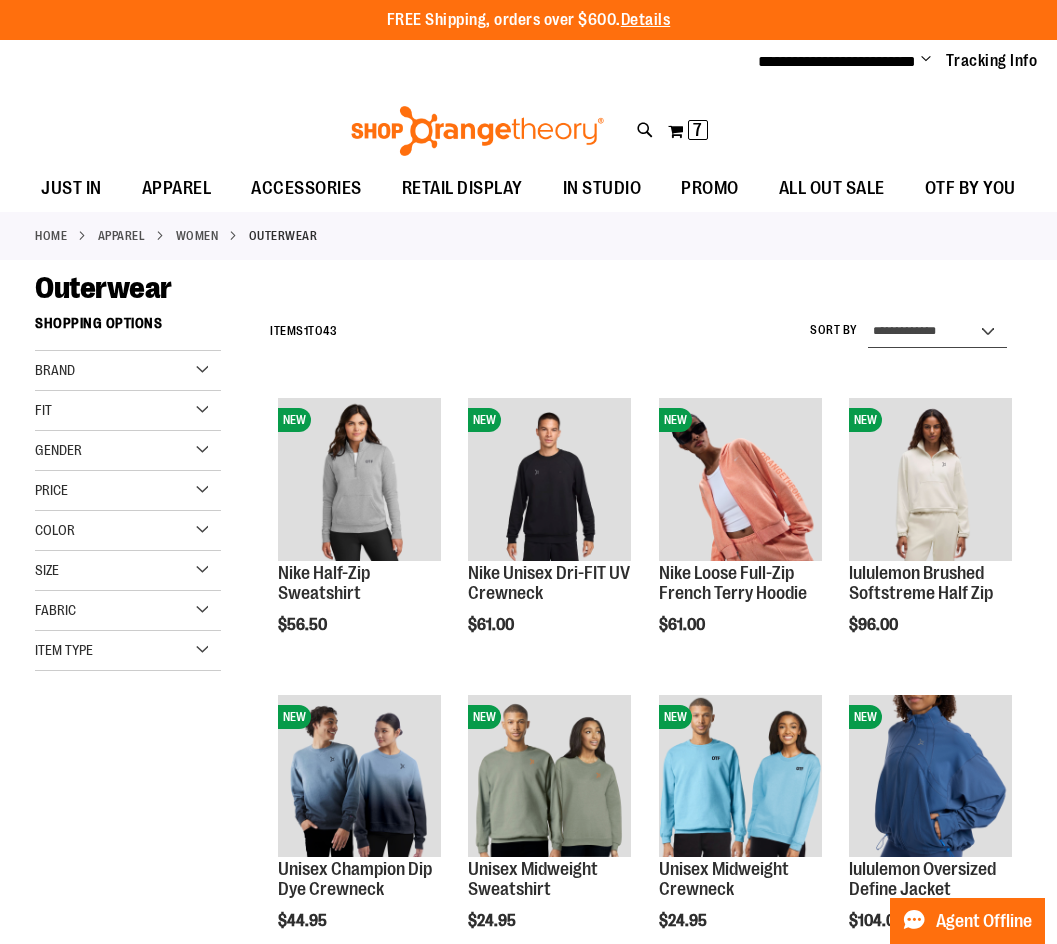 select on "*********" 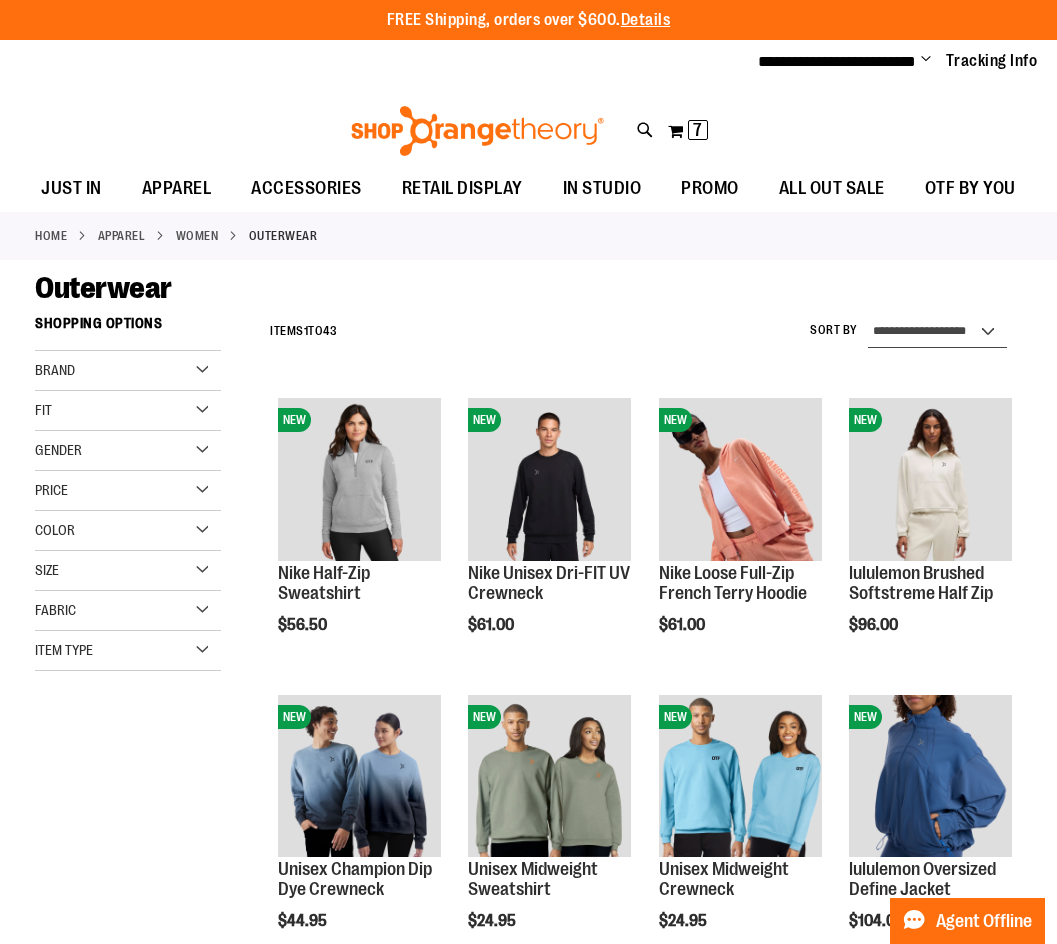 click on "**********" at bounding box center [937, 332] 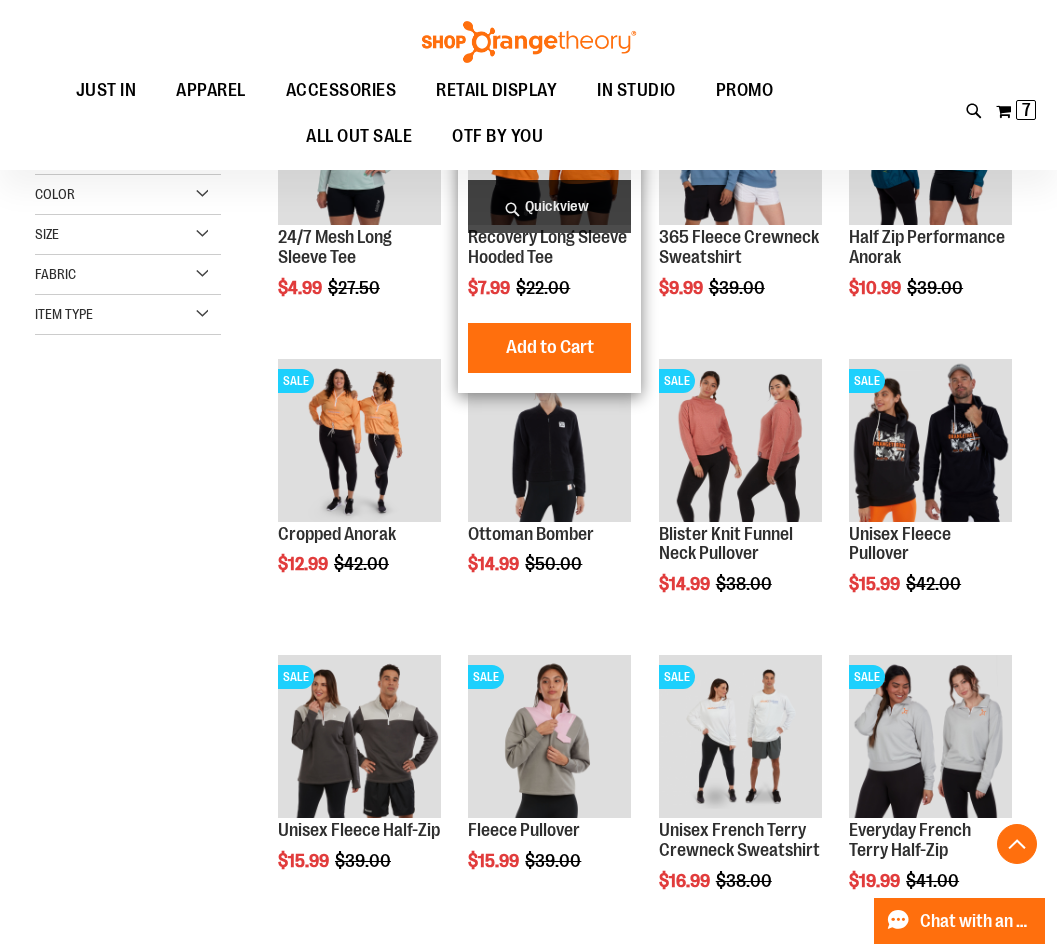 scroll, scrollTop: 405, scrollLeft: 0, axis: vertical 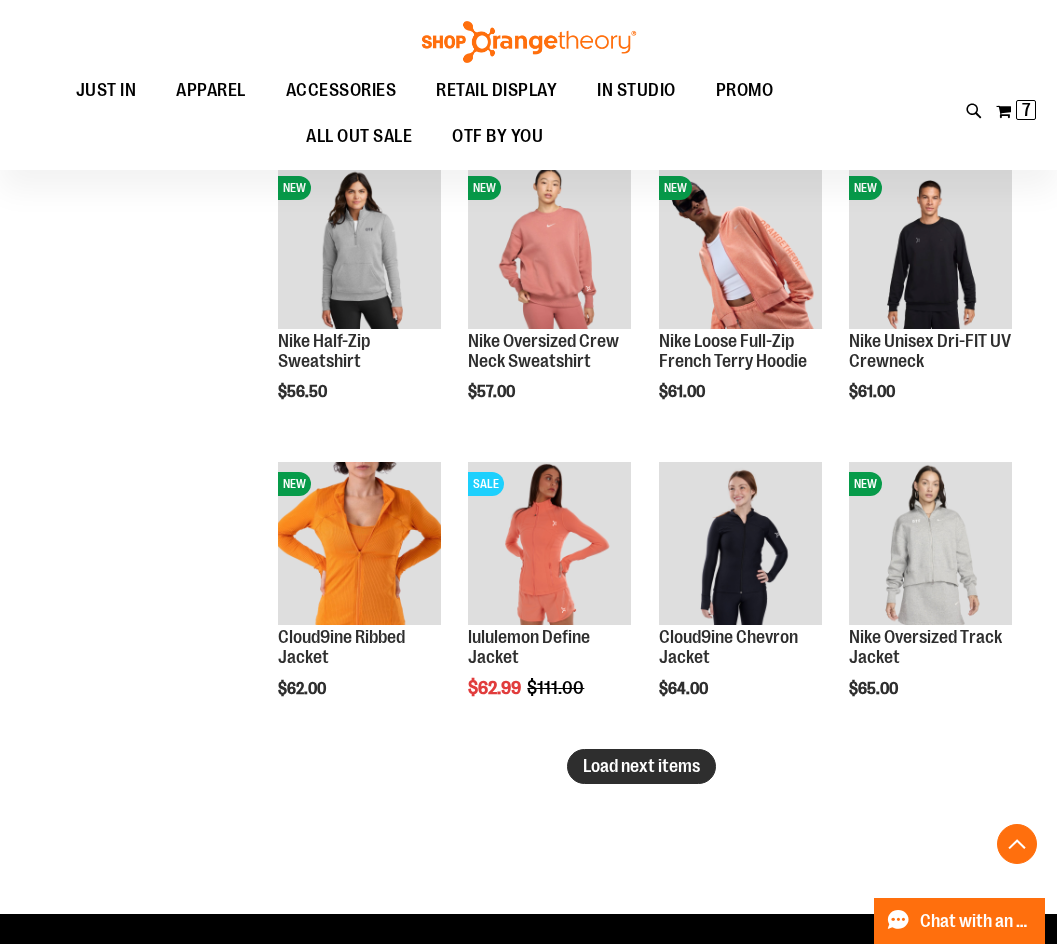 click on "Load next items" at bounding box center [641, 766] 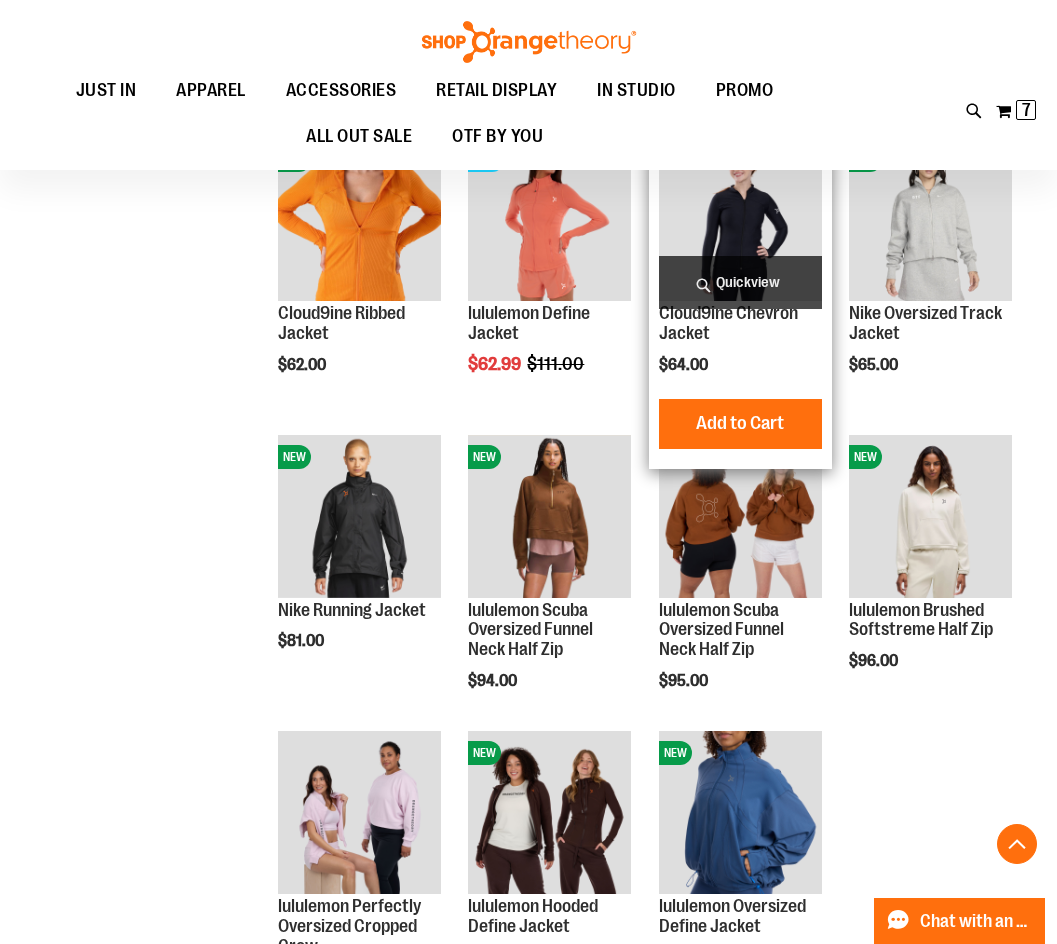 scroll, scrollTop: 2705, scrollLeft: 0, axis: vertical 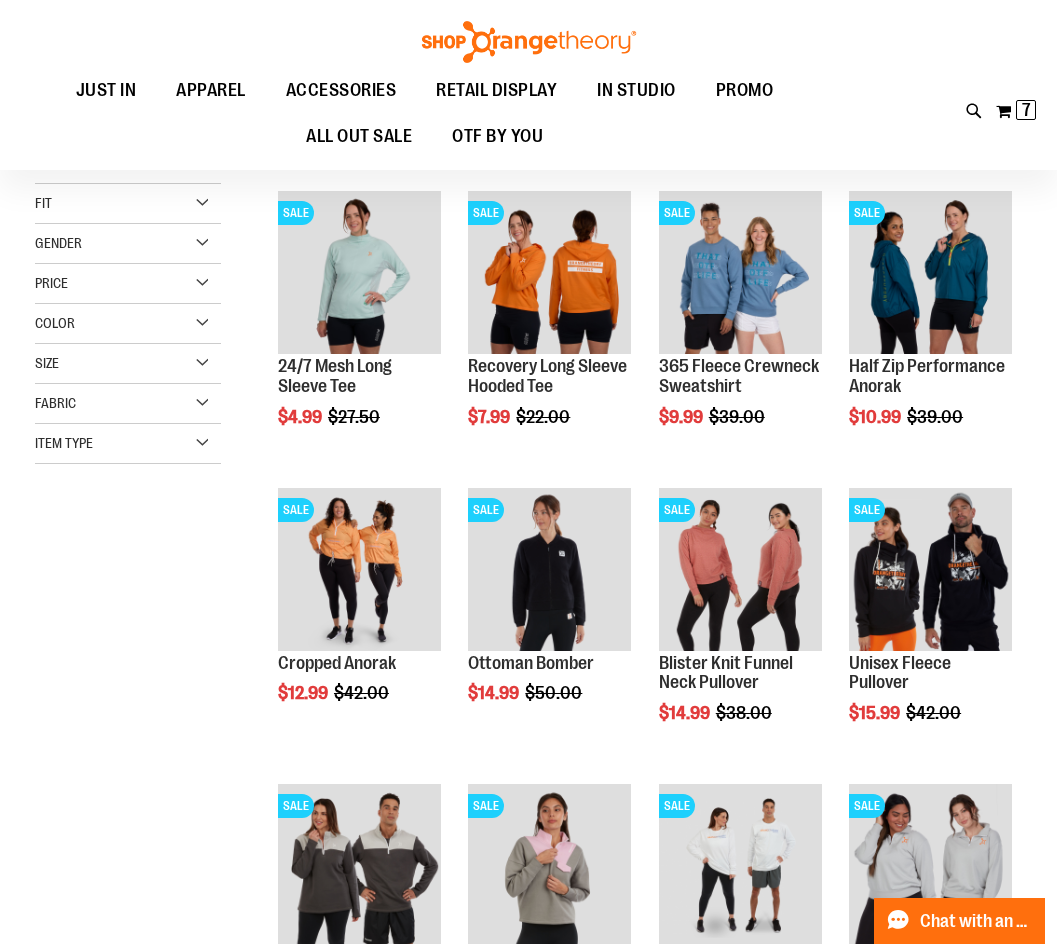 click at bounding box center [974, 111] 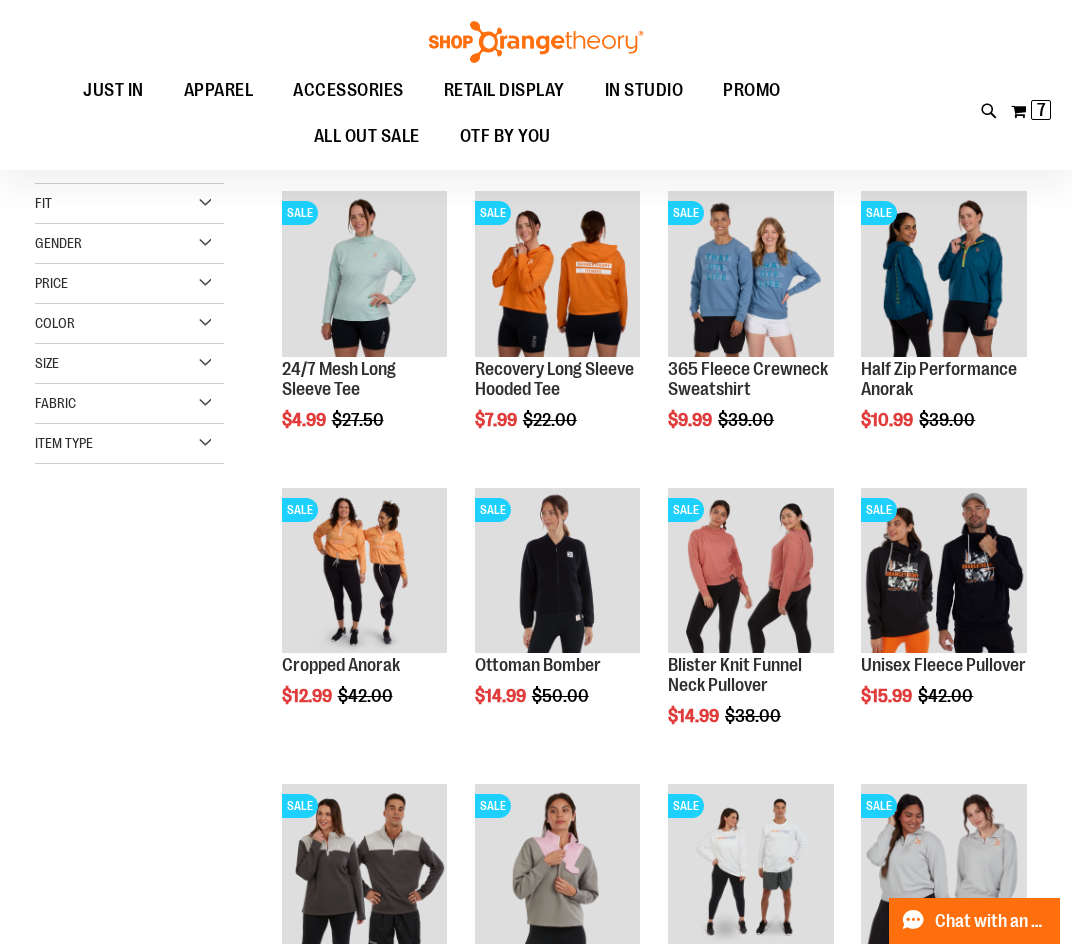 type on "*****" 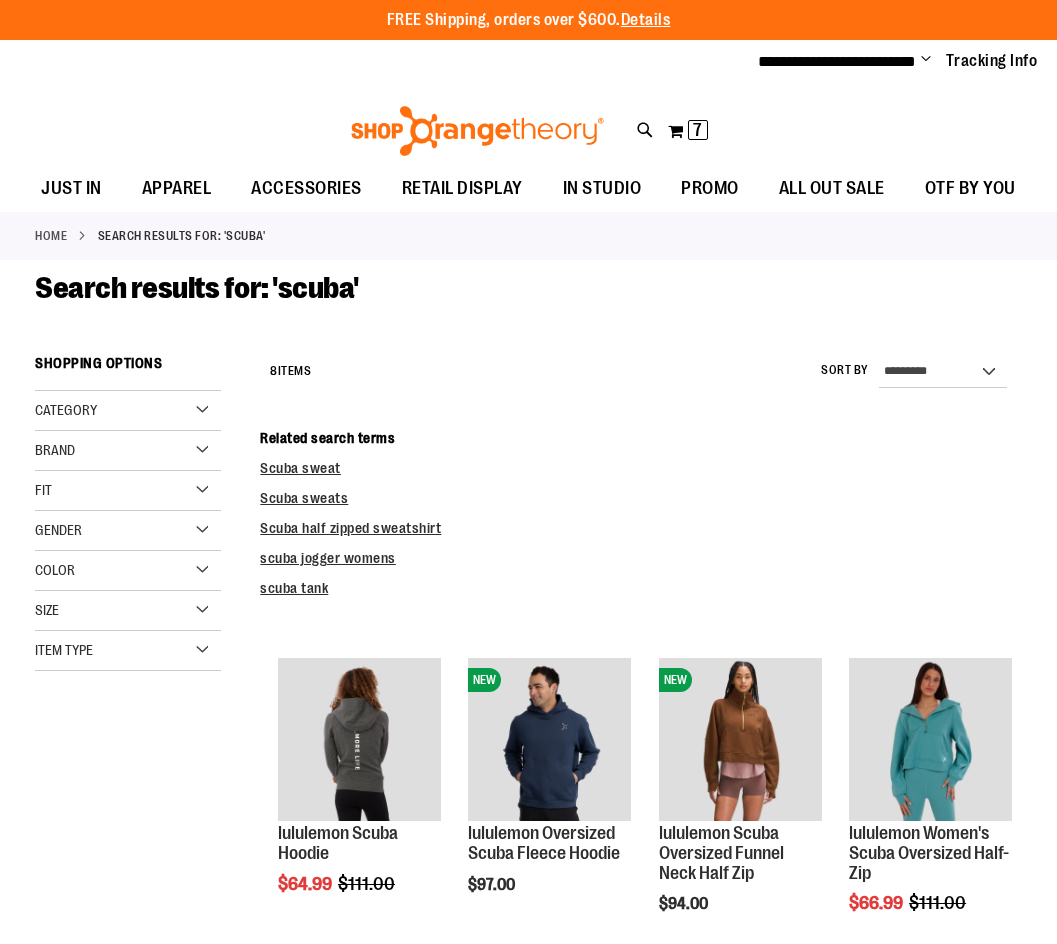 click on "**********" at bounding box center (943, 372) 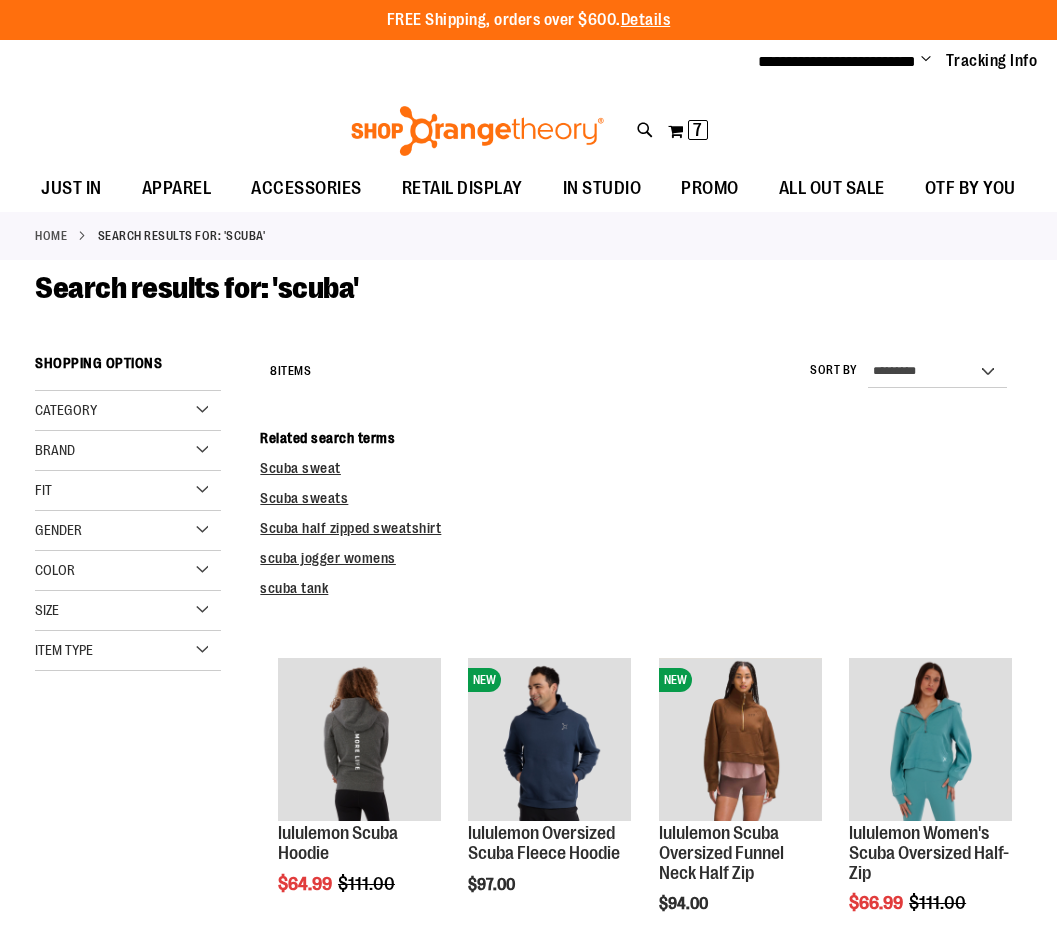 scroll, scrollTop: 0, scrollLeft: 0, axis: both 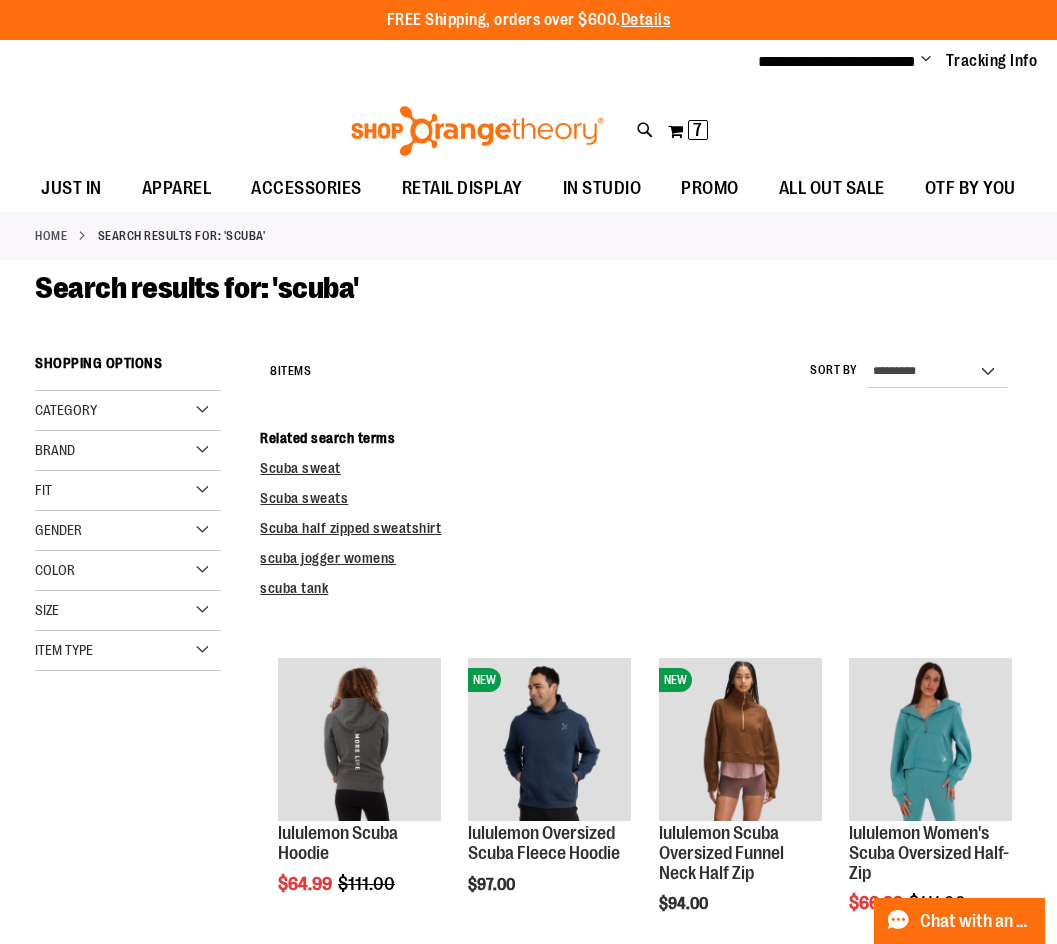select on "*********" 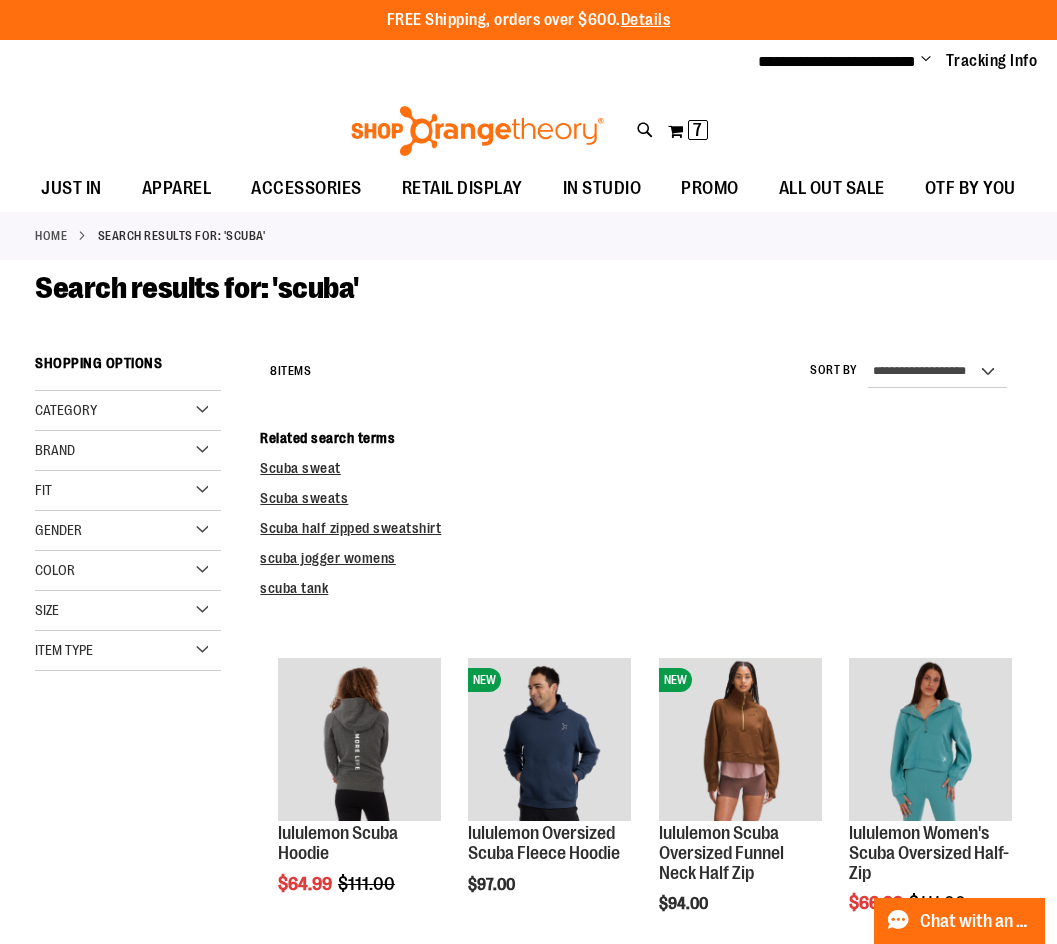 click on "**********" at bounding box center (937, 372) 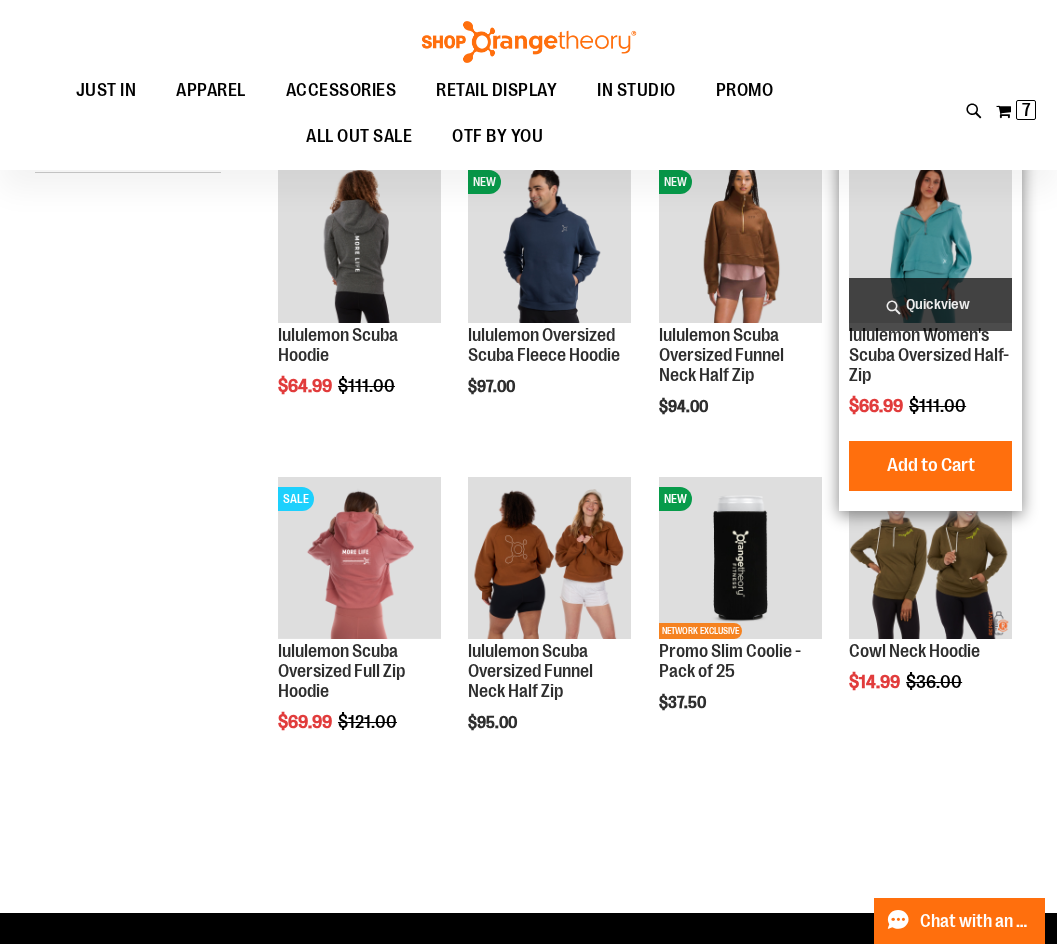scroll, scrollTop: 345, scrollLeft: 0, axis: vertical 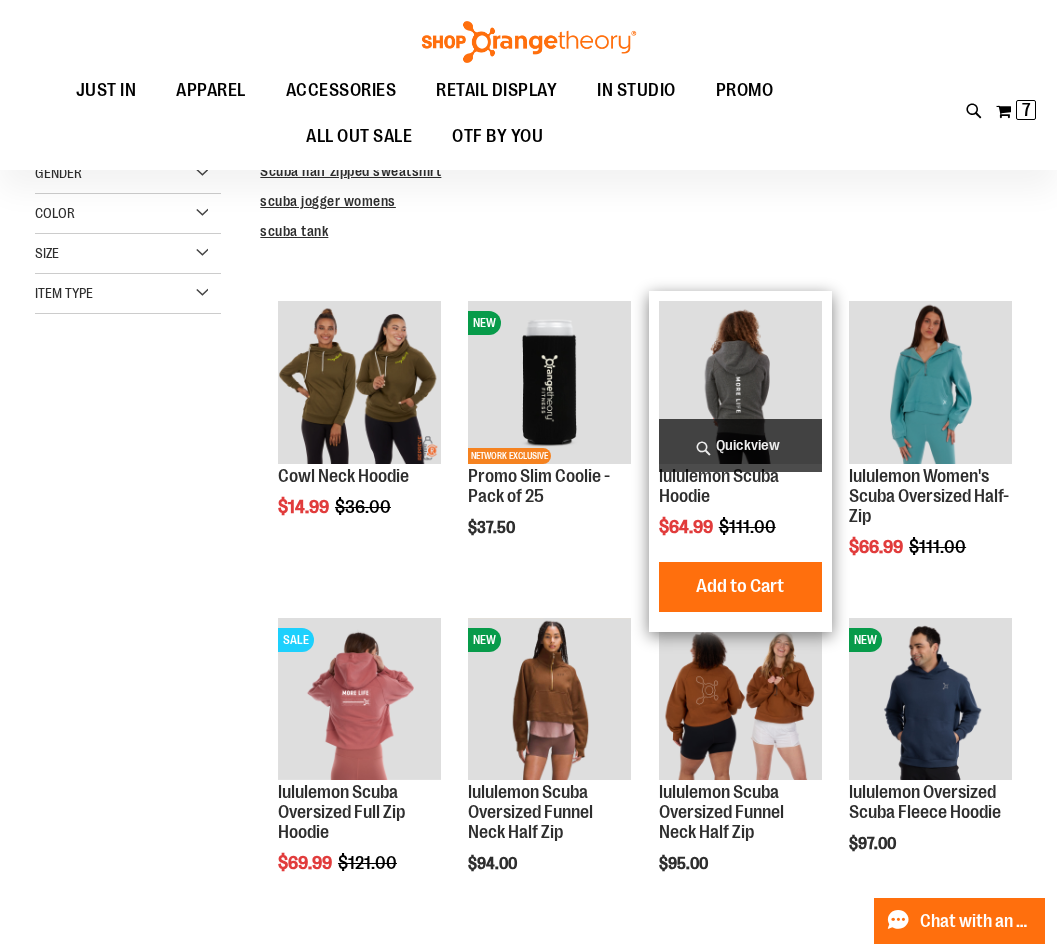 click on "Quickview" at bounding box center (740, 445) 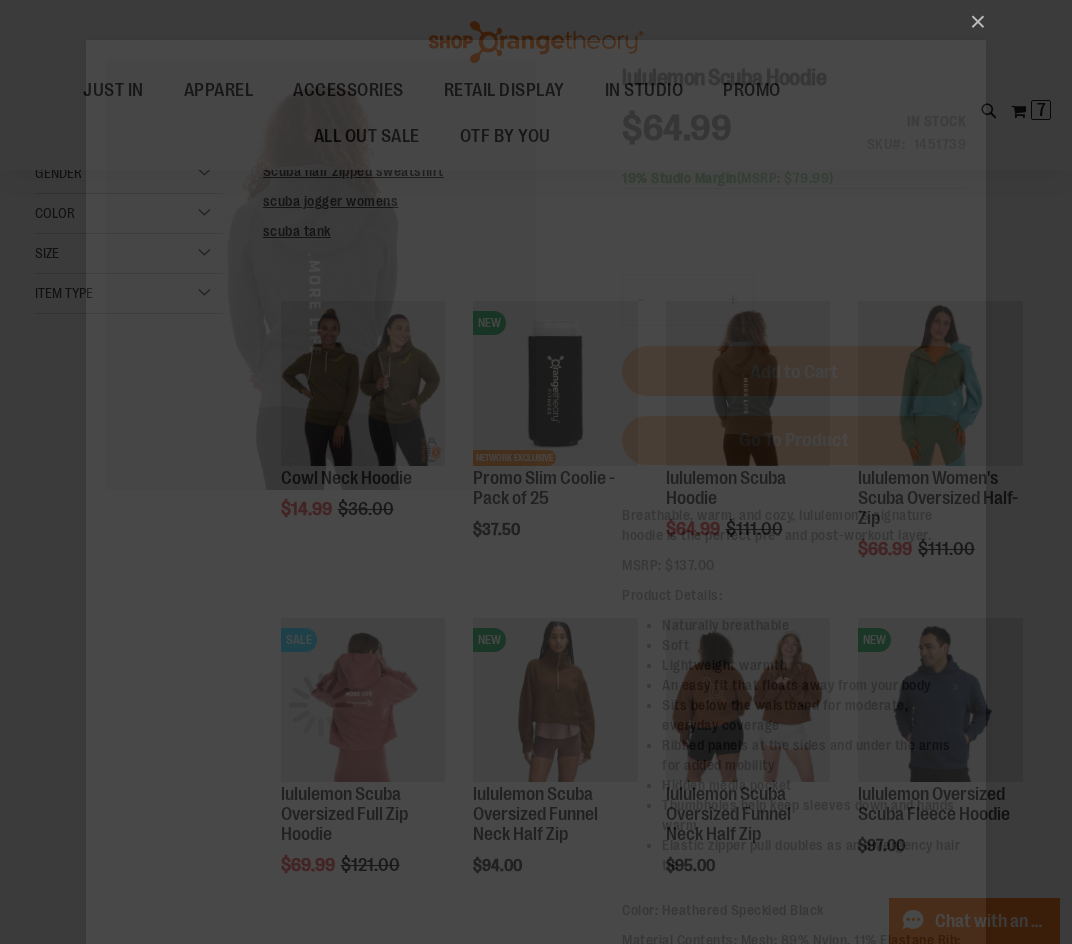 scroll, scrollTop: 0, scrollLeft: 0, axis: both 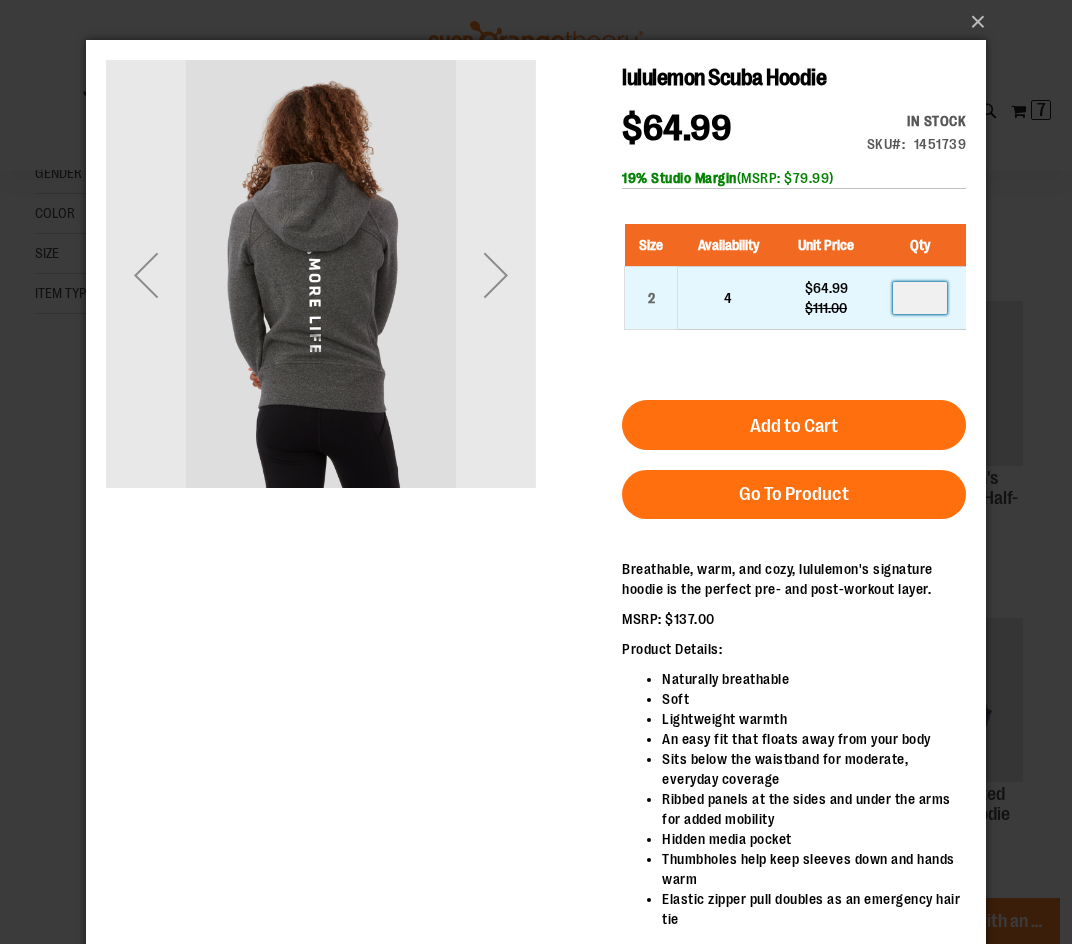 click at bounding box center [920, 298] 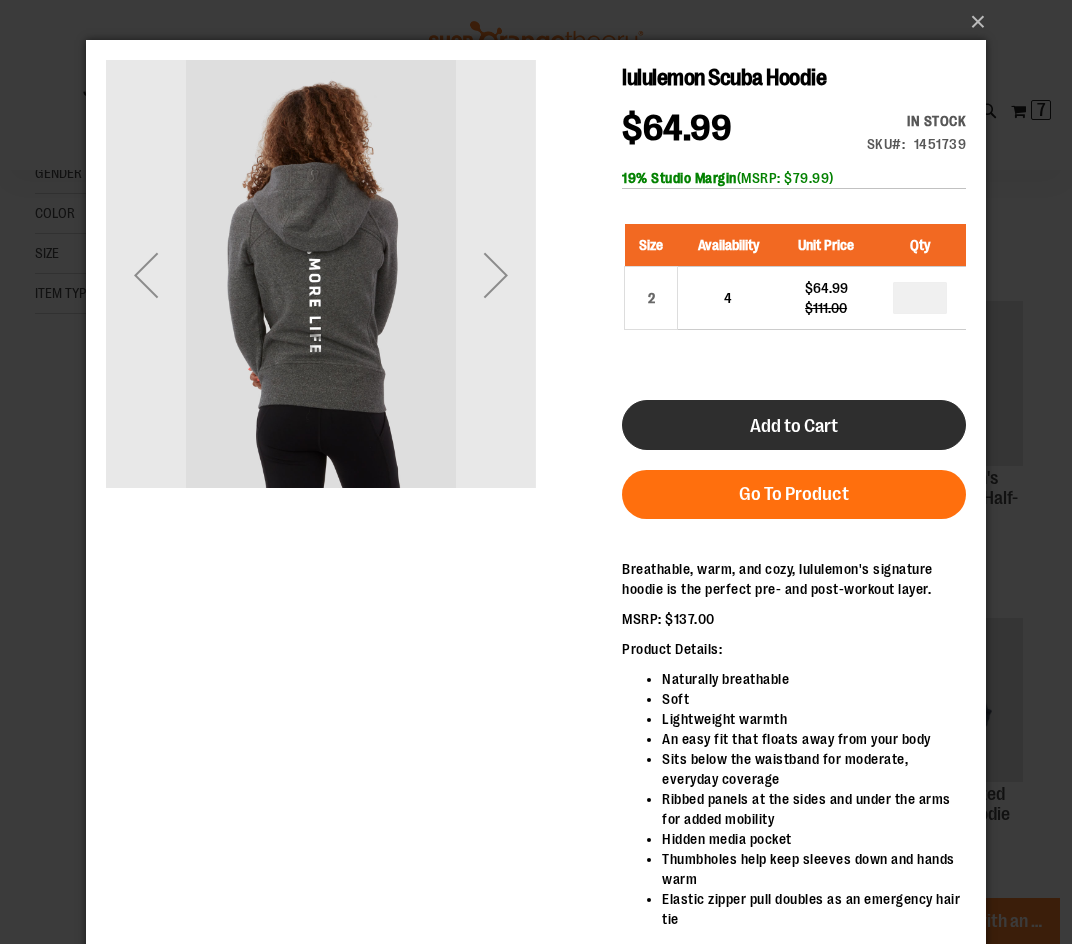 click on "Add to Cart" at bounding box center [794, 426] 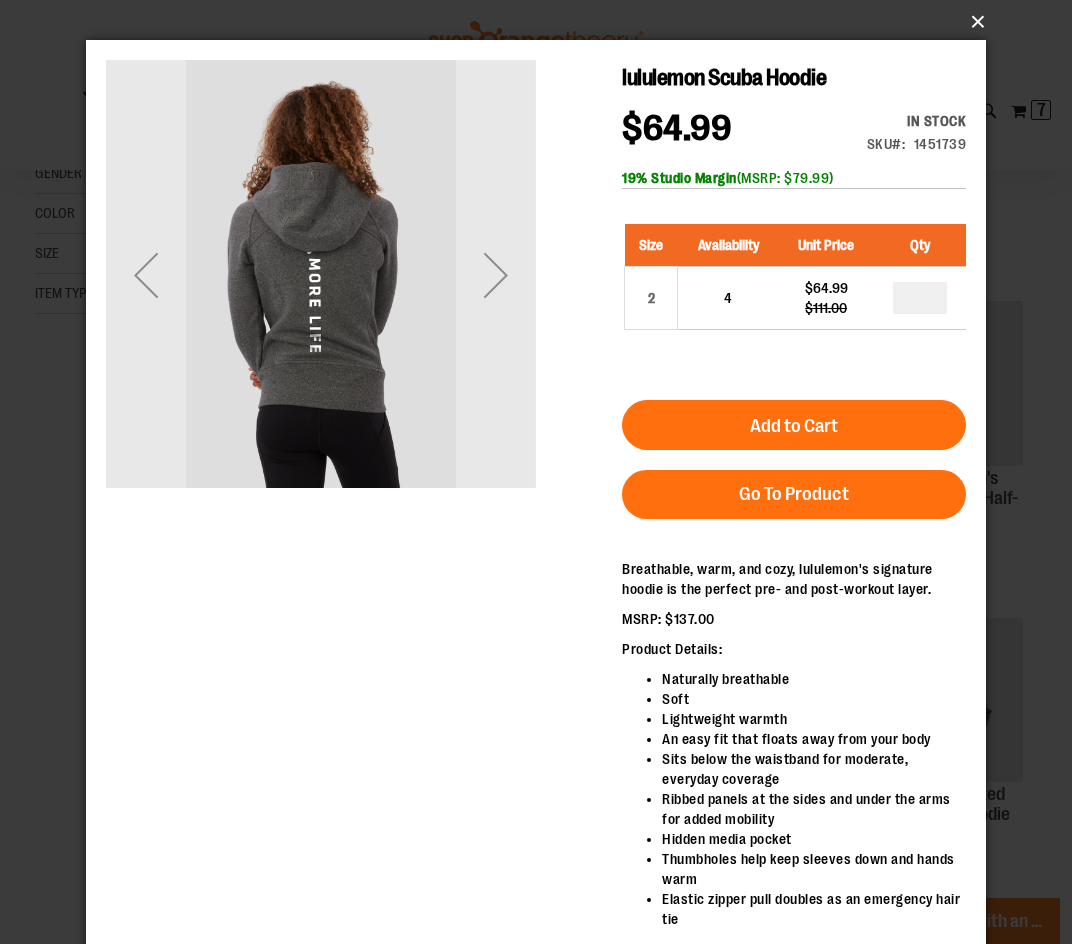 click on "×" at bounding box center [542, 22] 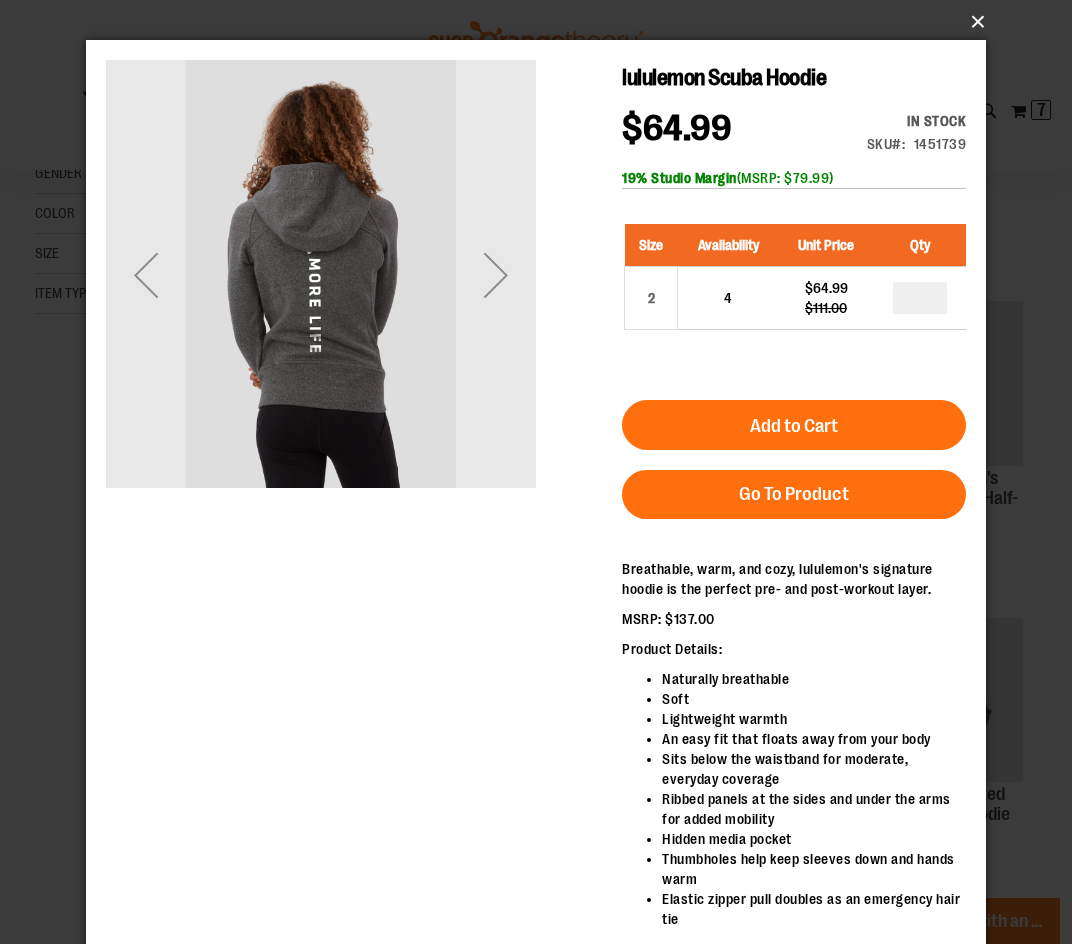 click on "×" at bounding box center (542, 22) 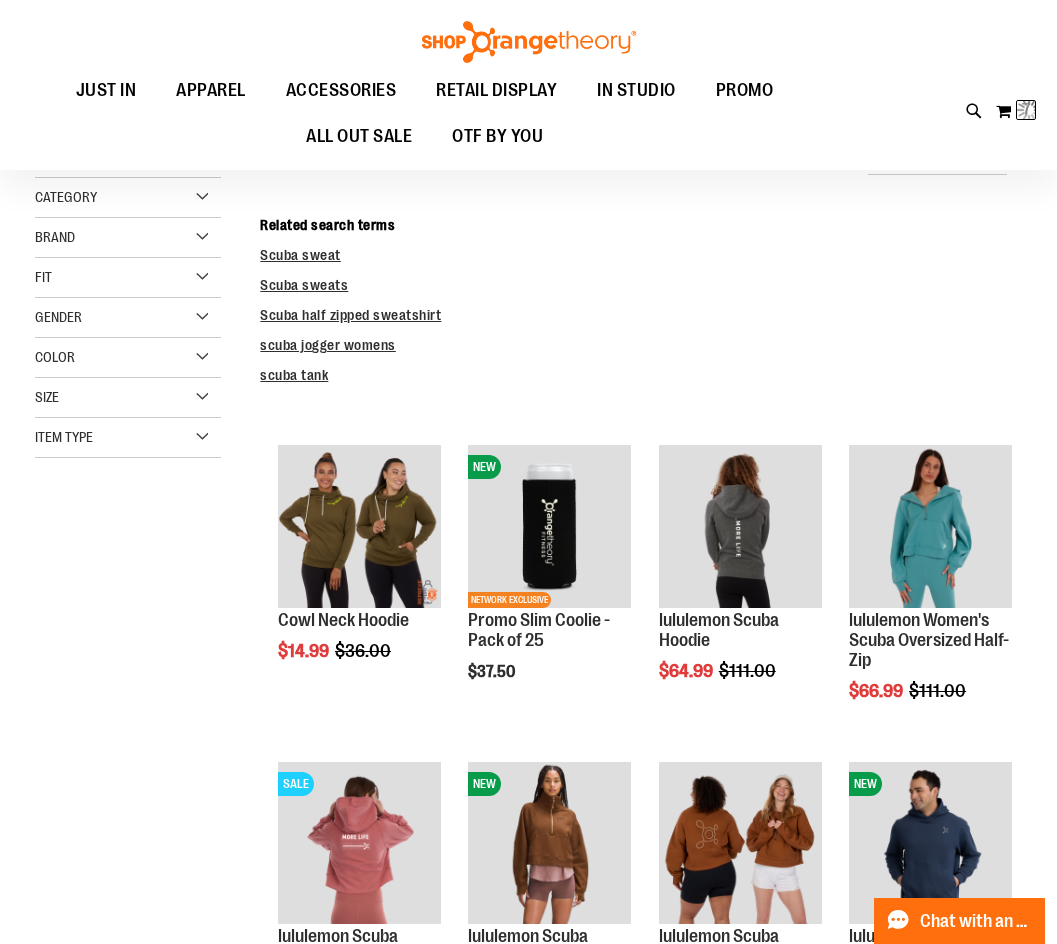 scroll, scrollTop: 0, scrollLeft: 0, axis: both 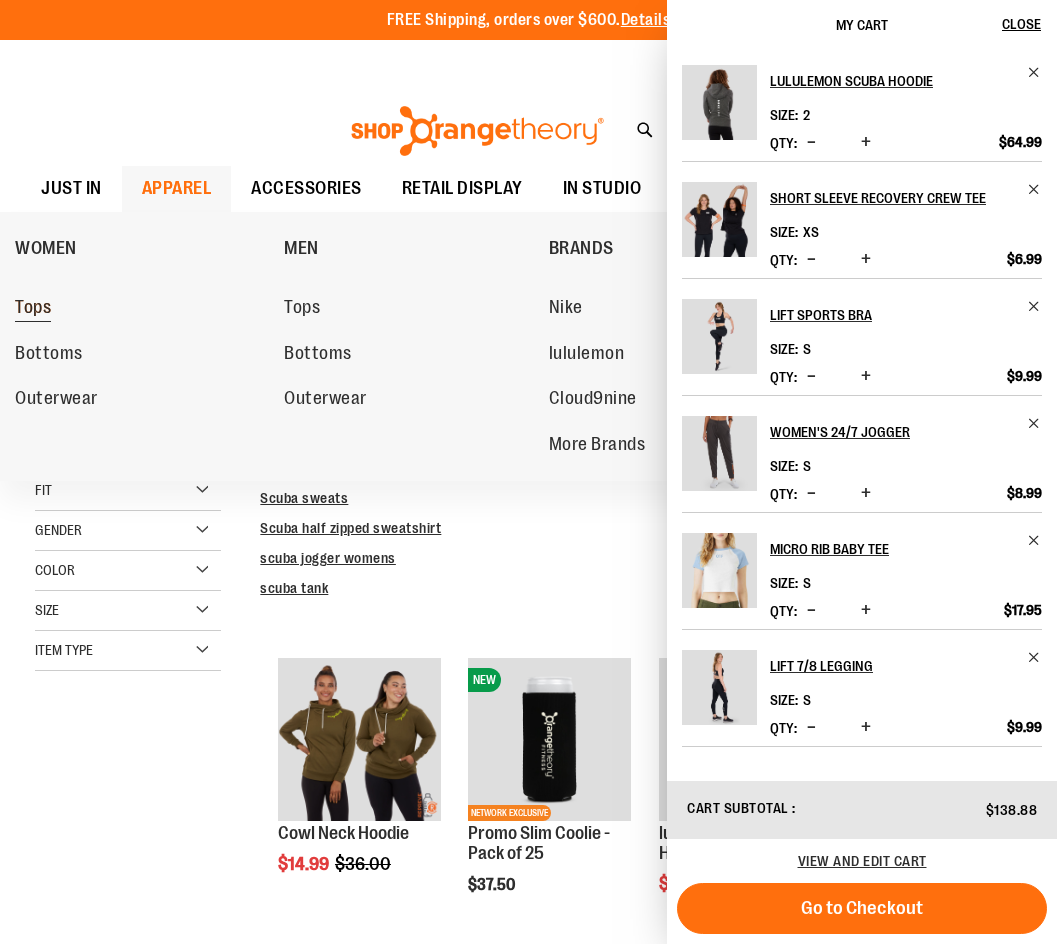click on "Tops" at bounding box center [33, 309] 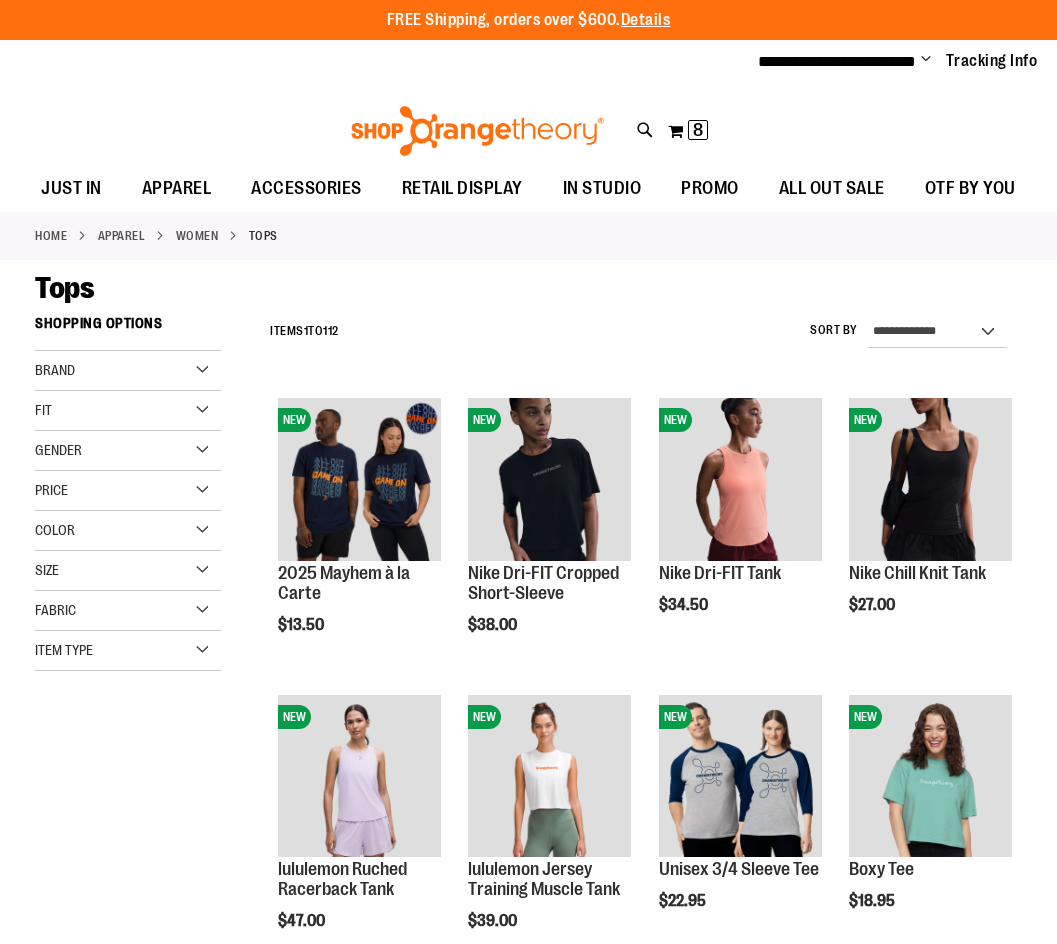 scroll, scrollTop: 0, scrollLeft: 0, axis: both 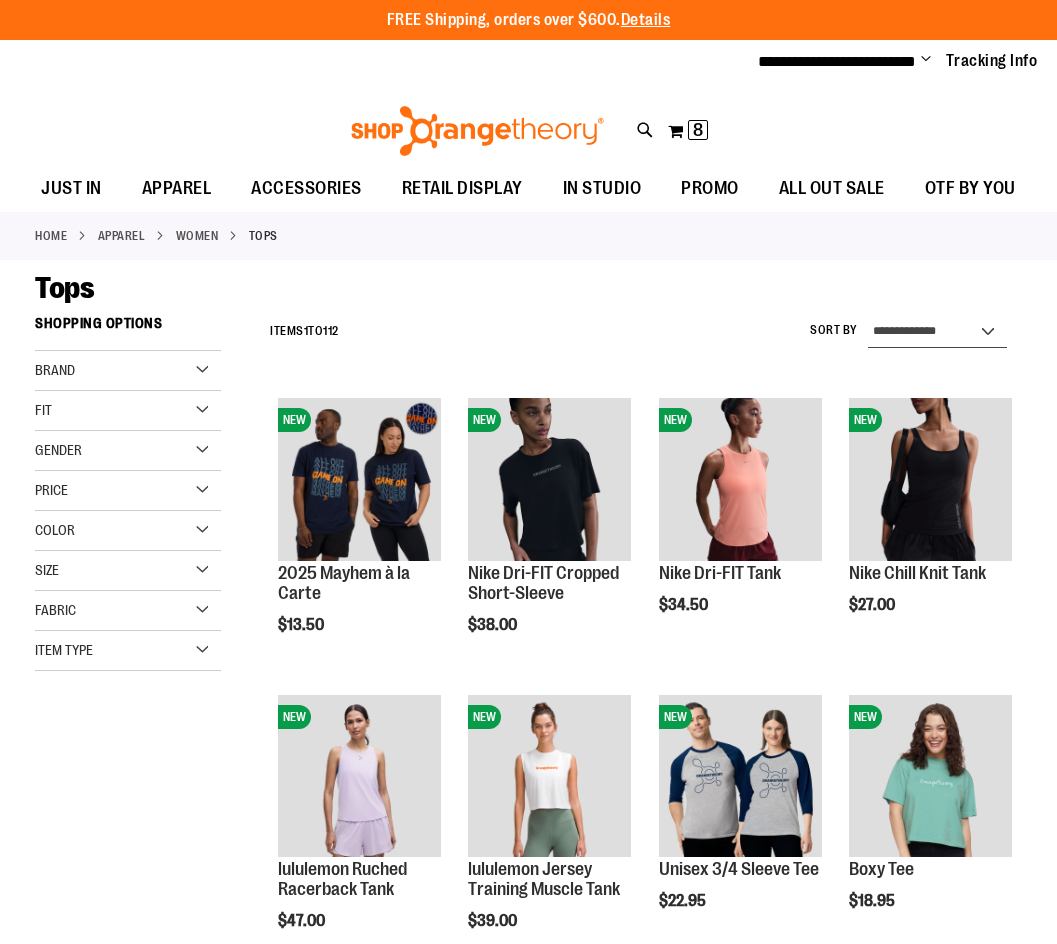 click on "**********" at bounding box center (937, 332) 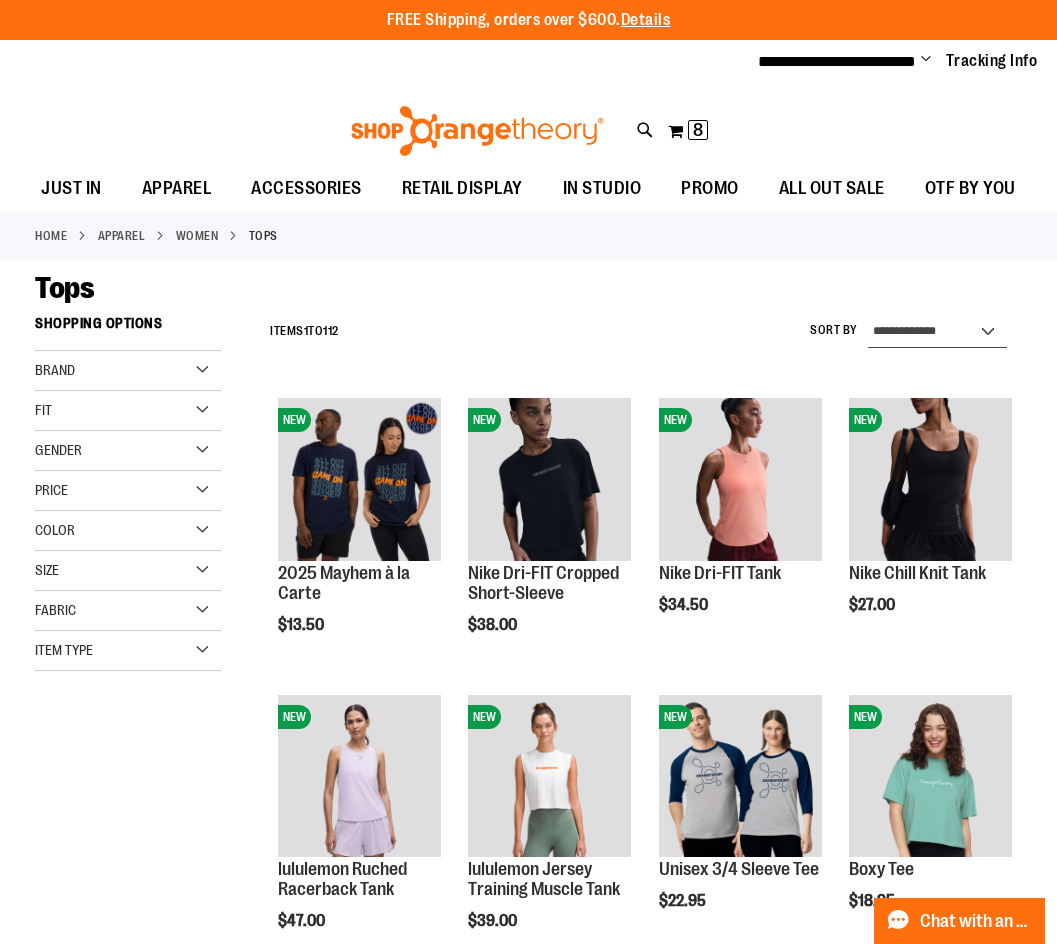 select on "**********" 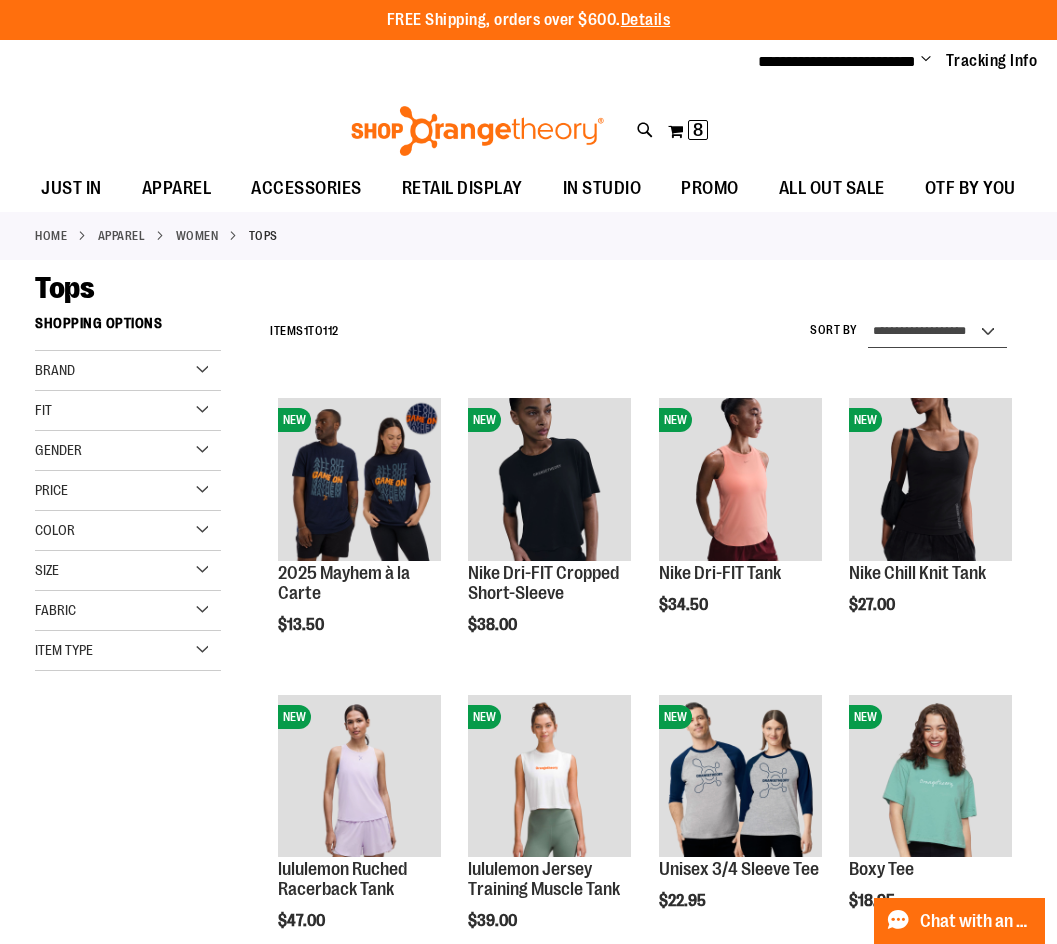 click on "**********" at bounding box center [937, 332] 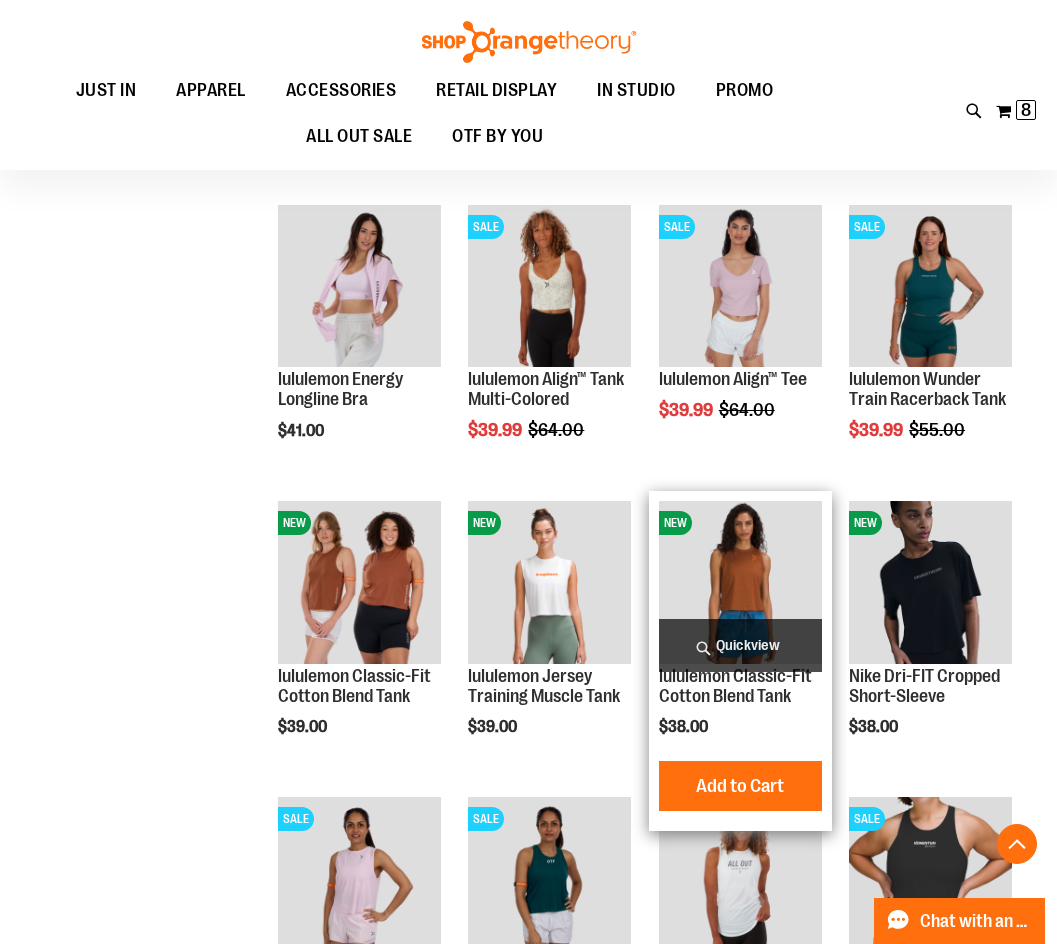 scroll, scrollTop: 1105, scrollLeft: 0, axis: vertical 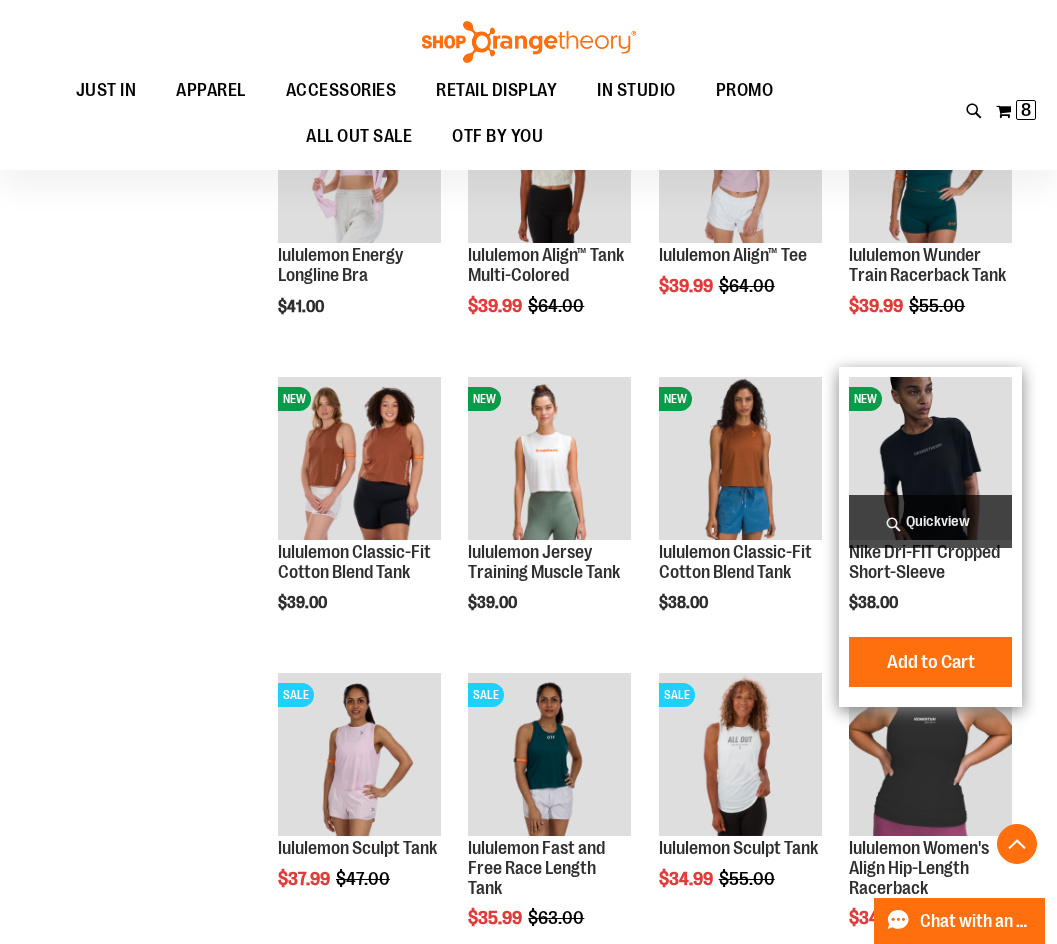 click on "Quickview" at bounding box center [930, 521] 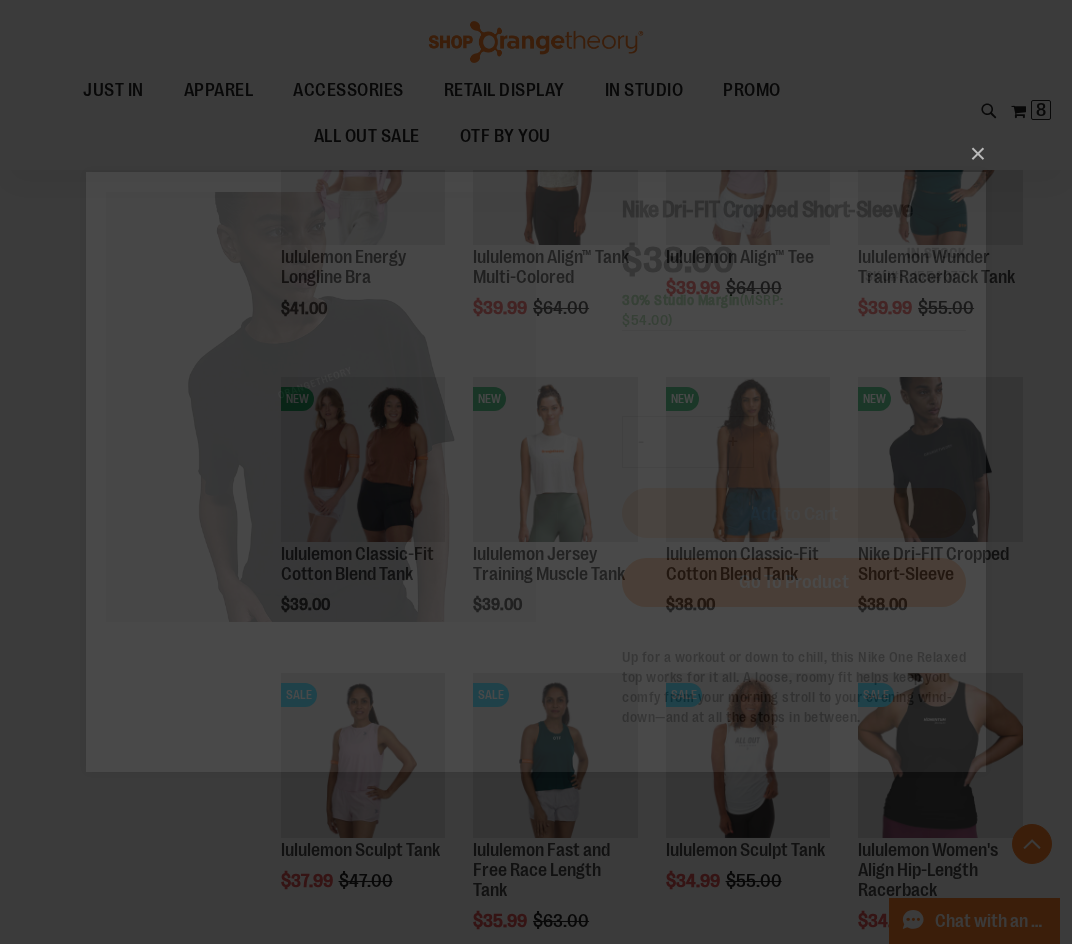 scroll, scrollTop: 0, scrollLeft: 0, axis: both 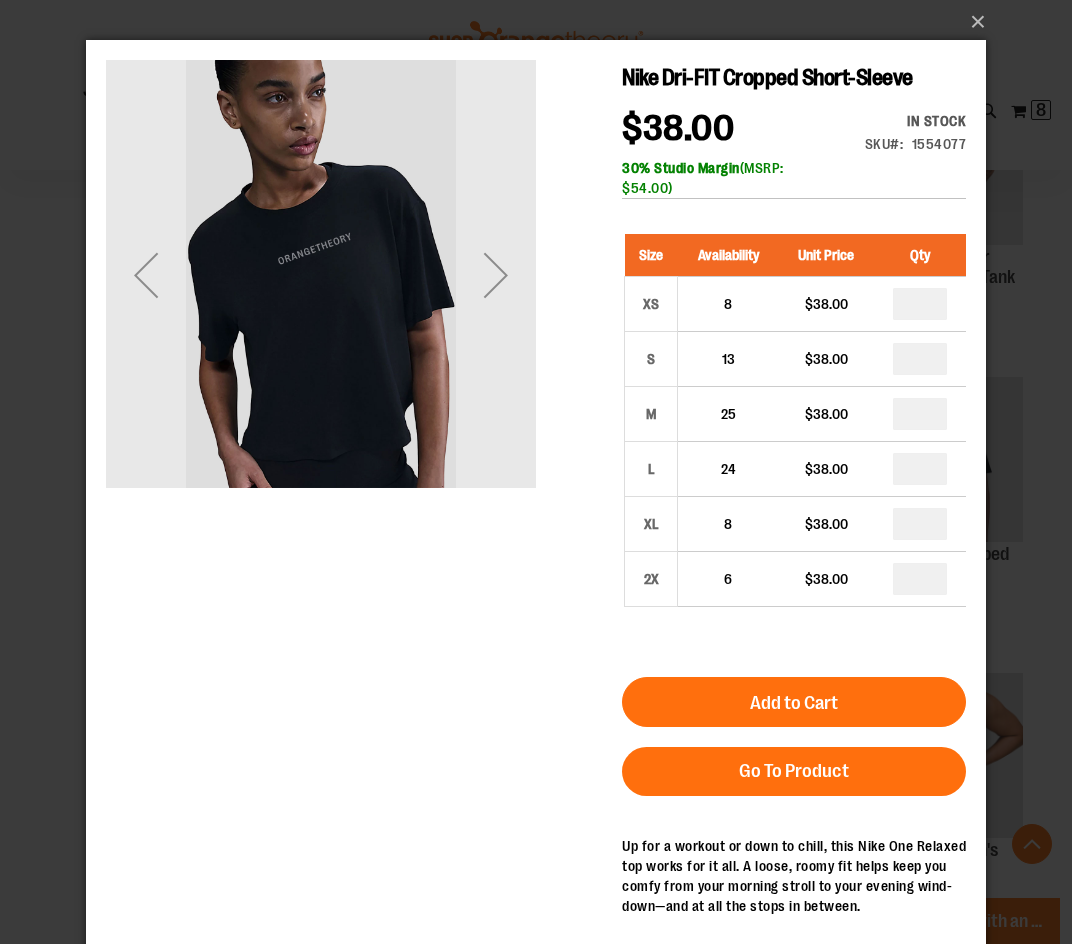 click at bounding box center [496, 275] 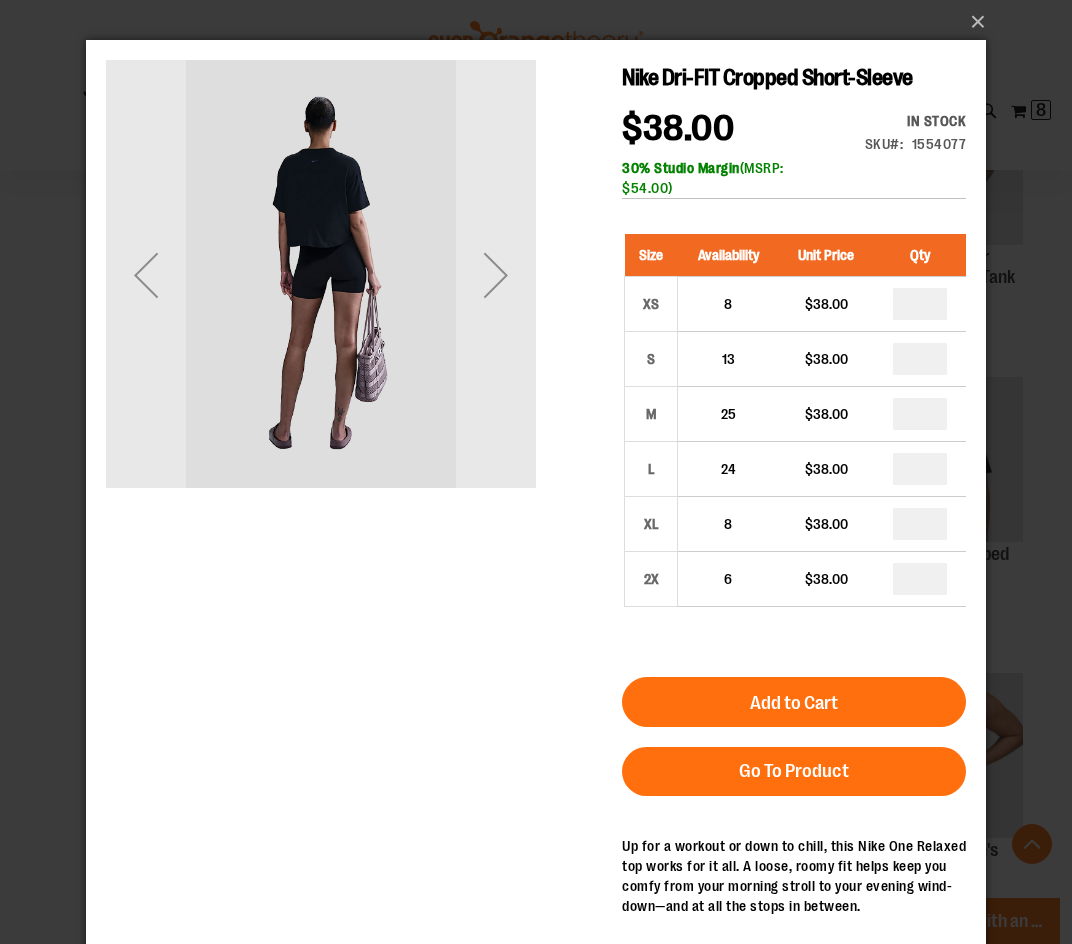 click at bounding box center (496, 275) 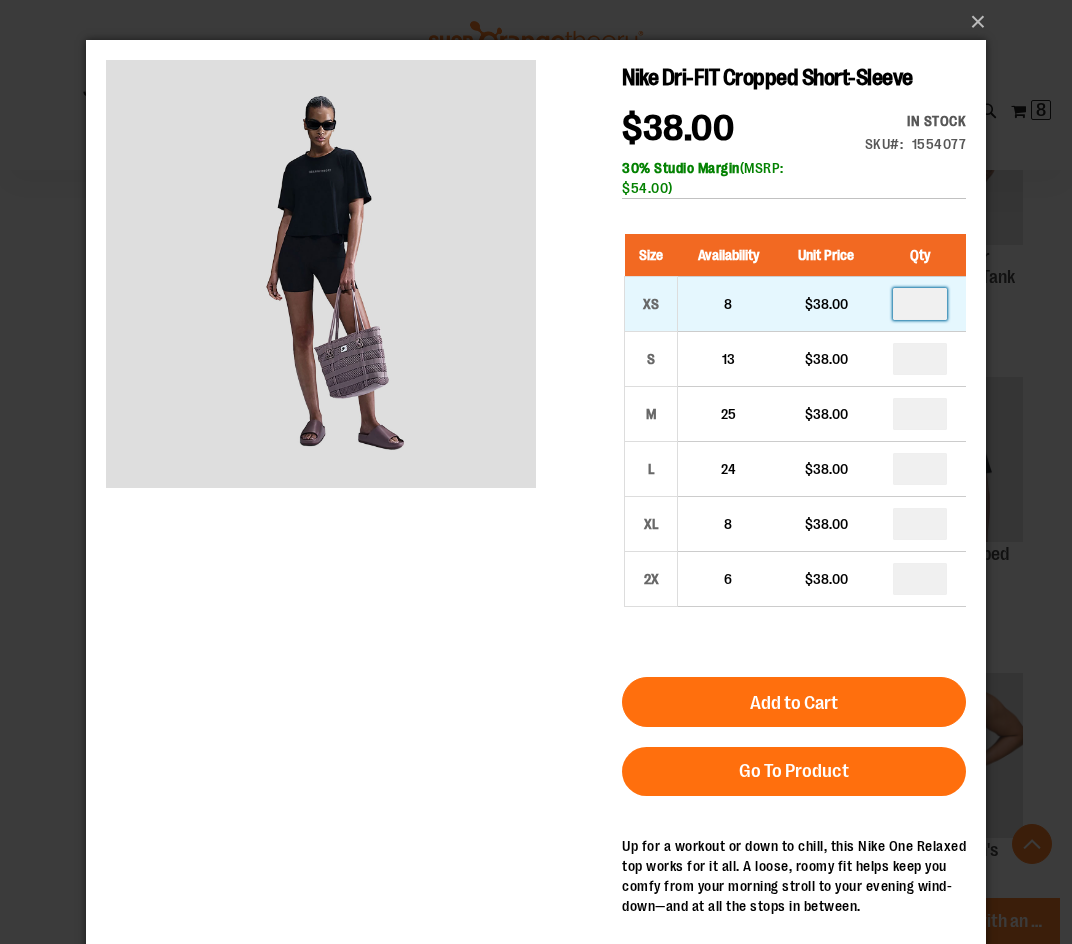 click at bounding box center (920, 304) 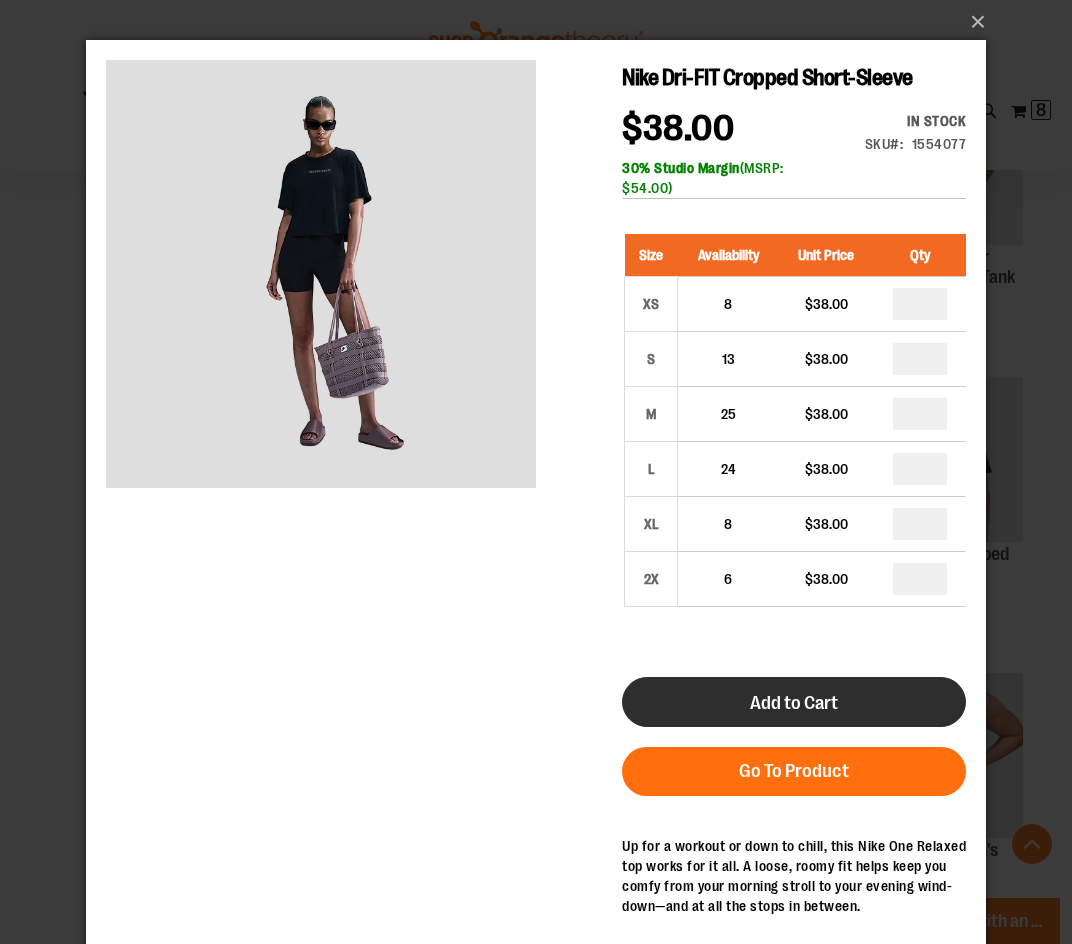 click on "Add to Cart" at bounding box center (794, 703) 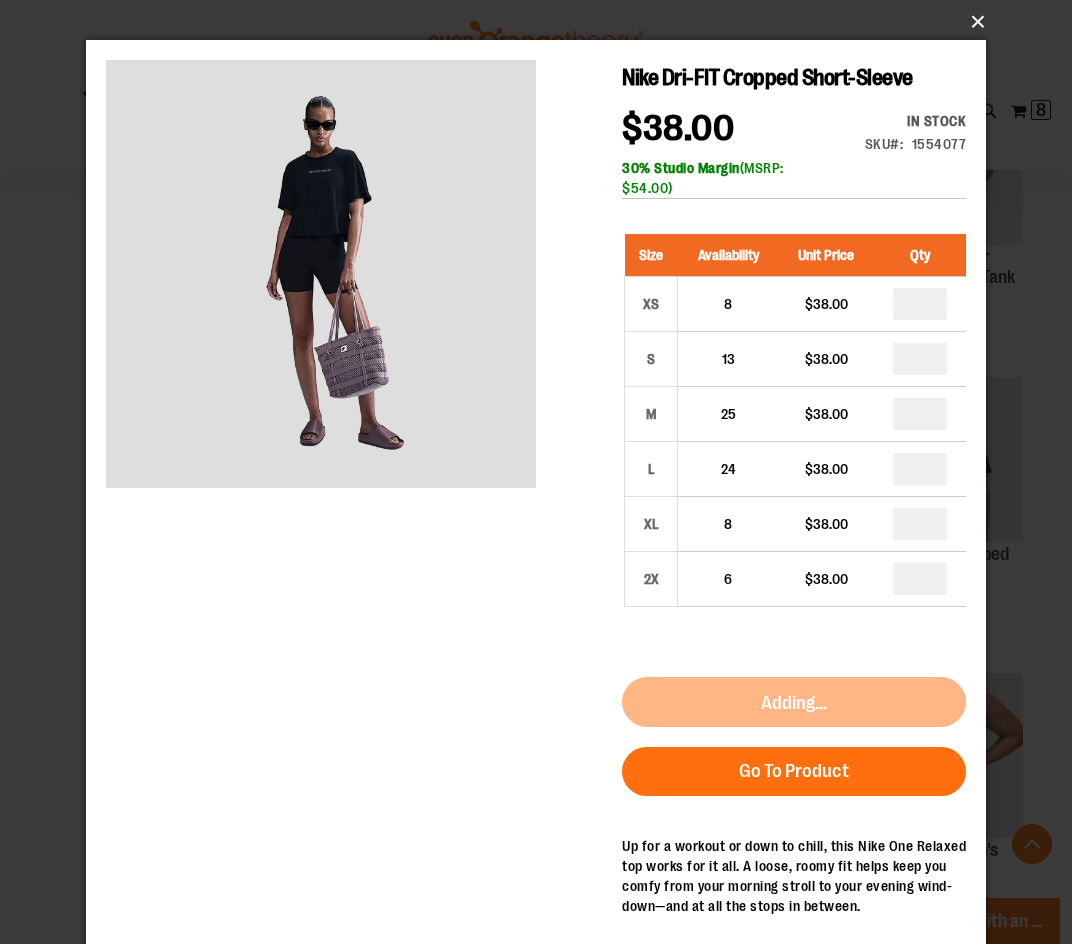 click on "×" at bounding box center [542, 22] 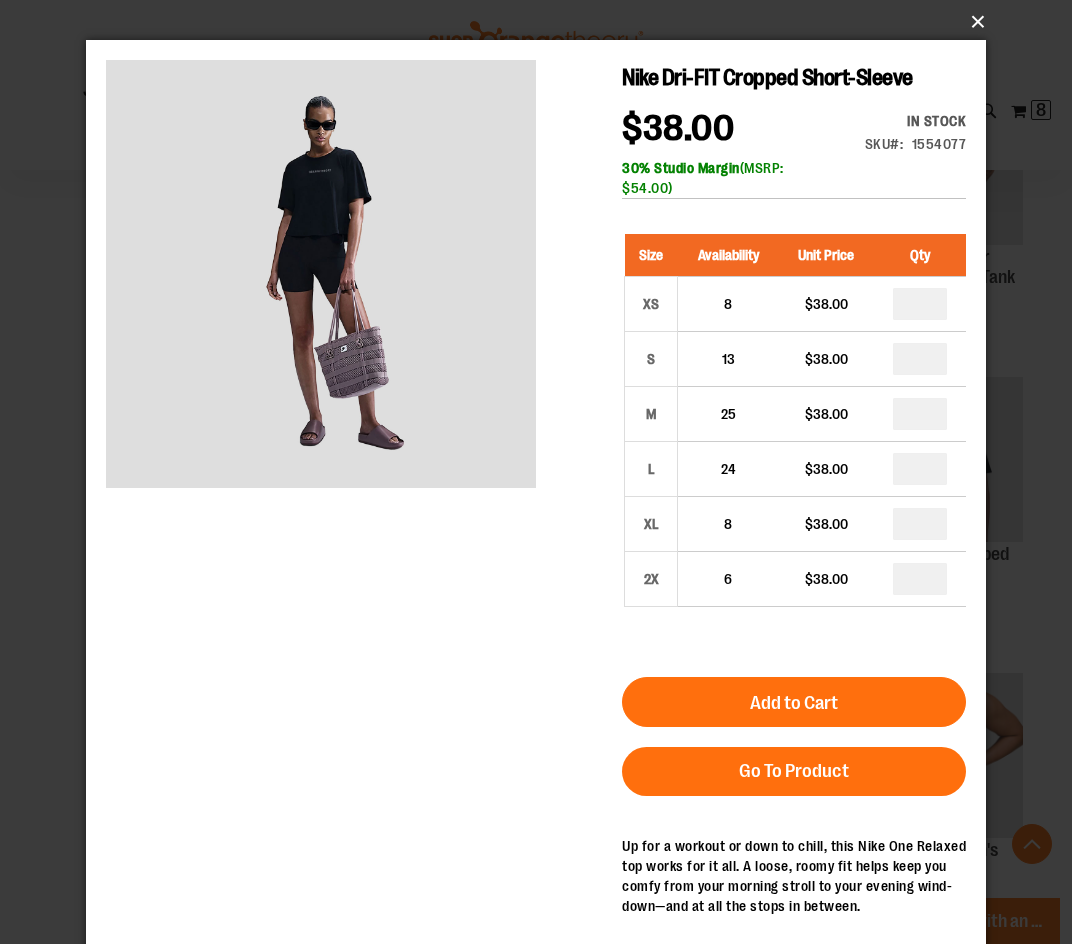 click on "×" at bounding box center (542, 22) 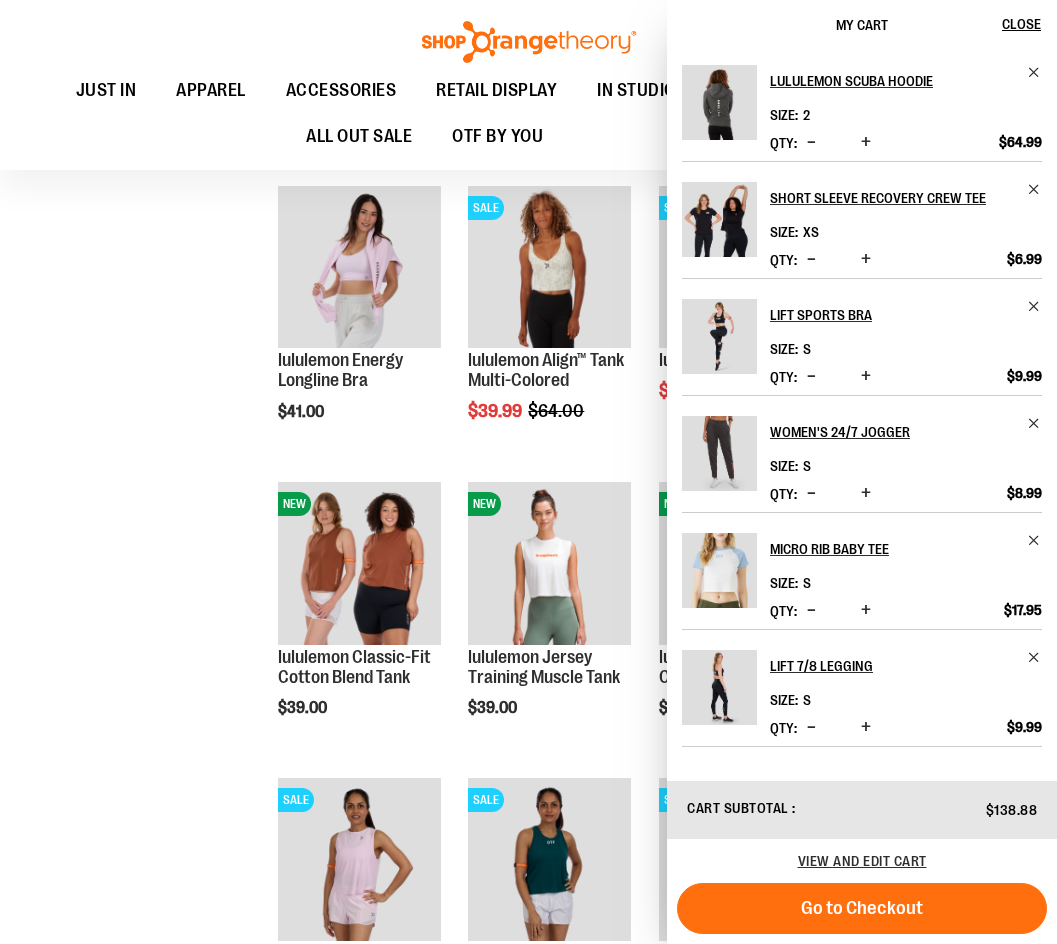 click on "**********" at bounding box center [528, 656] 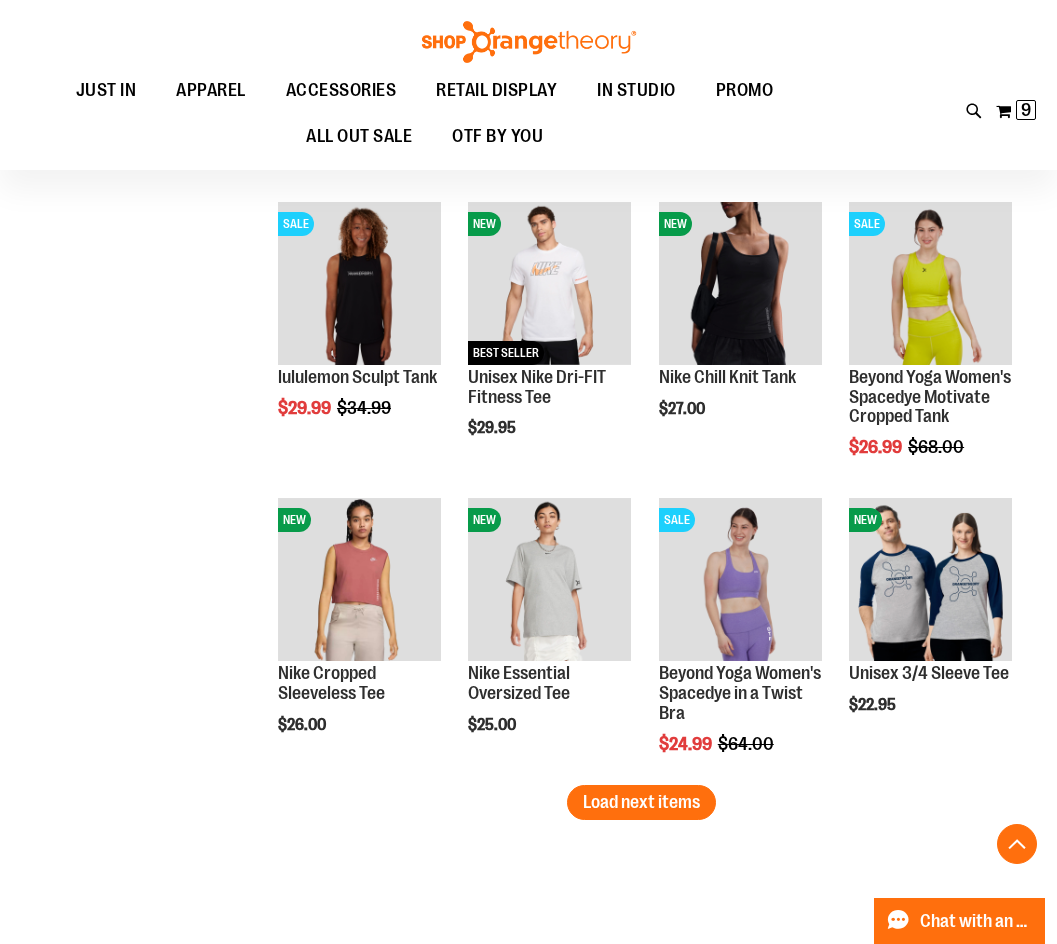 scroll, scrollTop: 2300, scrollLeft: 0, axis: vertical 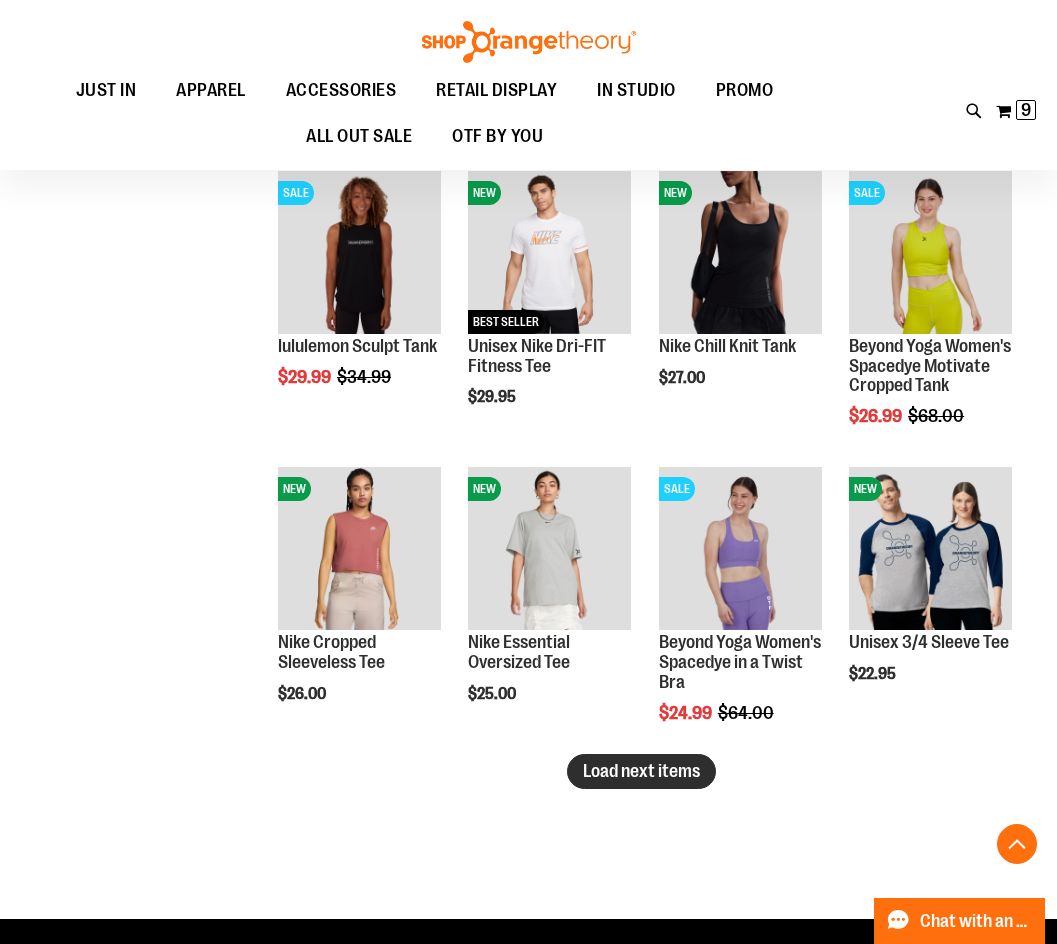 click on "Load next items" at bounding box center (641, 771) 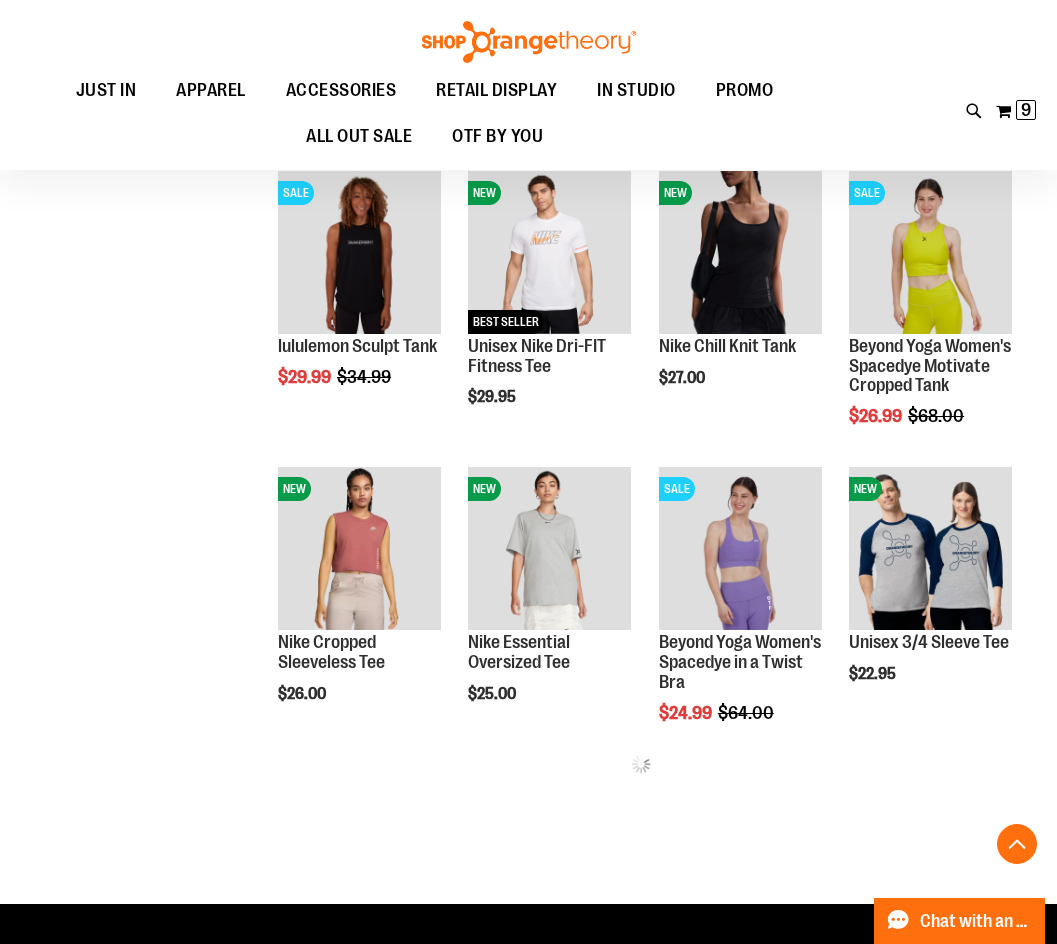 scroll, scrollTop: 2400, scrollLeft: 0, axis: vertical 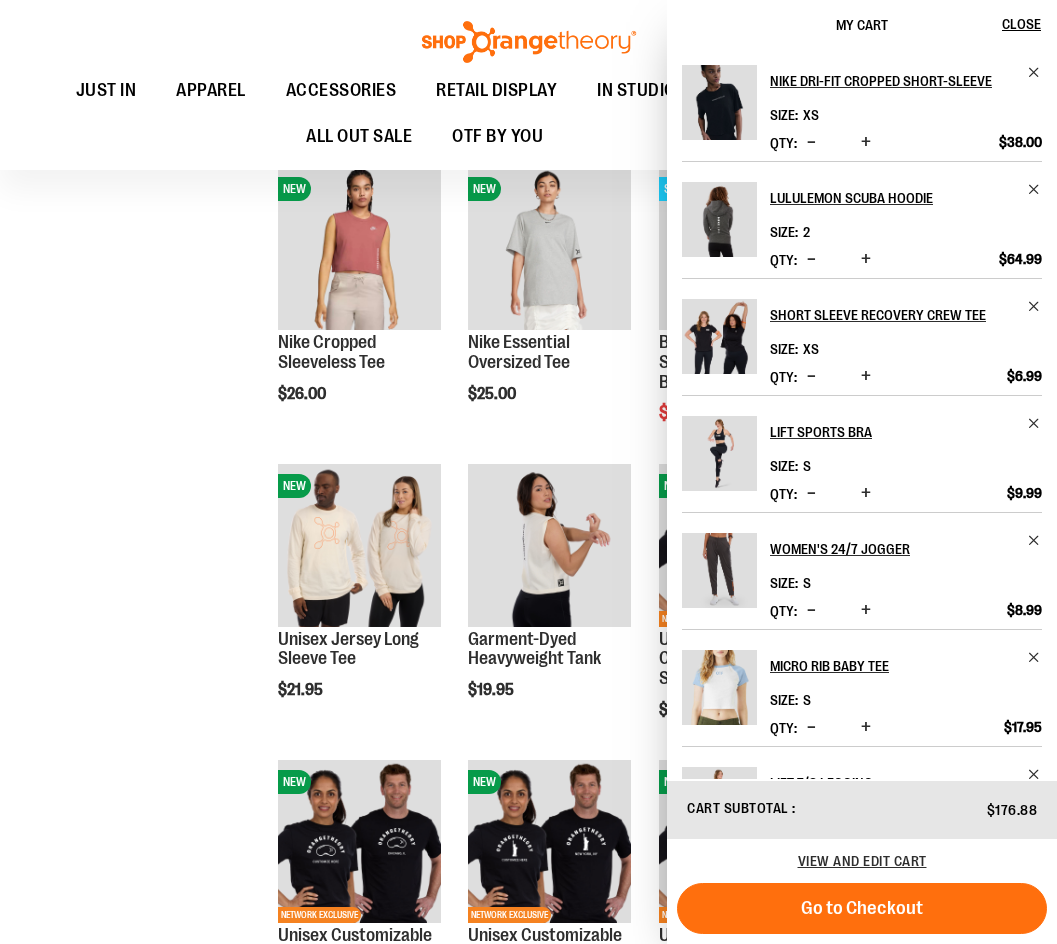 click on "**********" at bounding box center (528, -417) 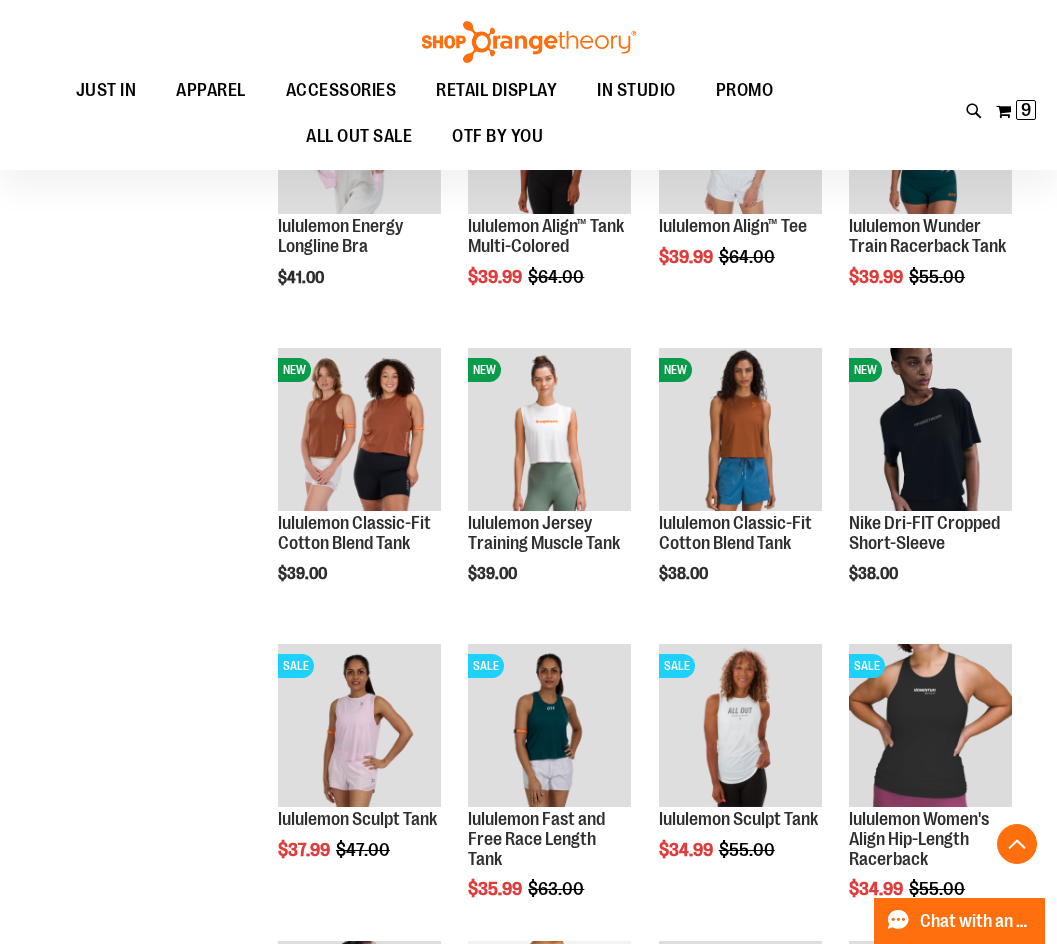 scroll, scrollTop: 1200, scrollLeft: 0, axis: vertical 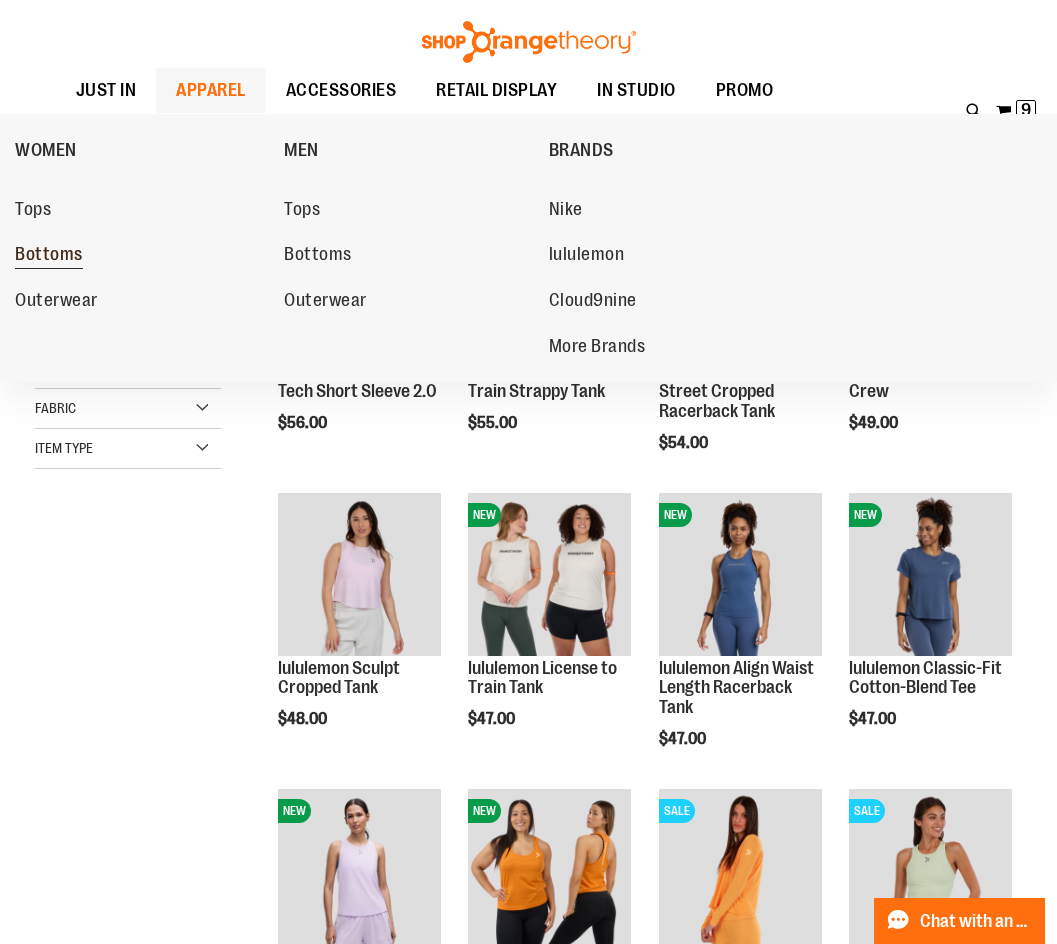 click on "Bottoms" at bounding box center [49, 256] 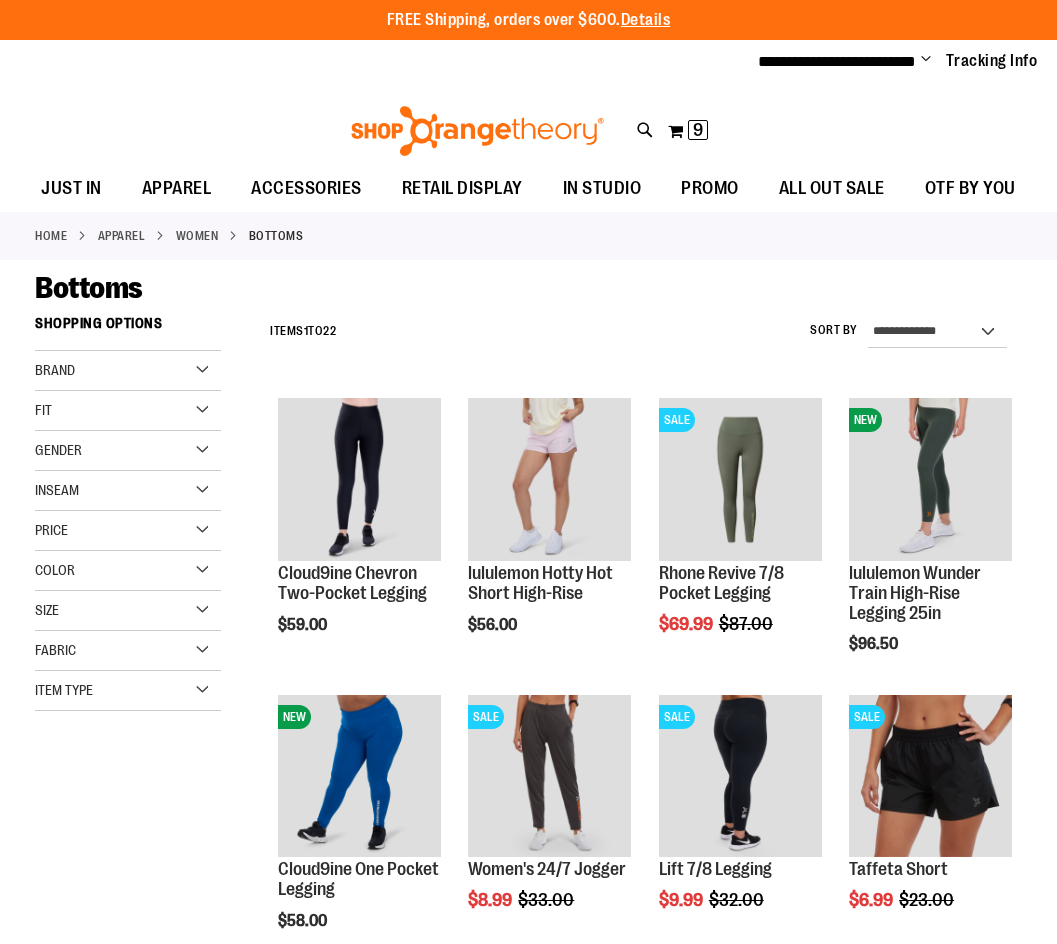 scroll, scrollTop: 0, scrollLeft: 0, axis: both 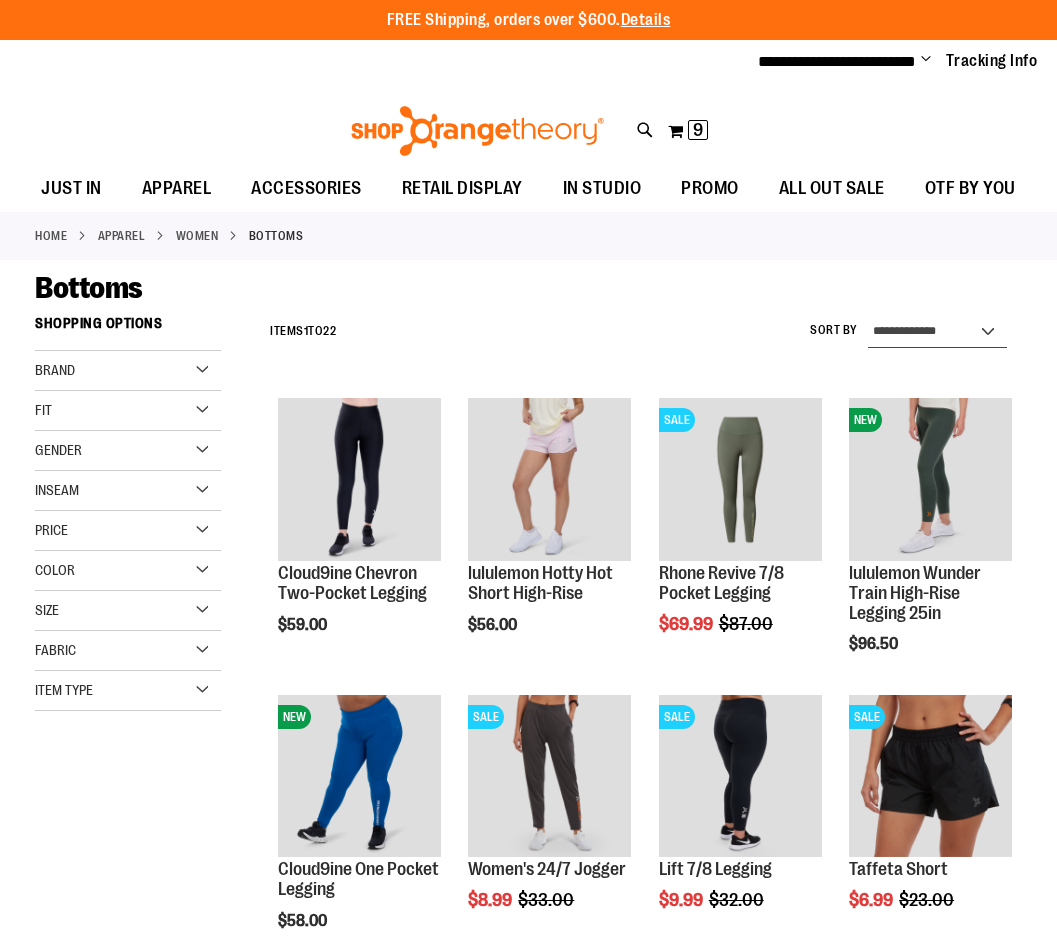 click on "**********" at bounding box center (937, 332) 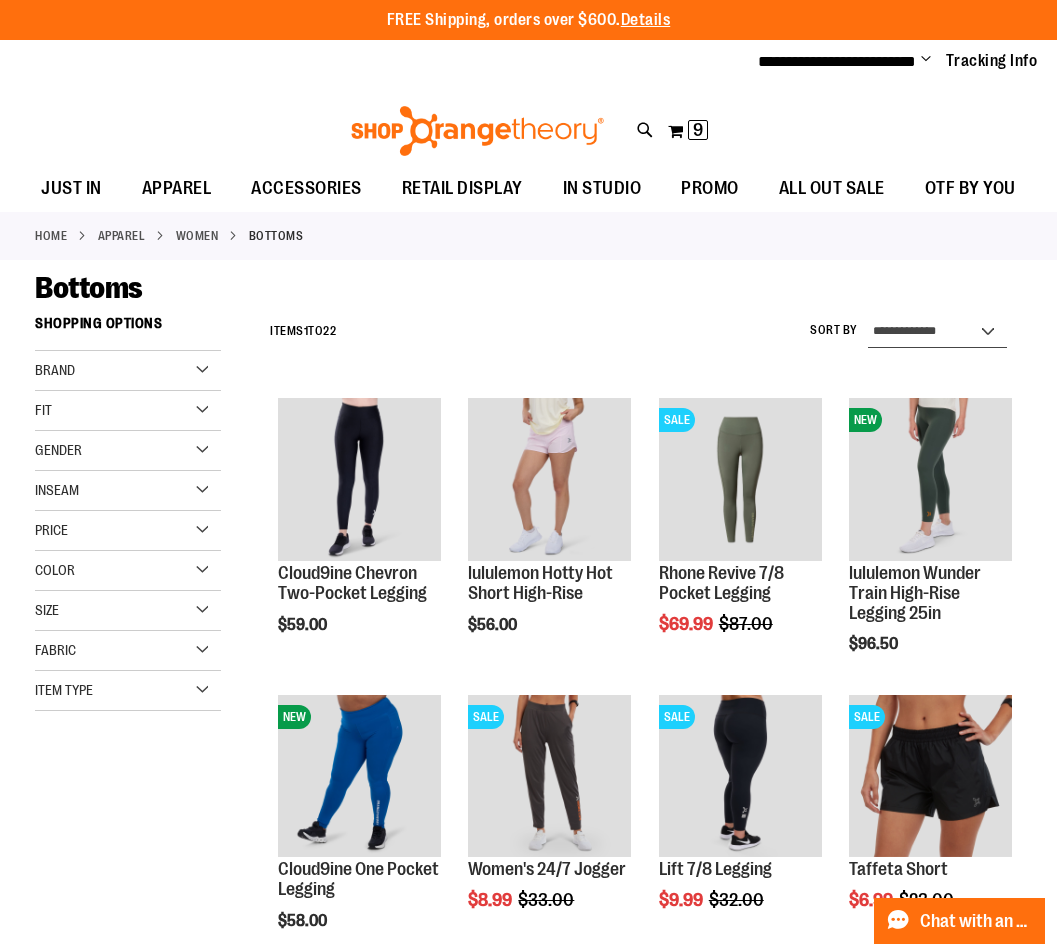 select on "**********" 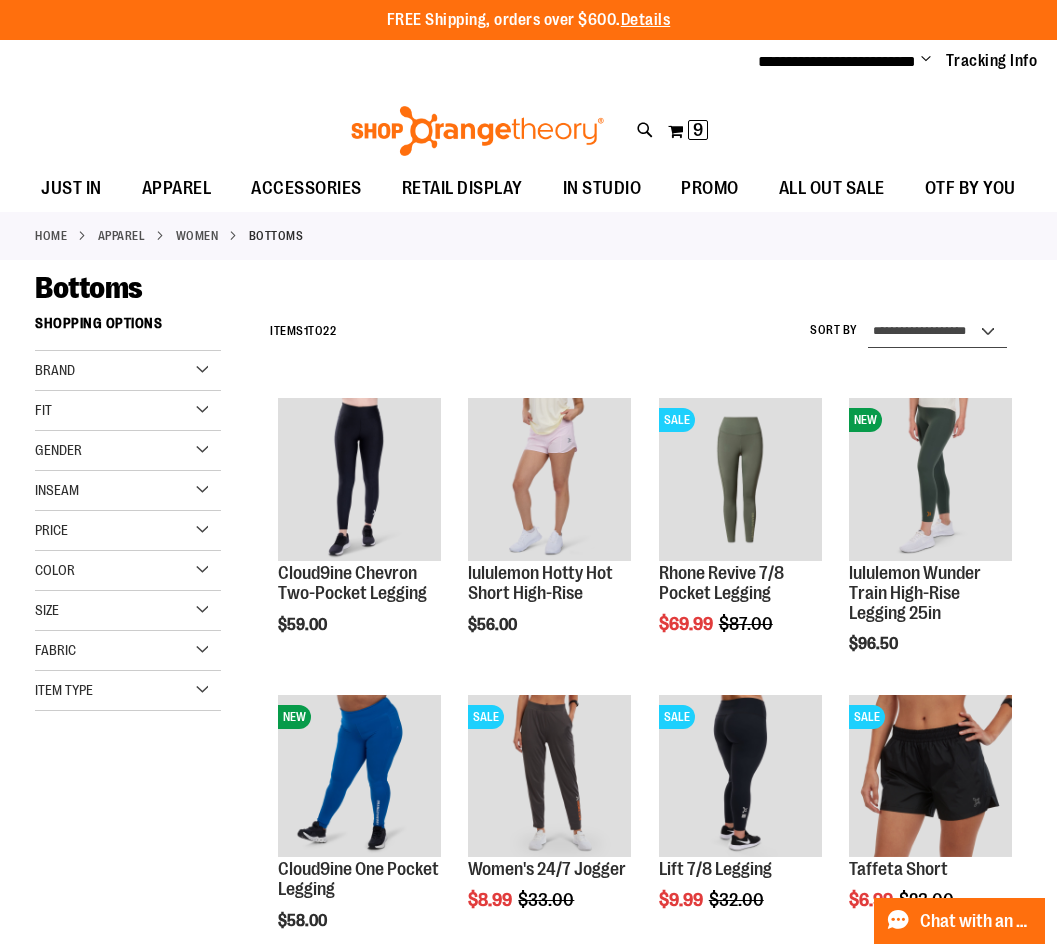 click on "**********" at bounding box center (937, 332) 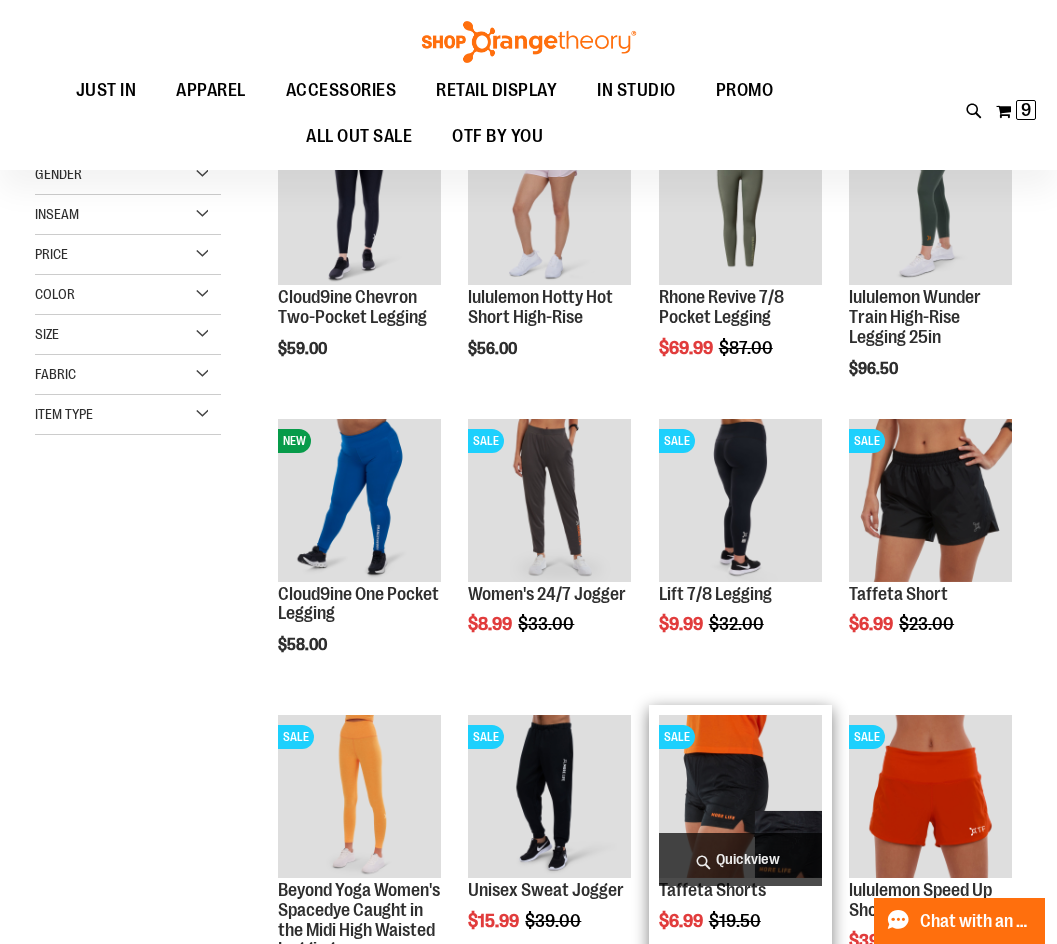 scroll, scrollTop: 305, scrollLeft: 0, axis: vertical 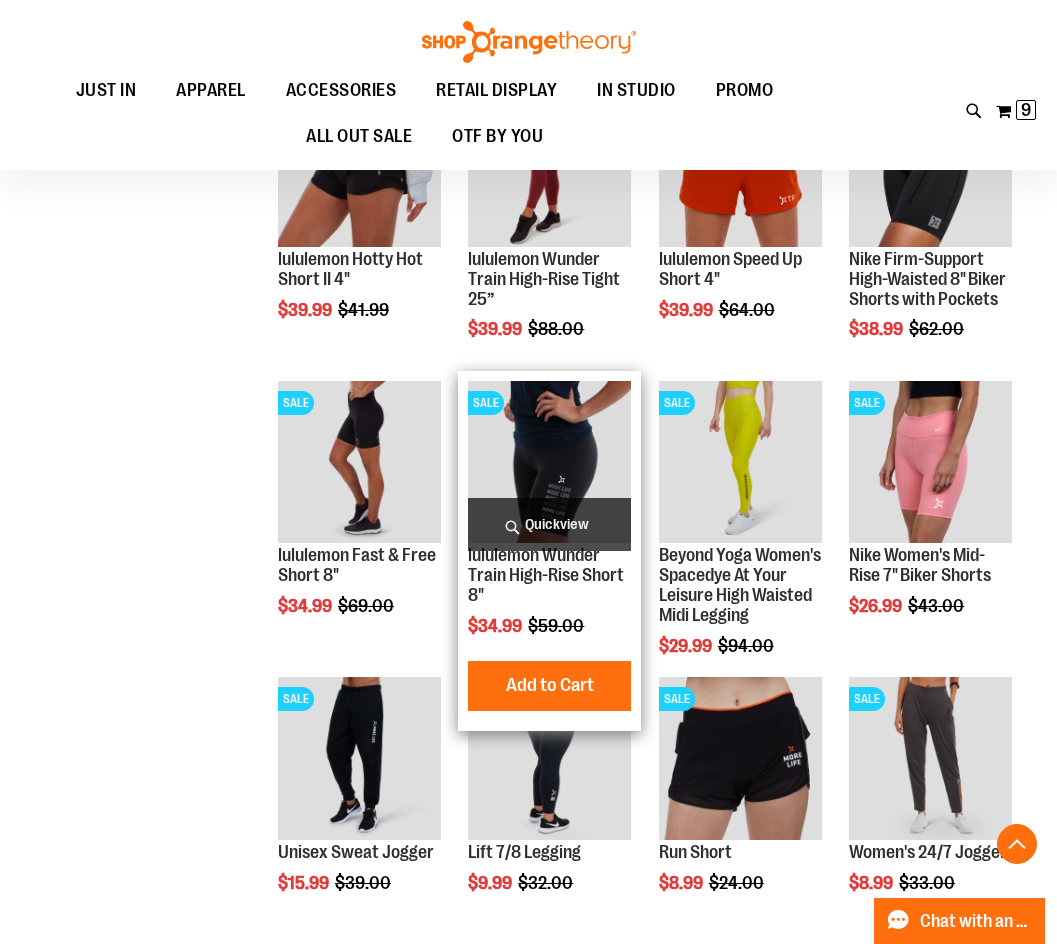 click on "Quickview" at bounding box center [549, 524] 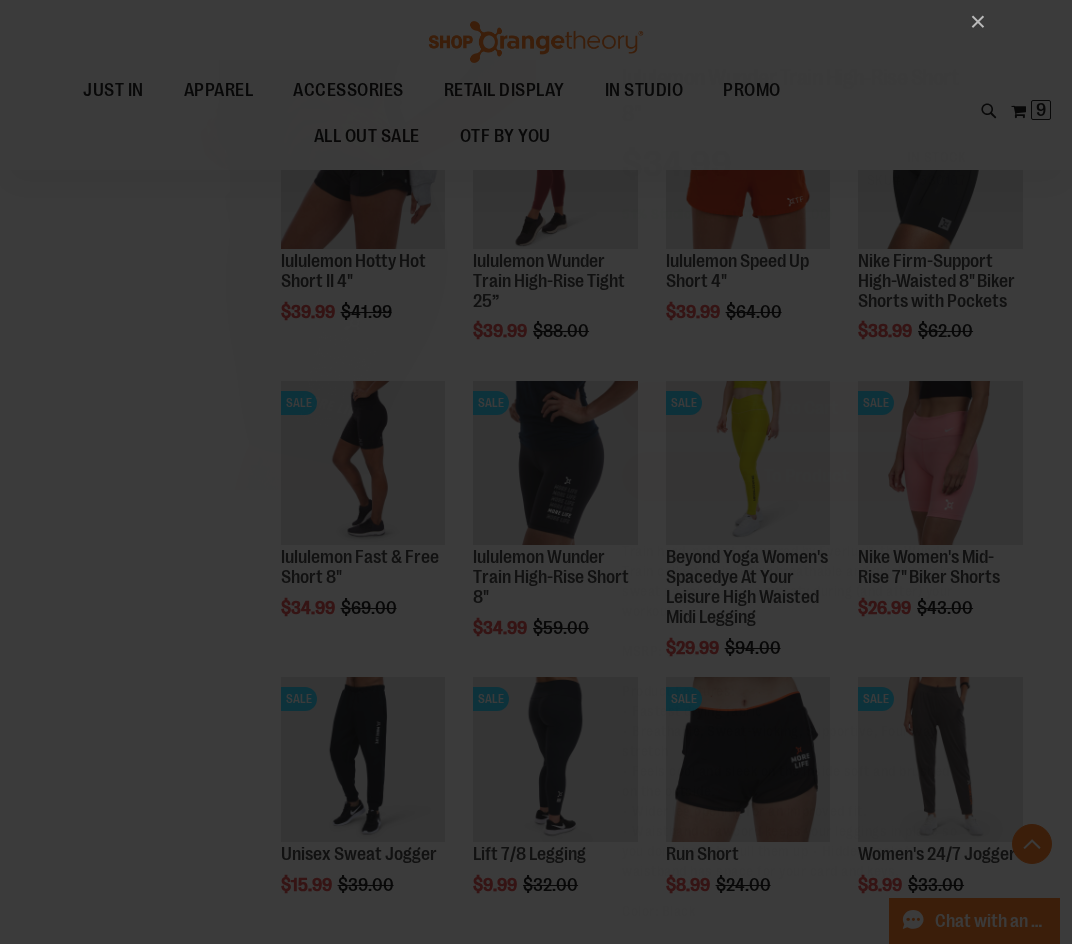 scroll, scrollTop: 0, scrollLeft: 0, axis: both 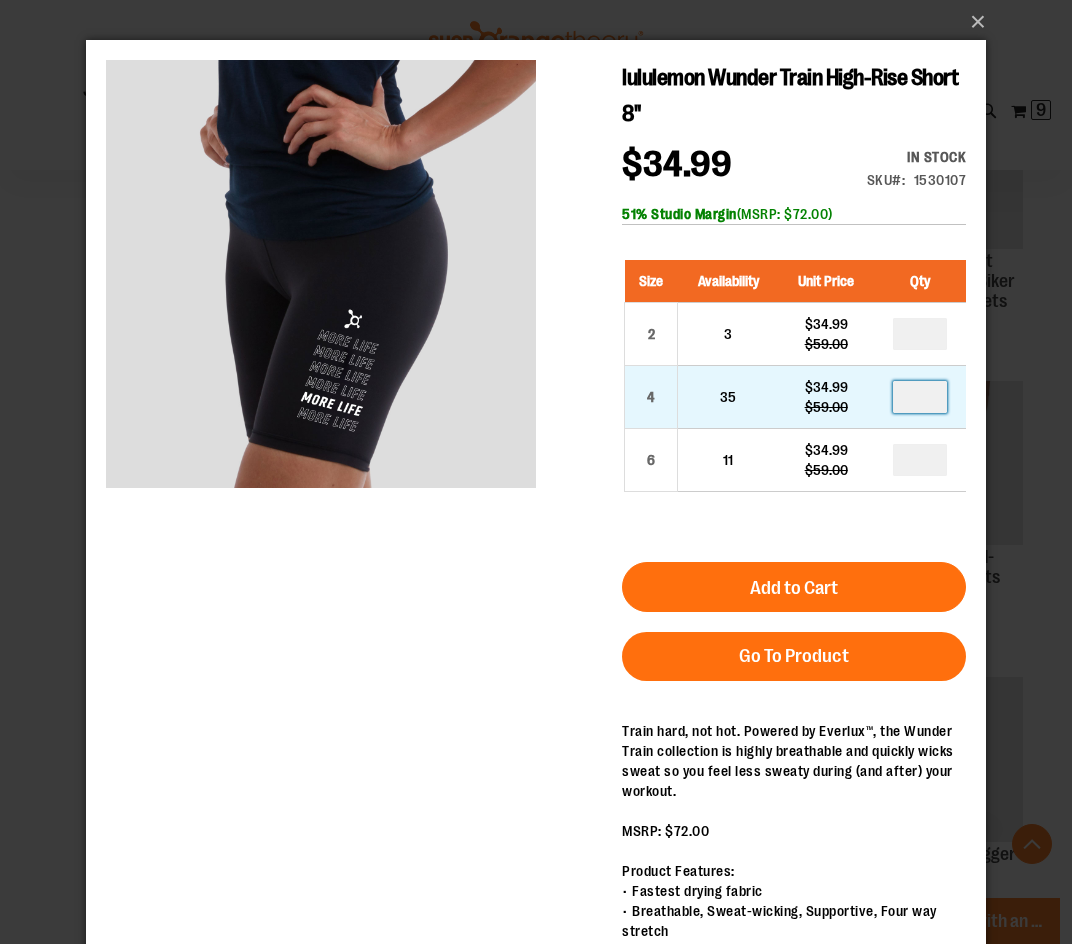 click at bounding box center (920, 397) 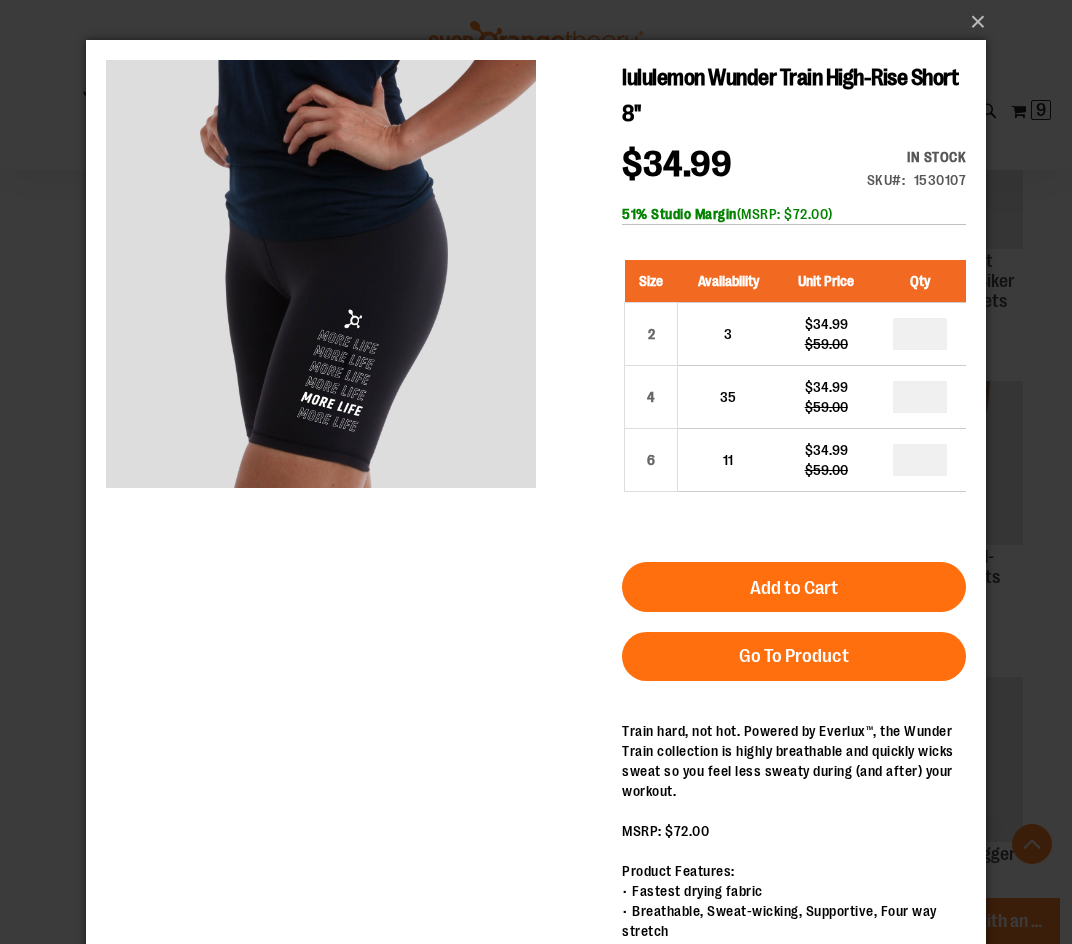 click on "Add to Cart" at bounding box center (794, 588) 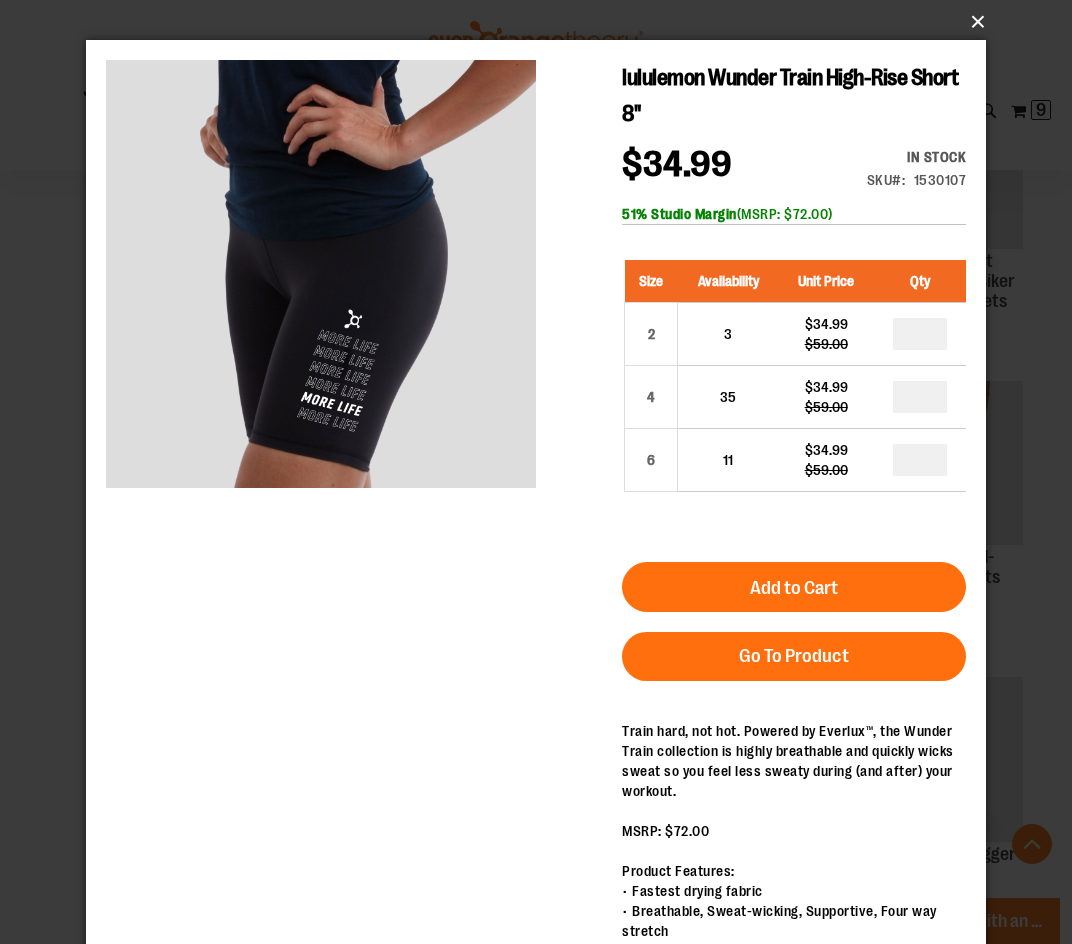 click on "×" at bounding box center (542, 22) 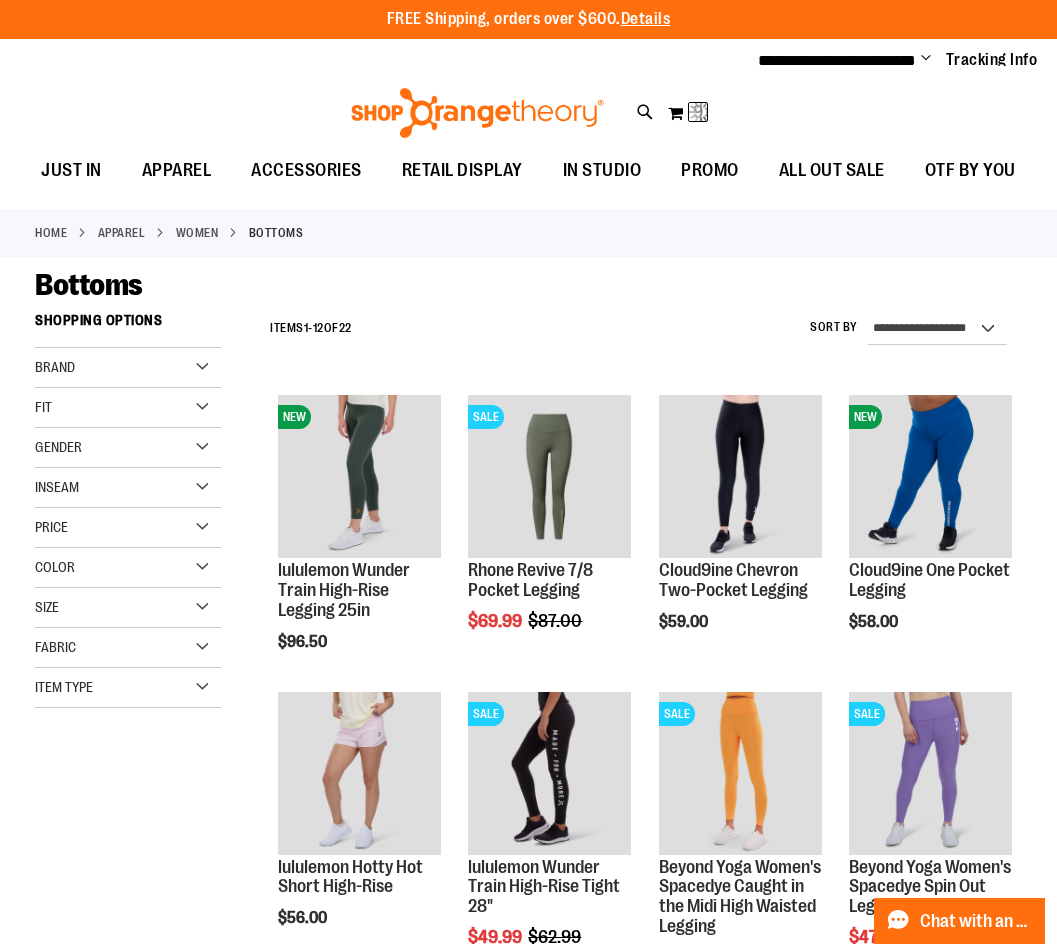 scroll, scrollTop: 0, scrollLeft: 0, axis: both 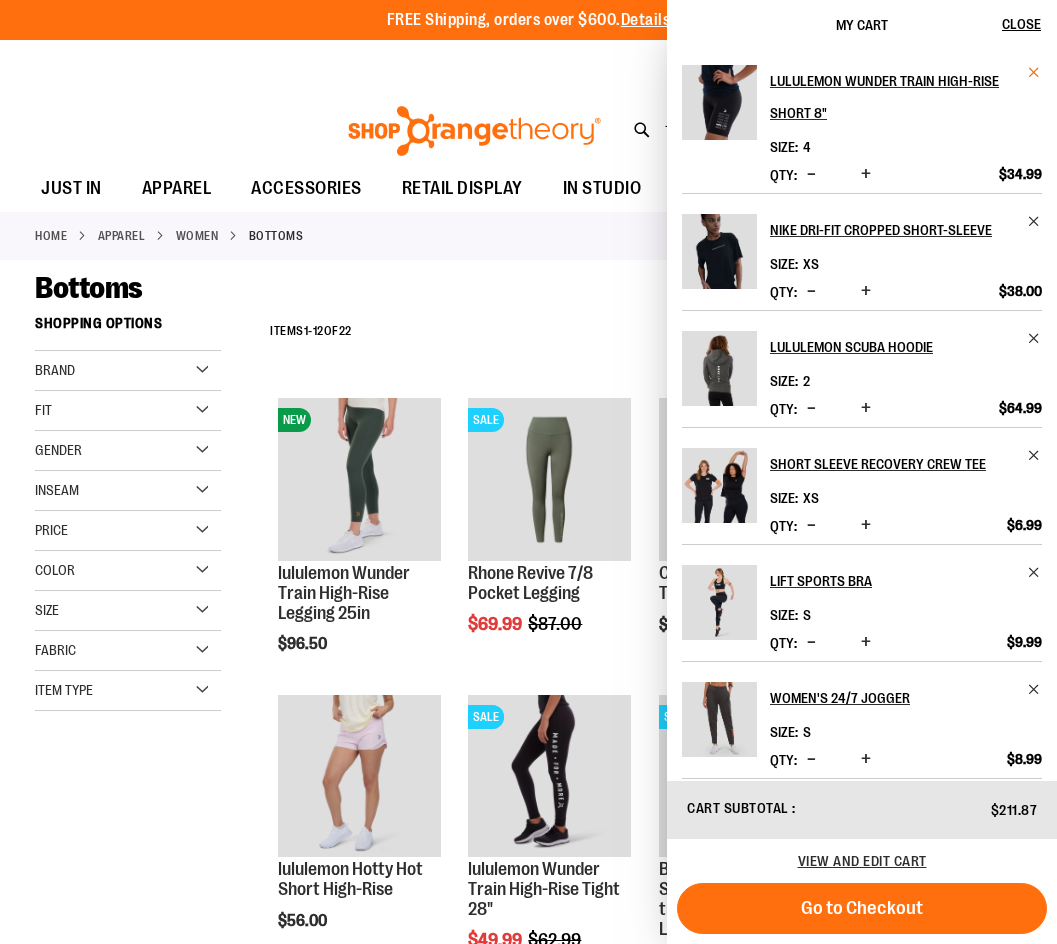 click at bounding box center (1034, 72) 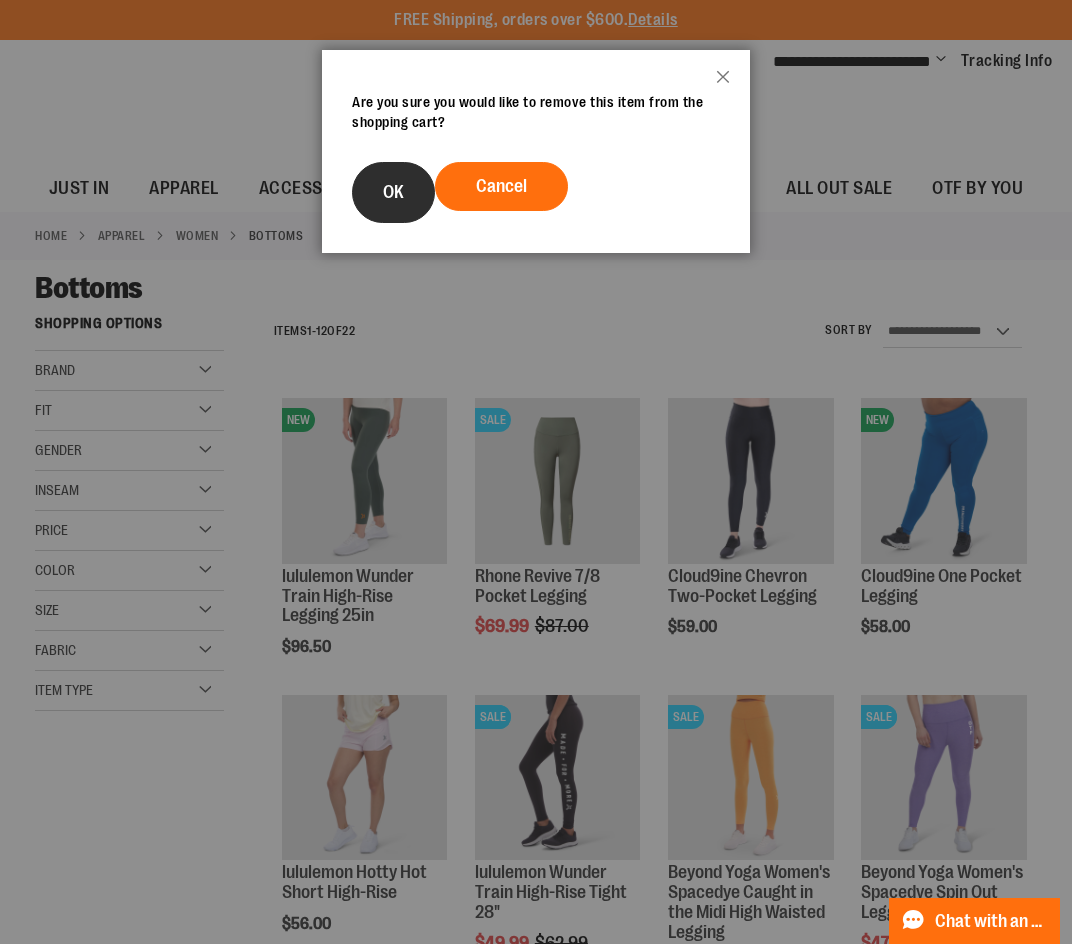 click on "OK" at bounding box center (393, 192) 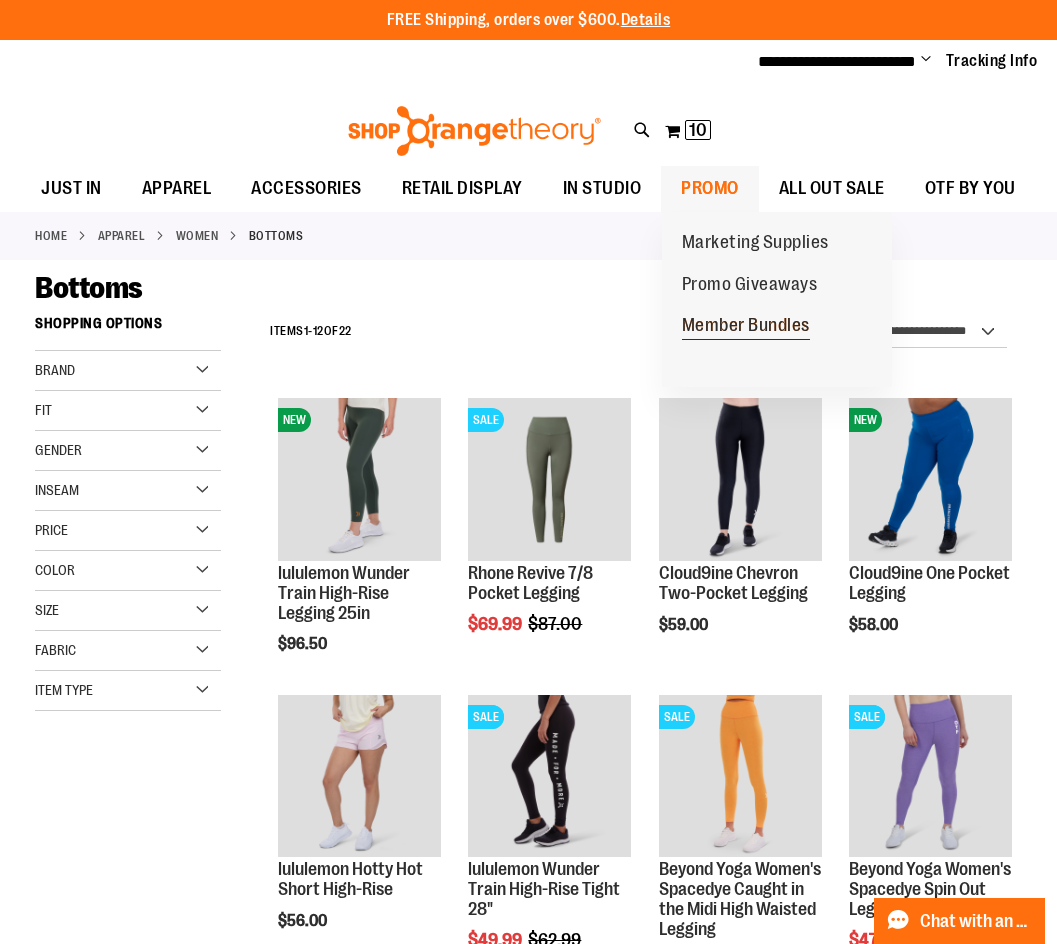 click on "Member Bundles" at bounding box center (746, 327) 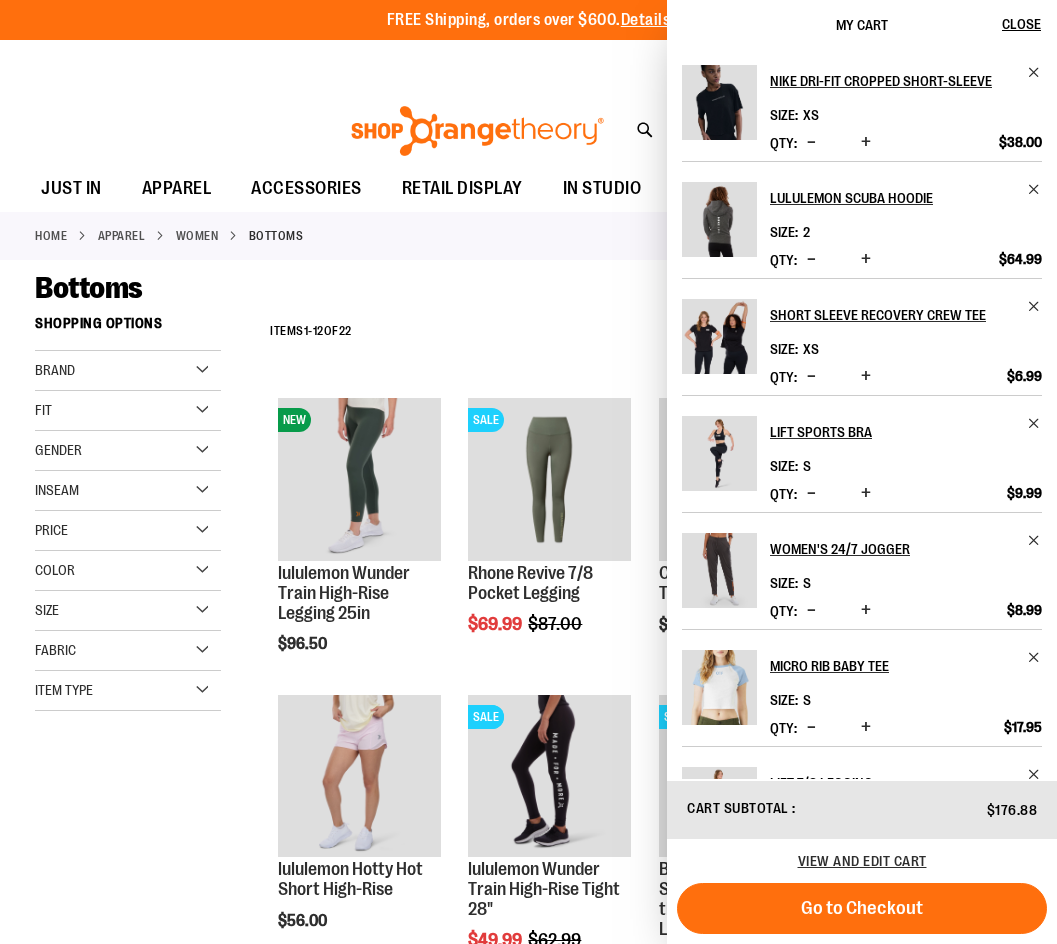 click on "Bottoms" at bounding box center (528, 288) 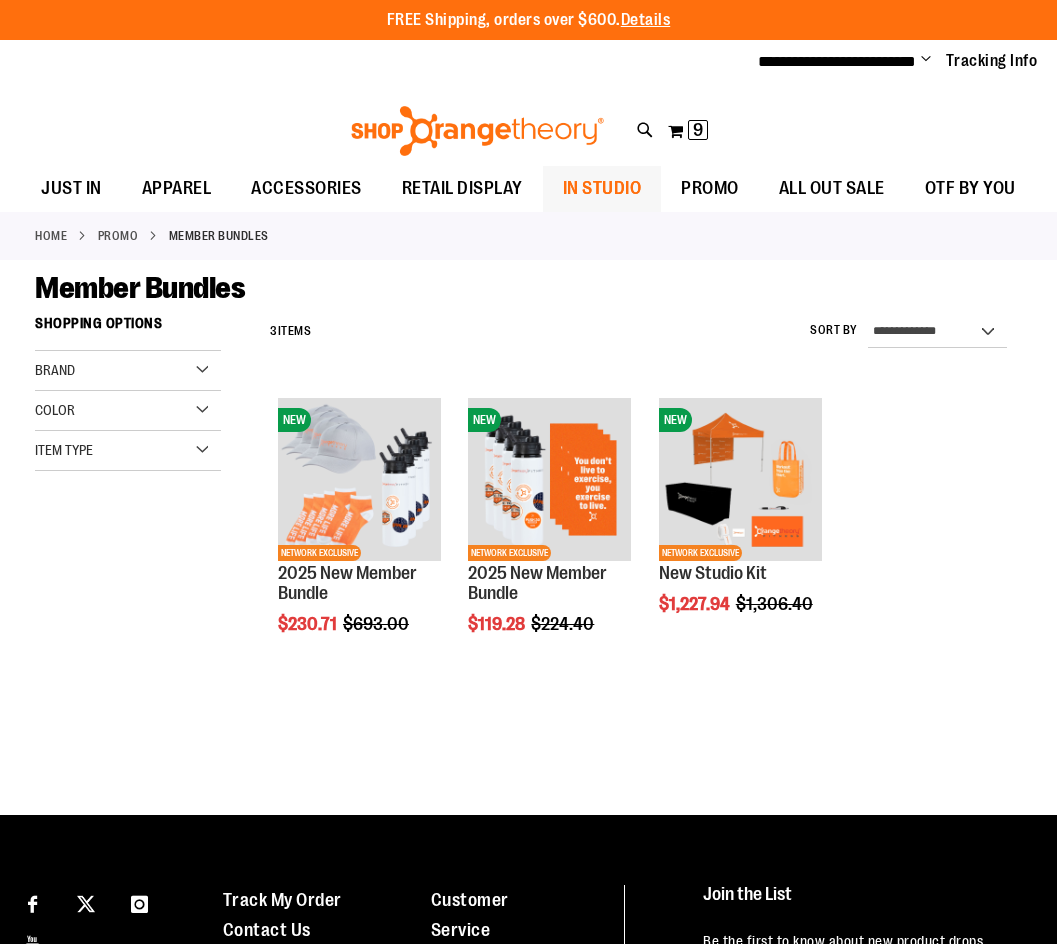 scroll, scrollTop: 0, scrollLeft: 0, axis: both 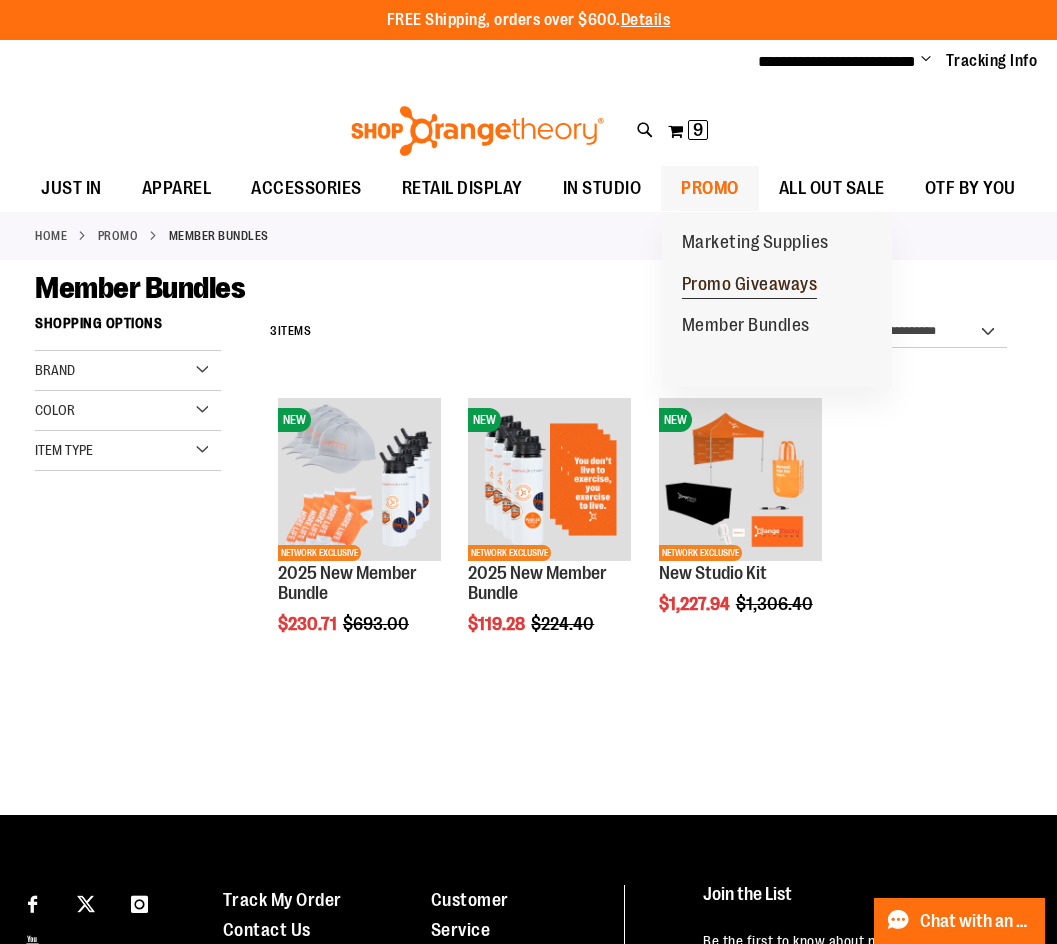 type on "**********" 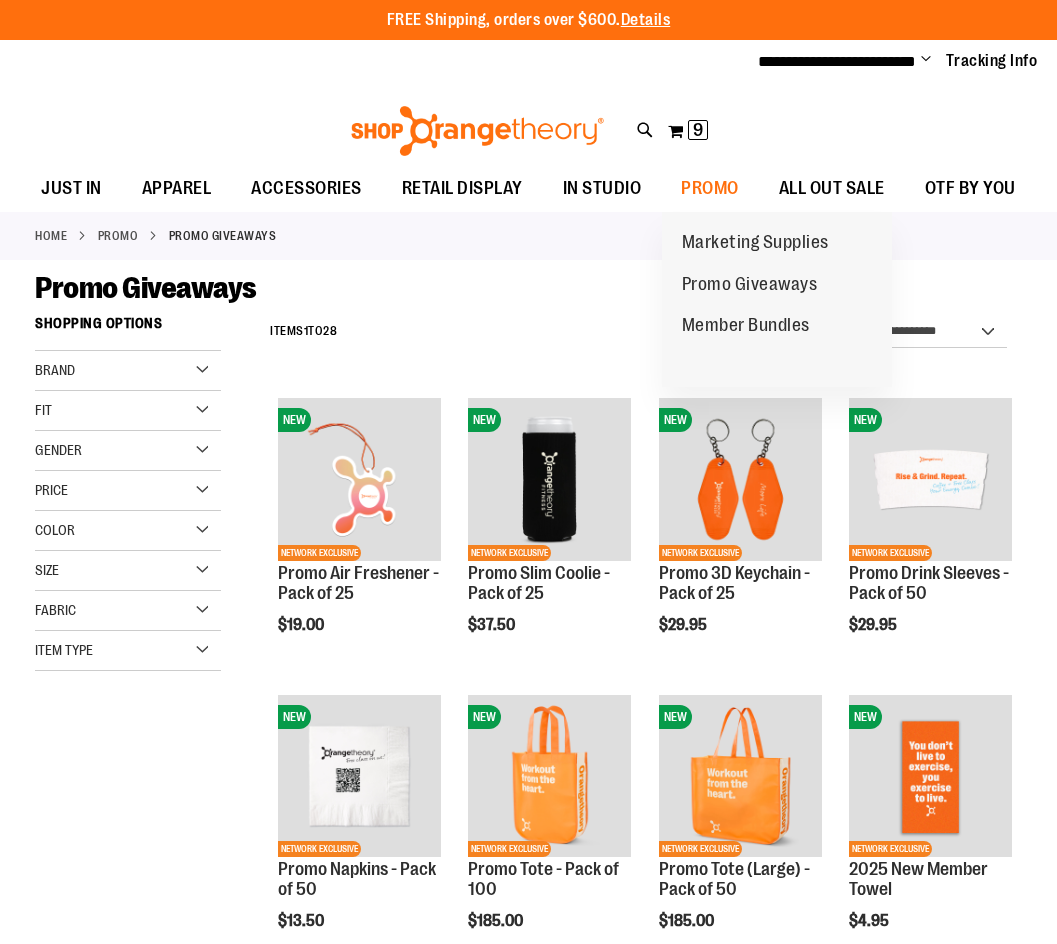scroll, scrollTop: 0, scrollLeft: 0, axis: both 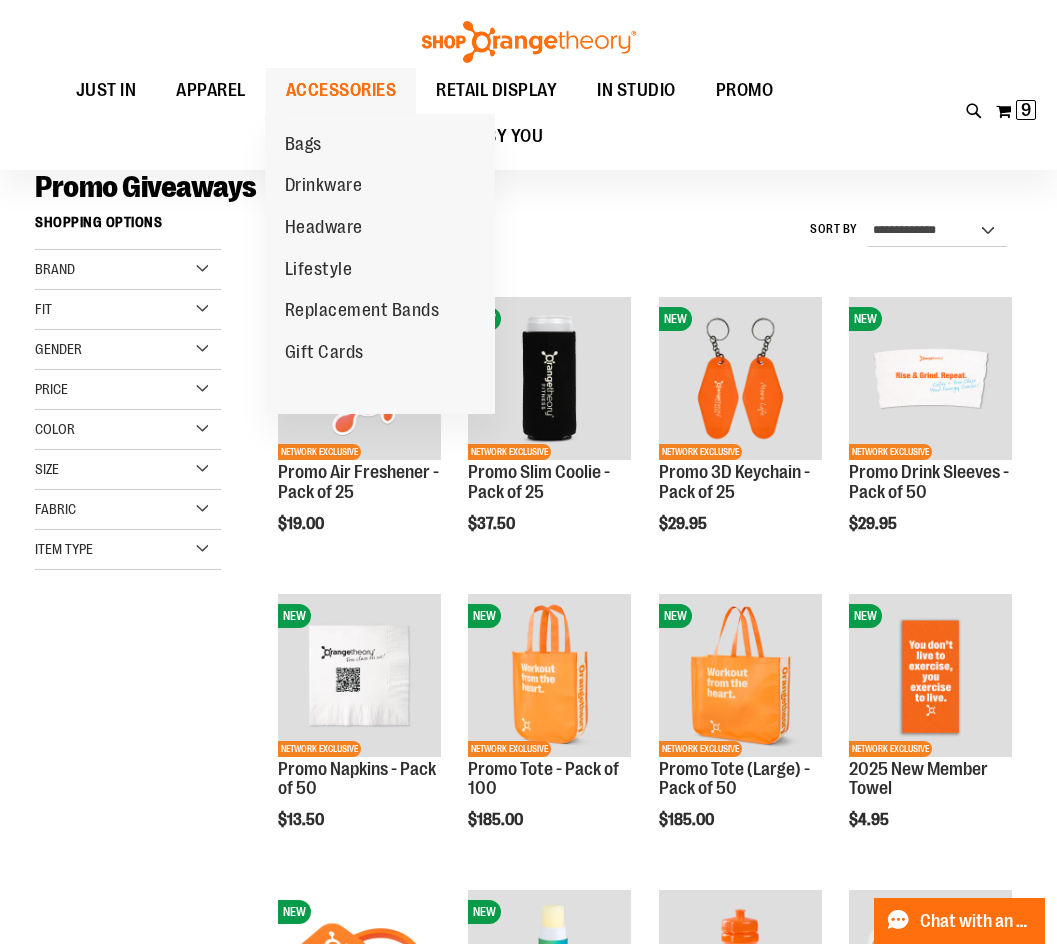 type on "**********" 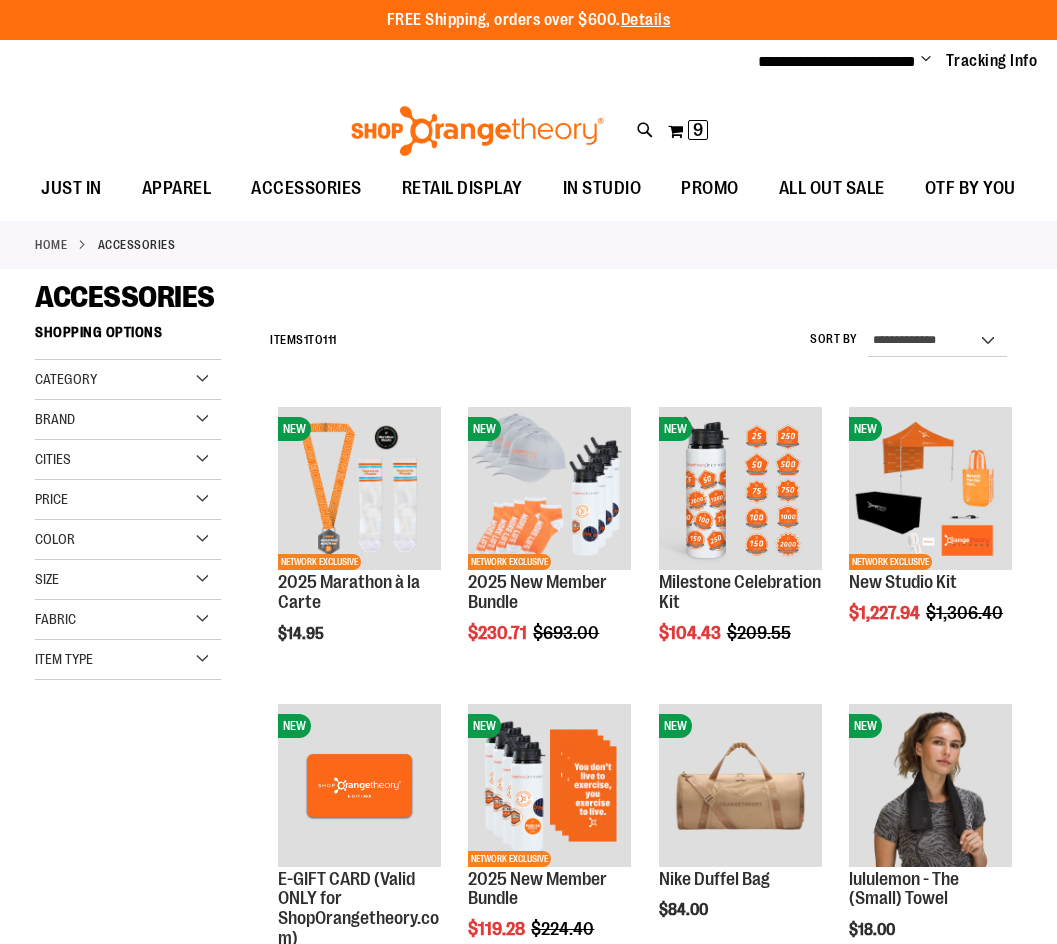 scroll, scrollTop: 0, scrollLeft: 0, axis: both 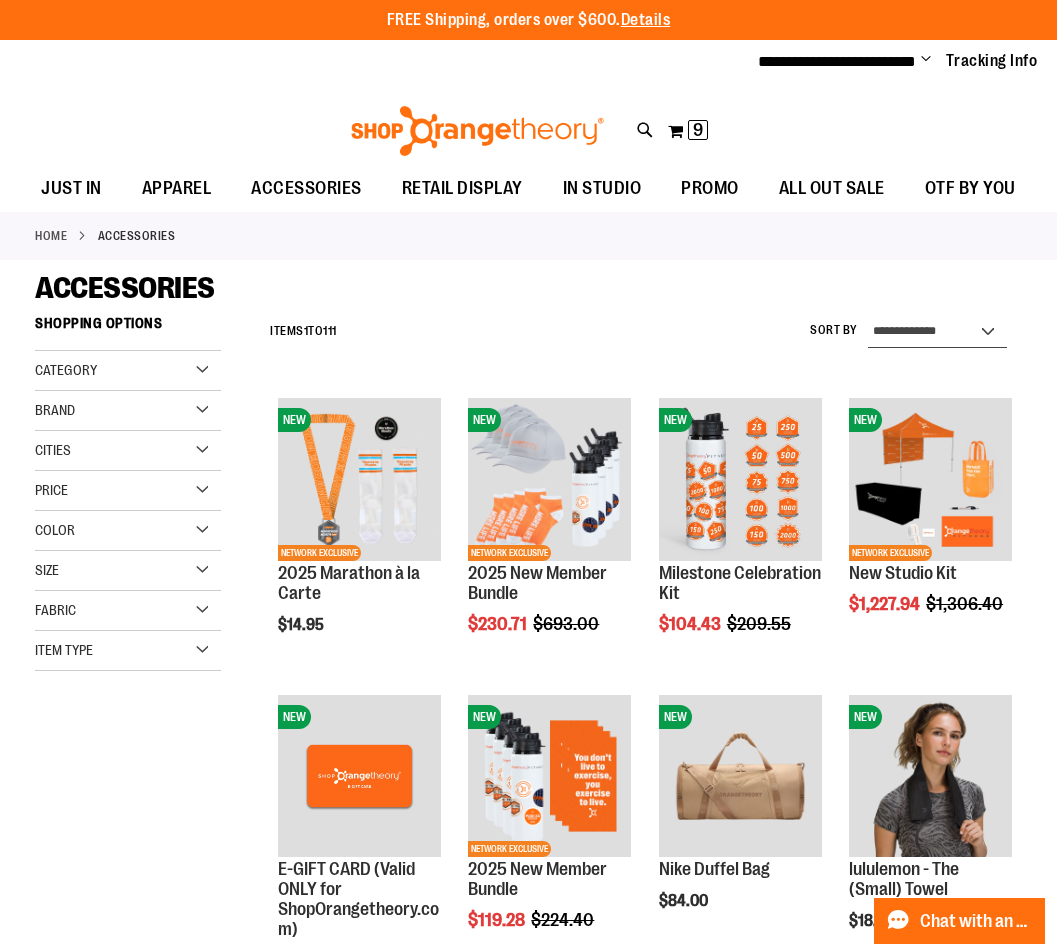 click on "**********" at bounding box center (937, 332) 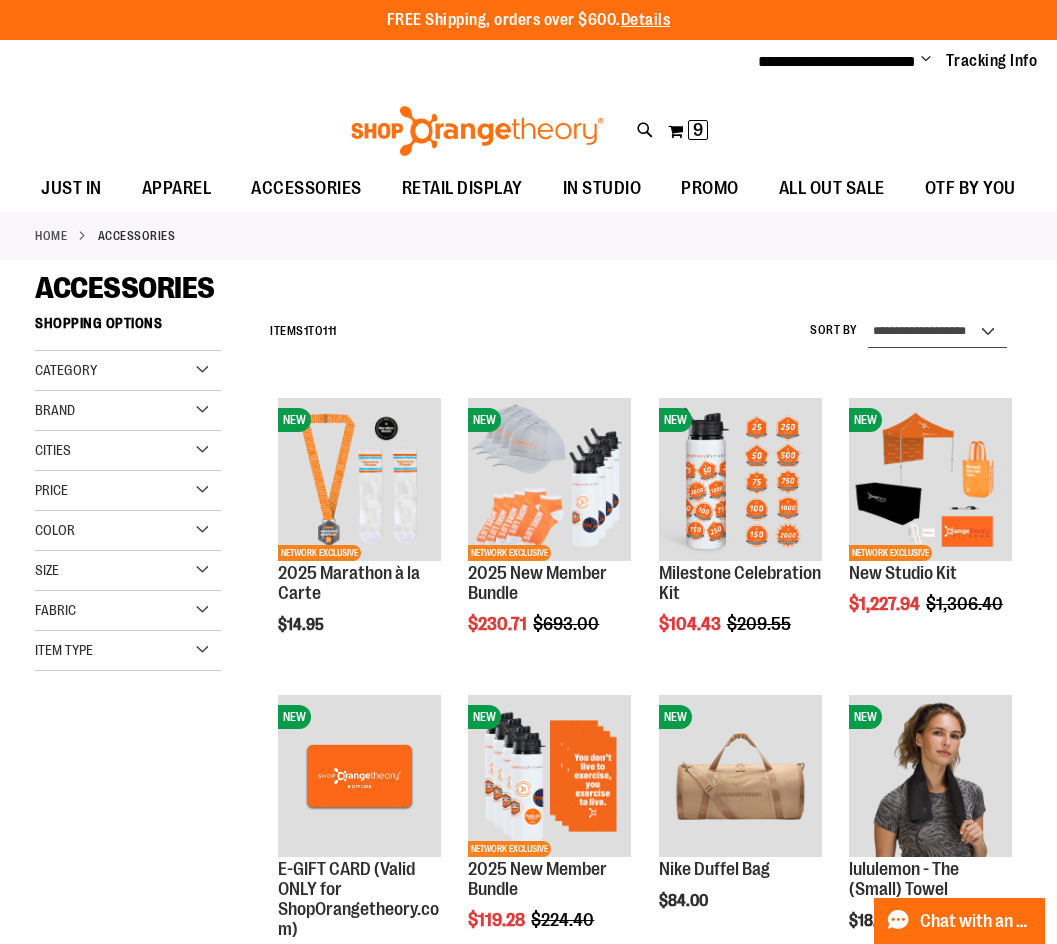 click on "**********" at bounding box center [937, 332] 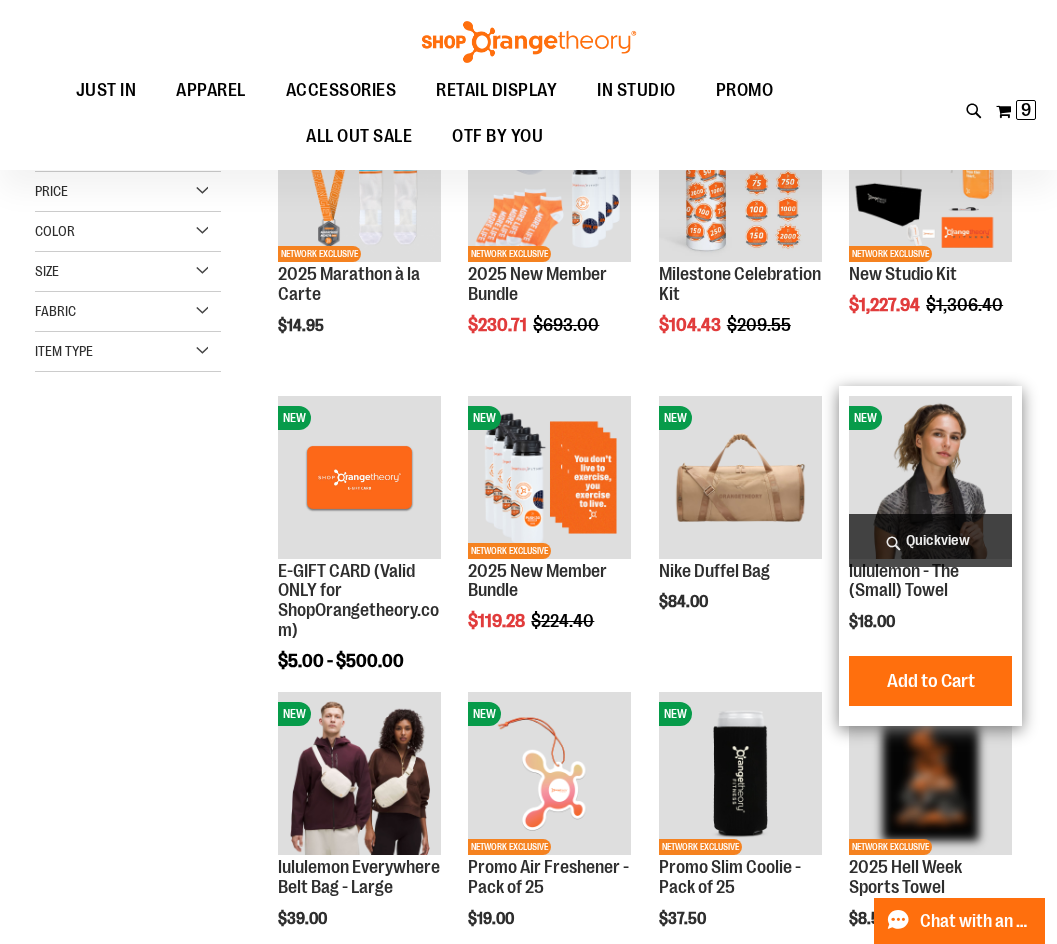 scroll, scrollTop: 305, scrollLeft: 0, axis: vertical 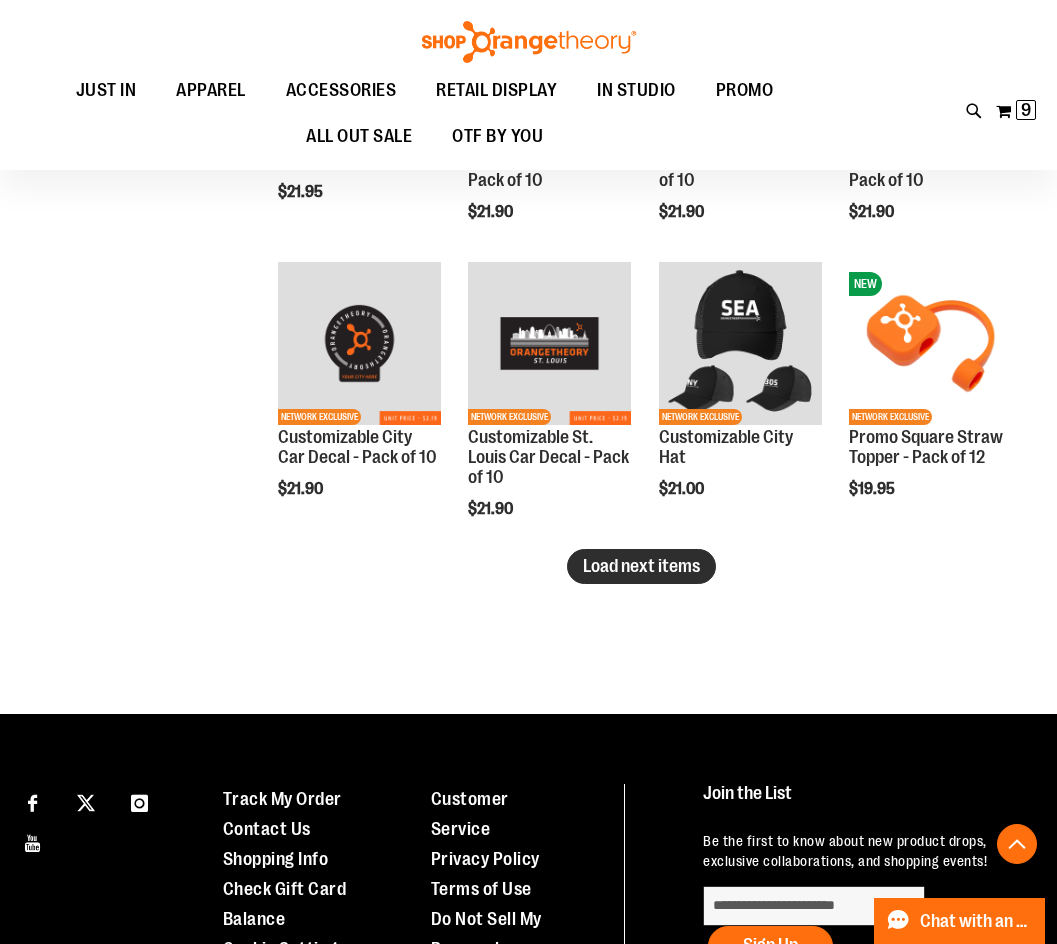 click on "Load next items" at bounding box center (641, 566) 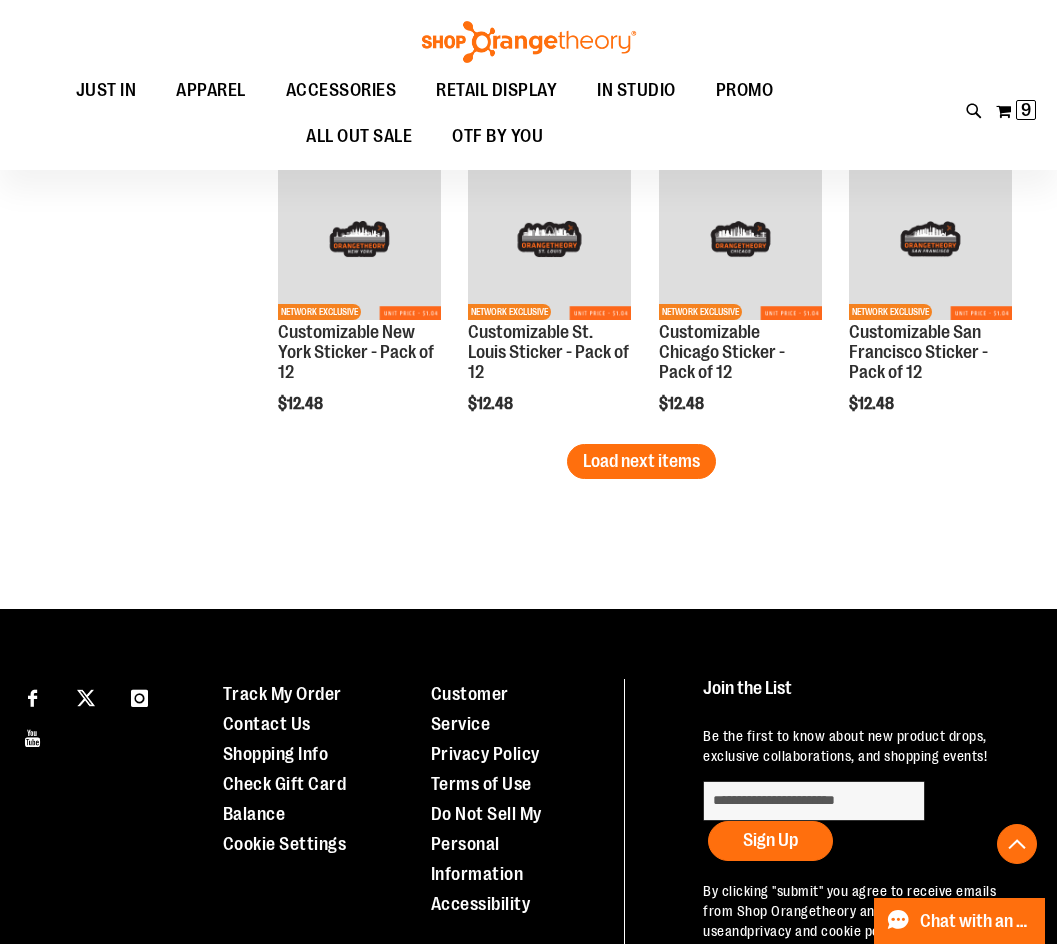 scroll, scrollTop: 3505, scrollLeft: 0, axis: vertical 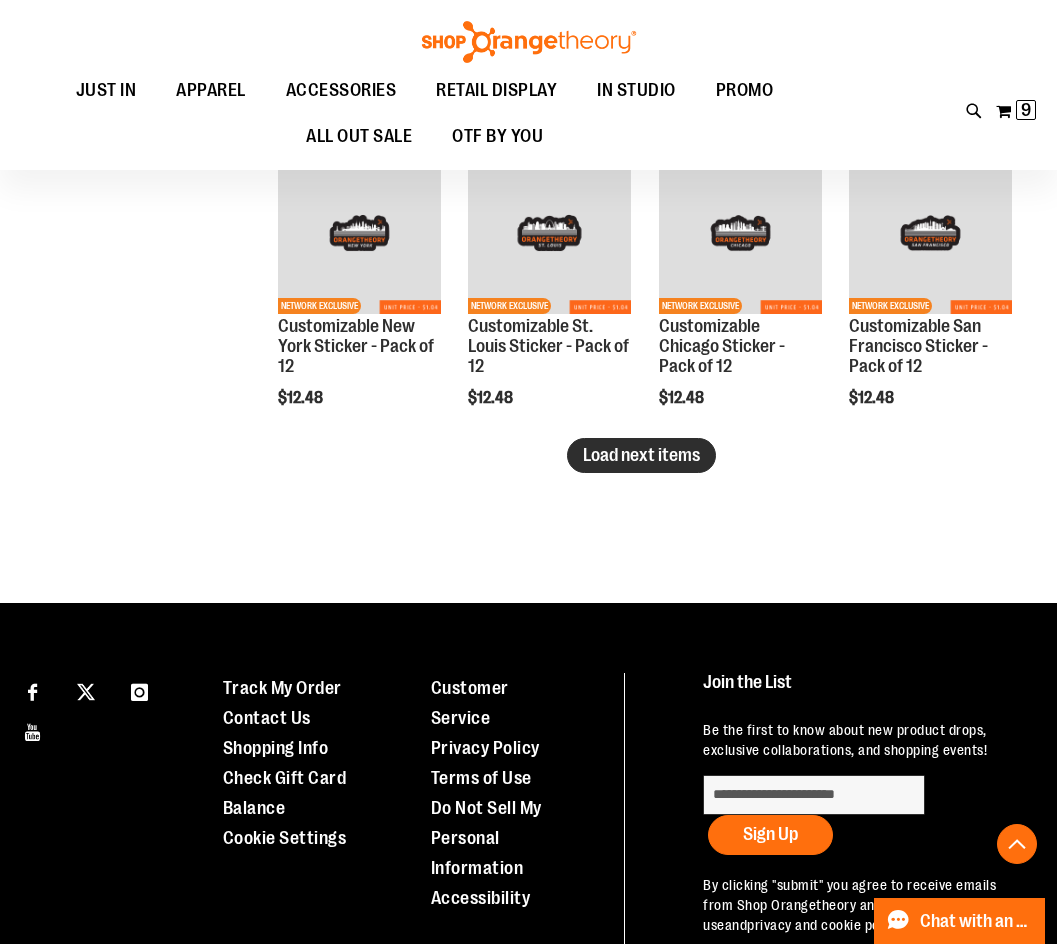 click on "Load next items" at bounding box center [641, 455] 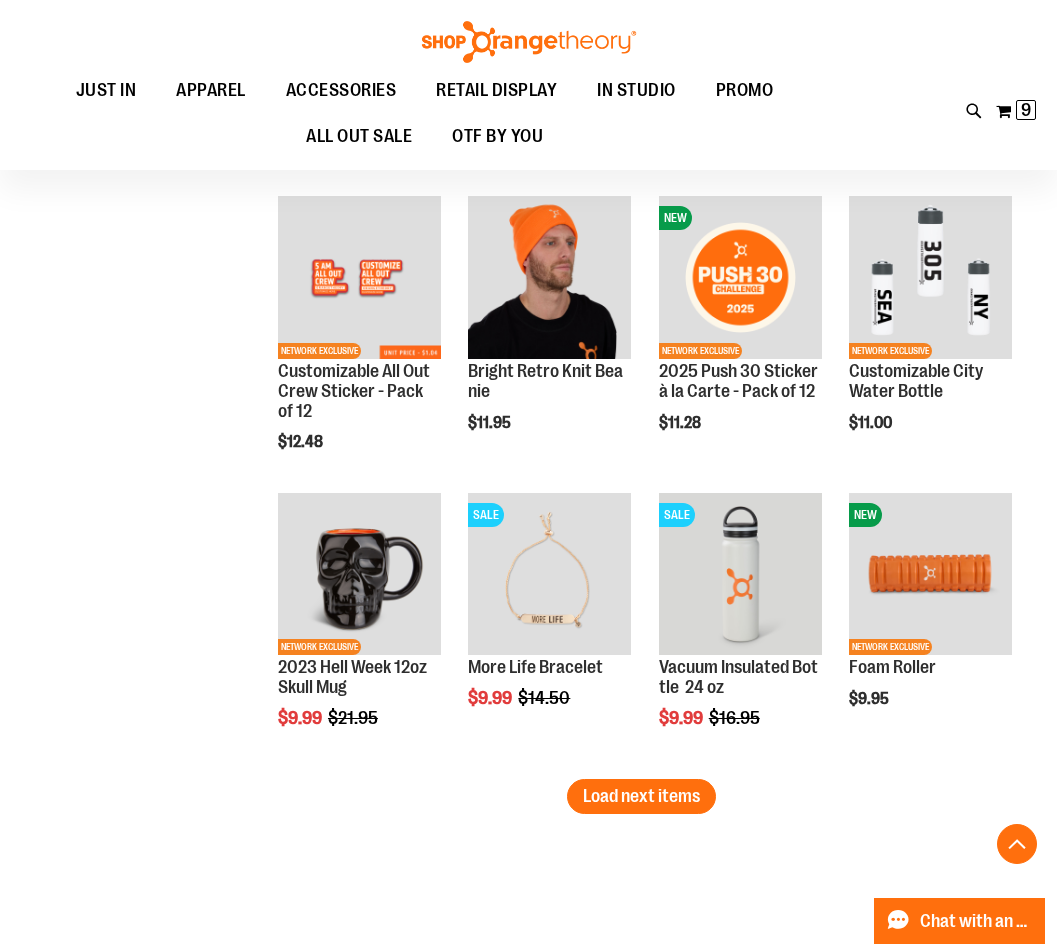 scroll, scrollTop: 4105, scrollLeft: 0, axis: vertical 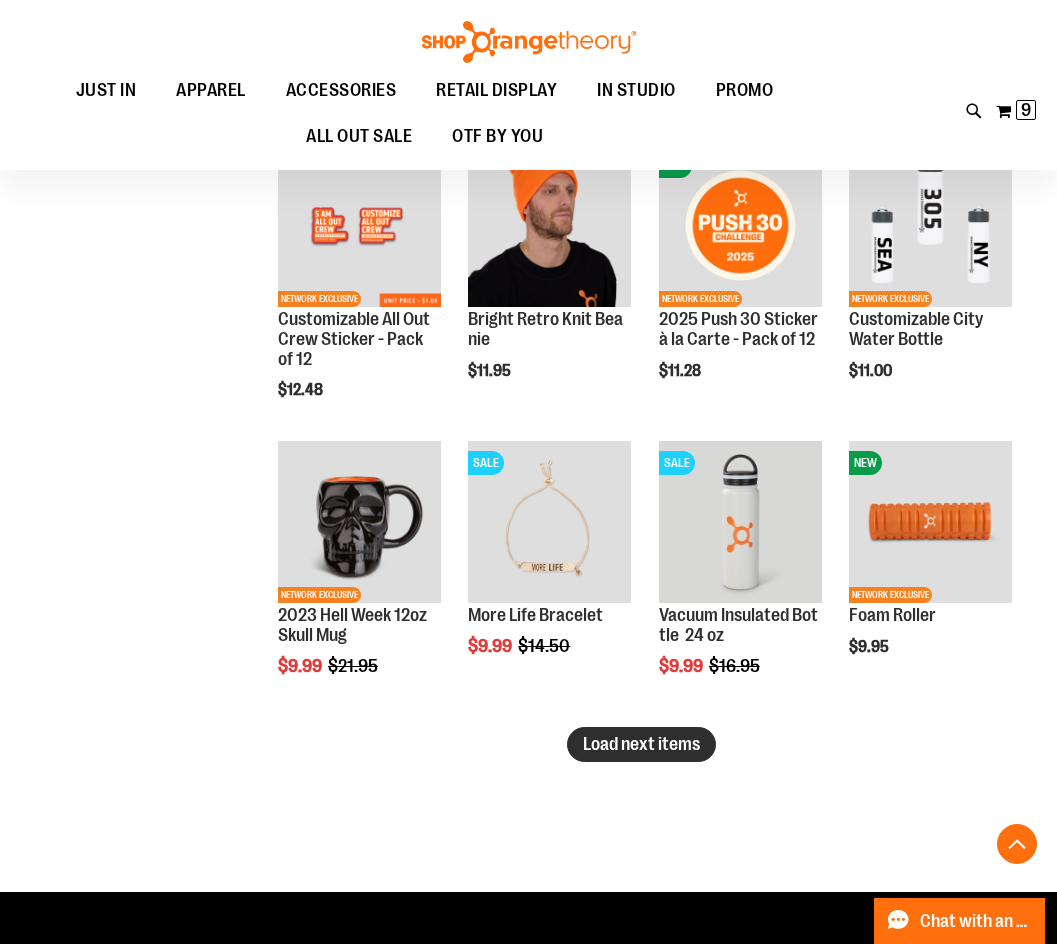 click on "Load next items" at bounding box center [641, 744] 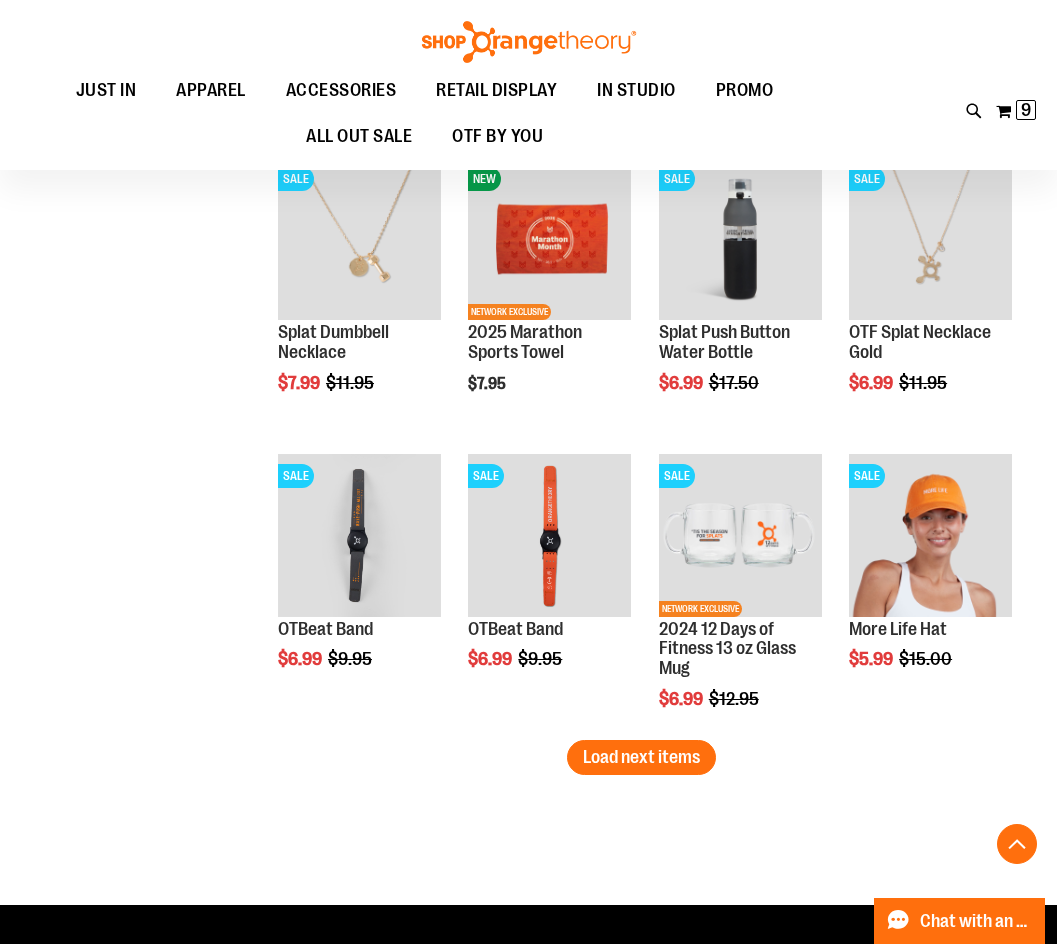 scroll, scrollTop: 5005, scrollLeft: 0, axis: vertical 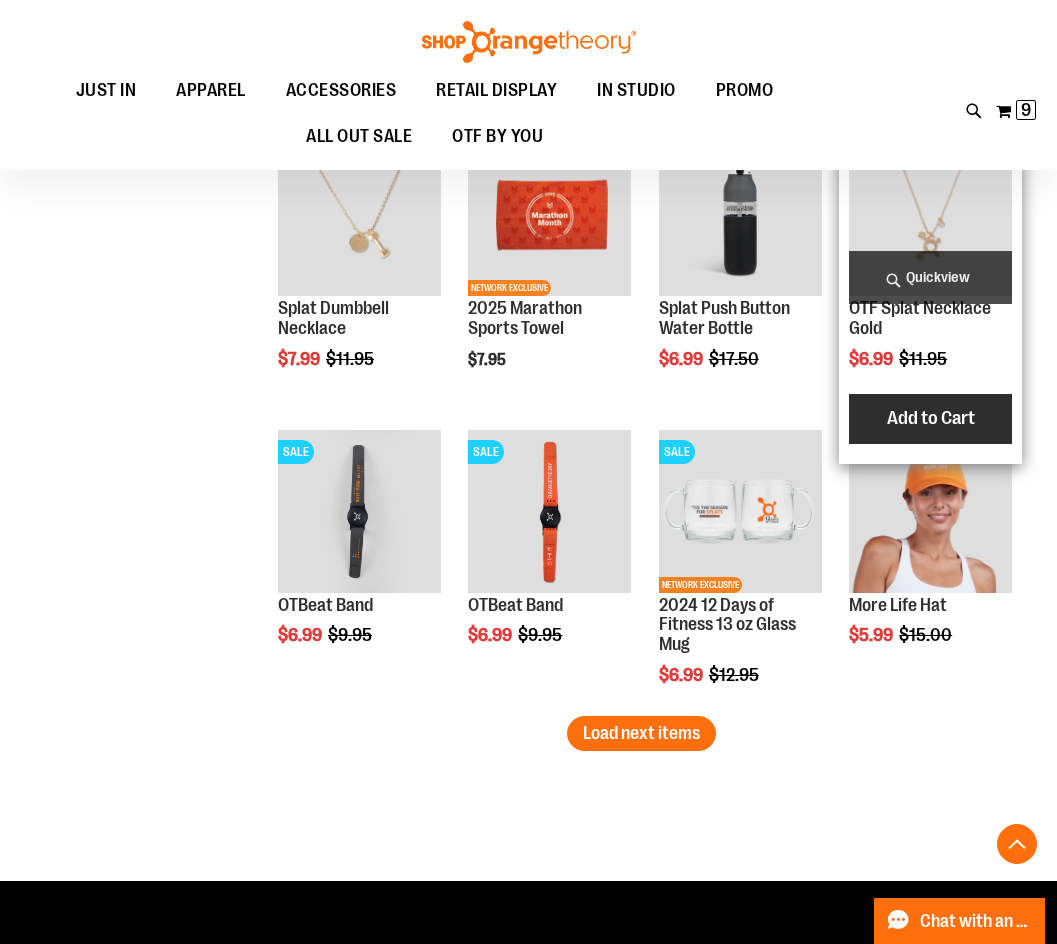 click on "Add to Cart" at bounding box center (931, 418) 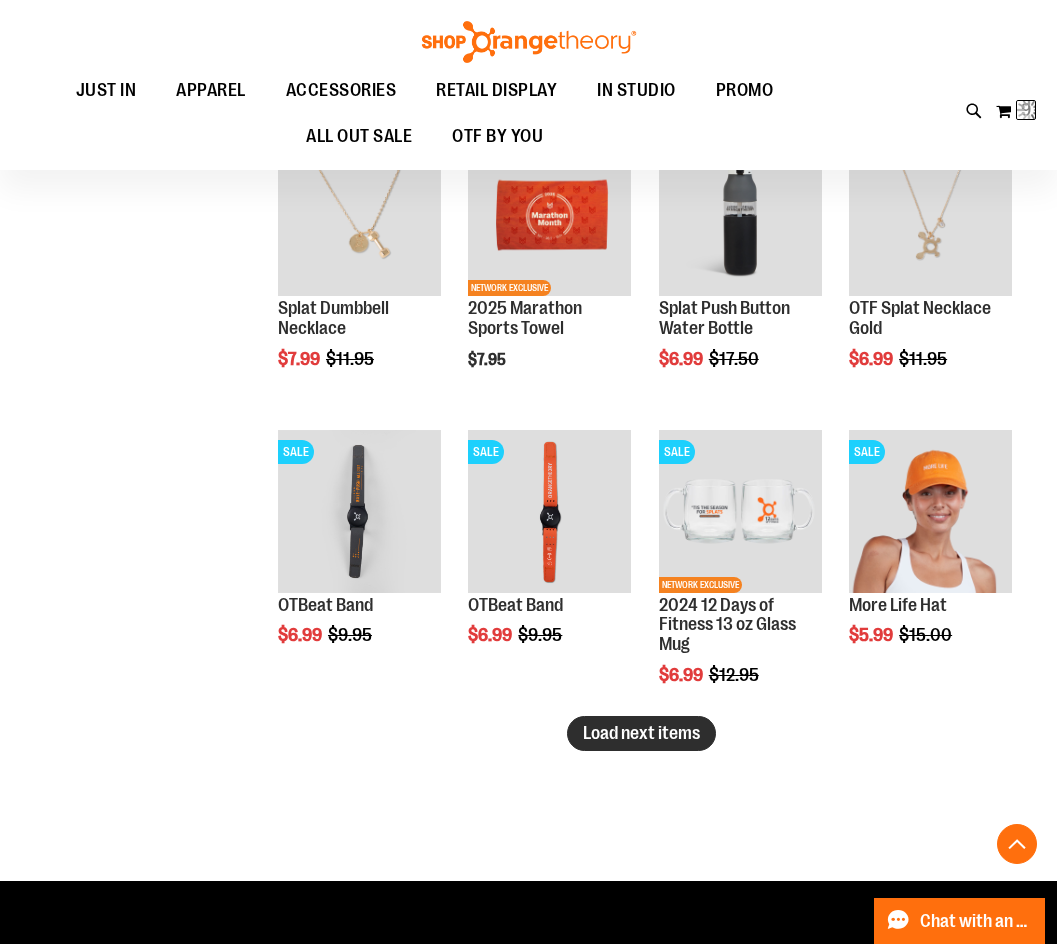 click on "Load next items" at bounding box center (641, 733) 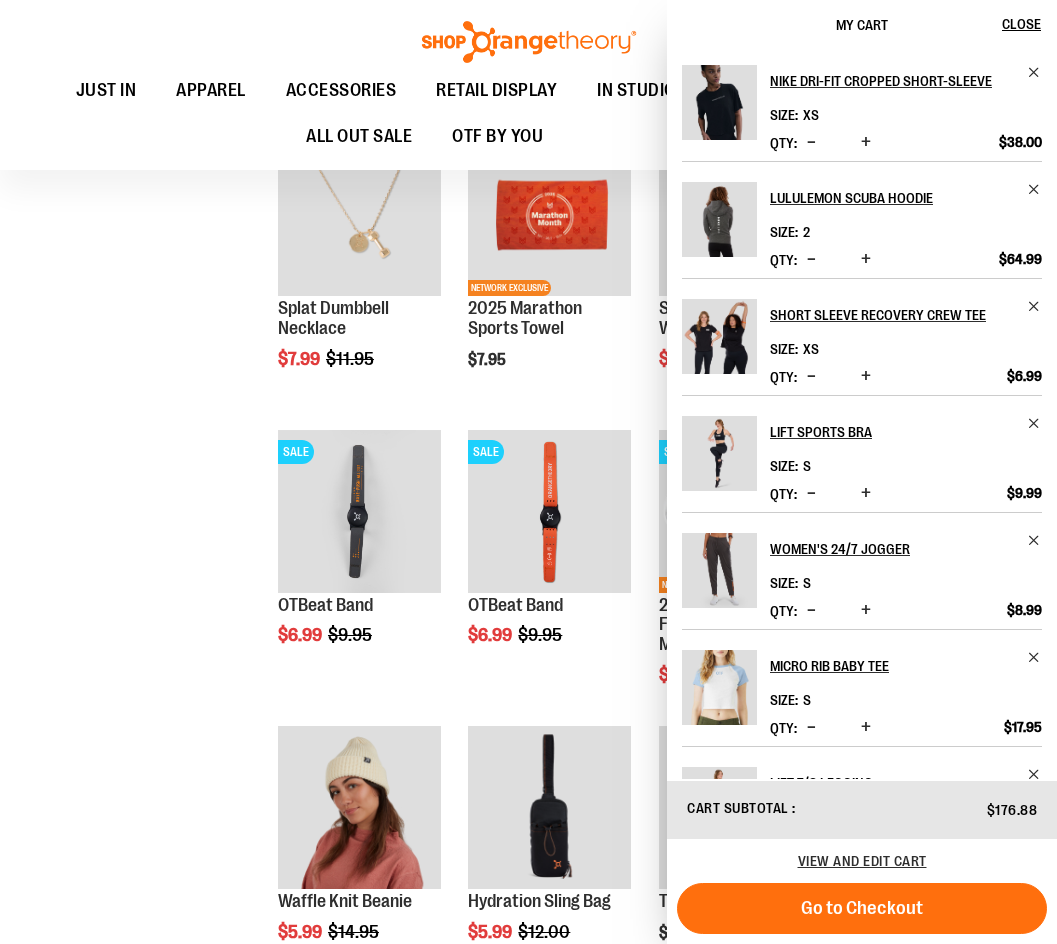 scroll, scrollTop: 5405, scrollLeft: 0, axis: vertical 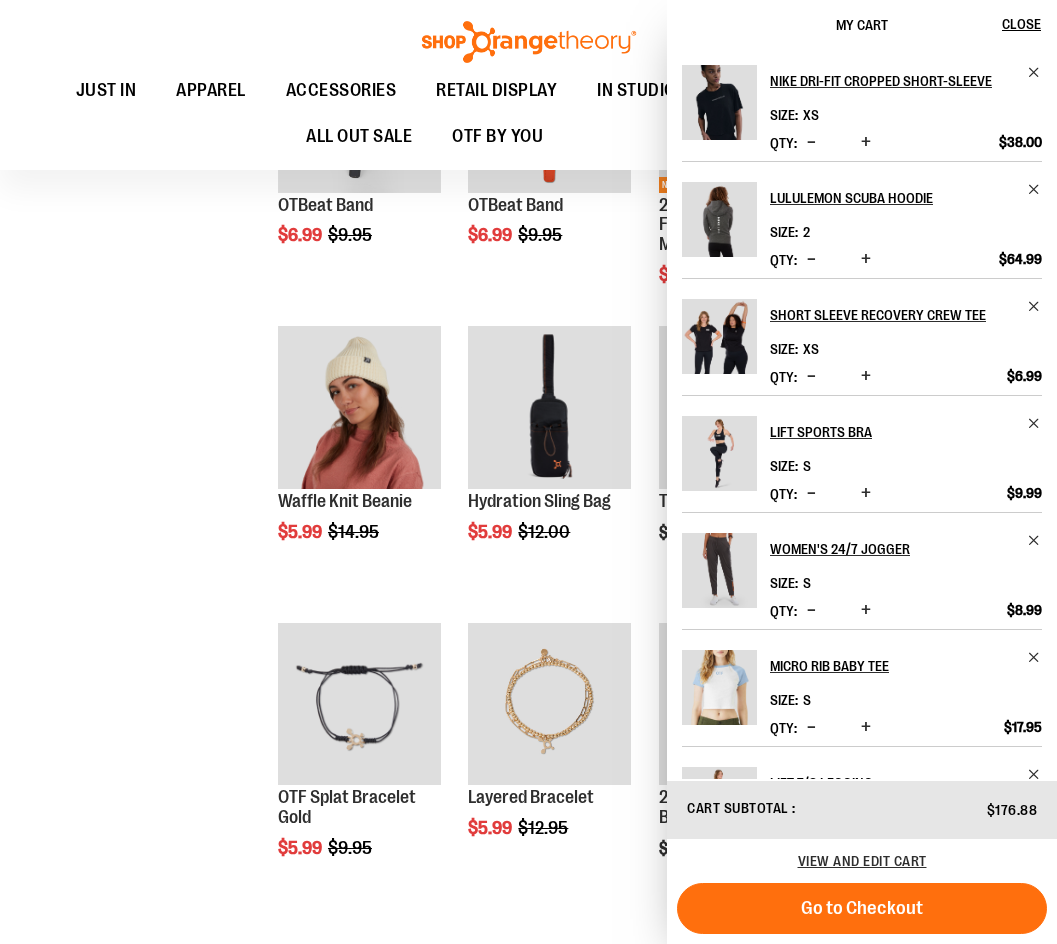 click on "**********" at bounding box center [528, -1888] 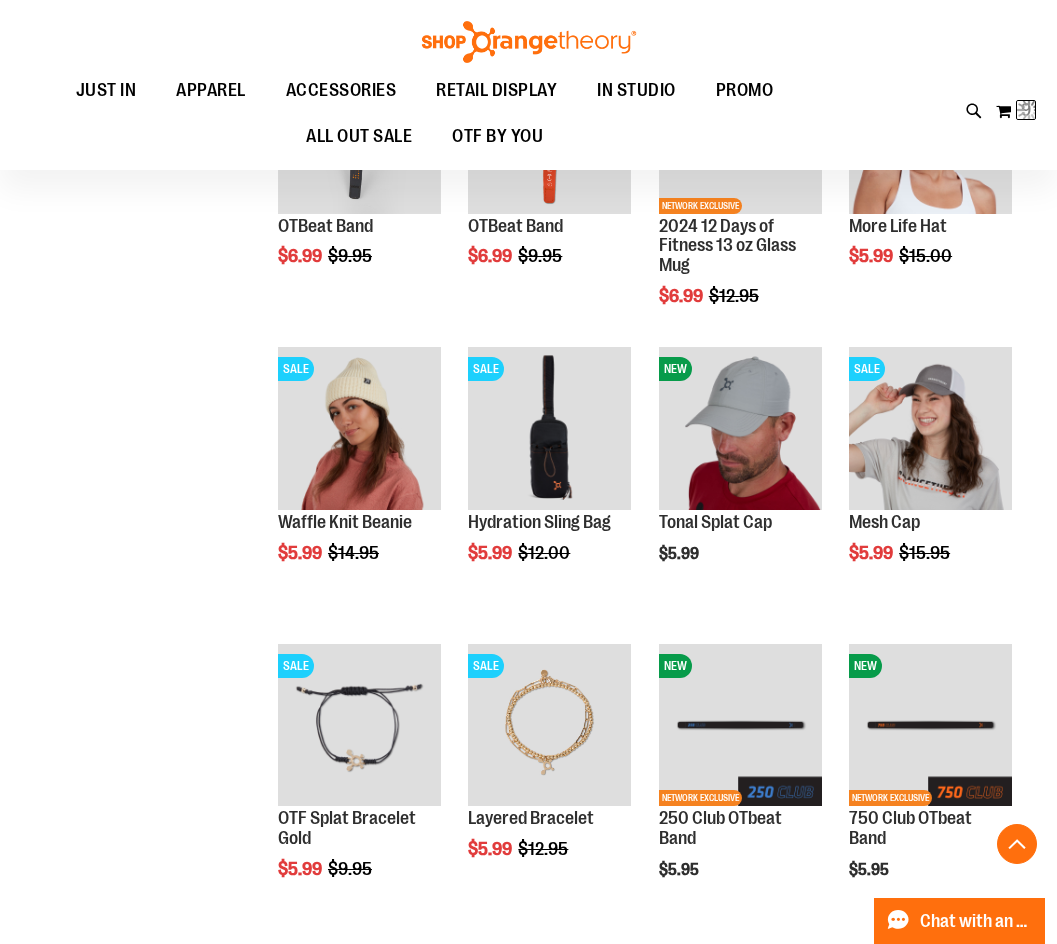 scroll, scrollTop: 5305, scrollLeft: 0, axis: vertical 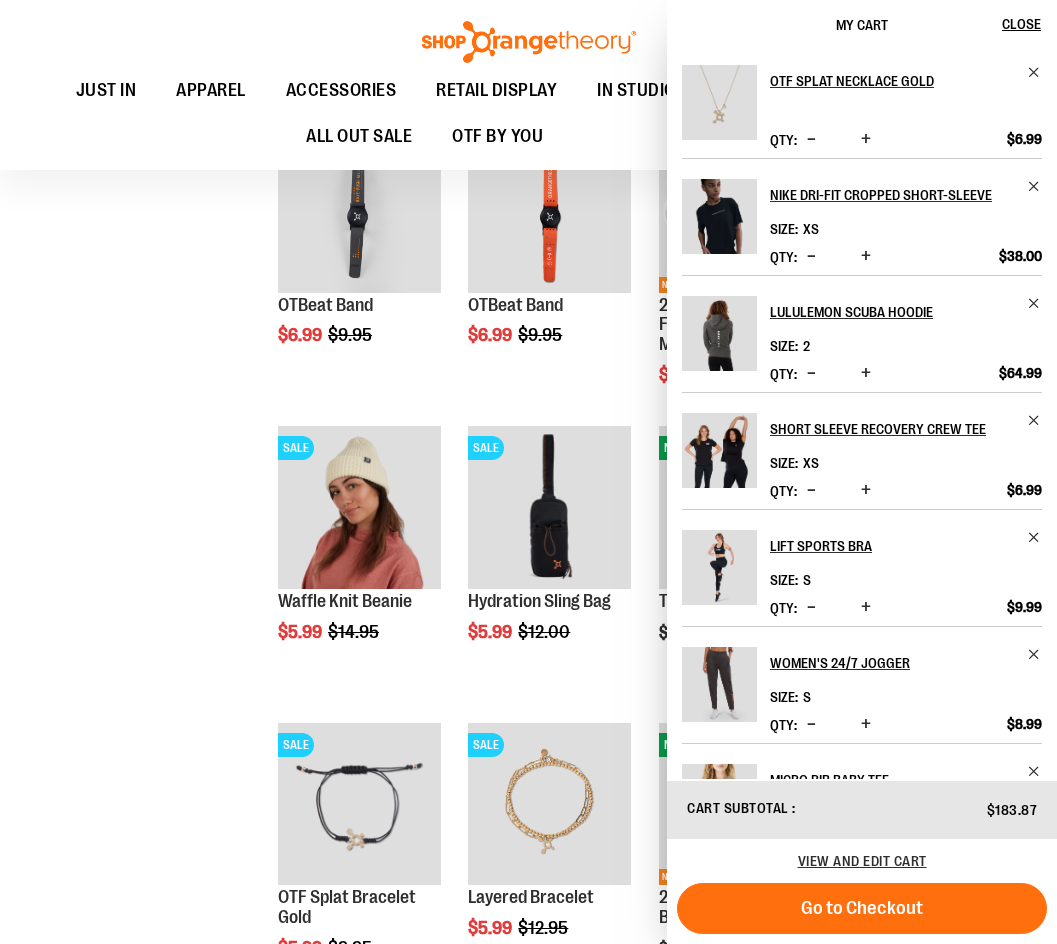 click on "**********" at bounding box center (528, -1771) 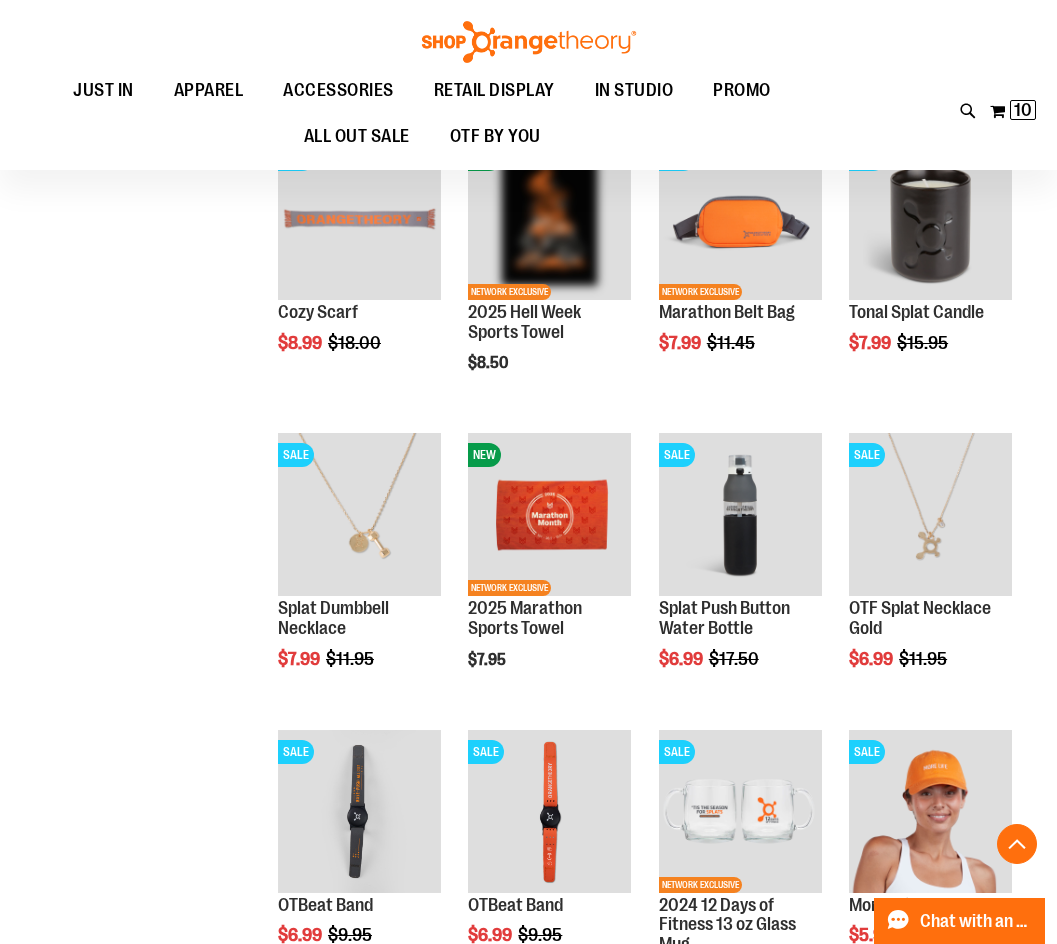 scroll, scrollTop: 4605, scrollLeft: 0, axis: vertical 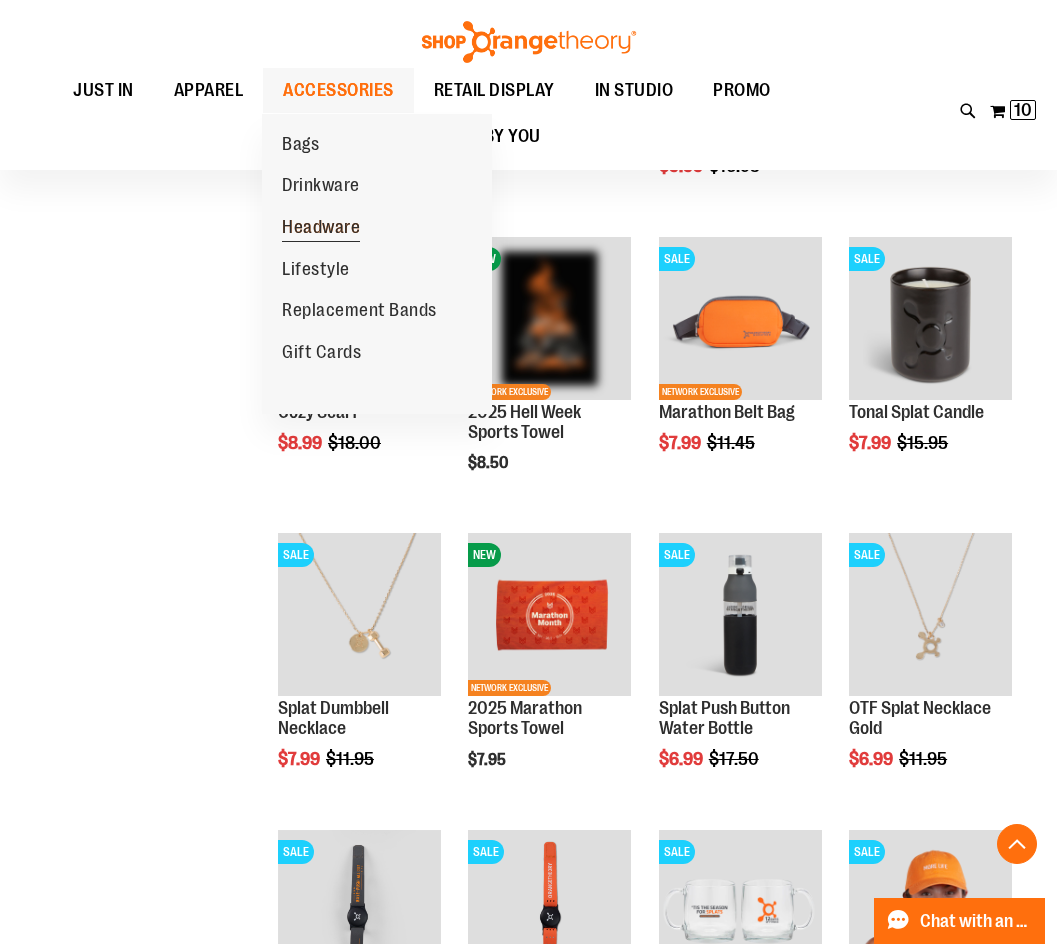click on "Headware" at bounding box center [321, 229] 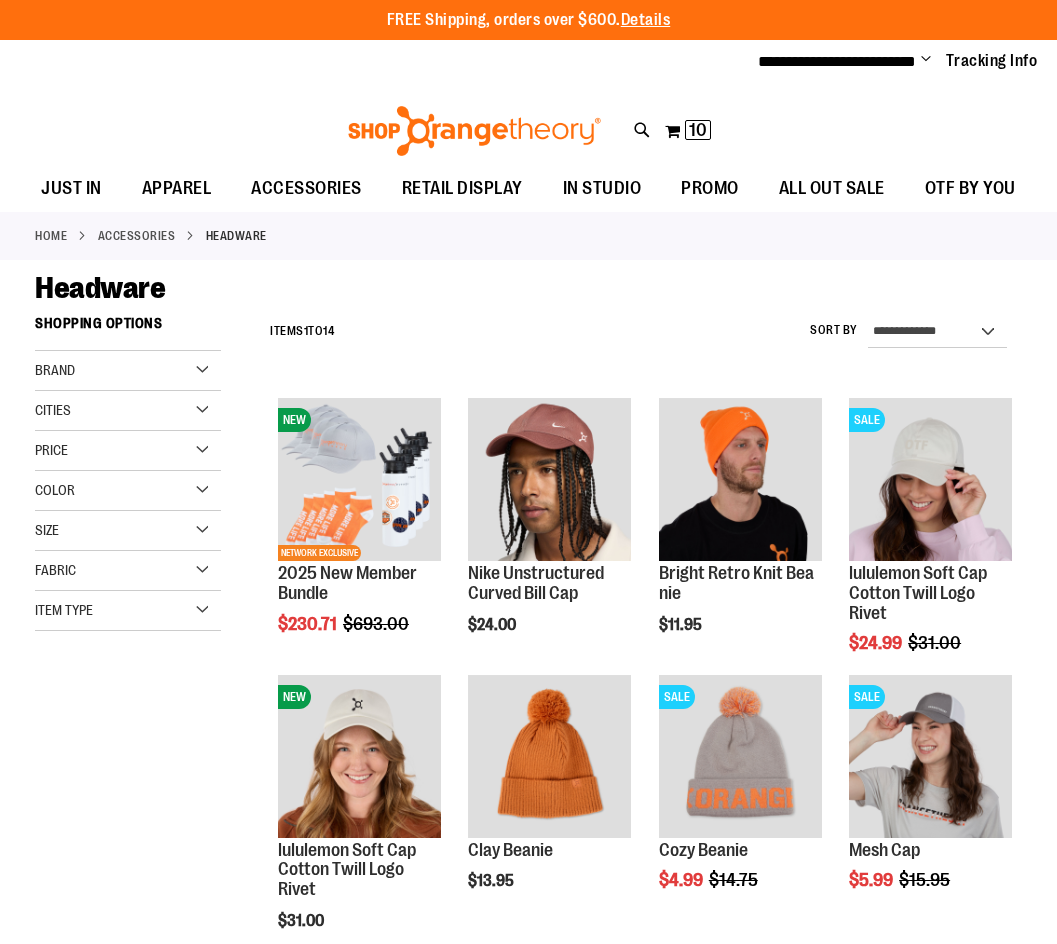 scroll, scrollTop: 0, scrollLeft: 0, axis: both 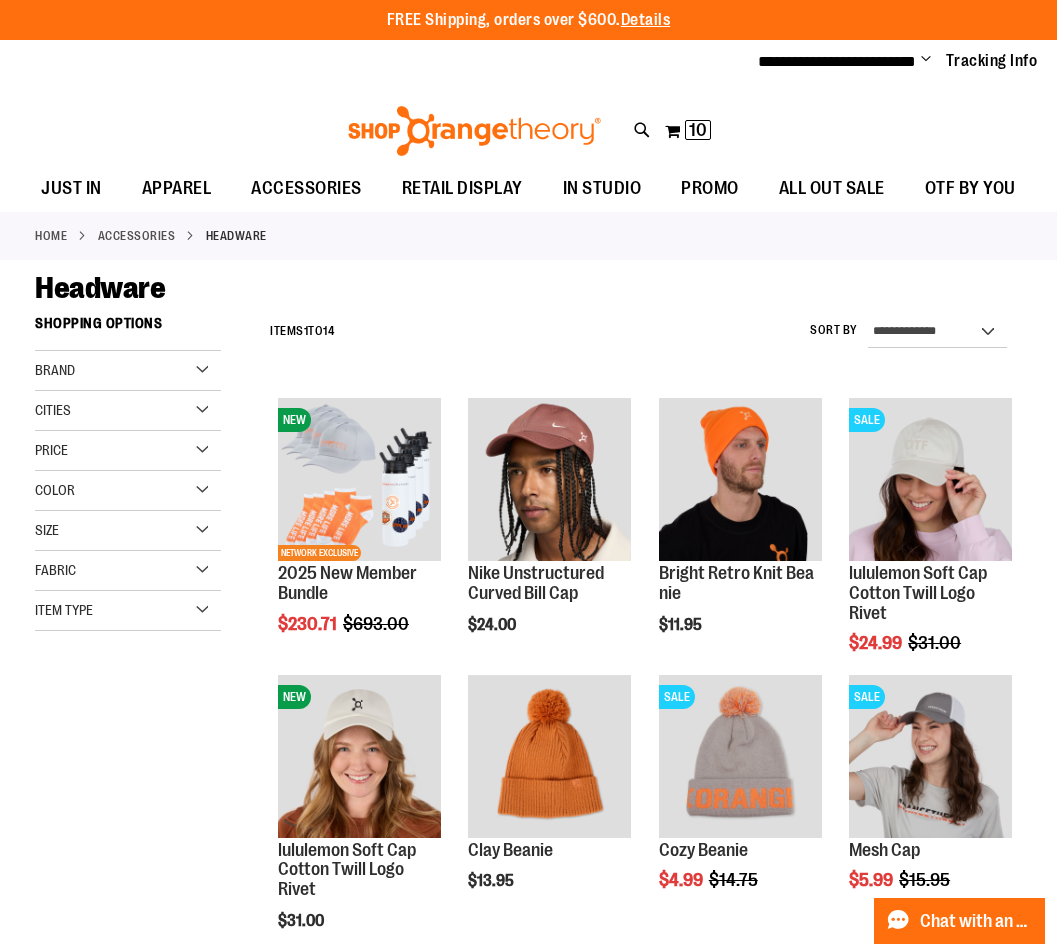 select on "**********" 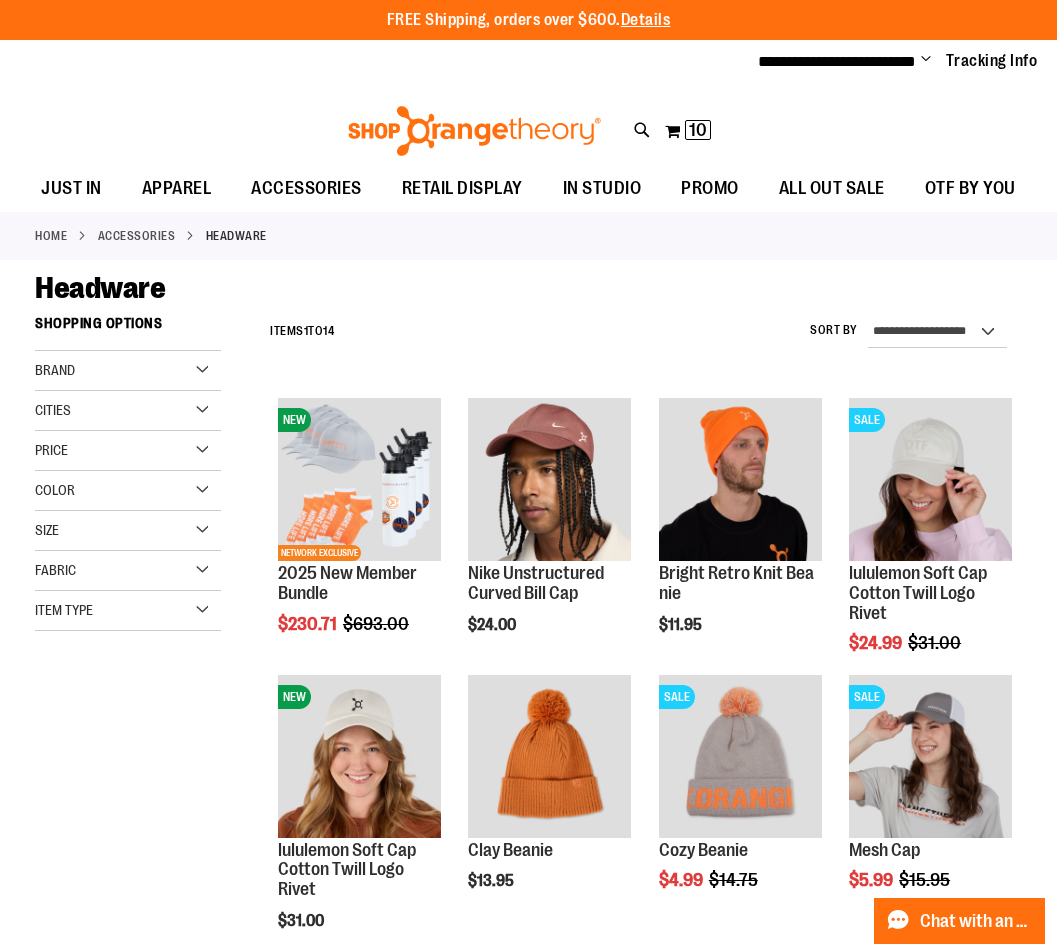 click on "**********" at bounding box center [937, 332] 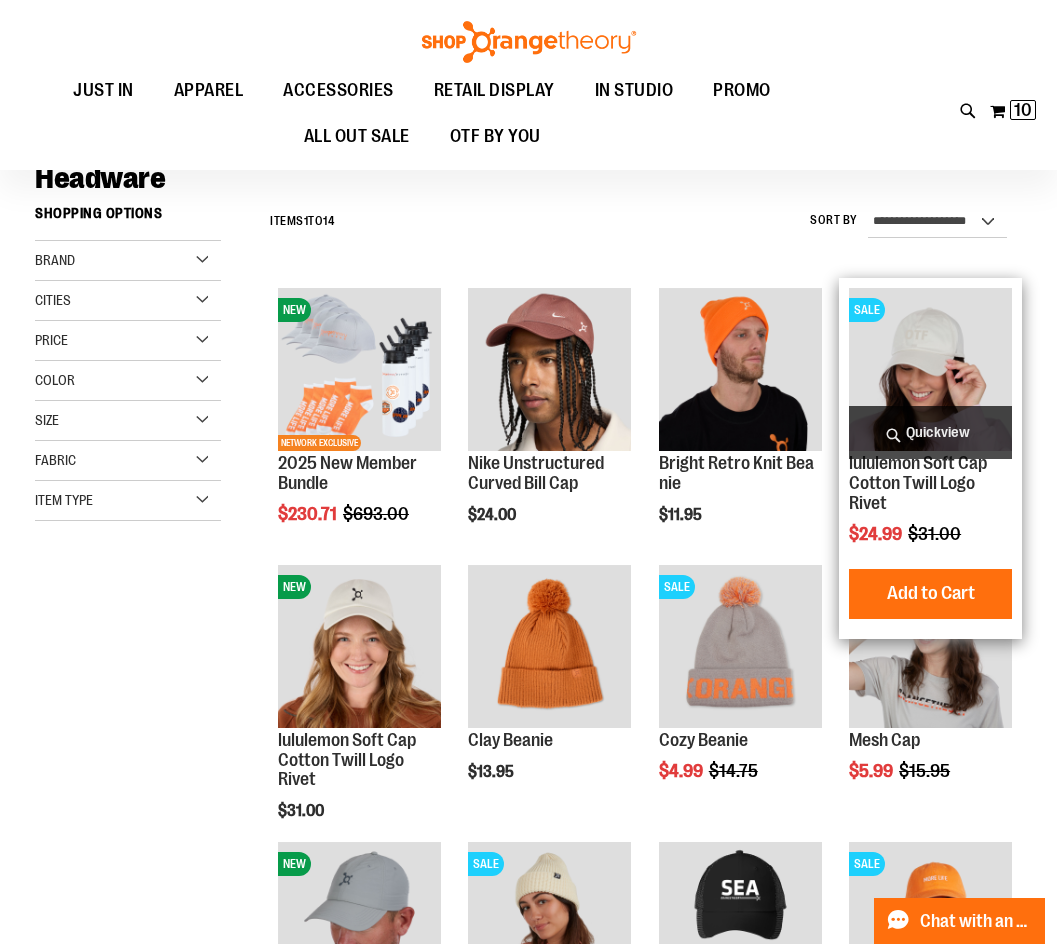 scroll, scrollTop: 305, scrollLeft: 0, axis: vertical 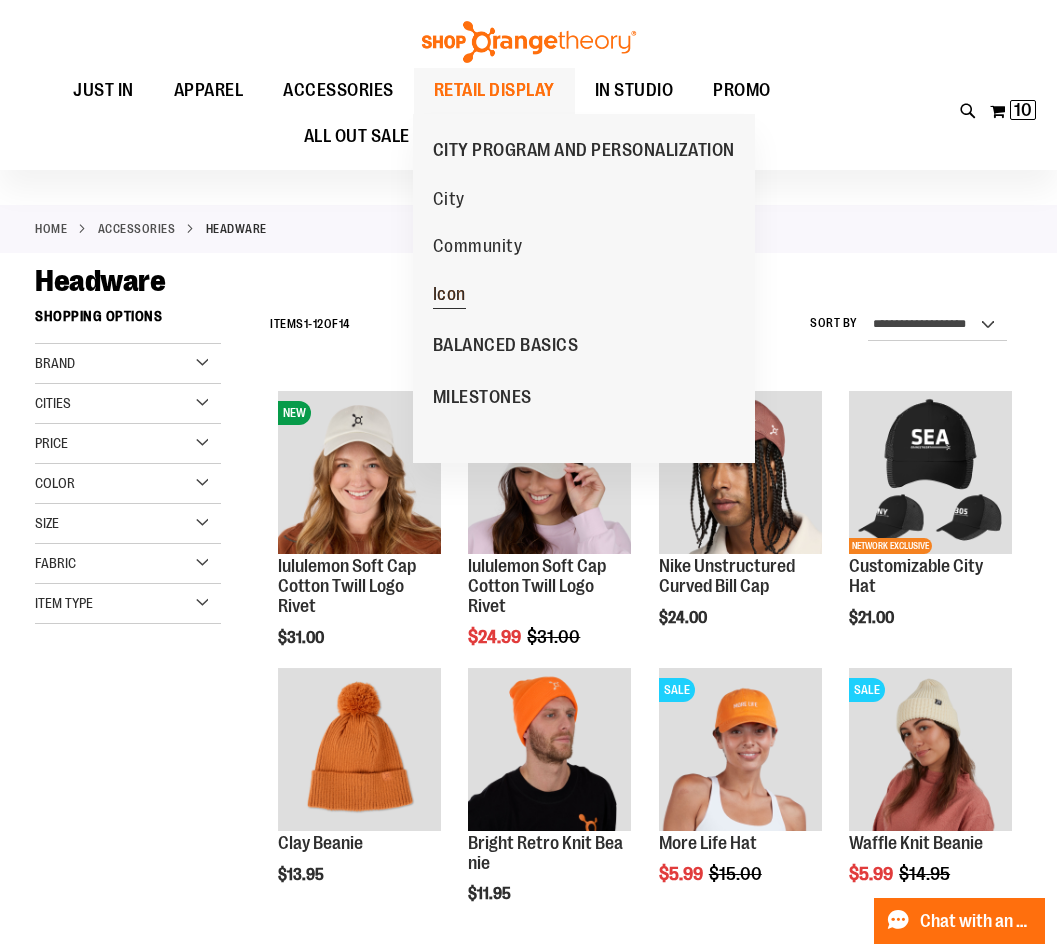 click on "Icon" at bounding box center (449, 296) 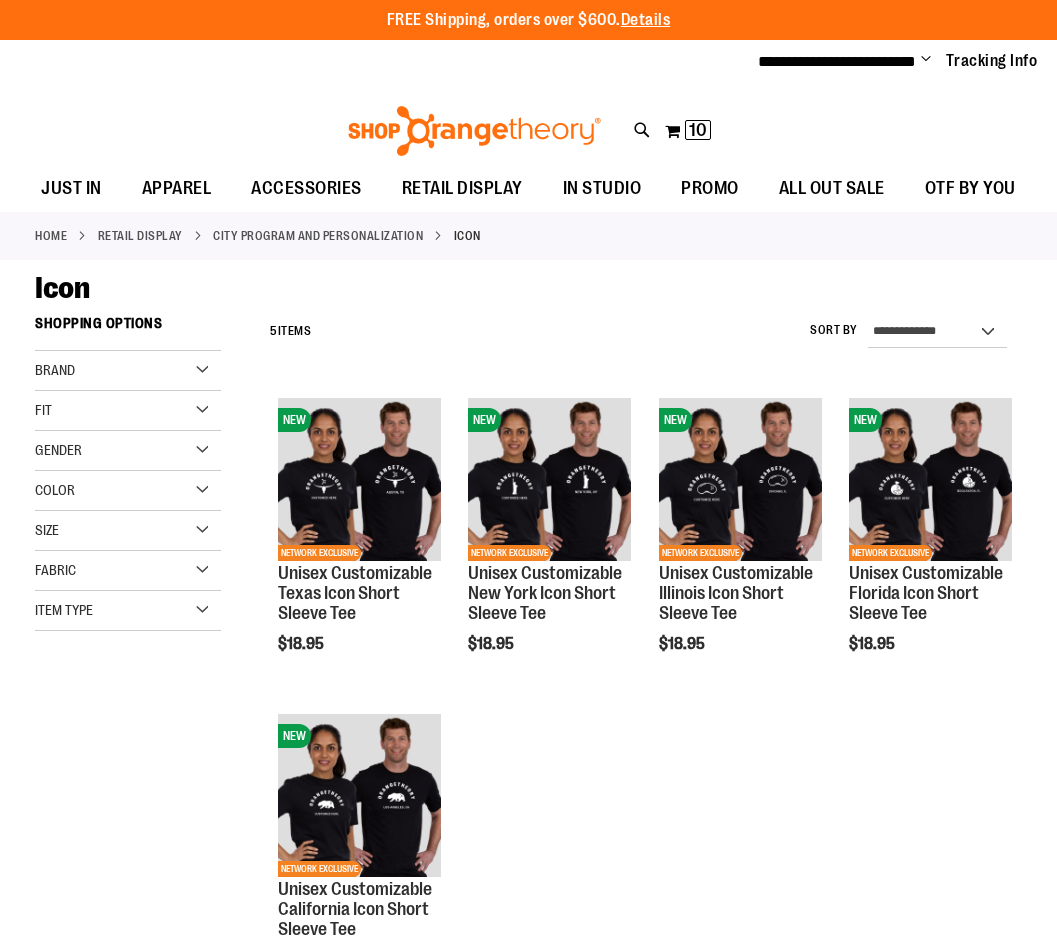 scroll, scrollTop: 0, scrollLeft: 0, axis: both 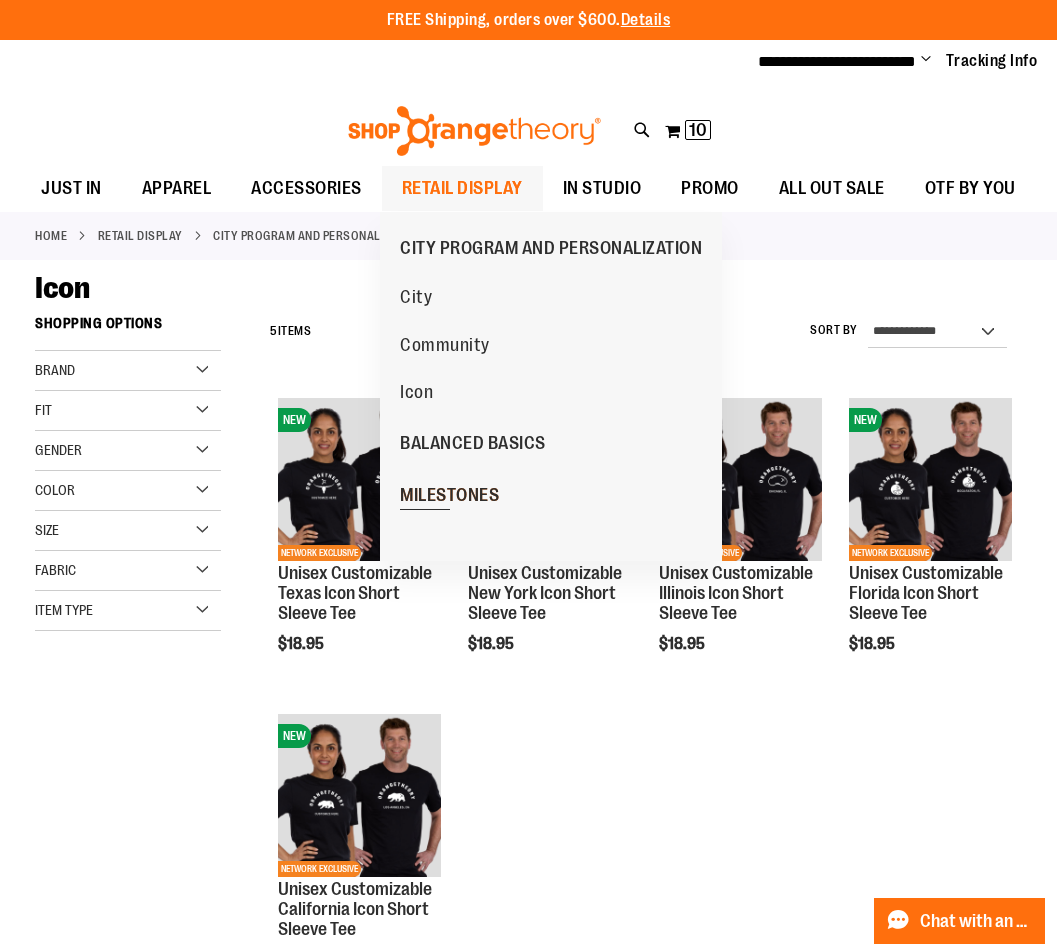 type on "**********" 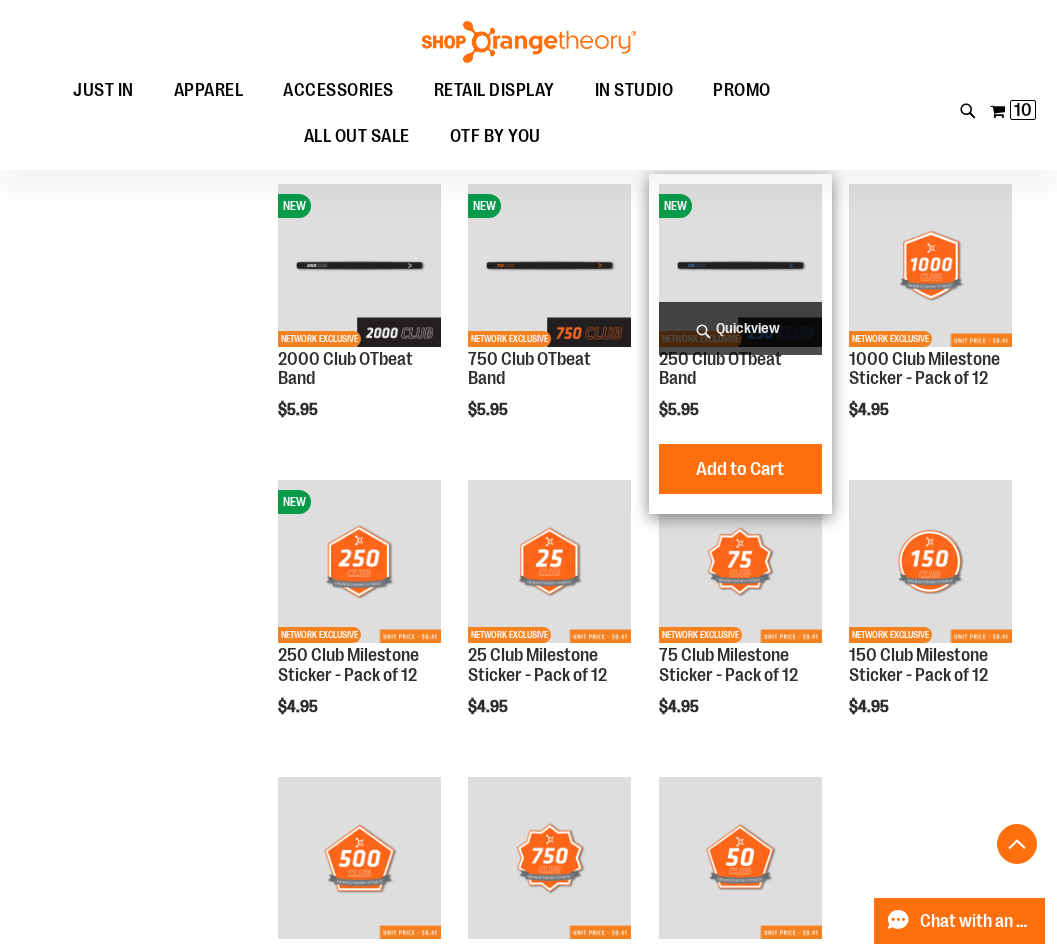 scroll, scrollTop: 499, scrollLeft: 0, axis: vertical 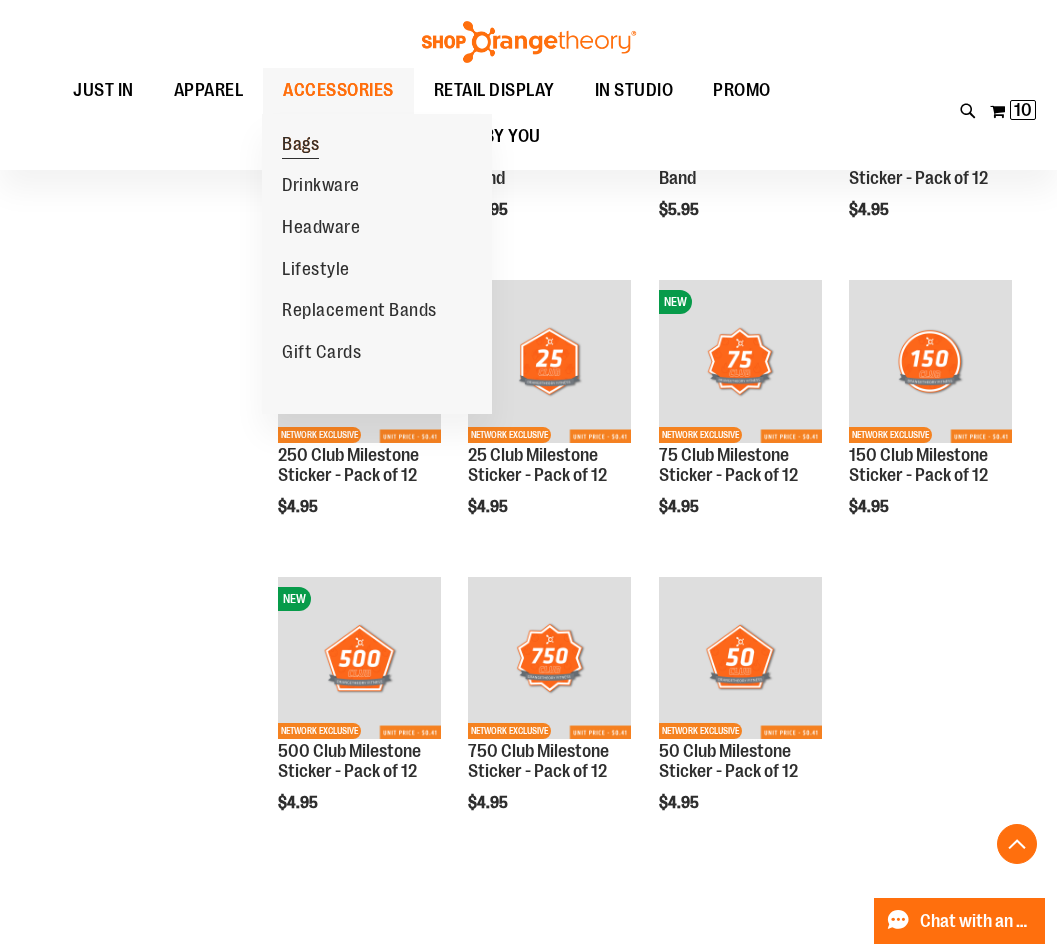 type on "**********" 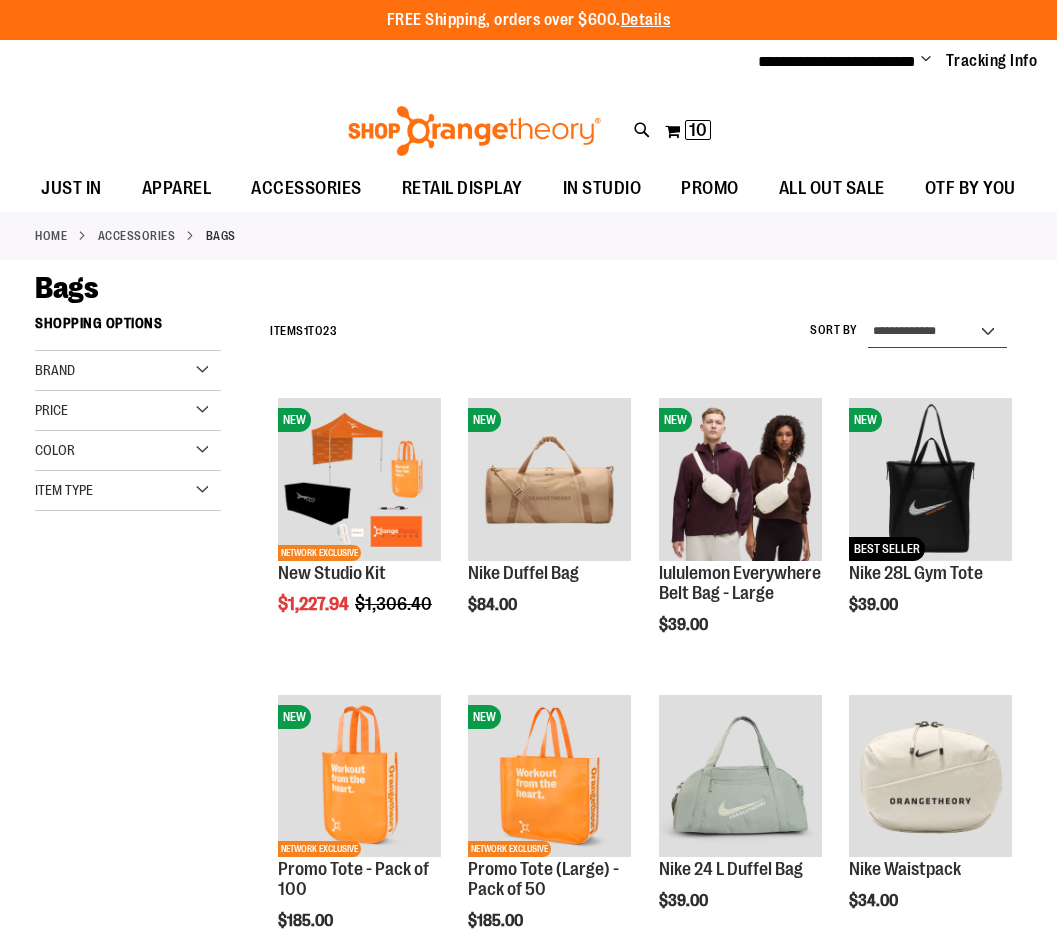 scroll, scrollTop: 0, scrollLeft: 0, axis: both 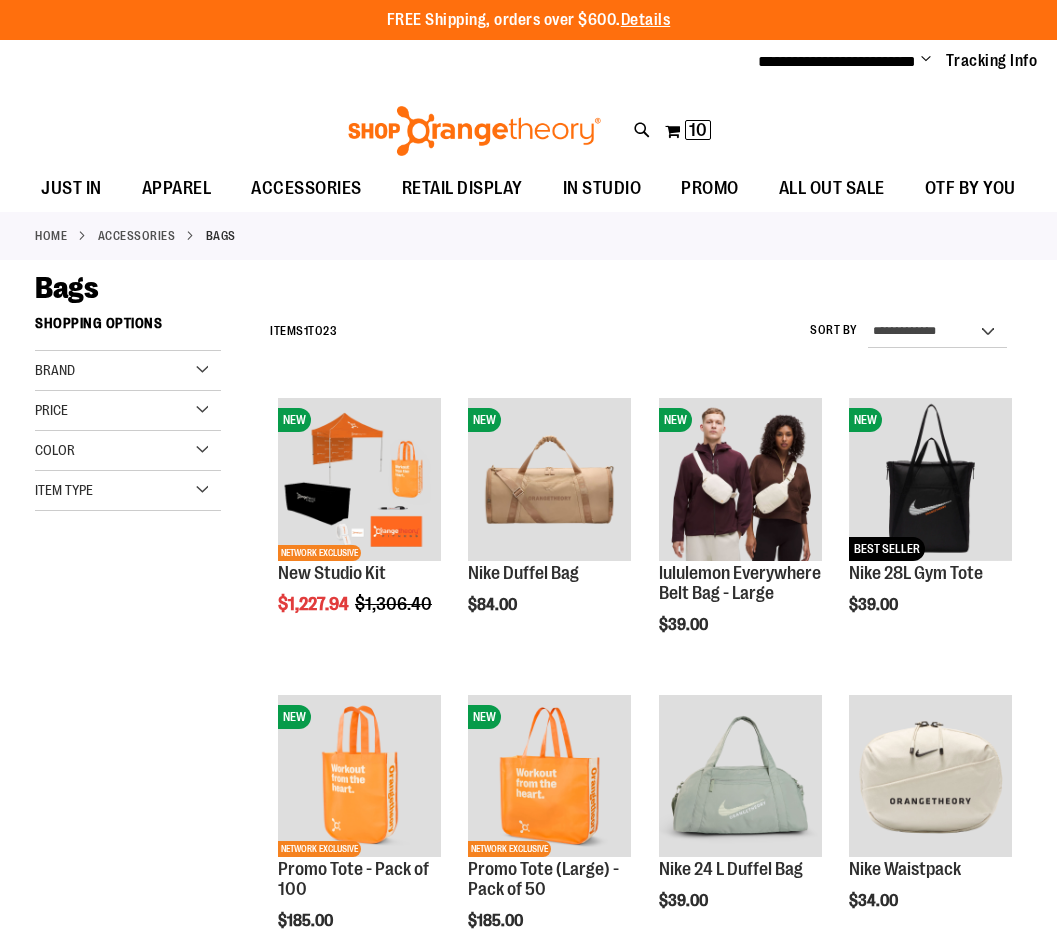 type on "**********" 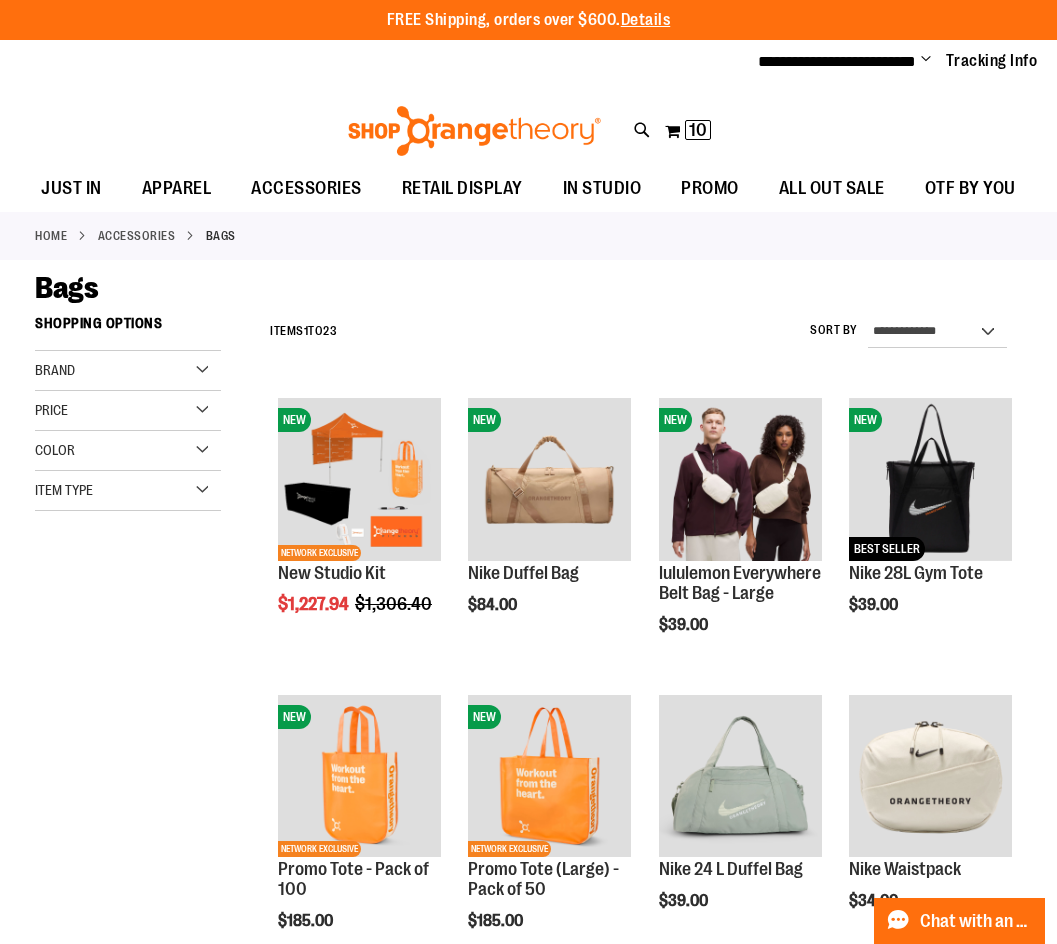 select on "**********" 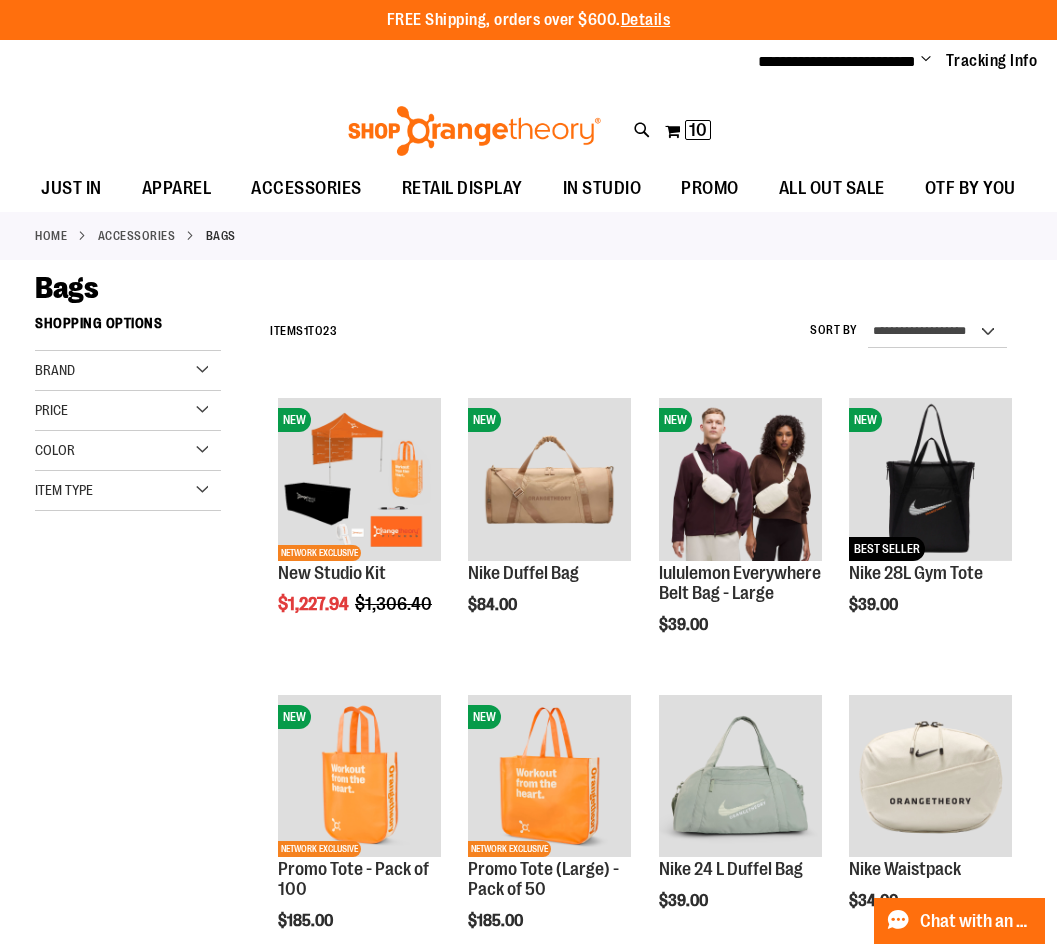 click on "**********" at bounding box center (937, 332) 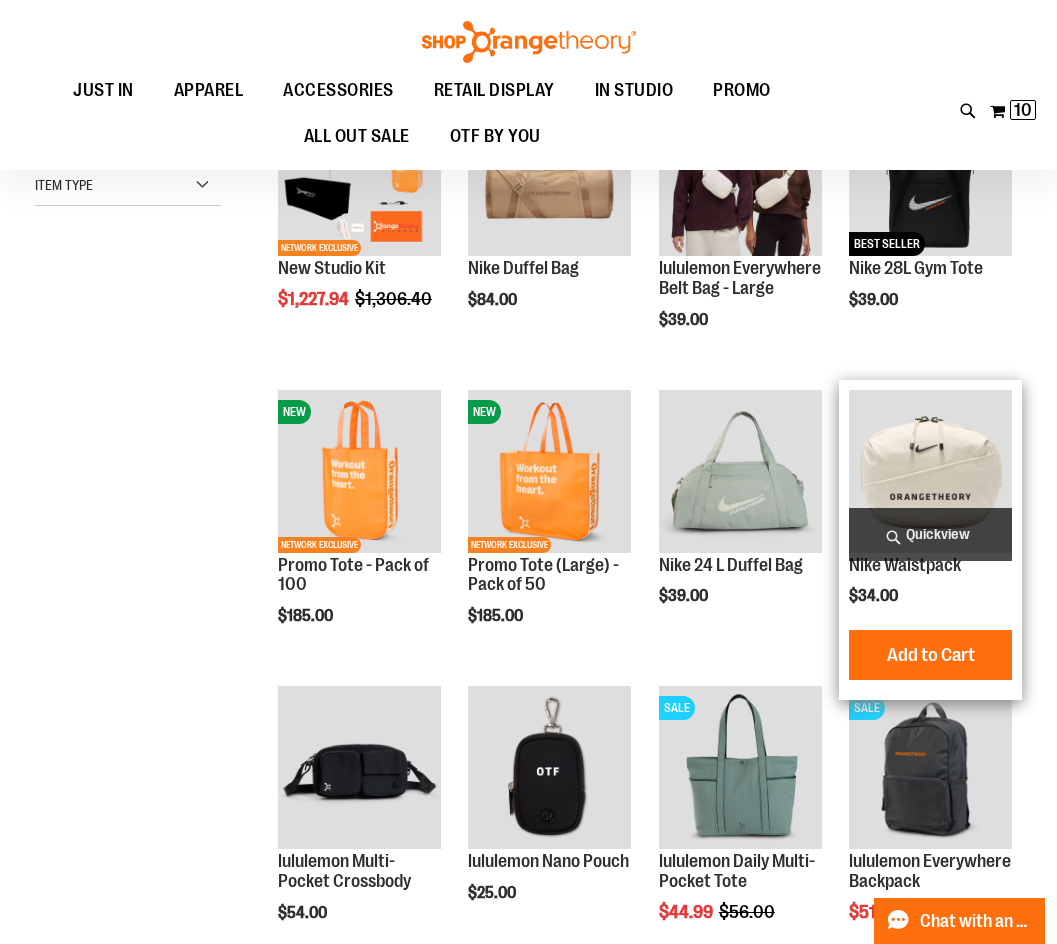 scroll, scrollTop: 305, scrollLeft: 0, axis: vertical 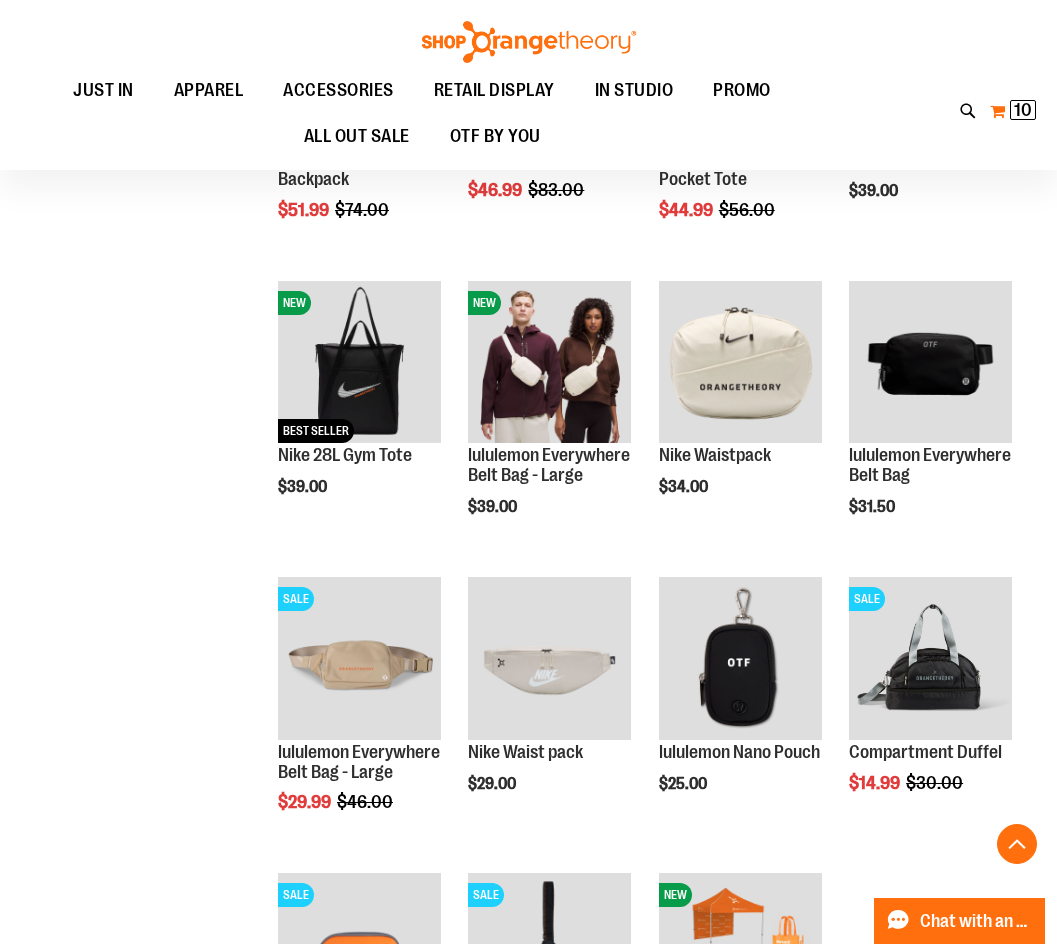 click on "10" at bounding box center (1023, 110) 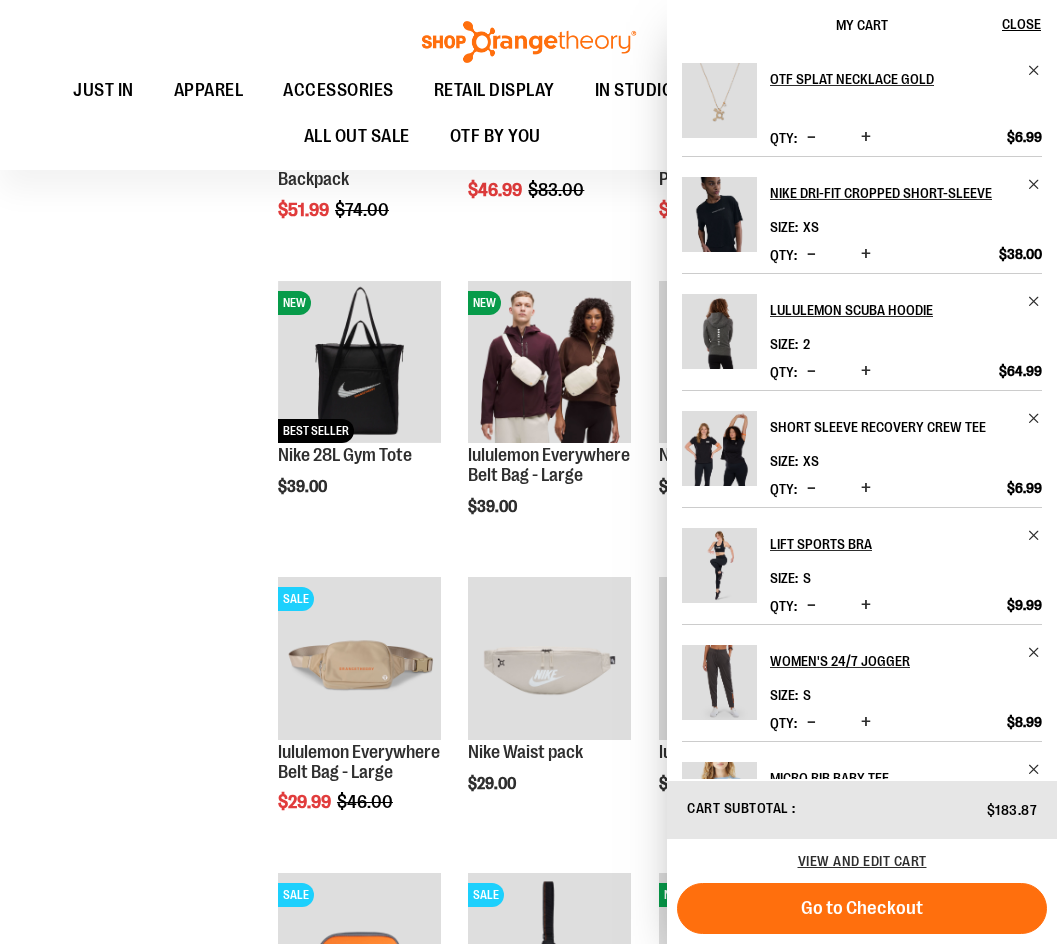 scroll, scrollTop: 0, scrollLeft: 0, axis: both 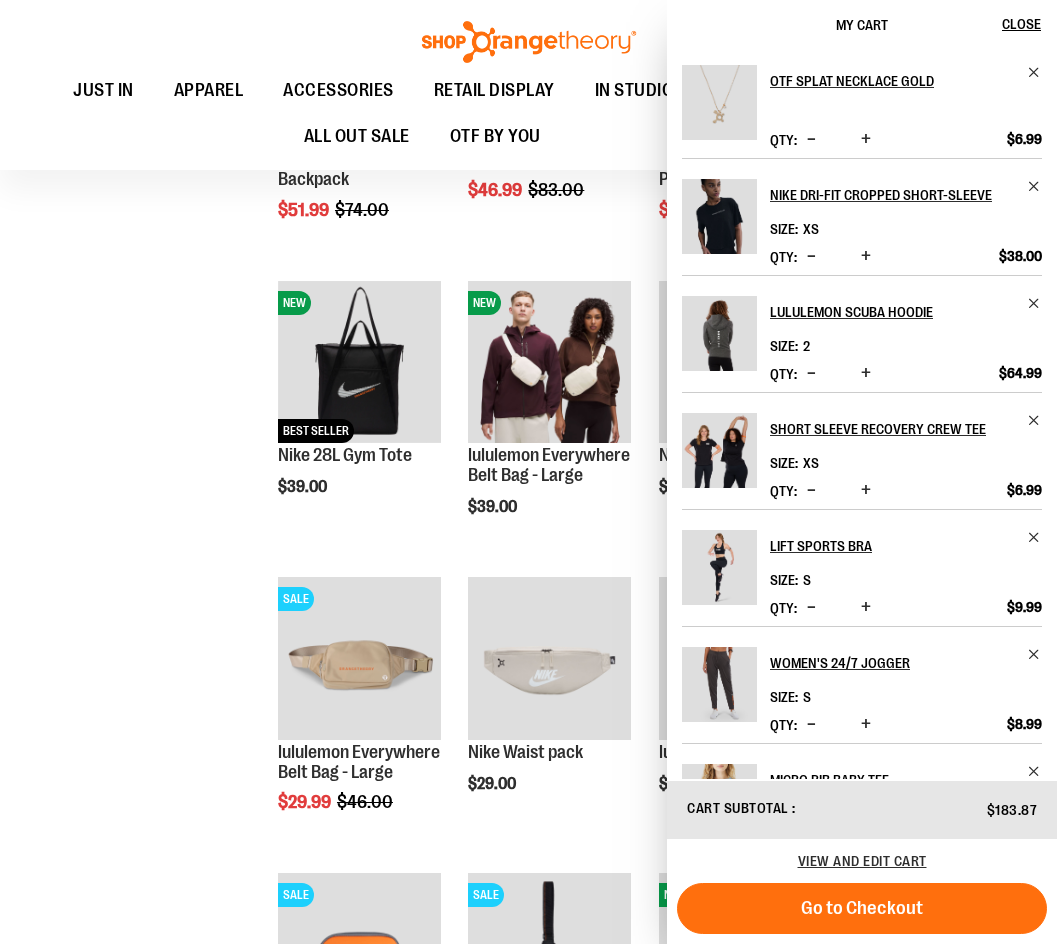 drag, startPoint x: 16, startPoint y: 450, endPoint x: 70, endPoint y: 376, distance: 91.60786 